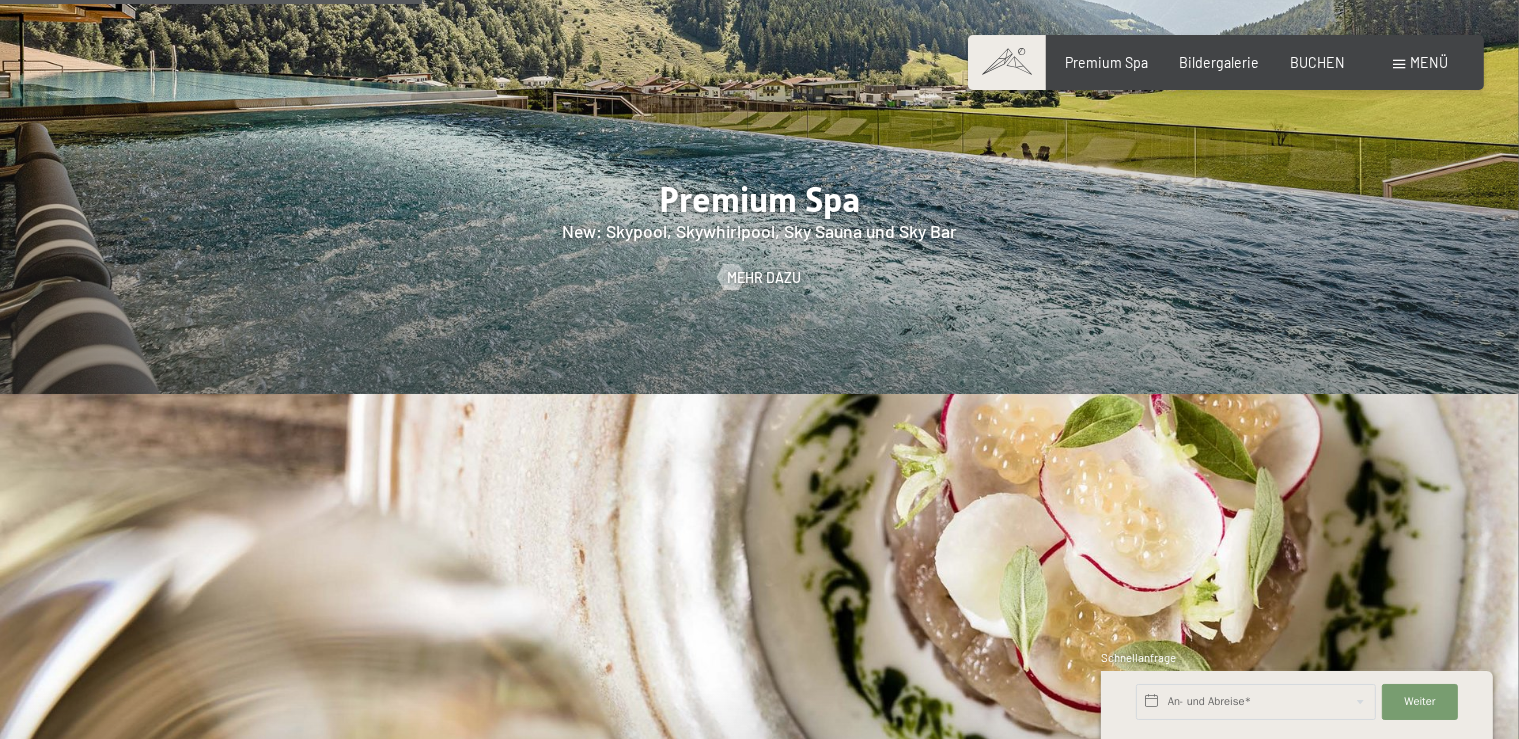 scroll, scrollTop: 2796, scrollLeft: 0, axis: vertical 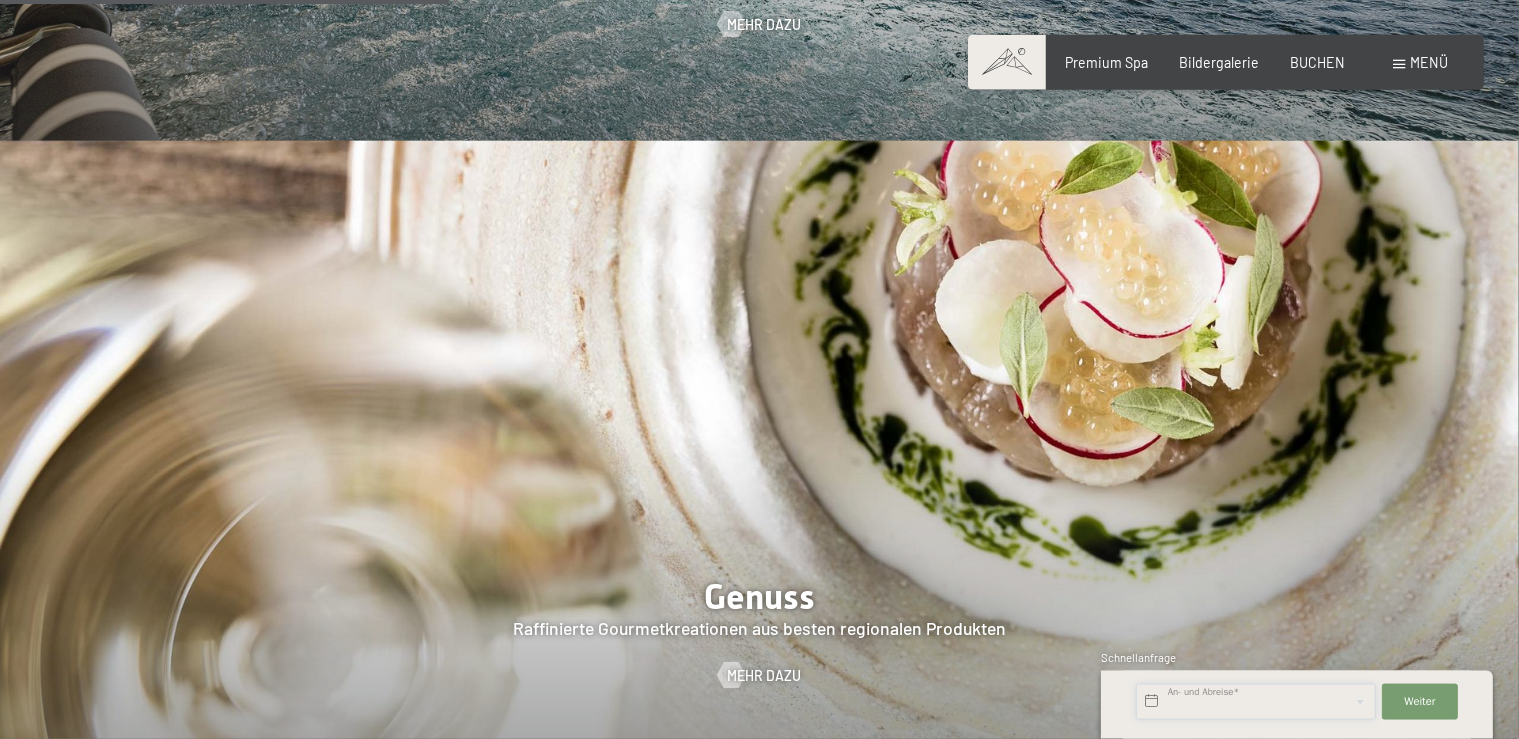 click at bounding box center [1256, 702] 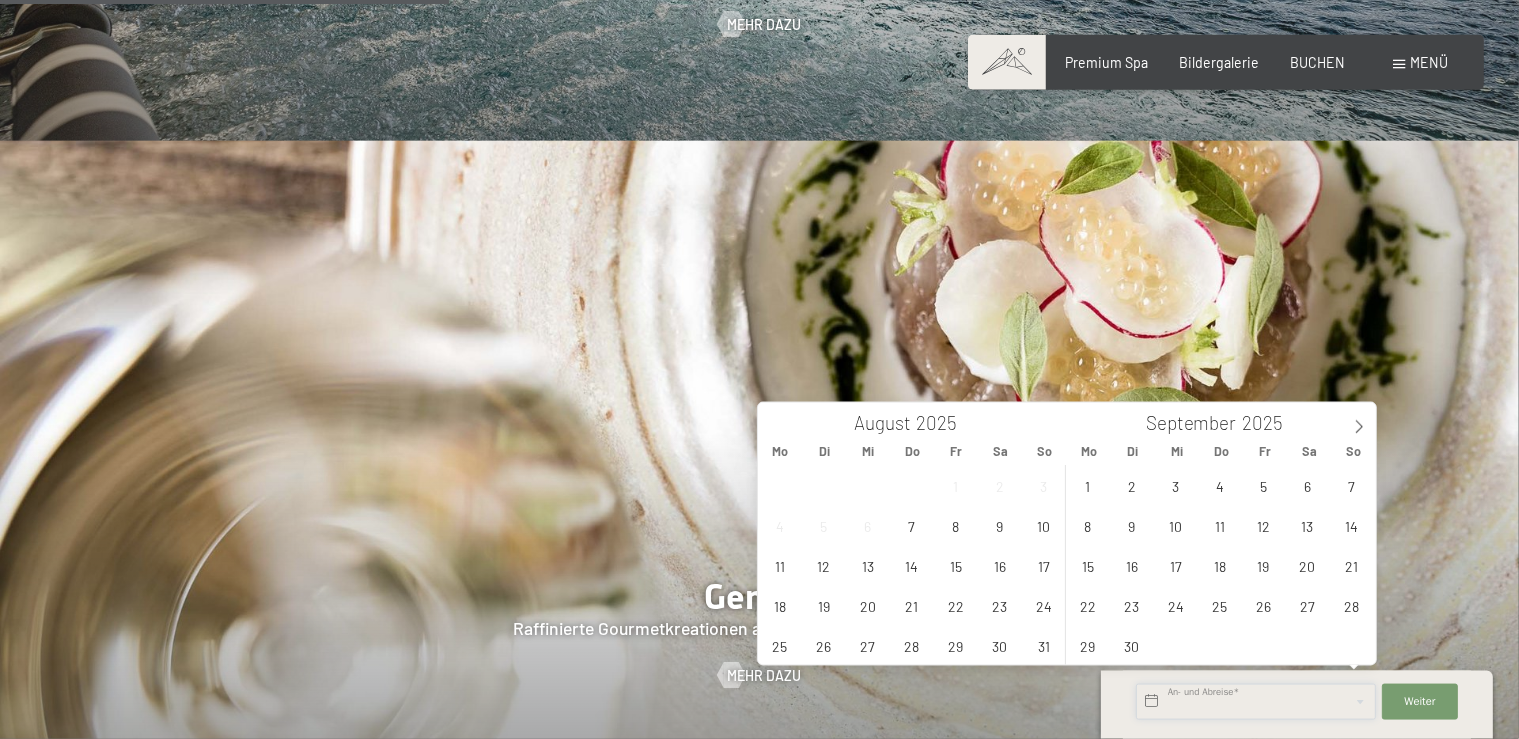 click at bounding box center [1256, 702] 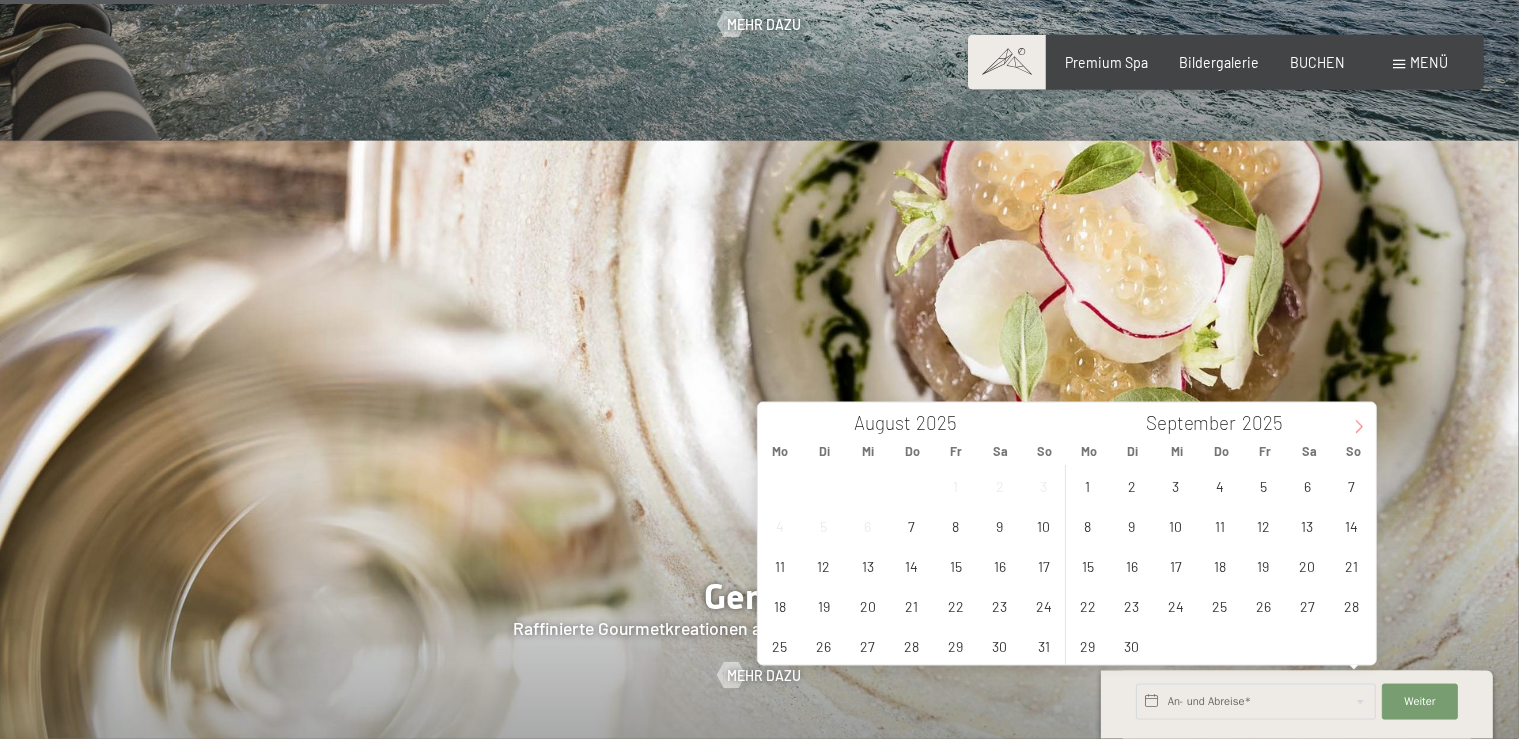 click 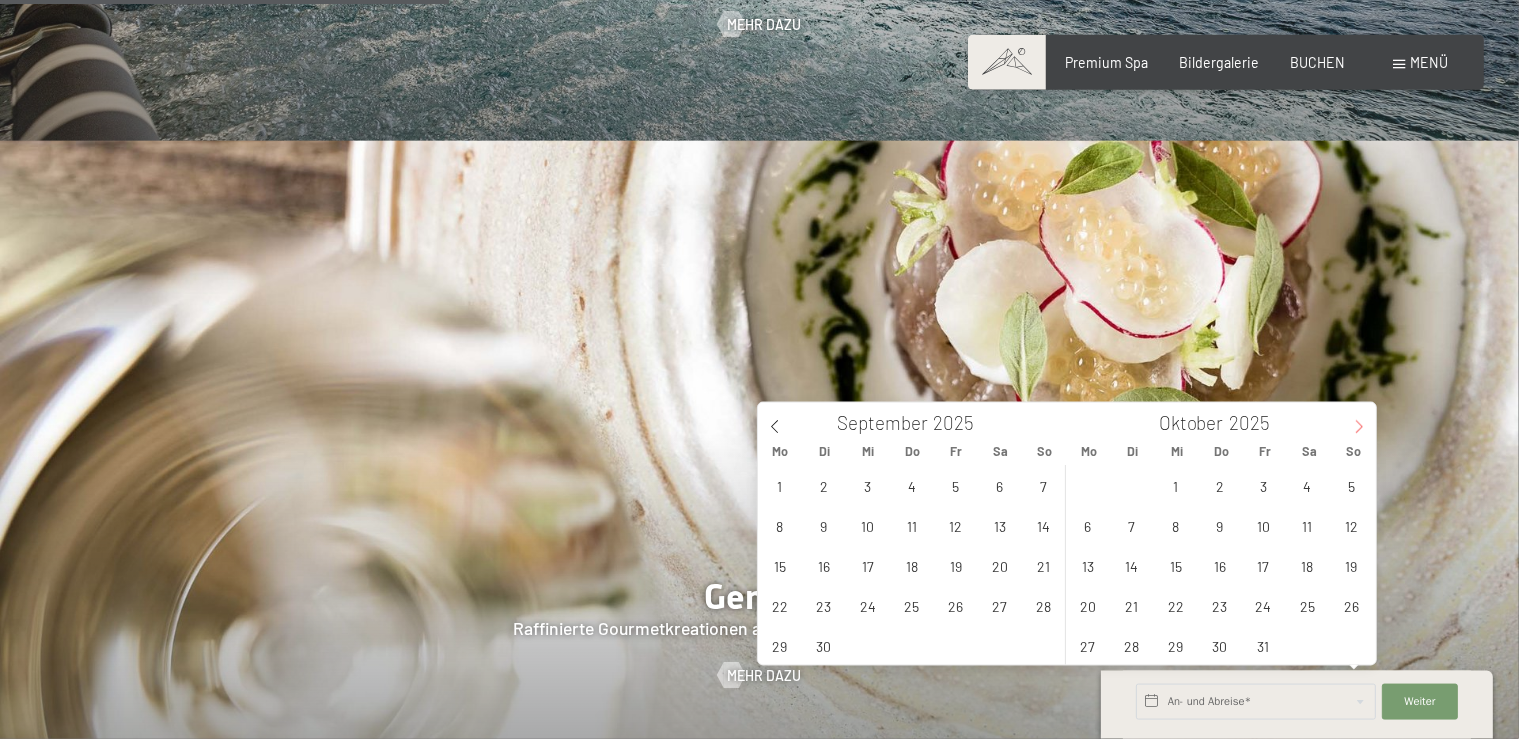 click 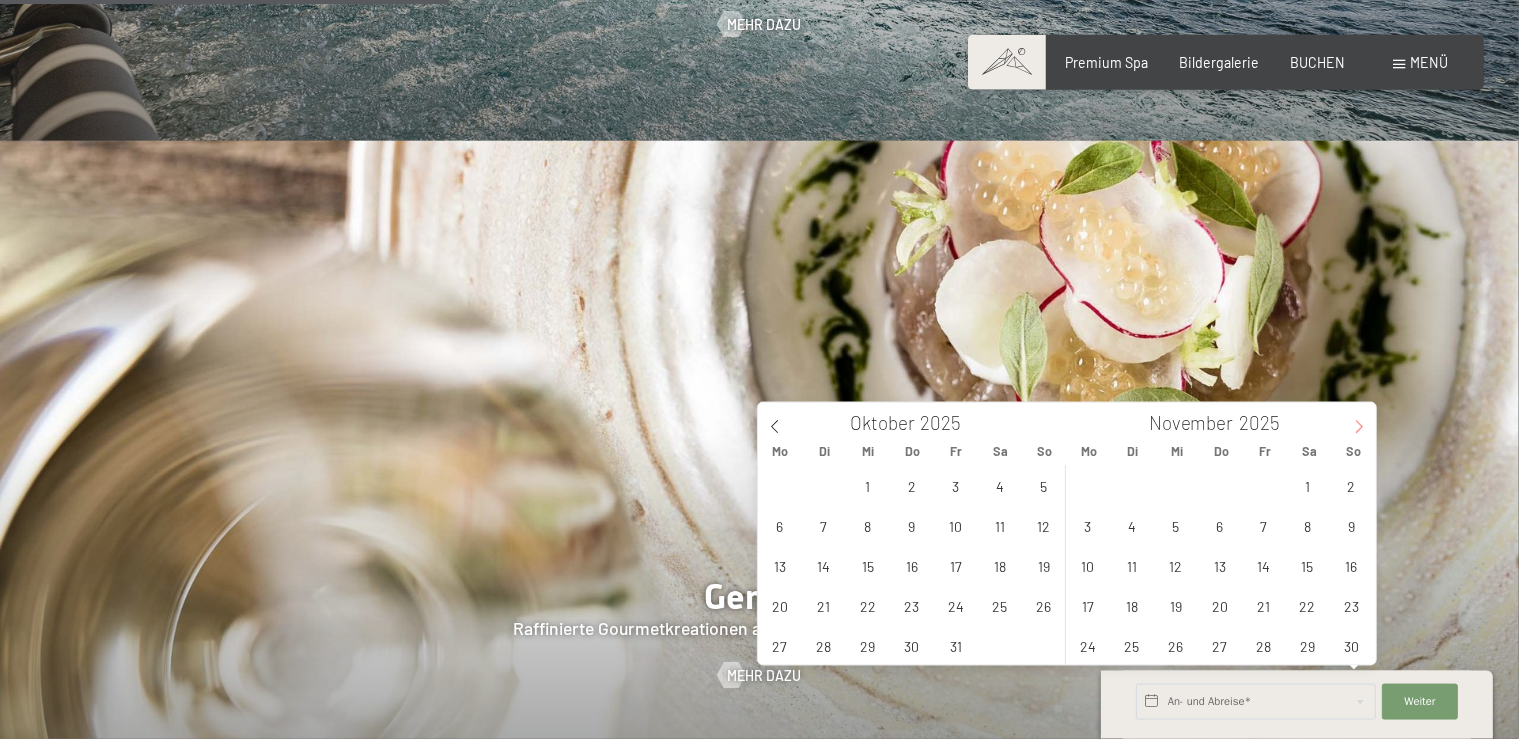 click 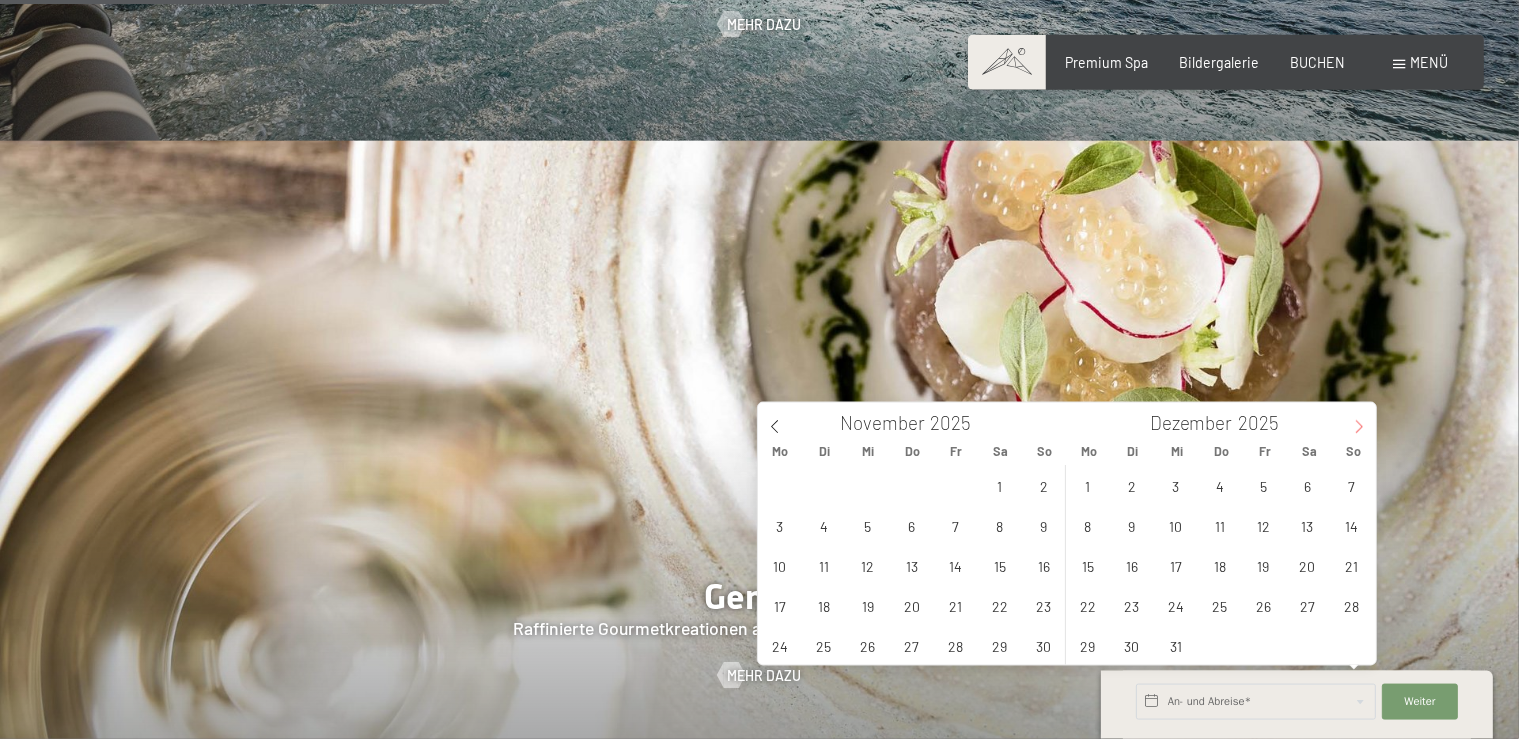 click 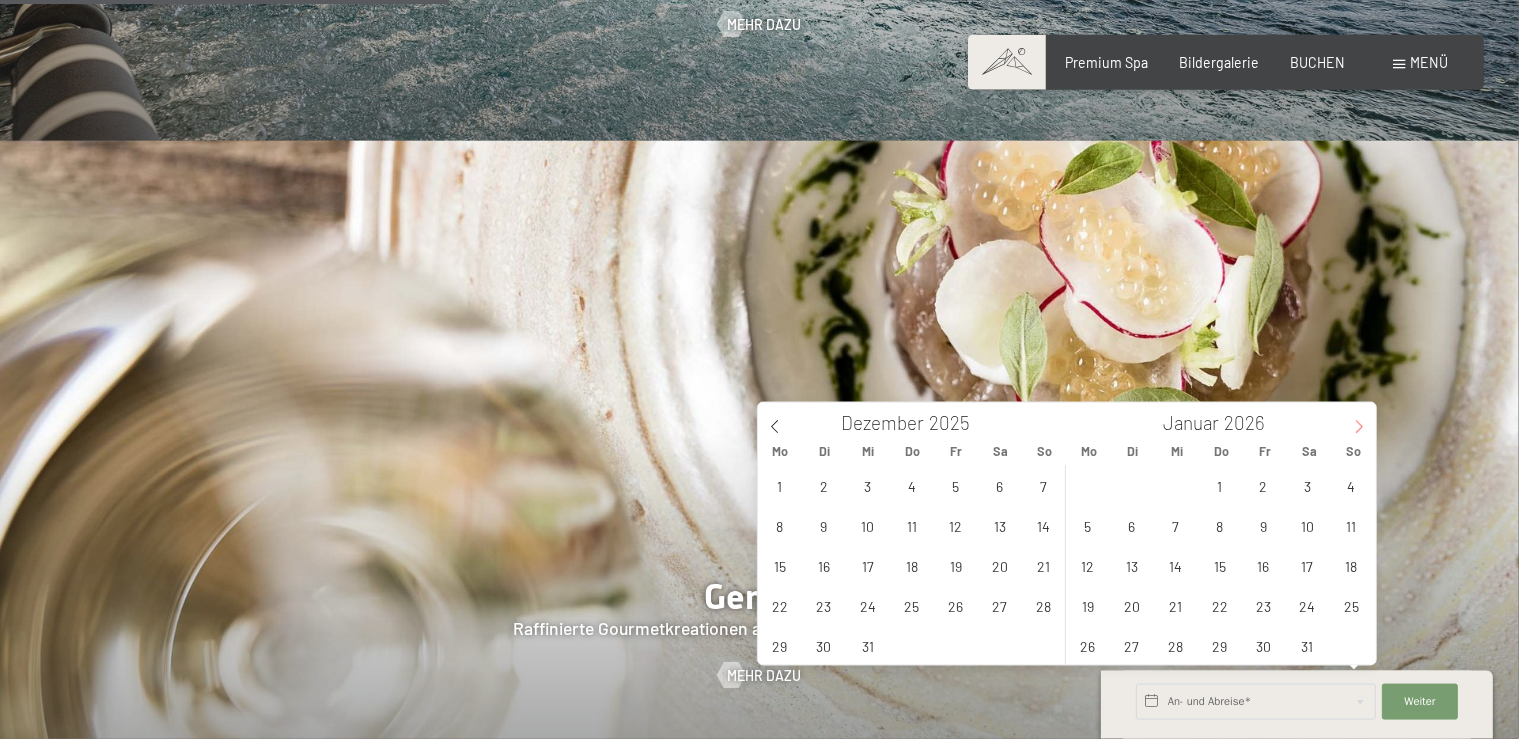 click 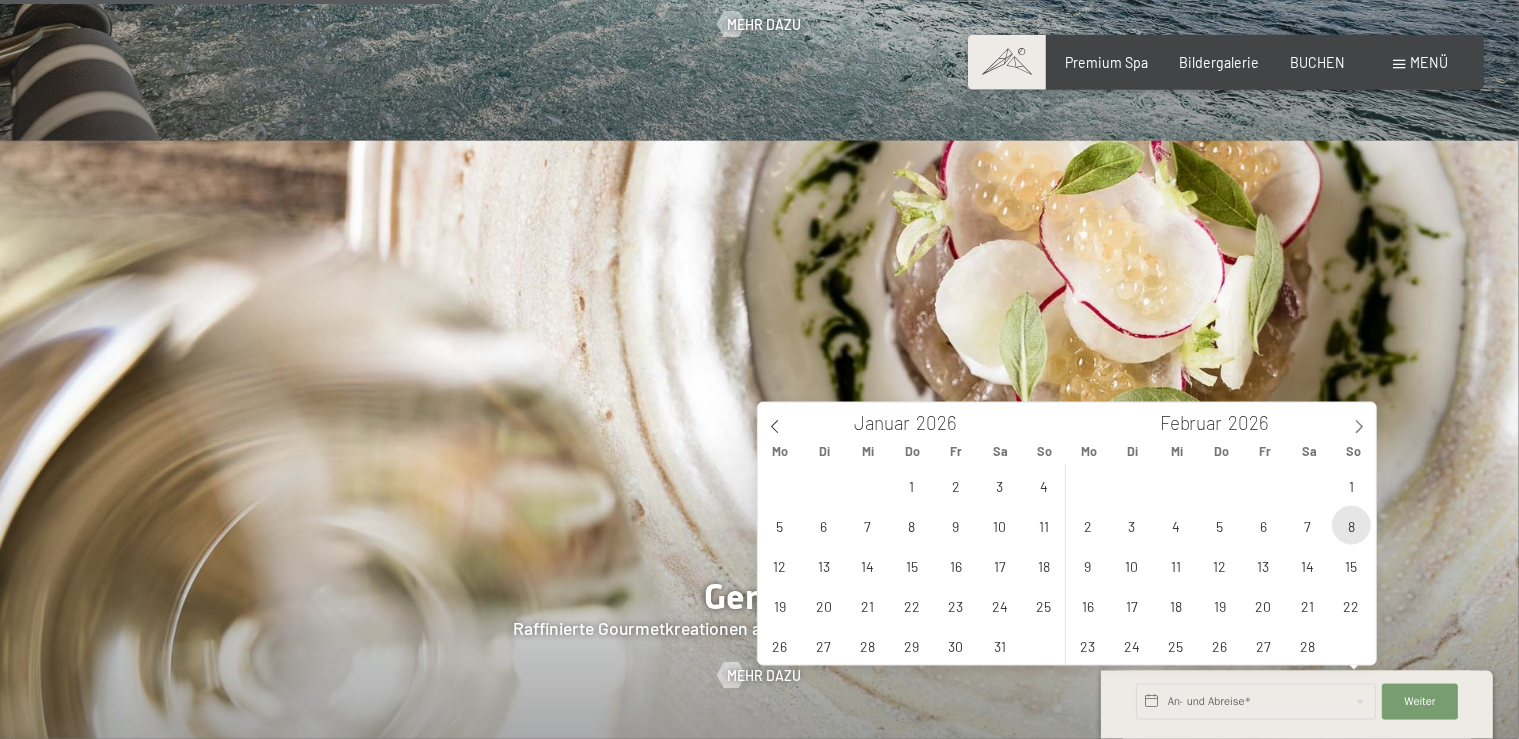 click on "8" at bounding box center [1351, 525] 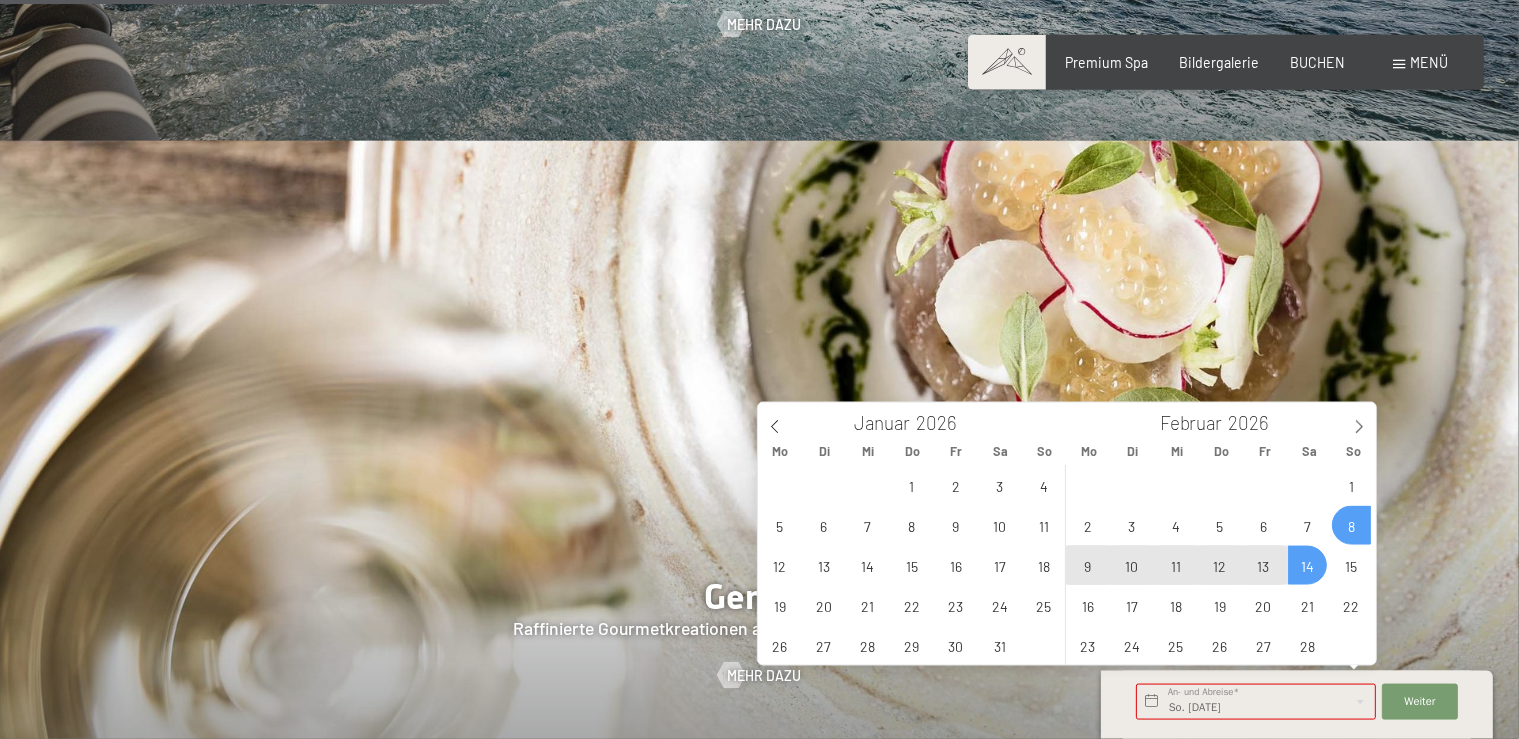 click on "14" at bounding box center [1307, 565] 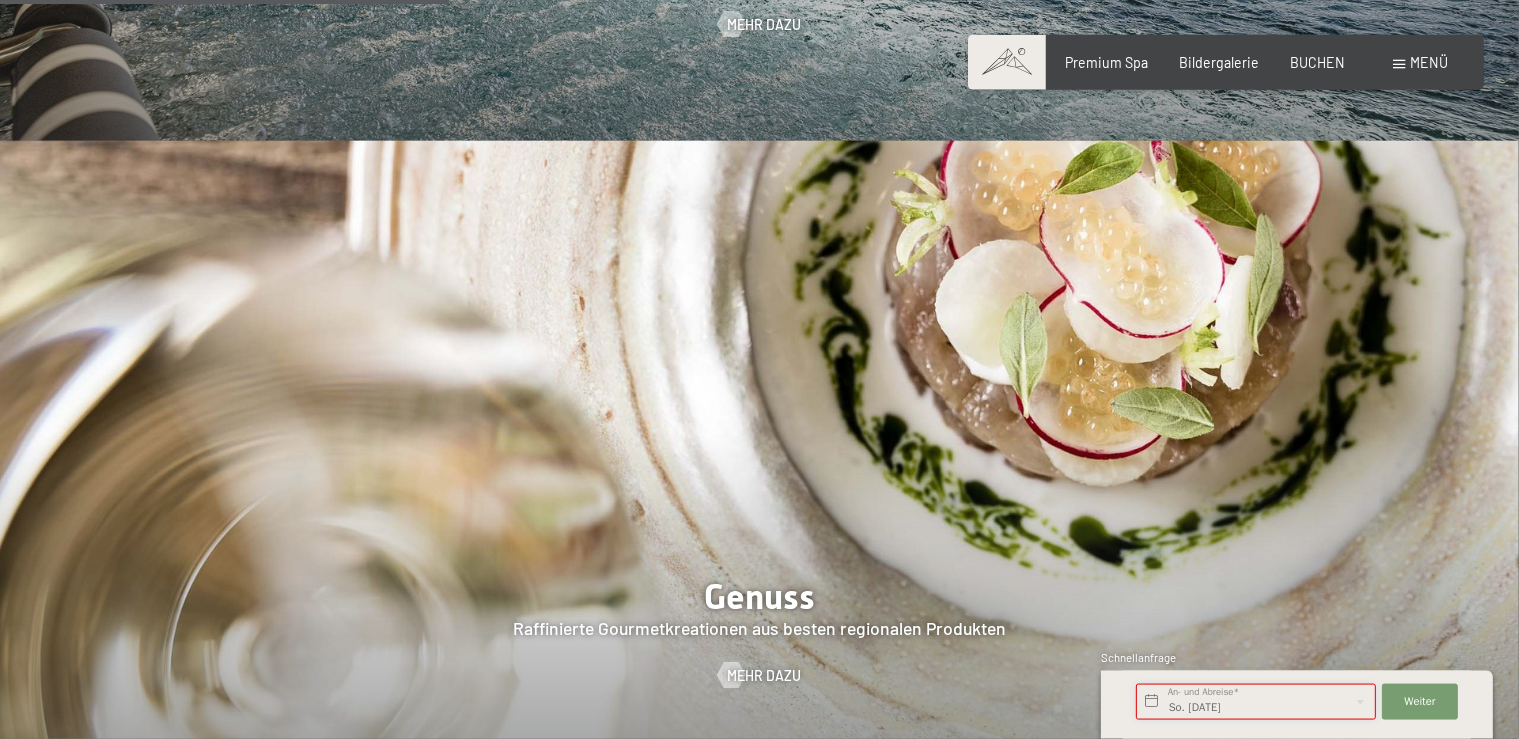 type on "So. 08.02.2026 - Sa. 14.02.2026" 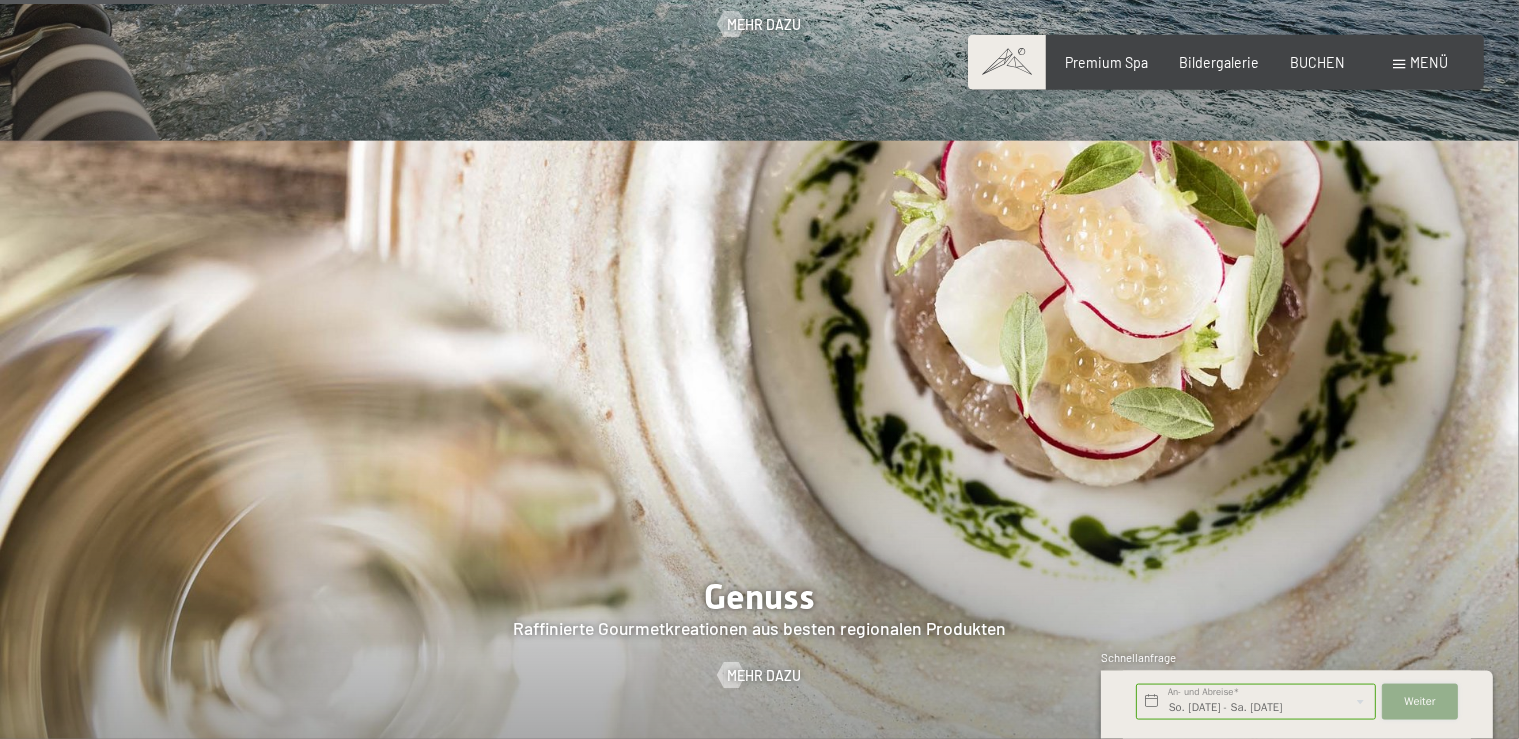 click on "Weiter" at bounding box center [1419, 702] 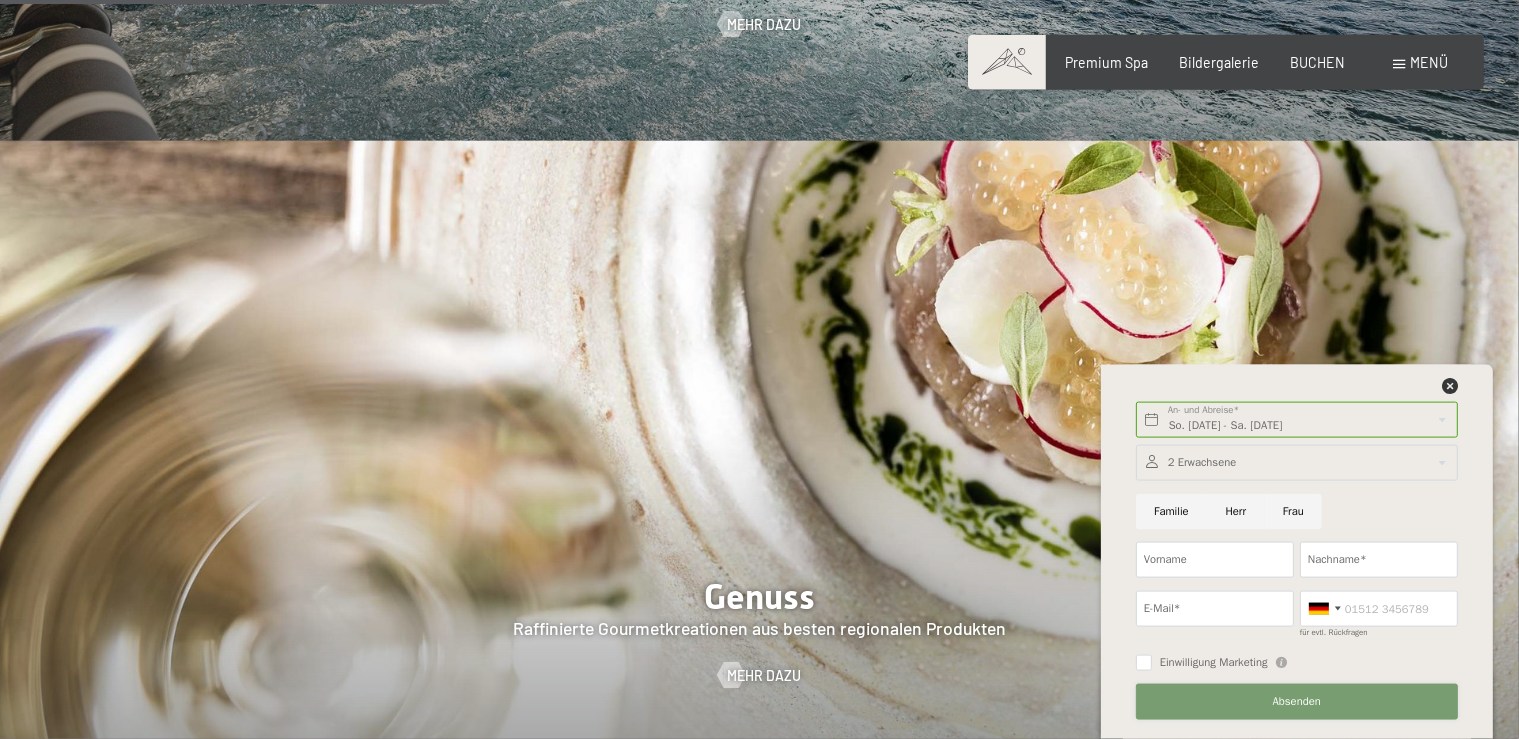 click on "Absenden" at bounding box center [1297, 702] 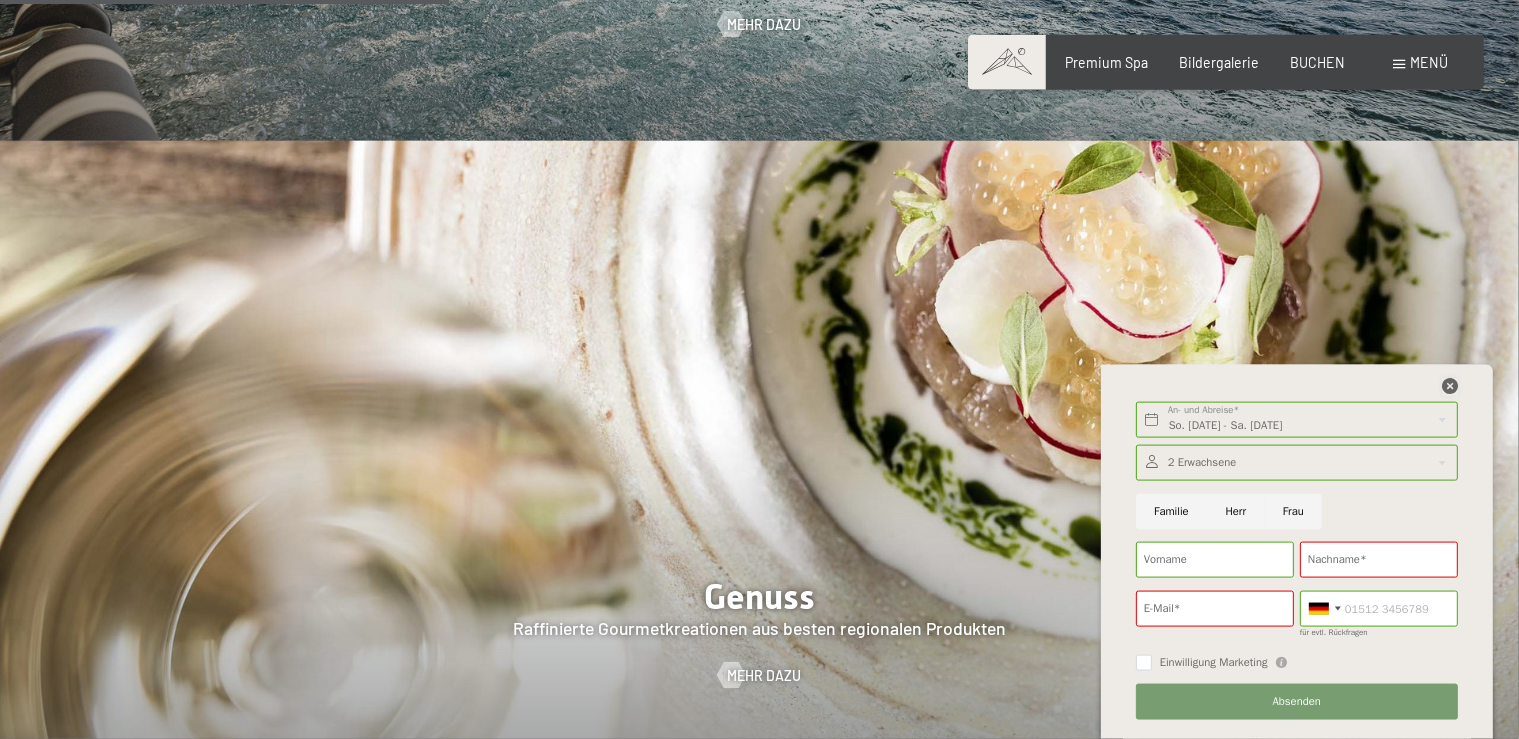 click at bounding box center [1450, 386] 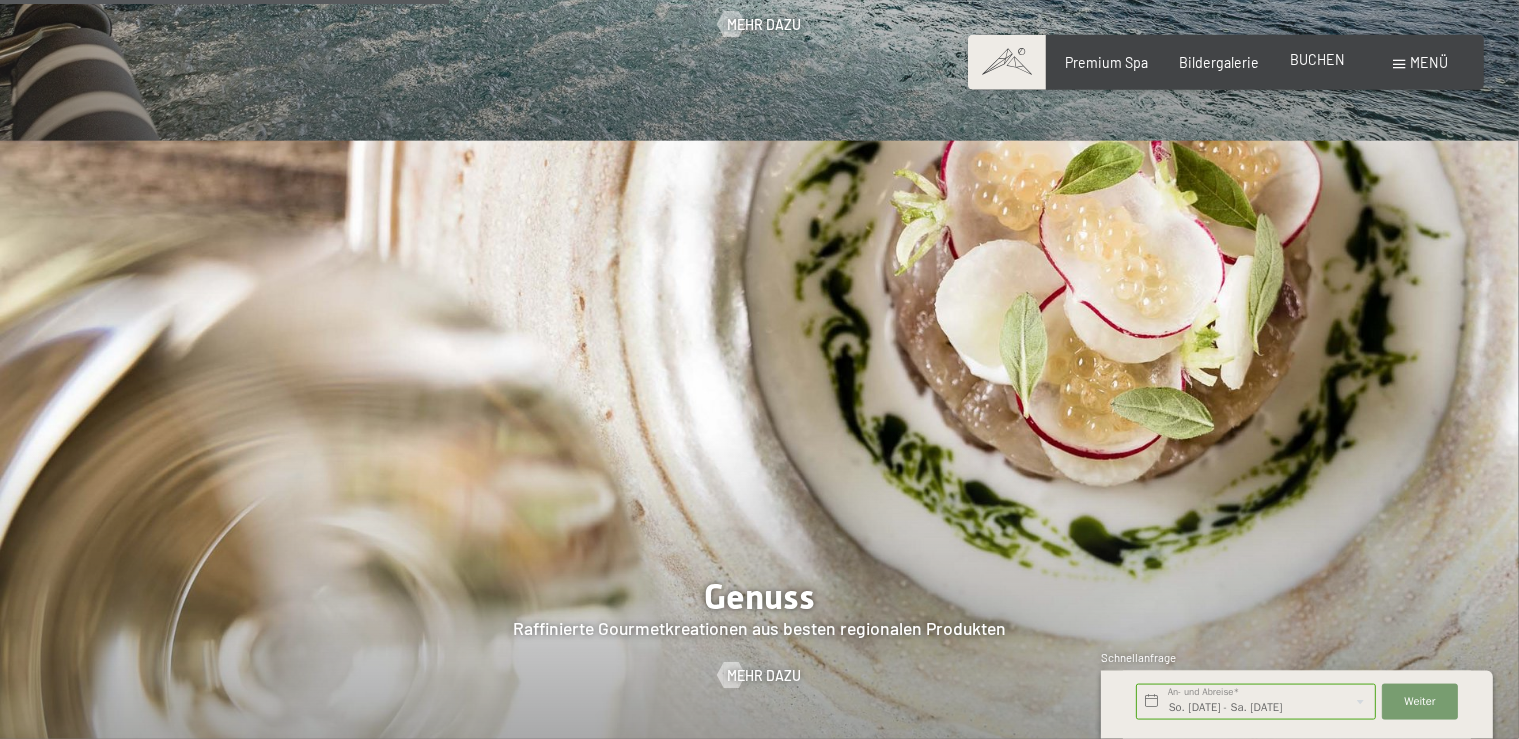 click on "BUCHEN" at bounding box center (1317, 59) 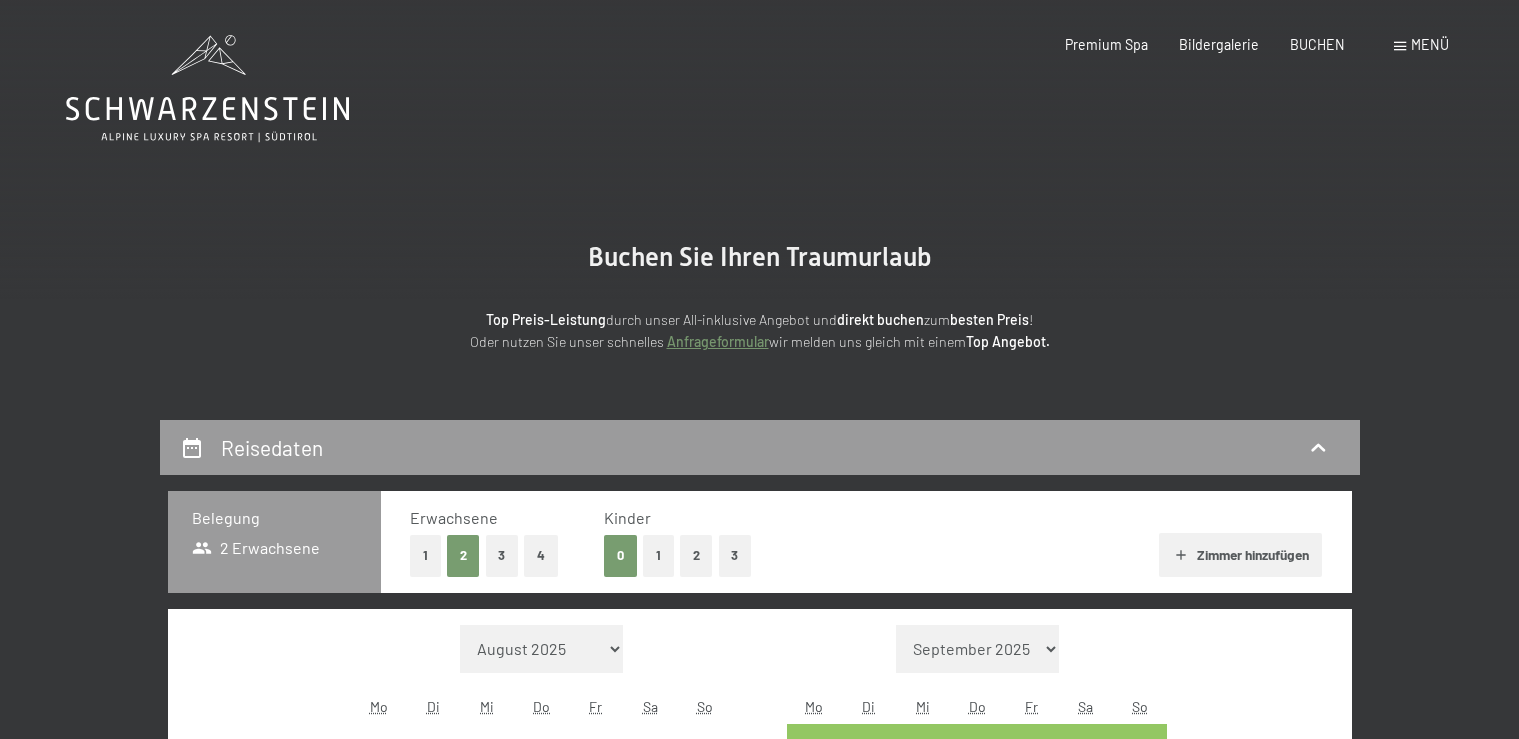 scroll, scrollTop: 0, scrollLeft: 0, axis: both 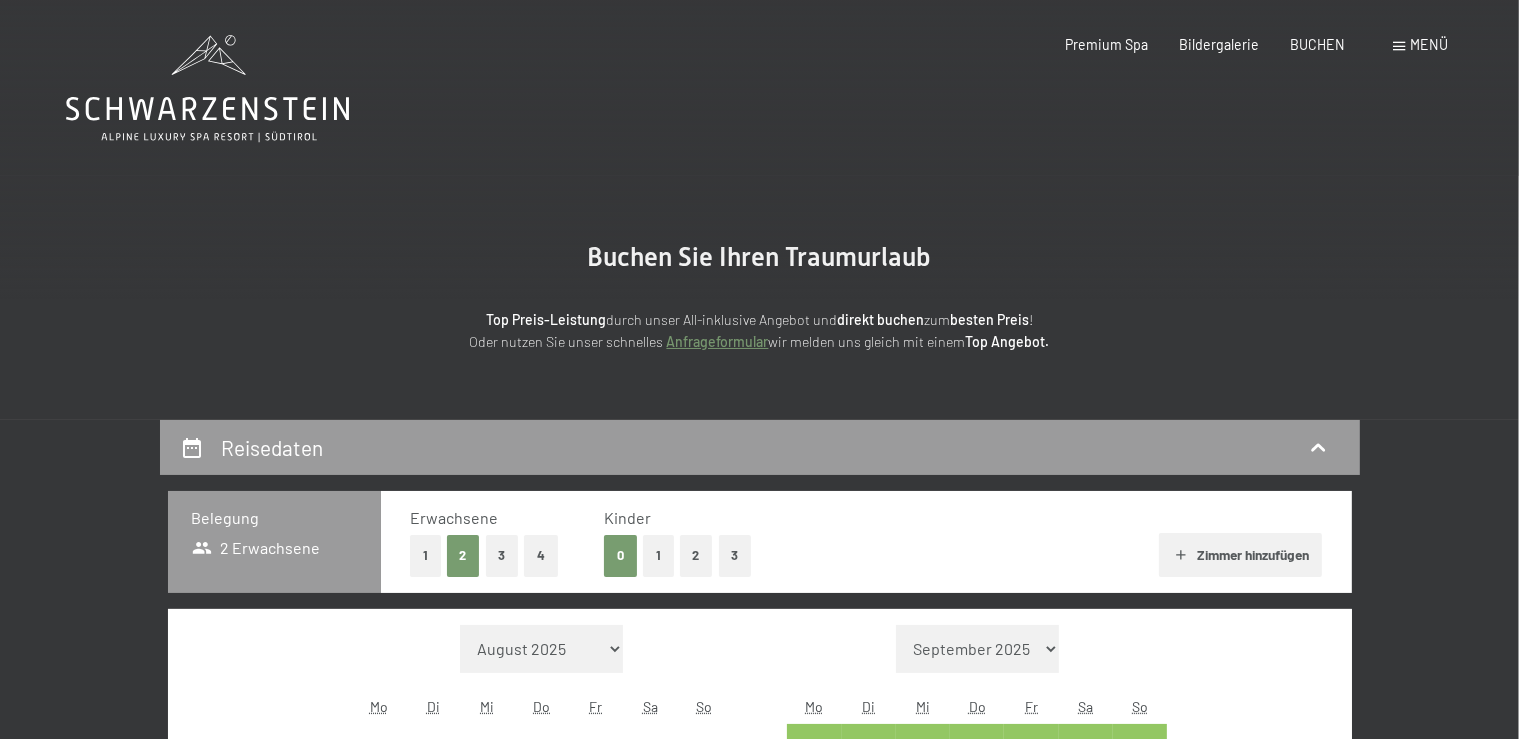 click on "2" at bounding box center [696, 555] 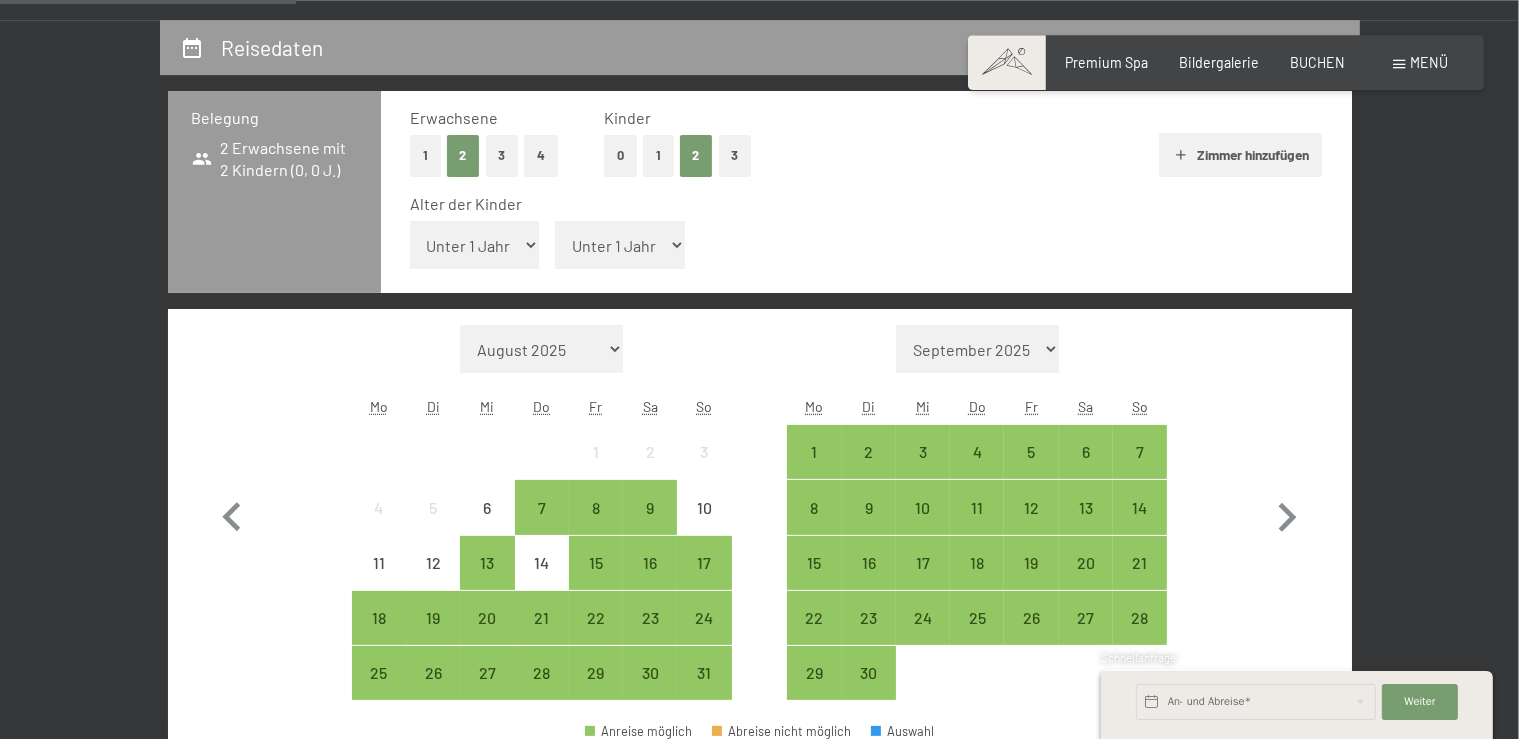 scroll, scrollTop: 403, scrollLeft: 0, axis: vertical 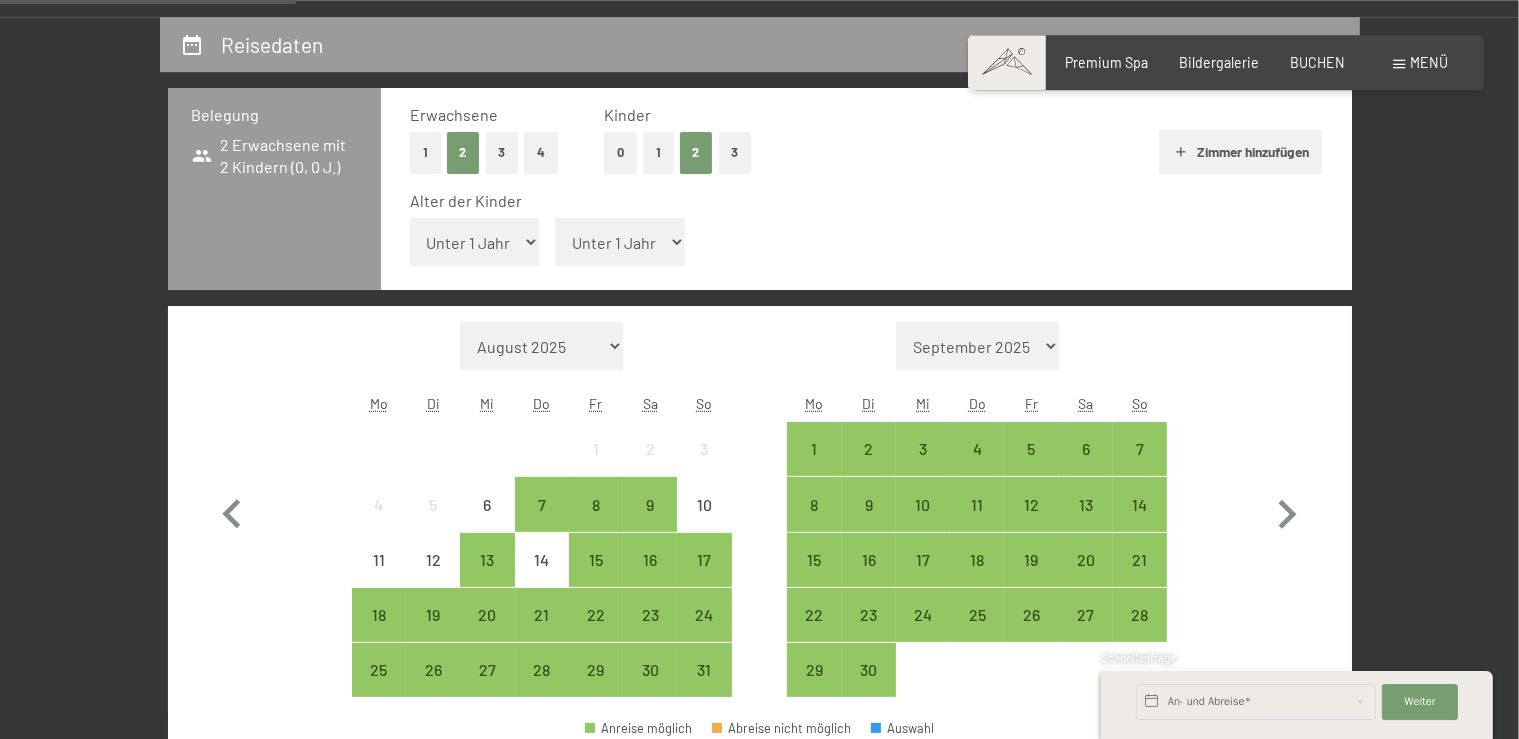 select on "13" 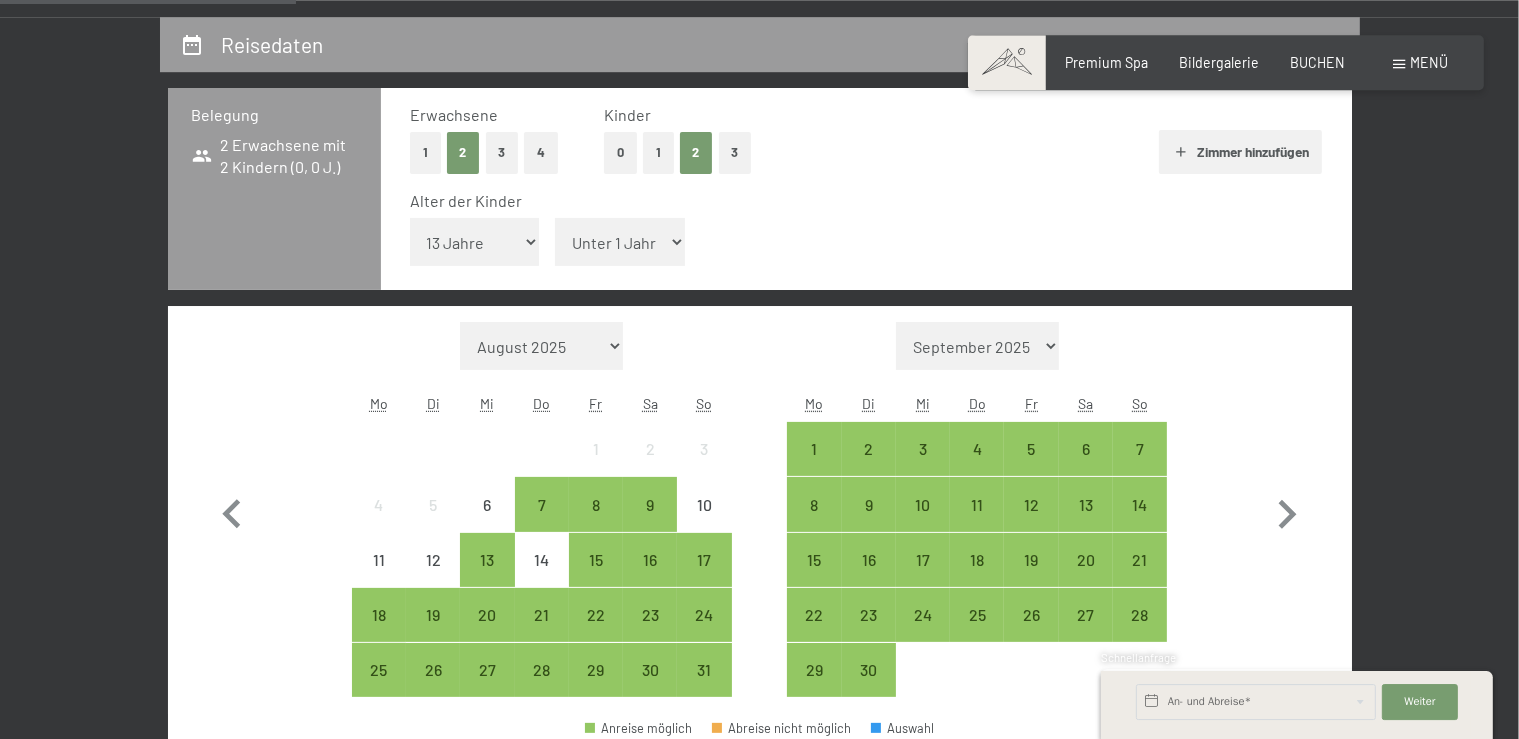 click on "13 Jahre" at bounding box center [0, 0] 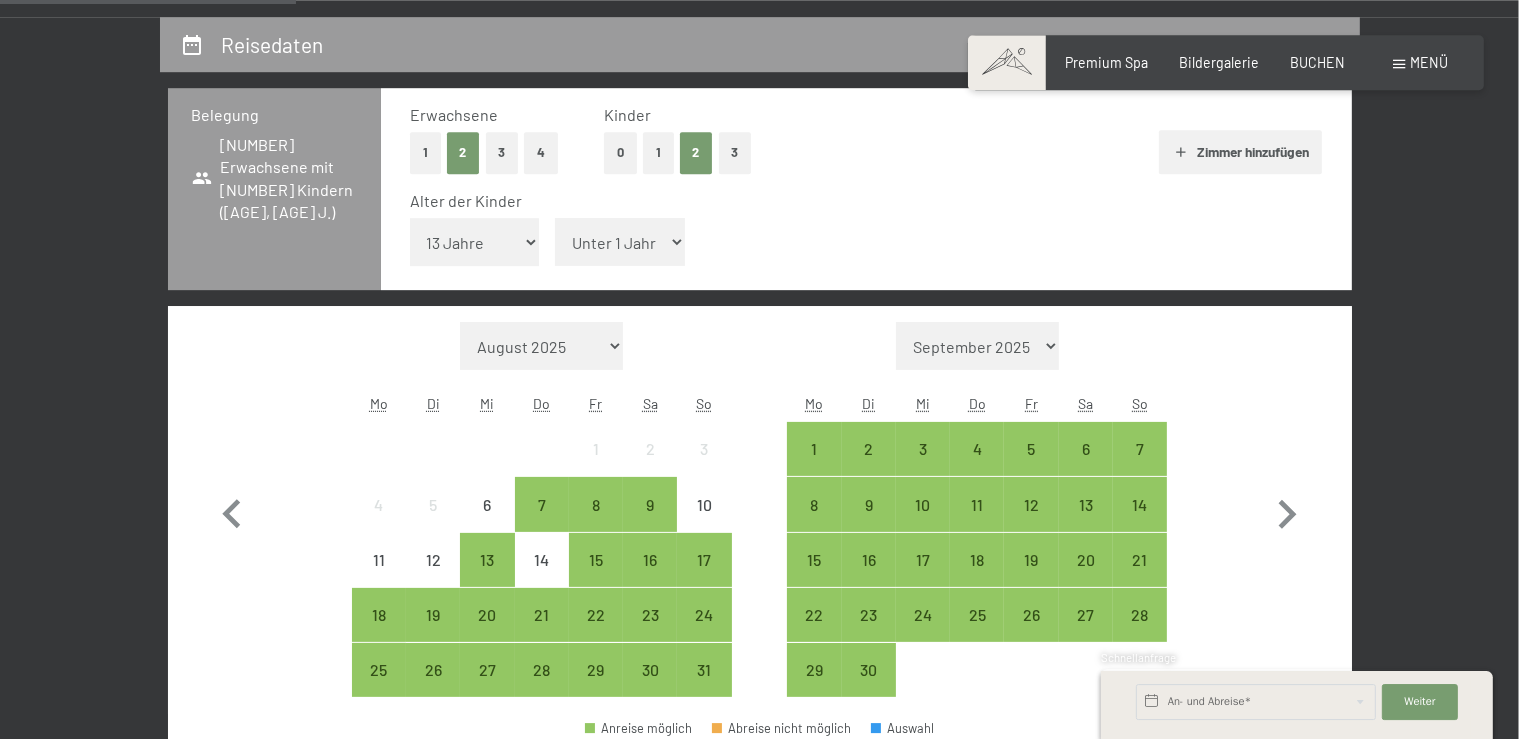 click on "Unter 1 Jahr 1 Jahr 2 Jahre 3 Jahre 4 Jahre 5 Jahre 6 Jahre 7 Jahre 8 Jahre 9 Jahre 10 Jahre 11 Jahre 12 Jahre 13 Jahre 14 Jahre 15 Jahre 16 Jahre 17 Jahre" at bounding box center [620, 242] 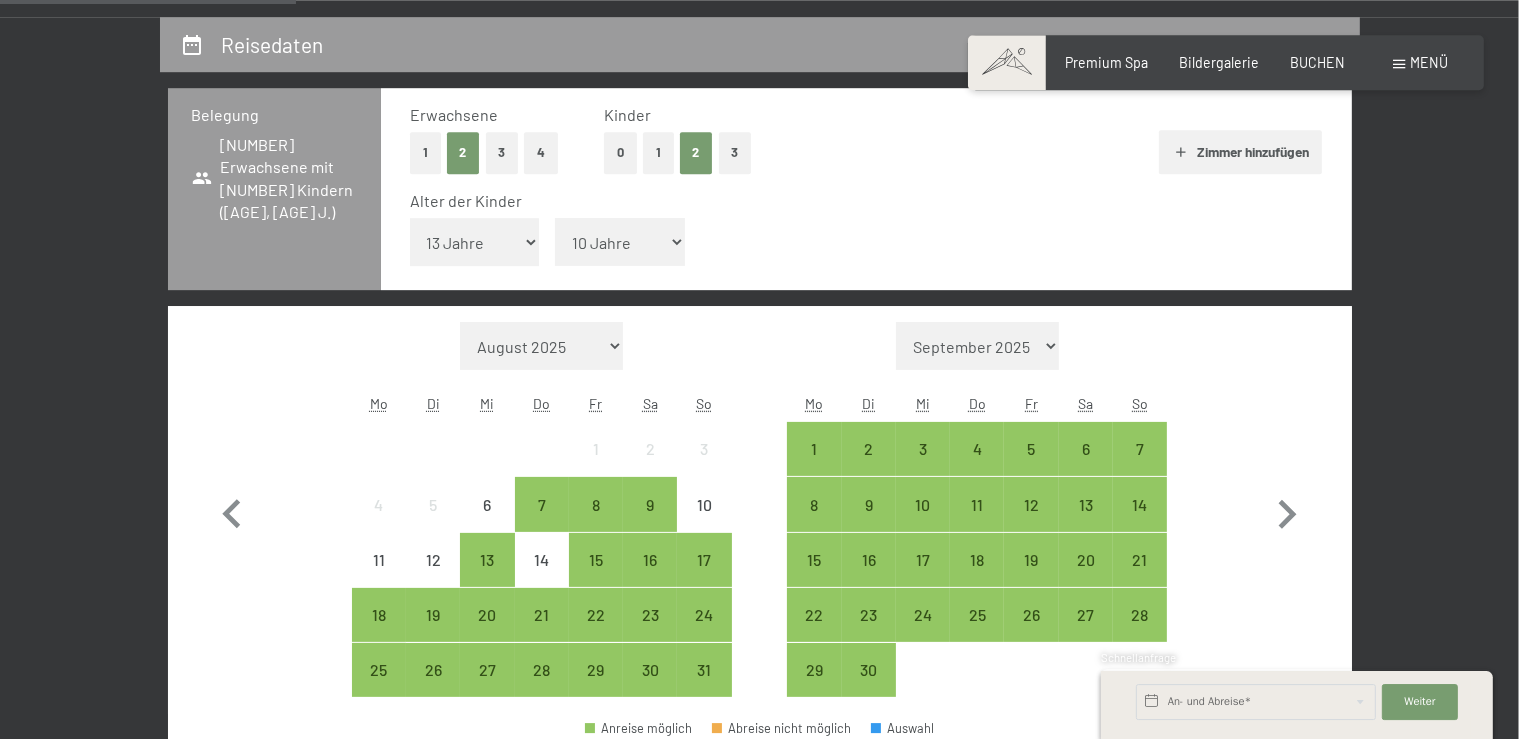 click on "10 Jahre" at bounding box center (0, 0) 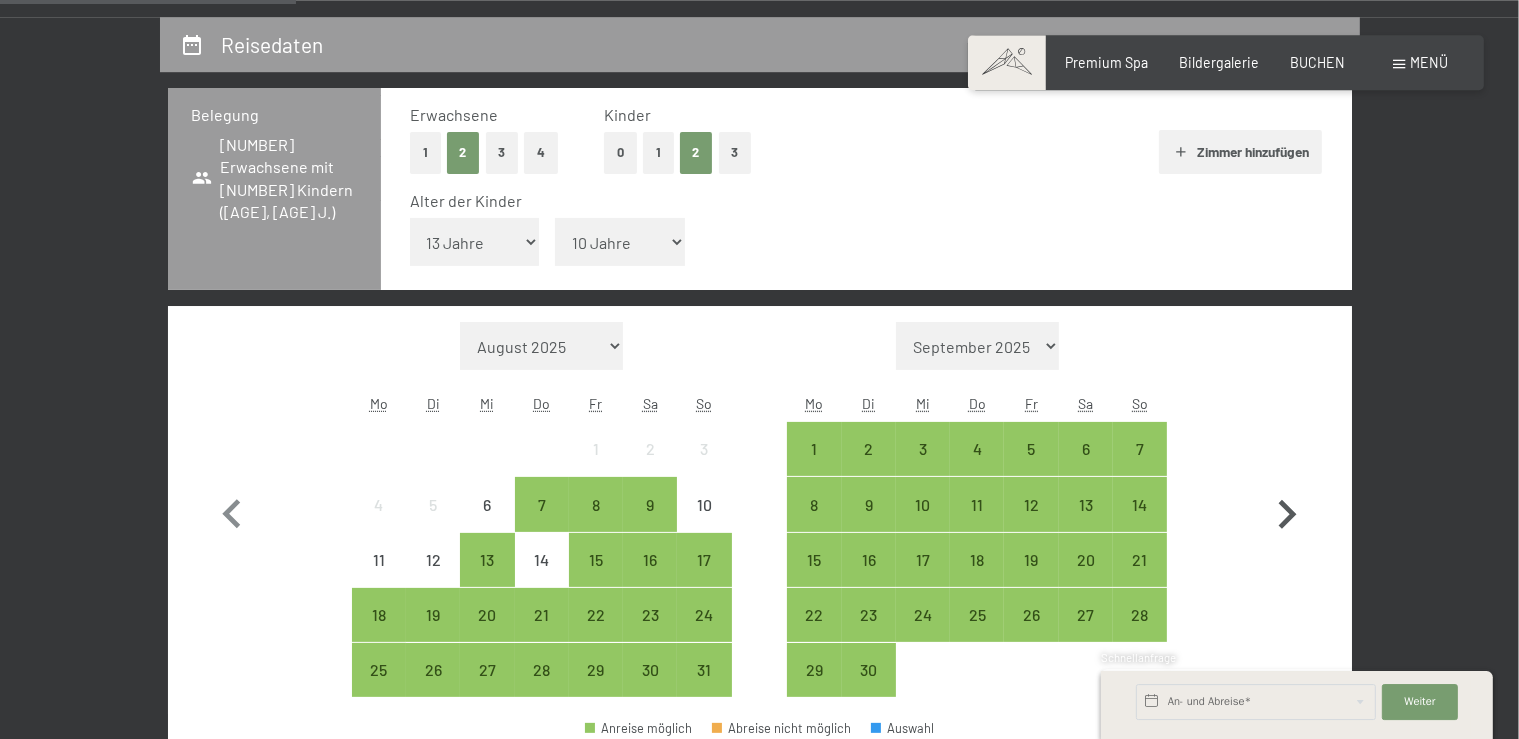 click 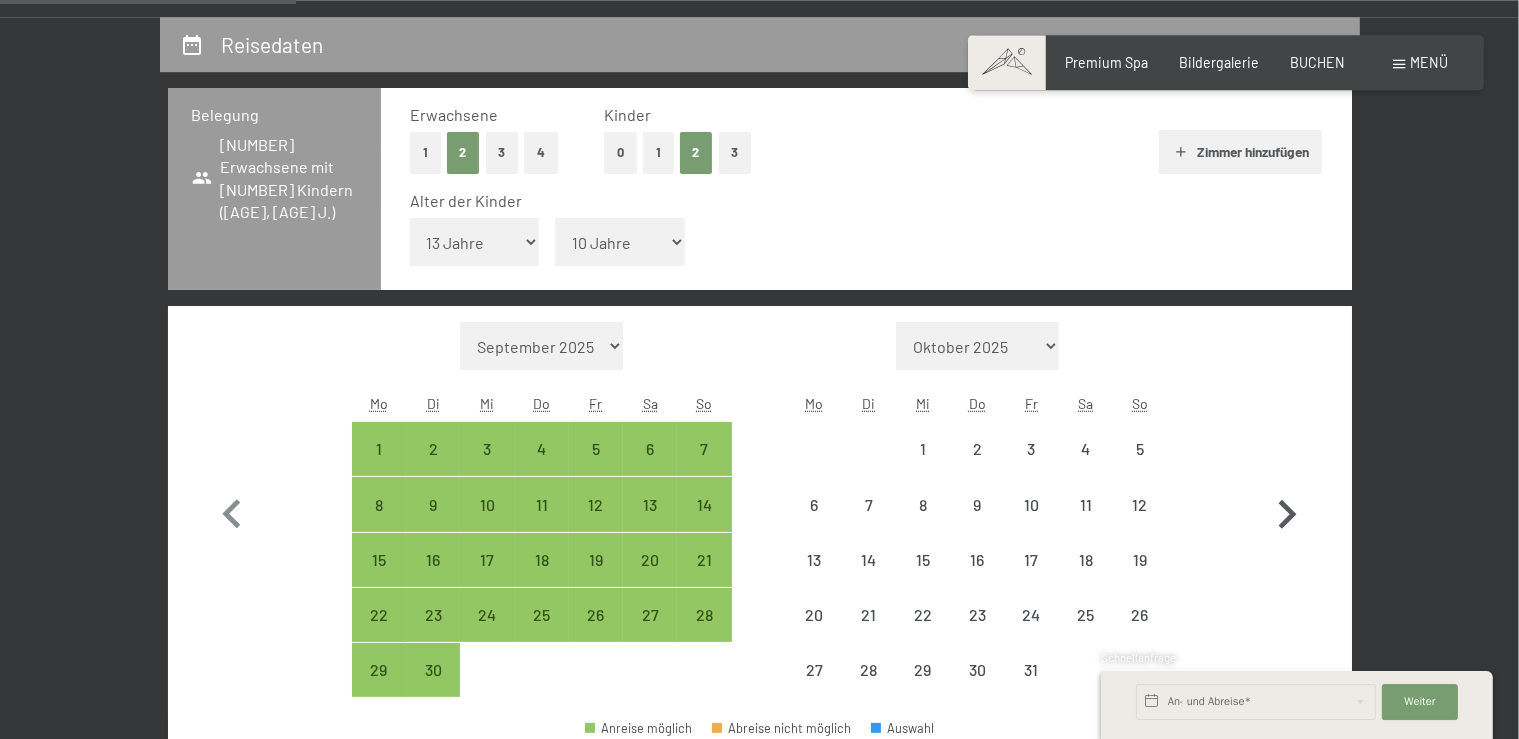 click 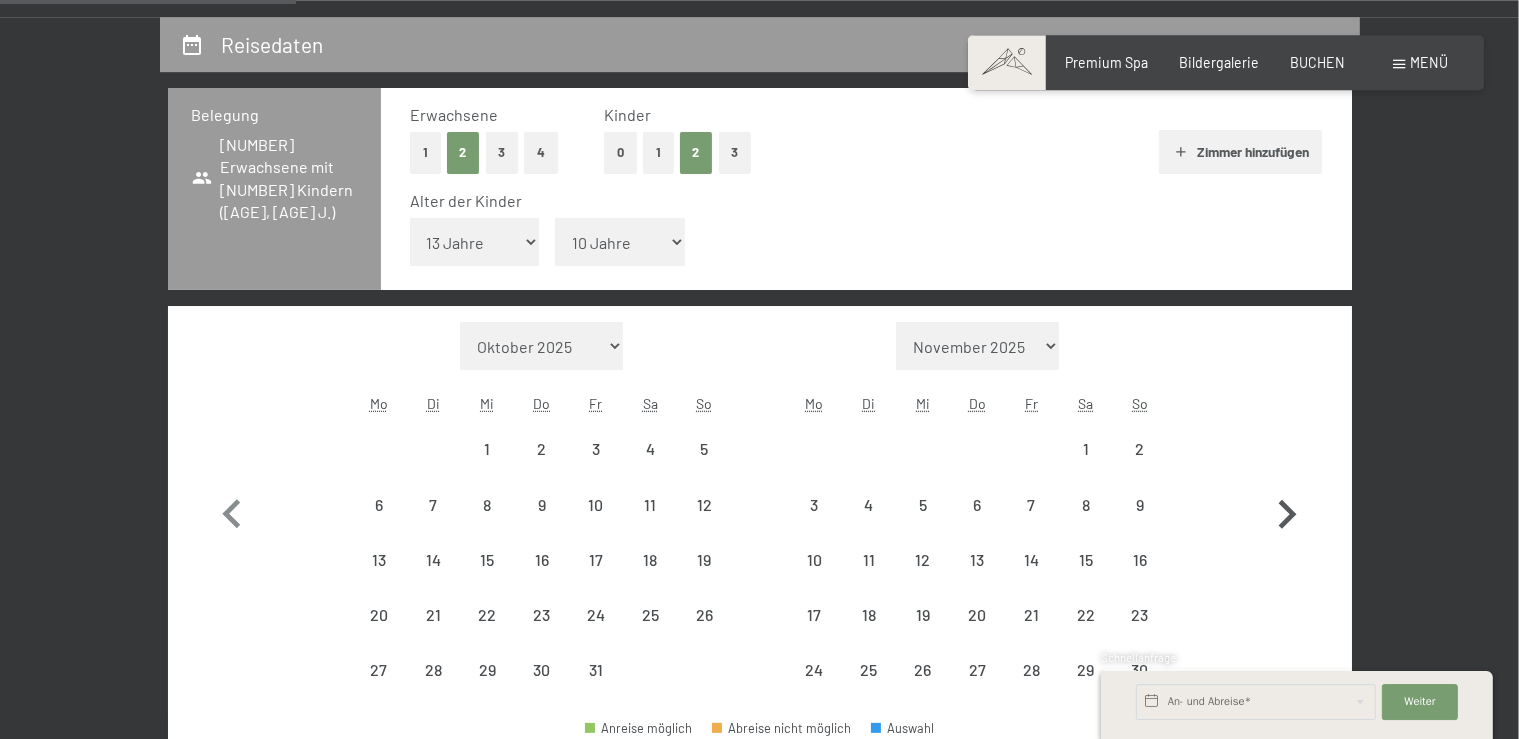 select on "2025-10-01" 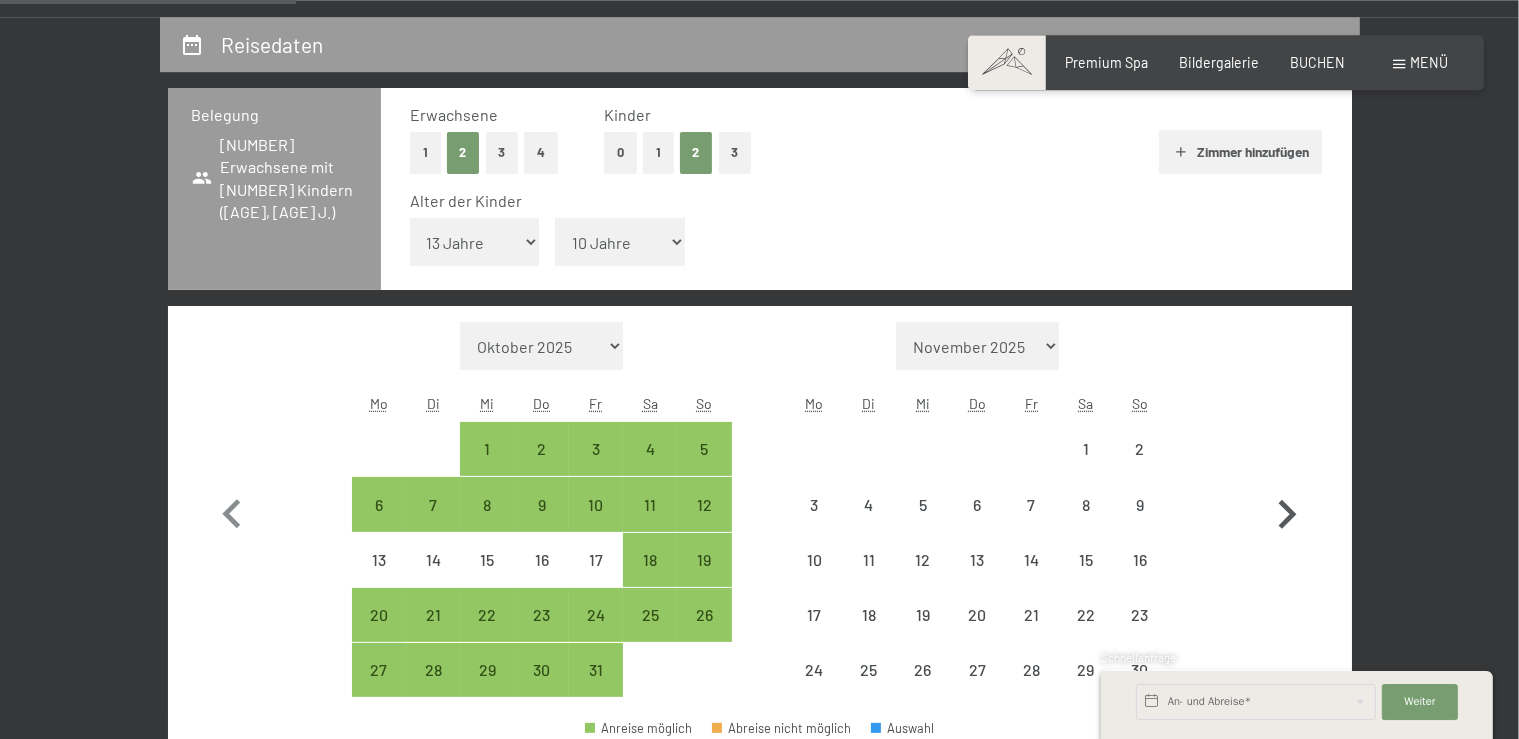 select on "2025-10-01" 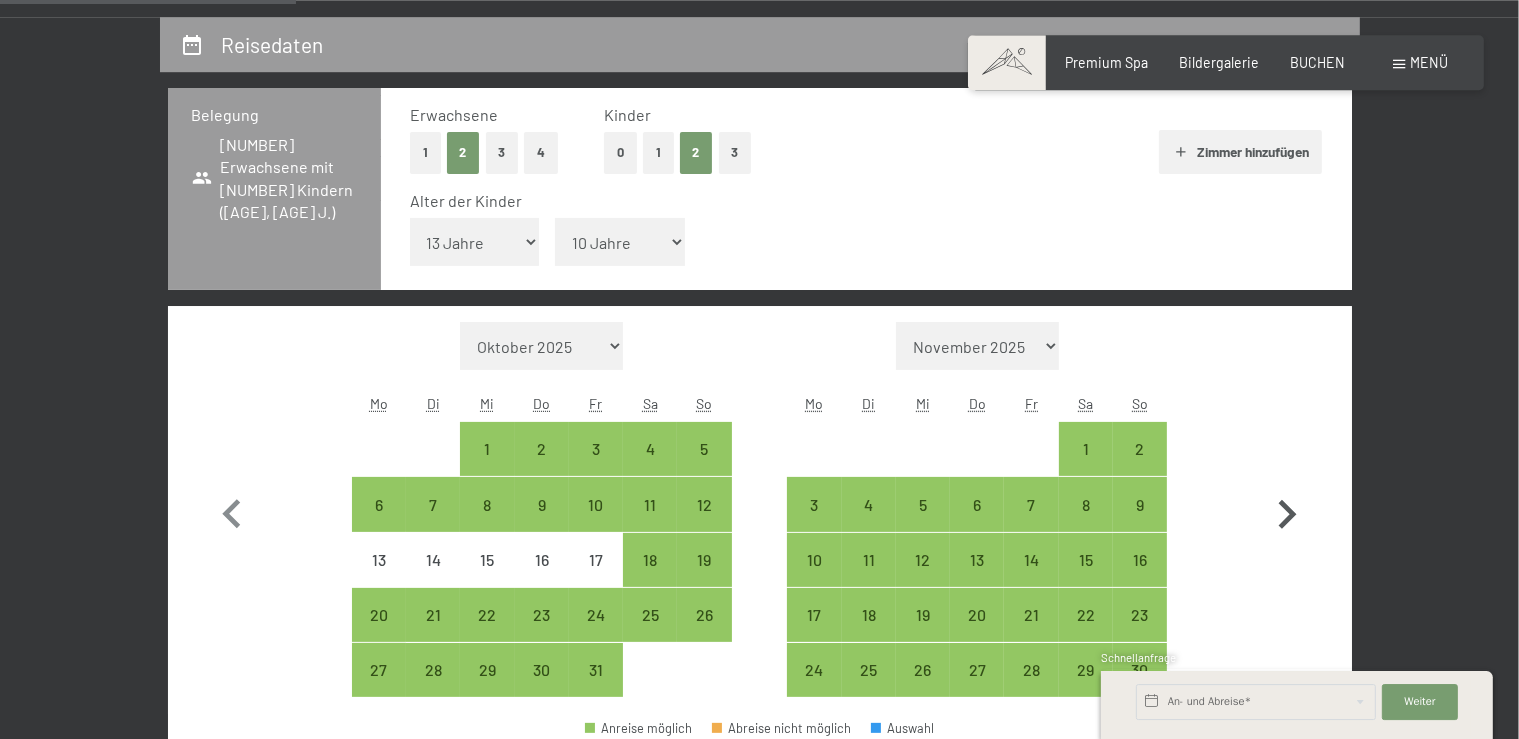 click 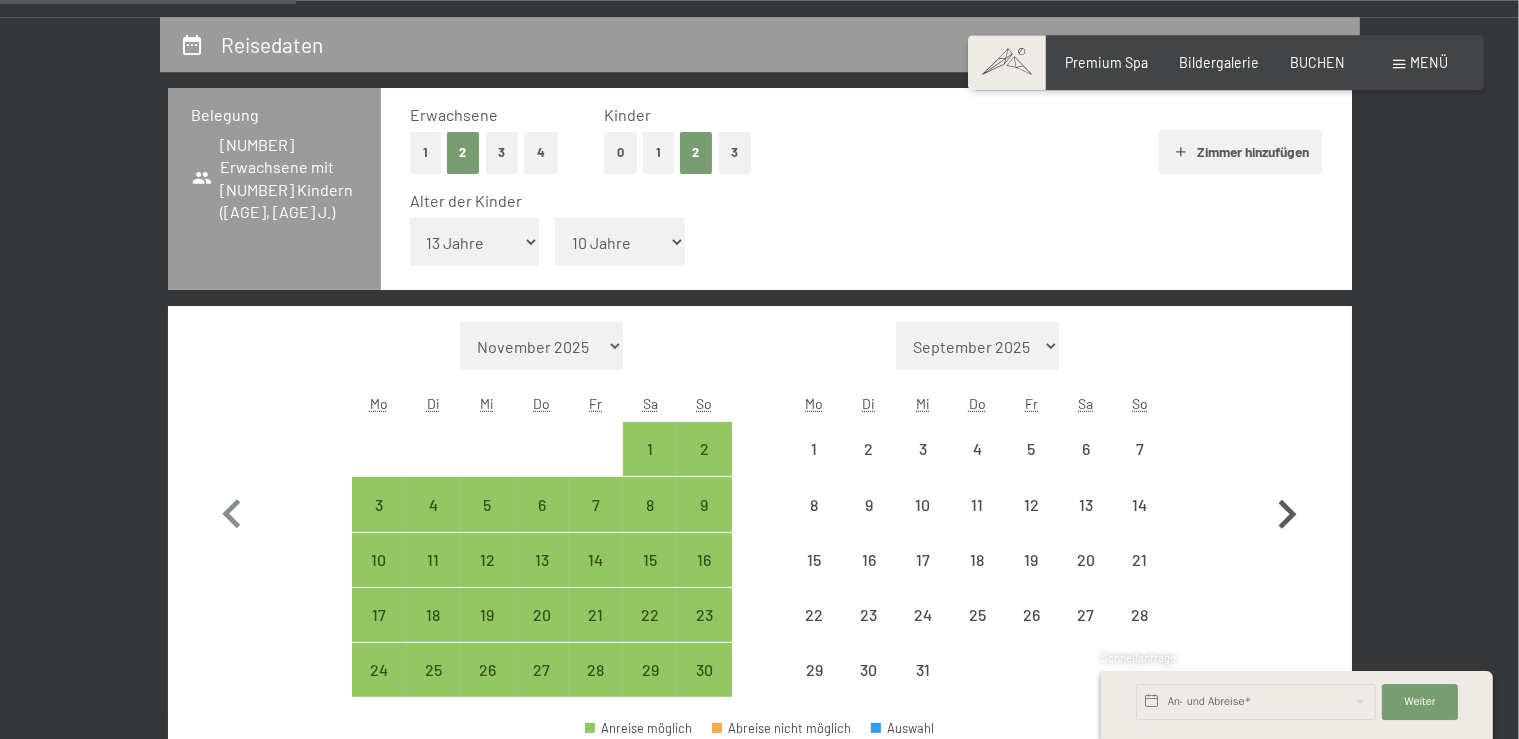 click 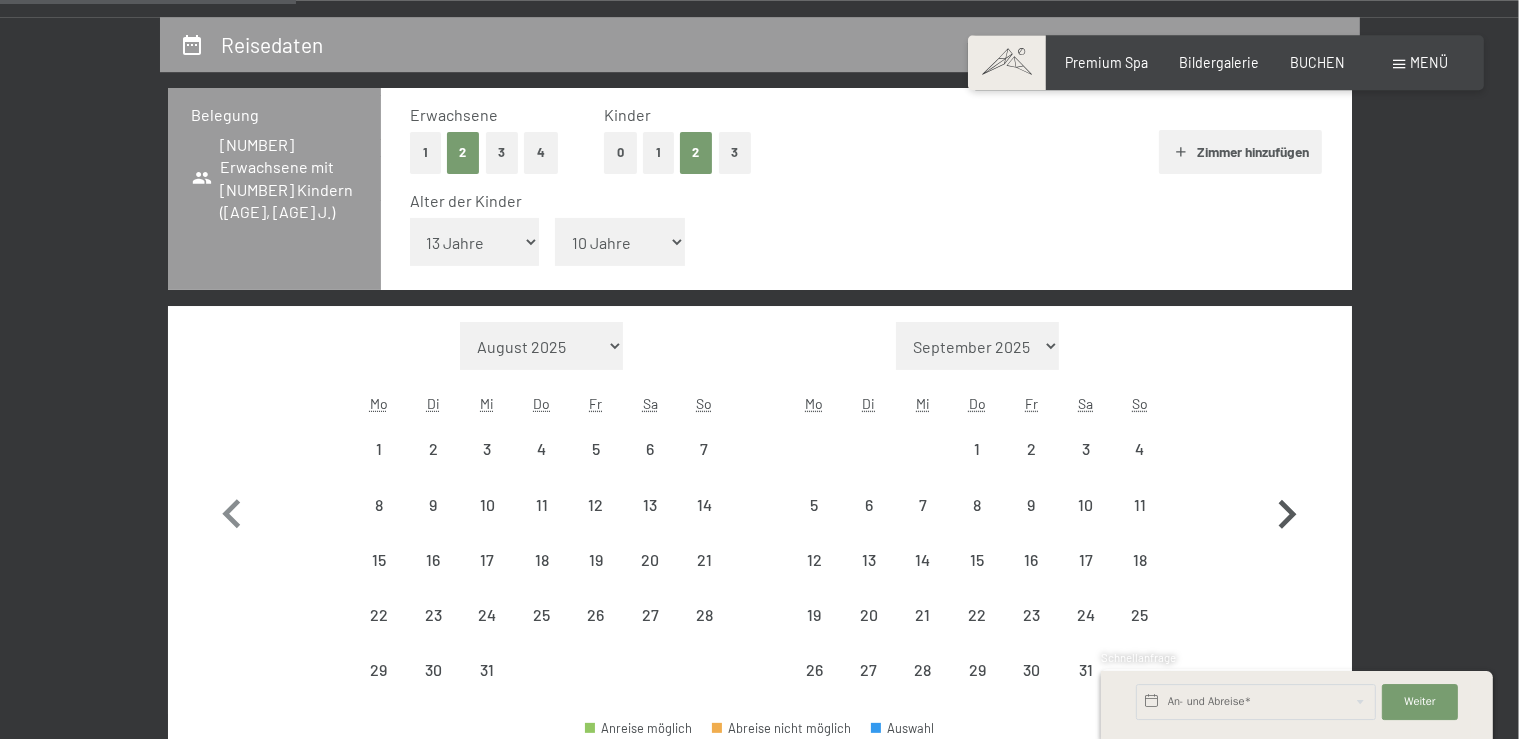 click 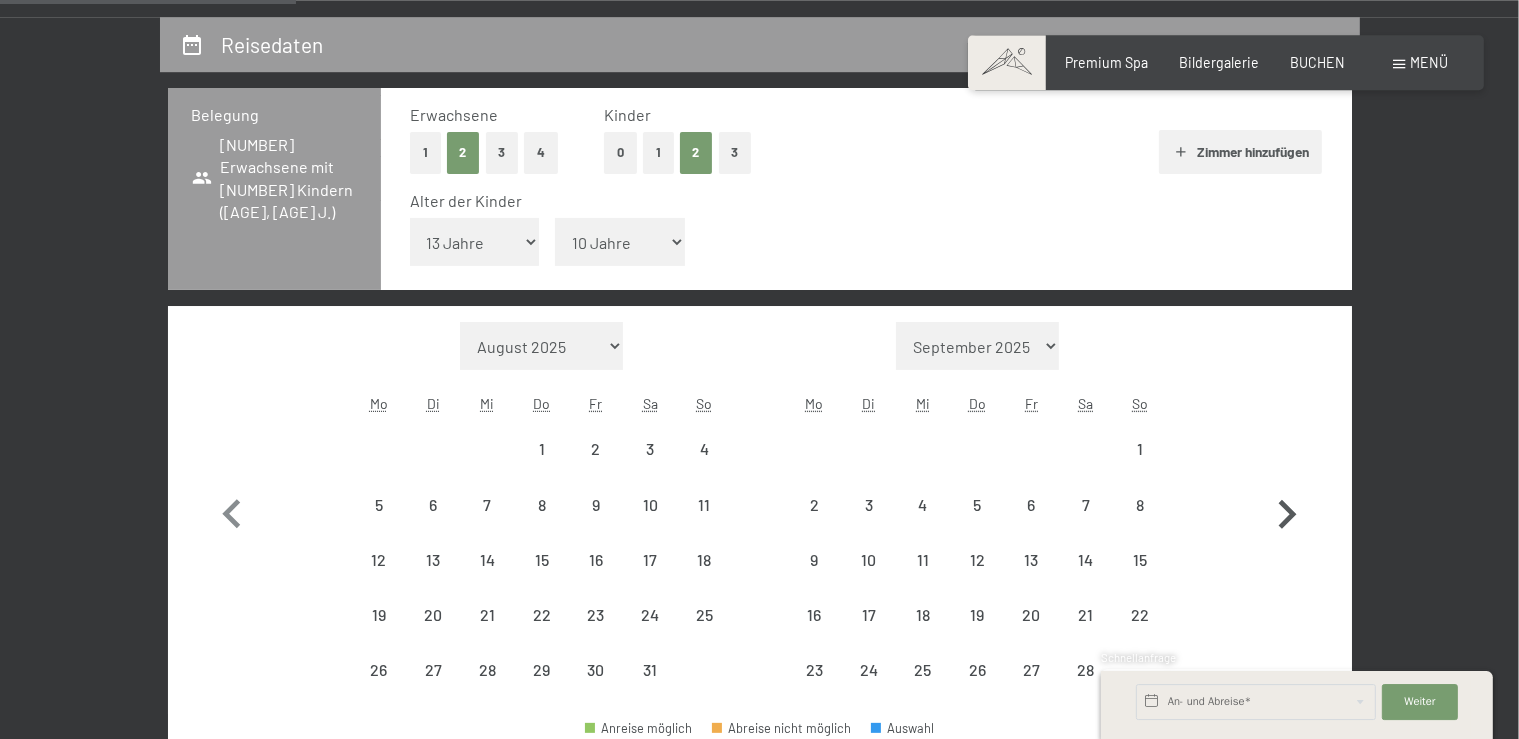 click 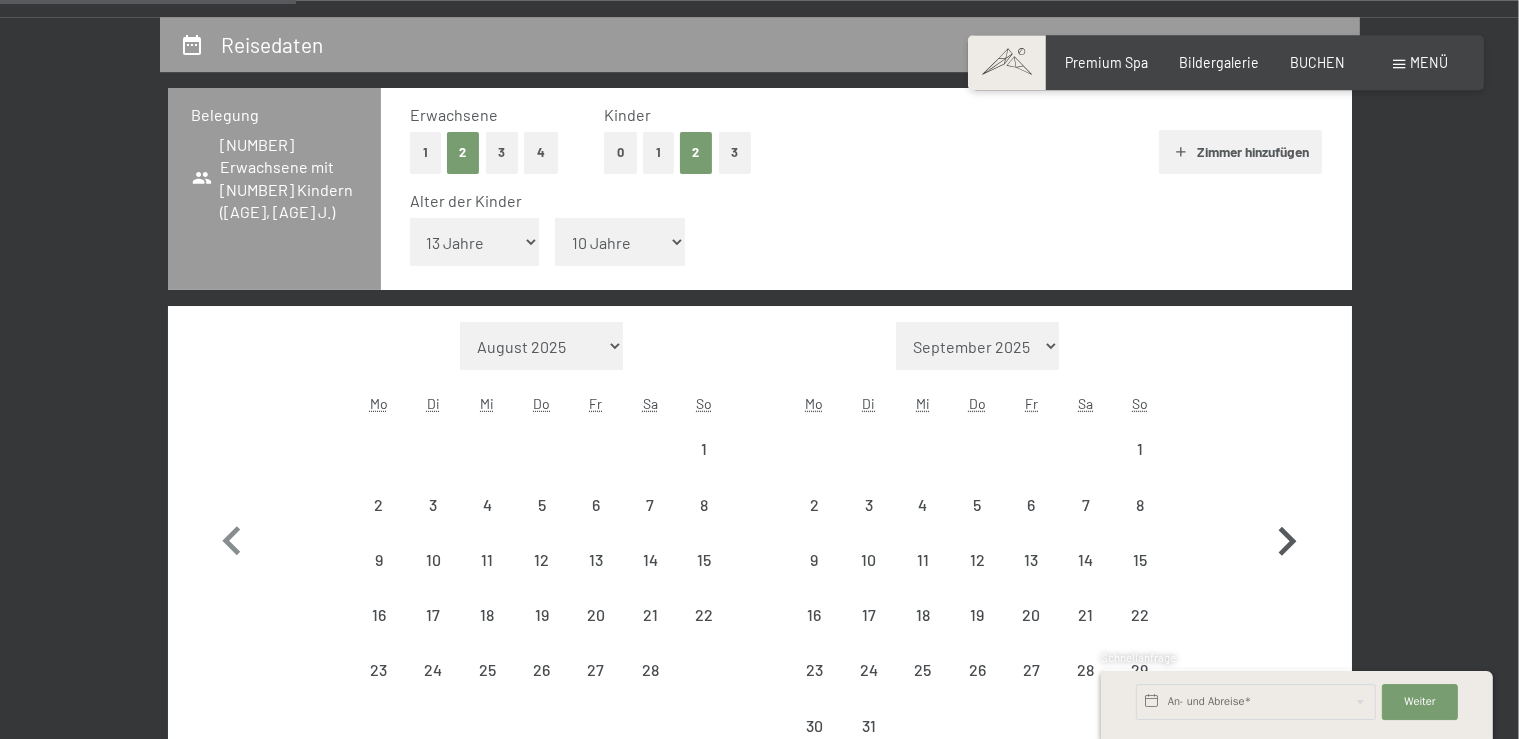 select on "[YEAR]-[MONTH]-[DATE]" 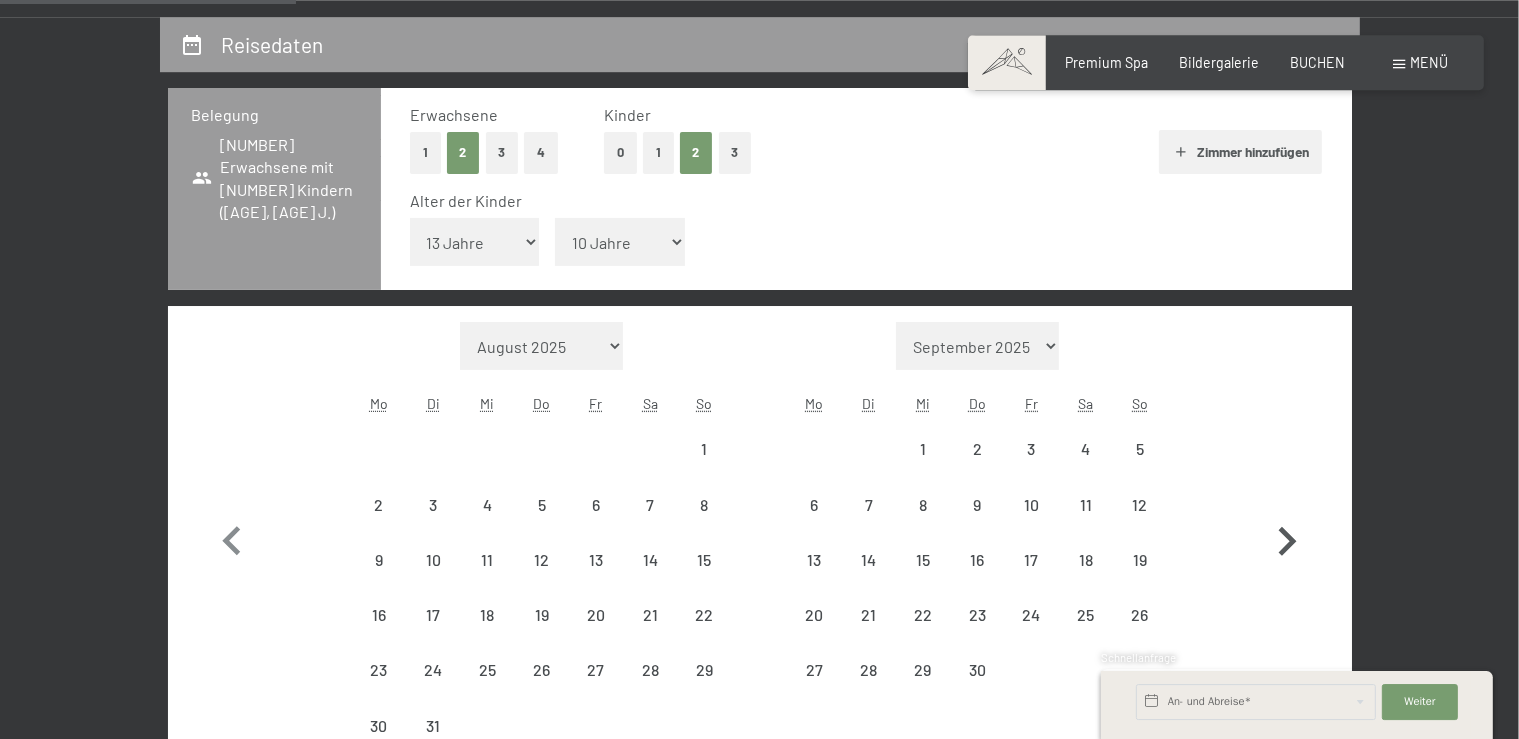 select on "[YEAR]-[MONTH]-[DATE]" 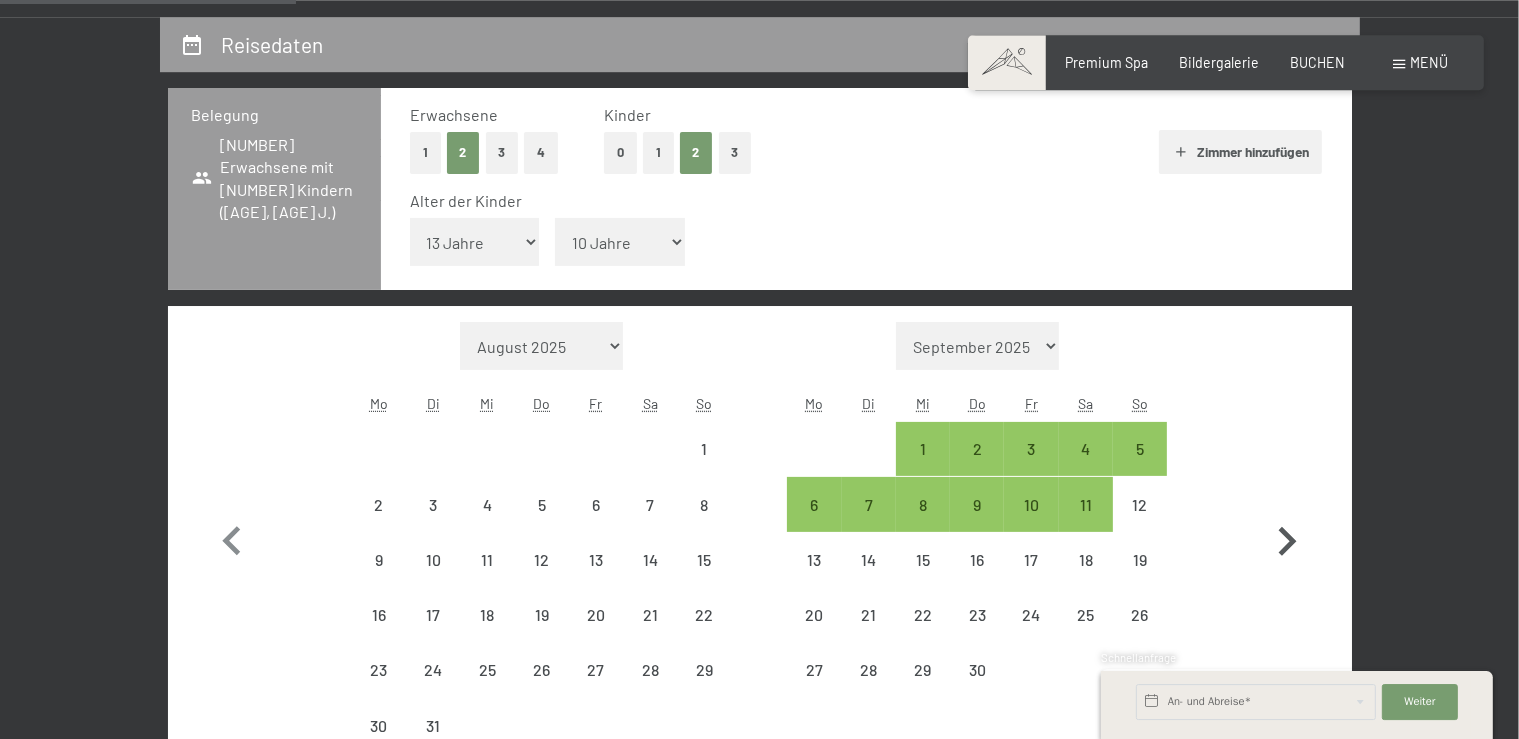 select on "[YEAR]-[MONTH]-[DATE]" 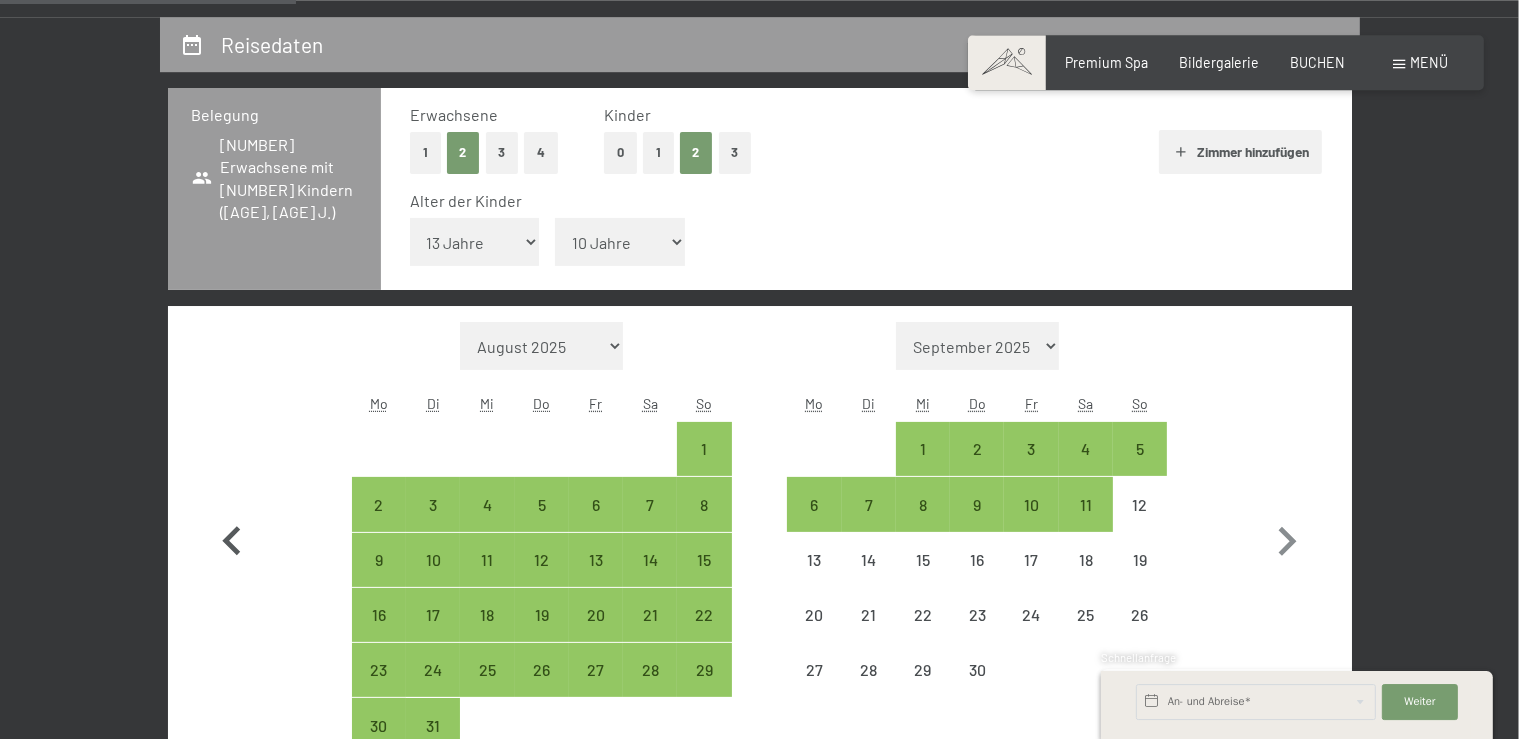 click 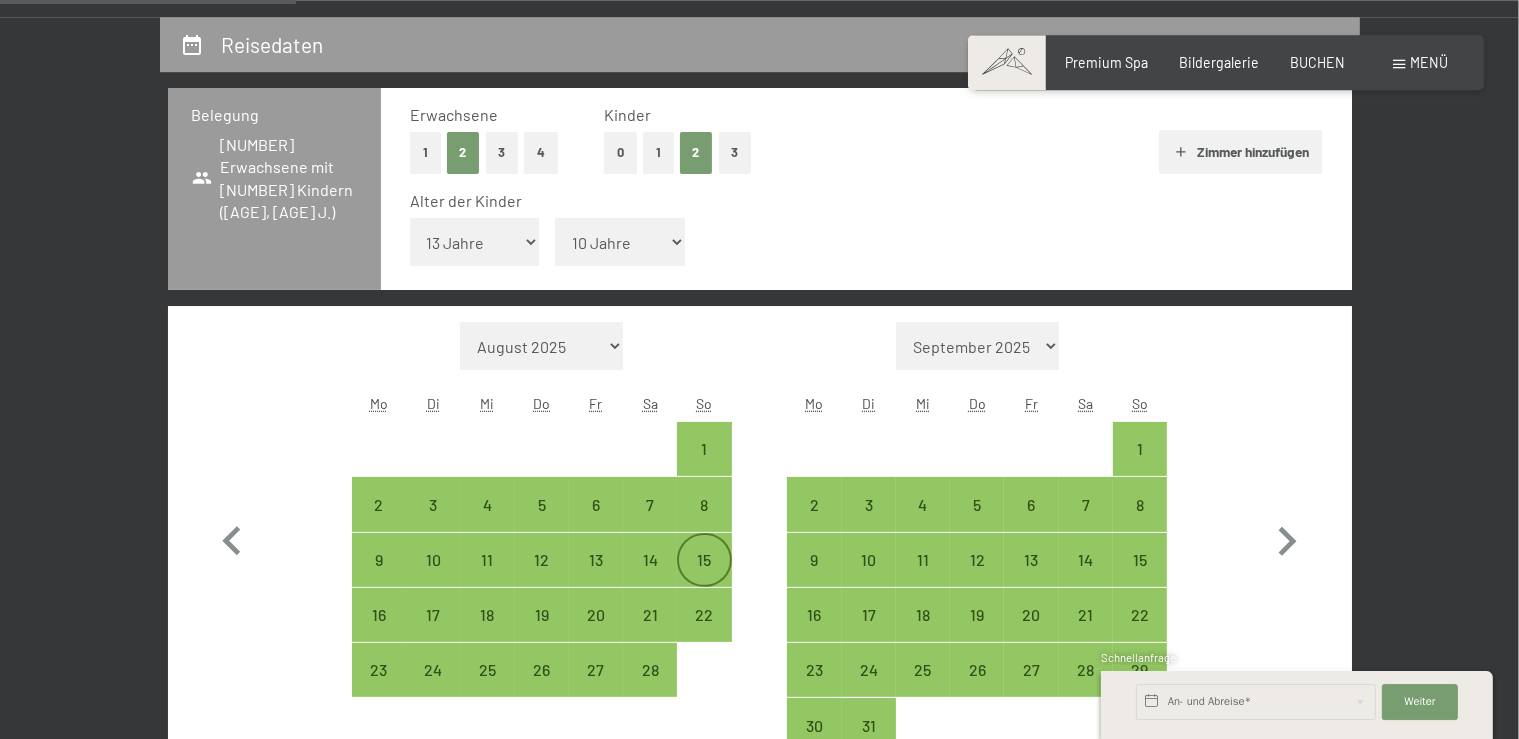 click on "15" at bounding box center [704, 577] 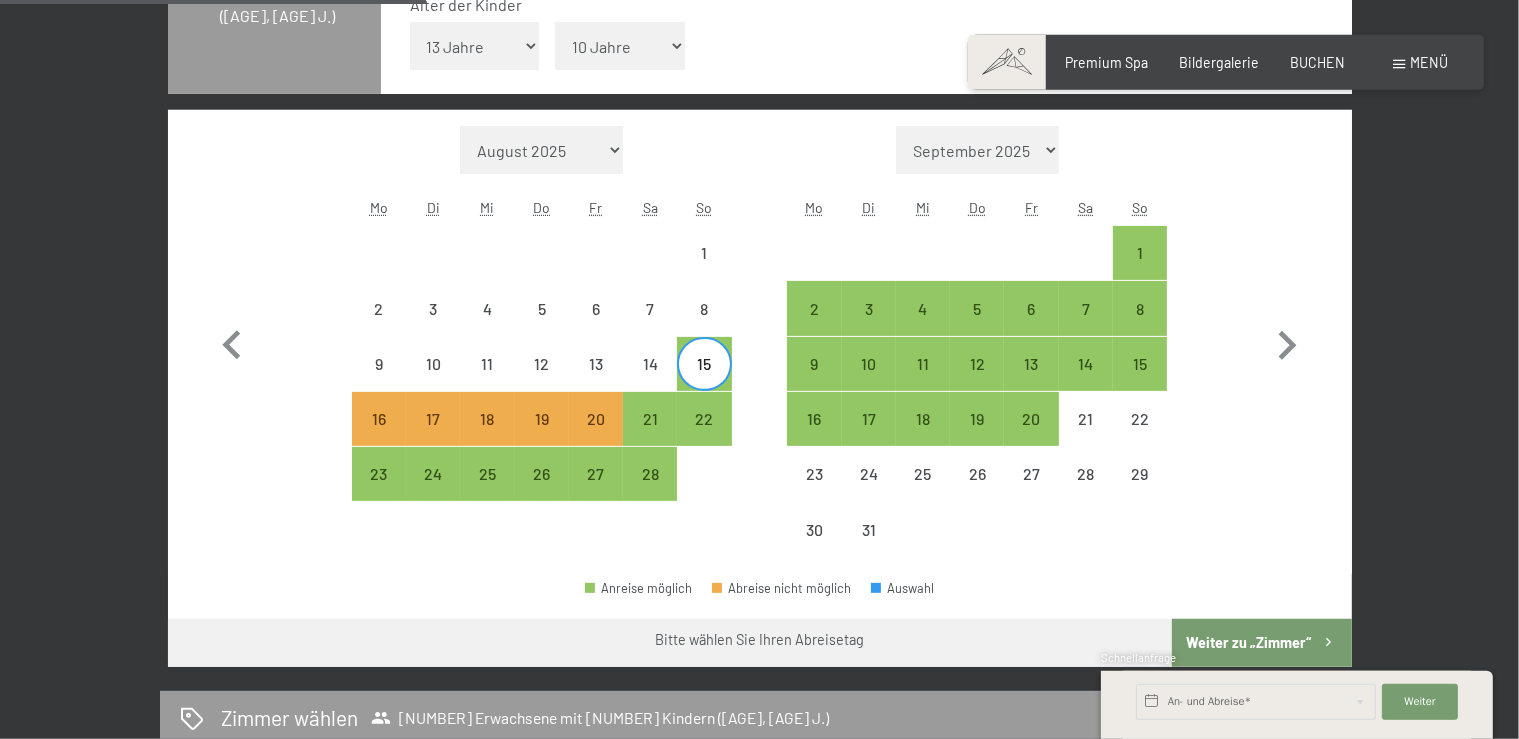 scroll, scrollTop: 592, scrollLeft: 0, axis: vertical 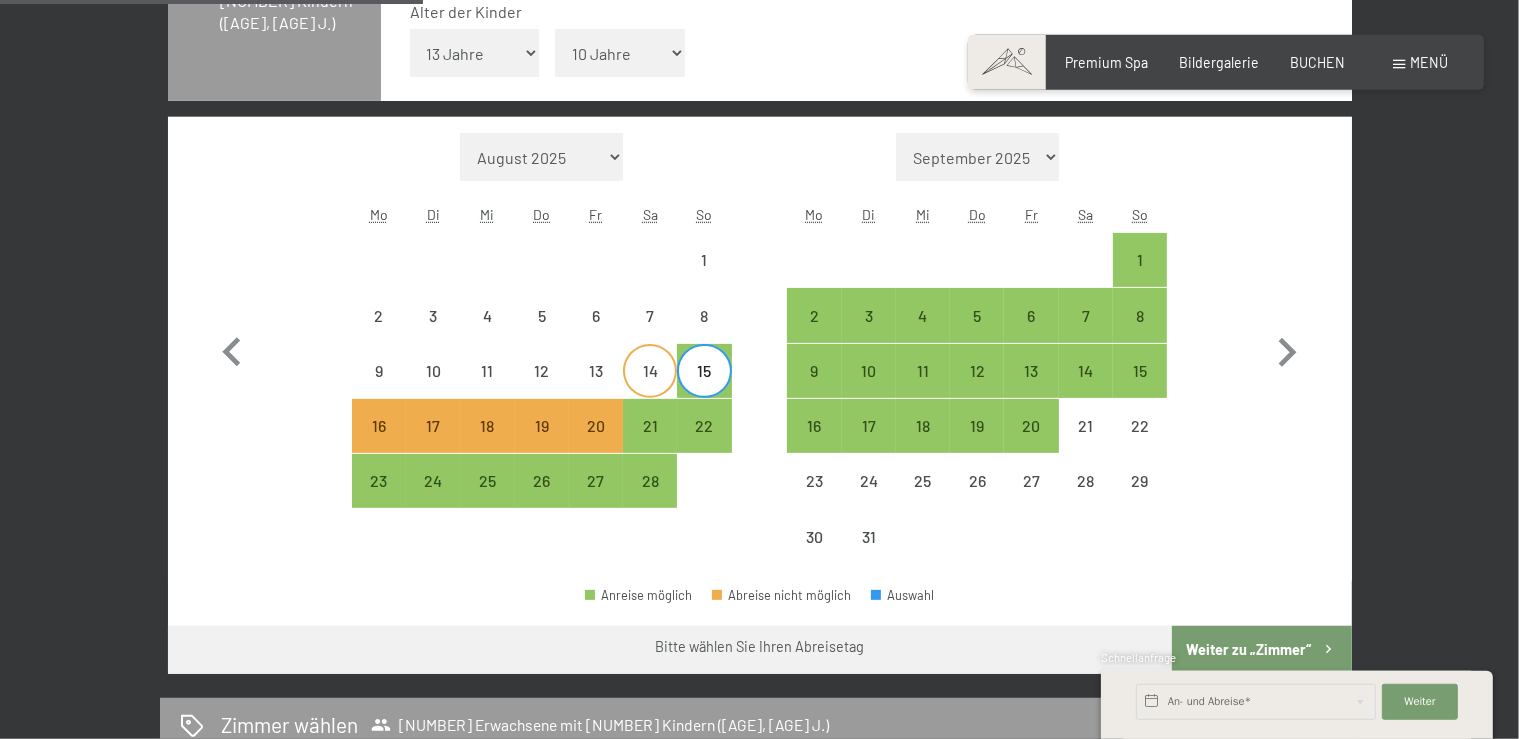 click on "14" at bounding box center [650, 388] 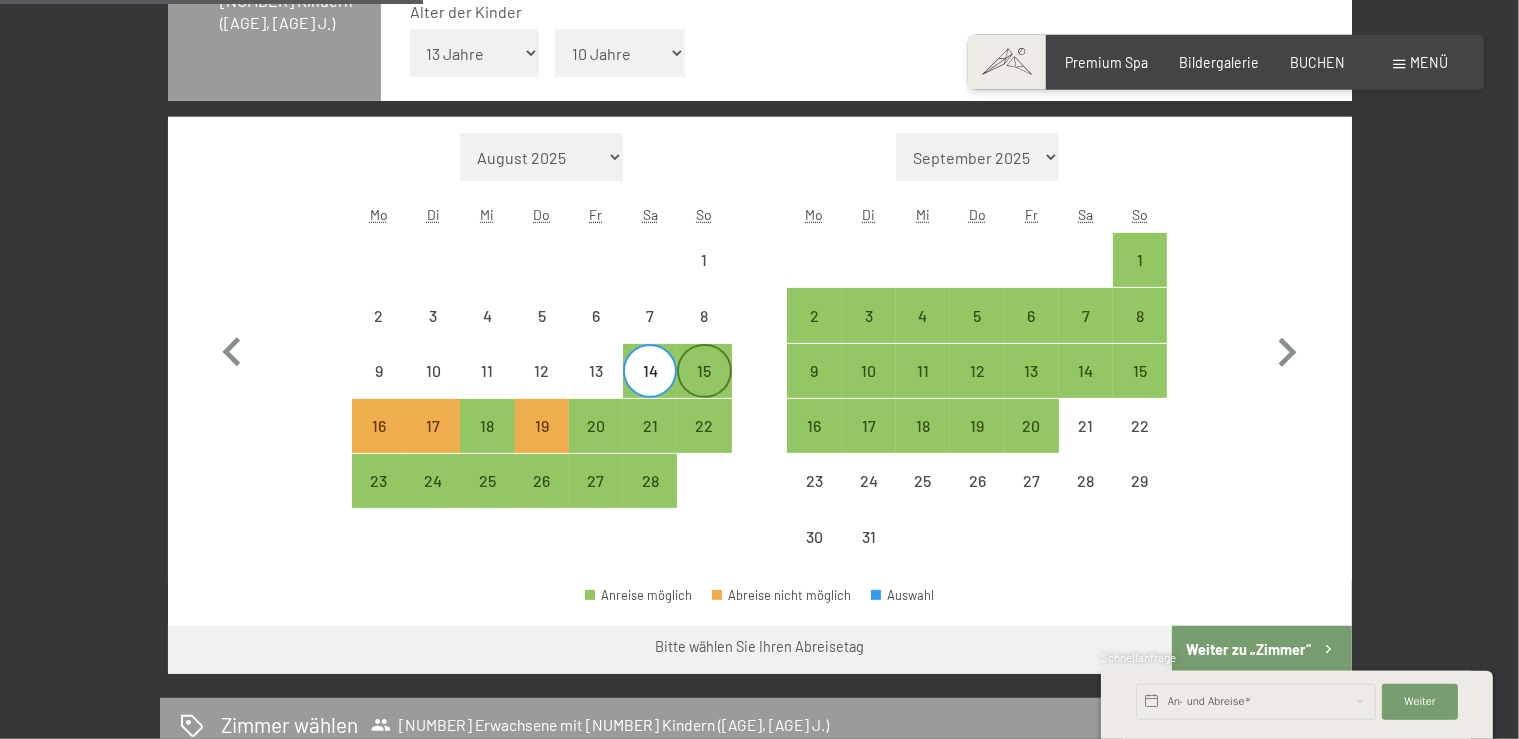 click on "15" at bounding box center (704, 388) 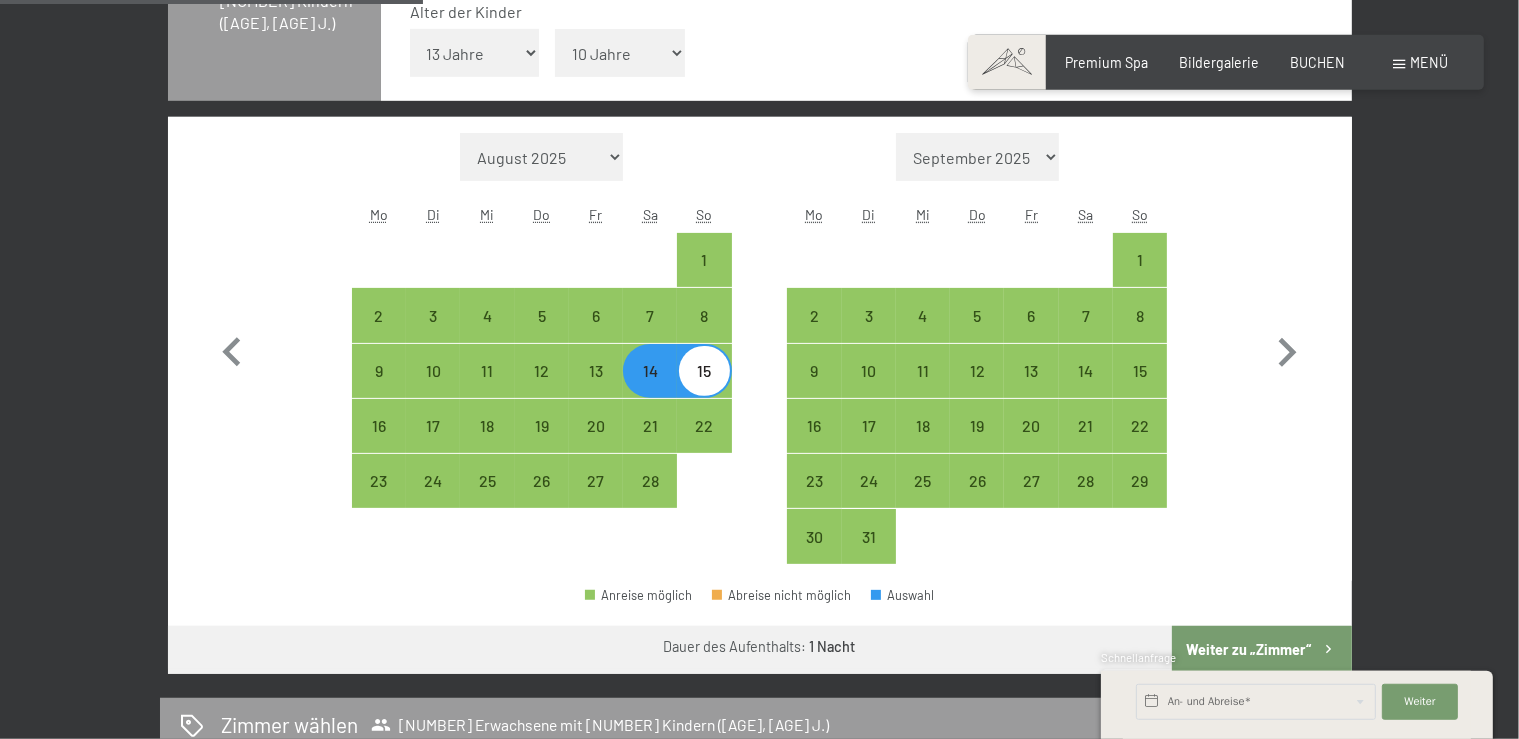 click on "15" at bounding box center [704, 388] 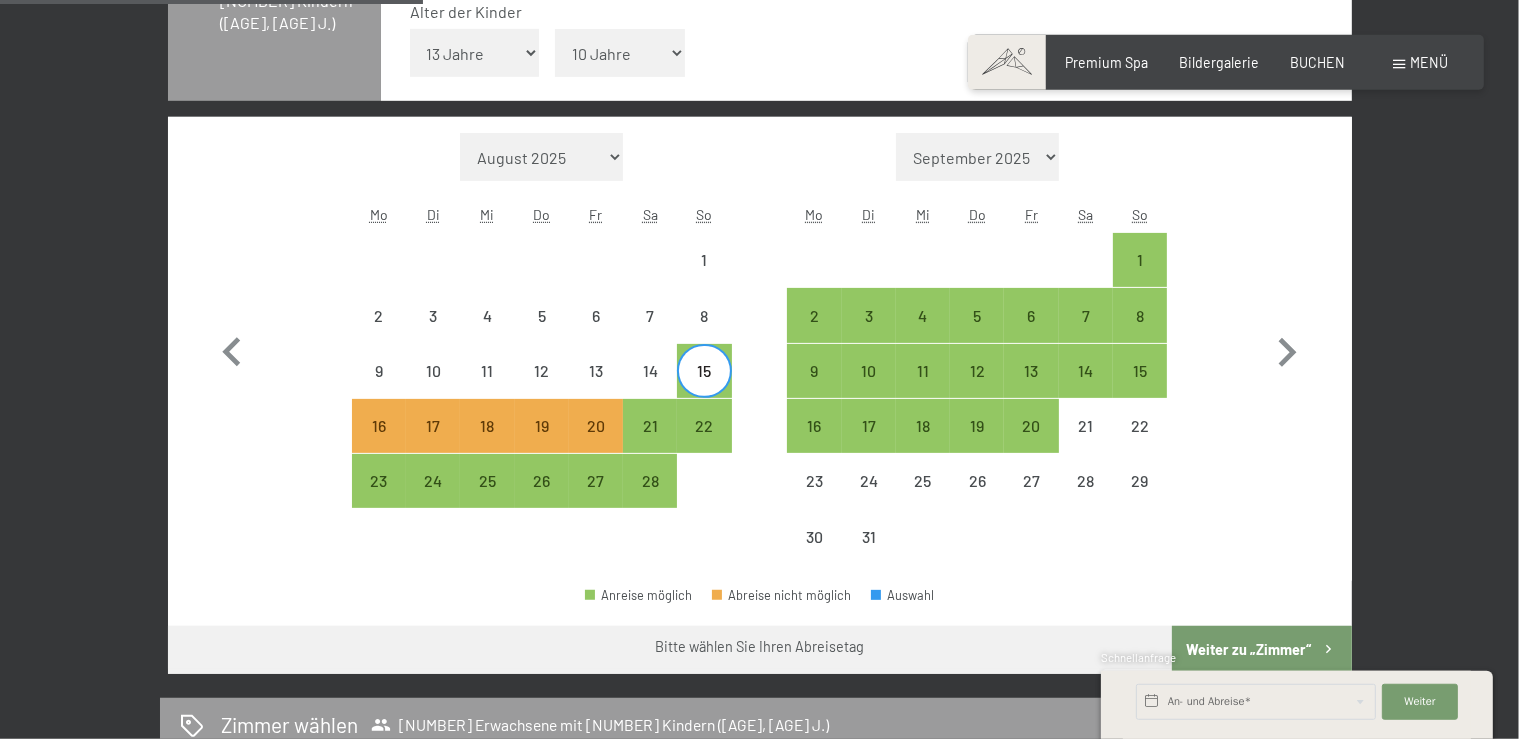 click on "Einwilligung Marketing*" at bounding box center (637, 427) 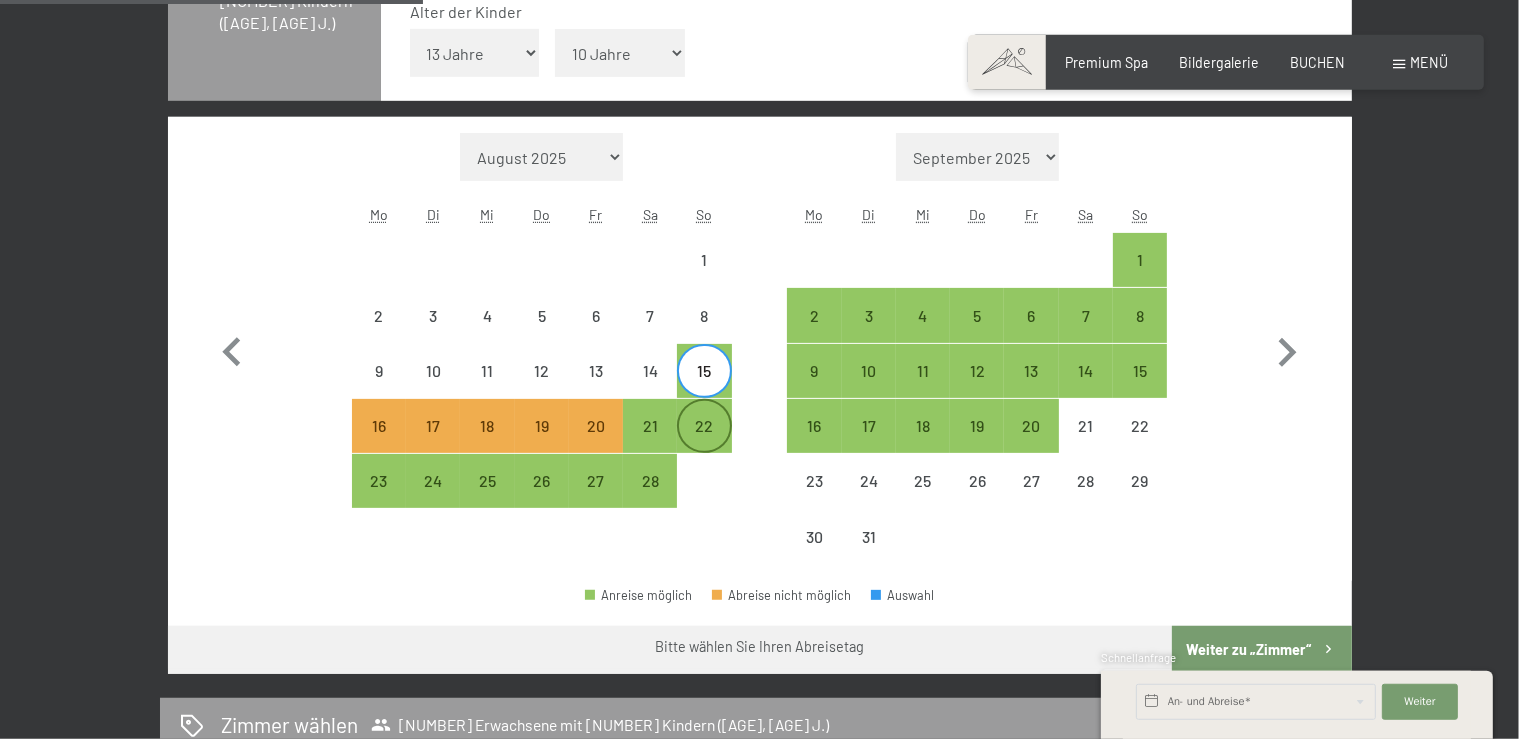 drag, startPoint x: 714, startPoint y: 370, endPoint x: 698, endPoint y: 412, distance: 44.94441 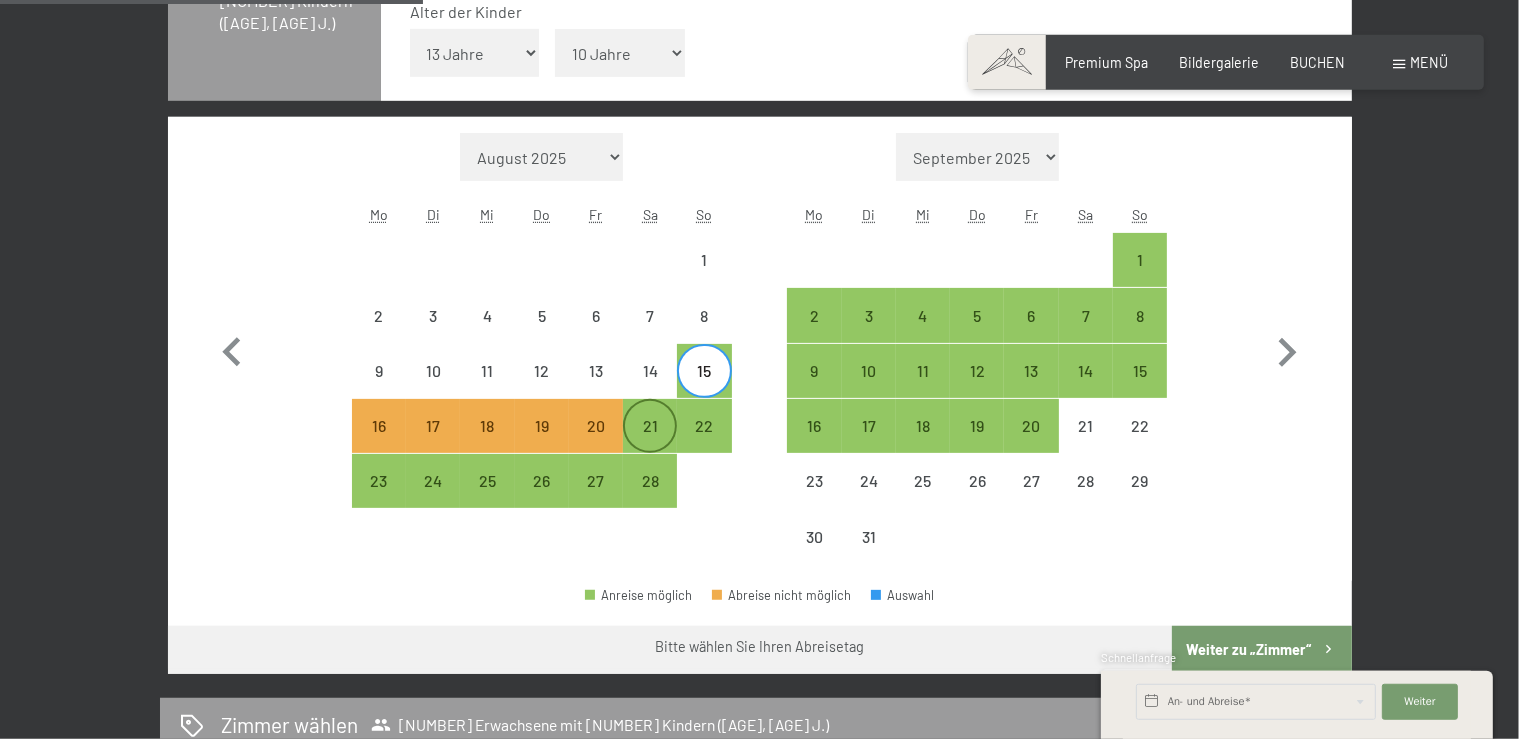click on "21" at bounding box center (650, 426) 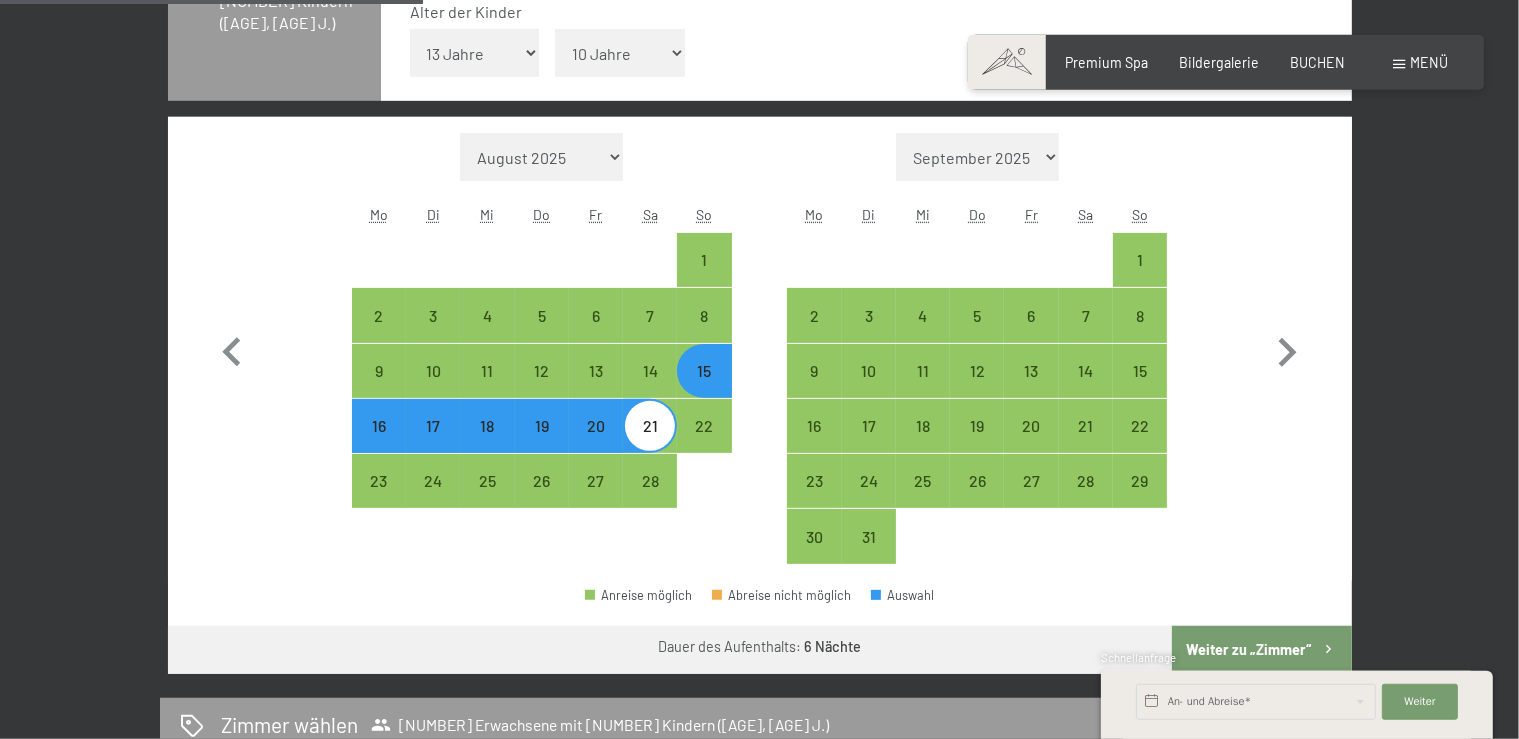 click on "Weiter zu „Zimmer“" at bounding box center [1261, 650] 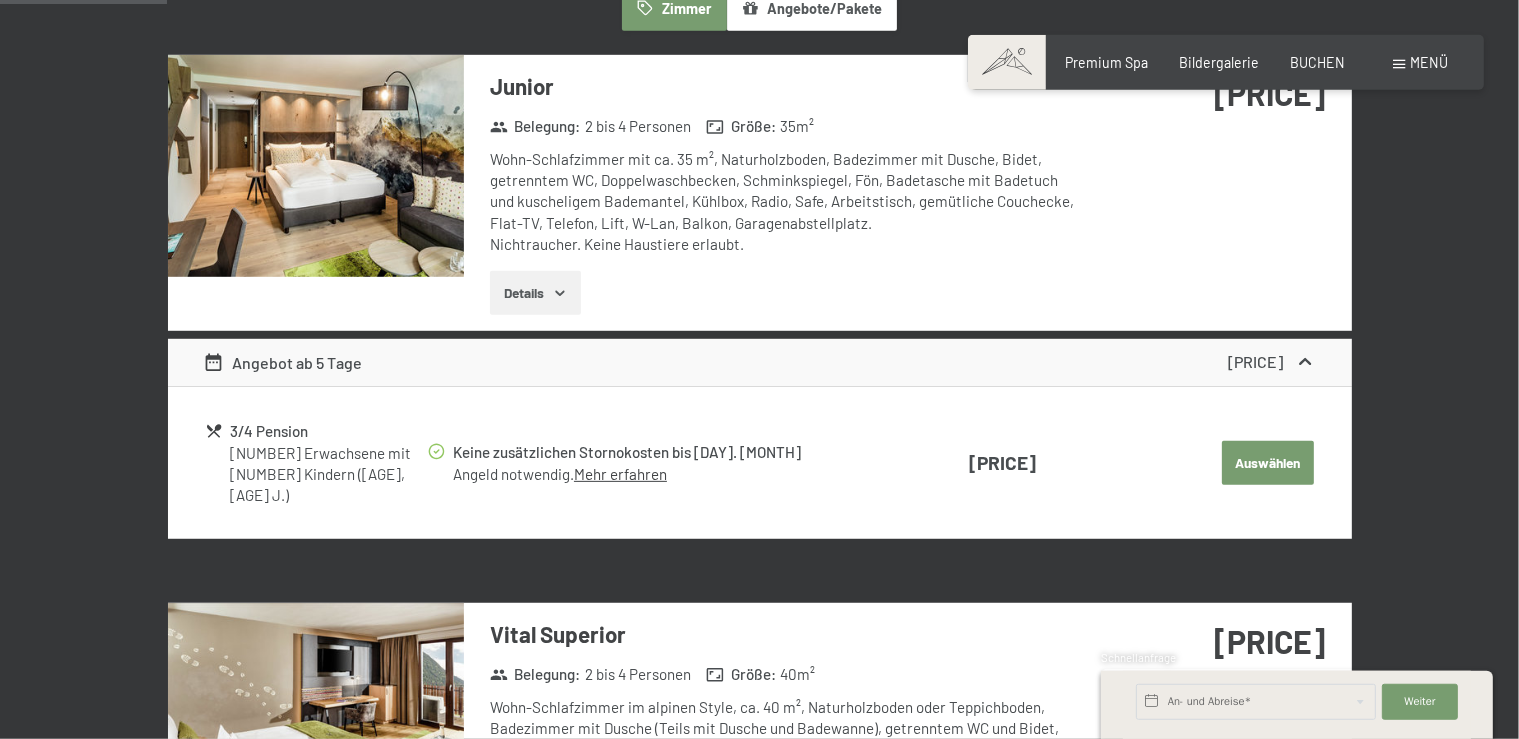 scroll, scrollTop: 420, scrollLeft: 0, axis: vertical 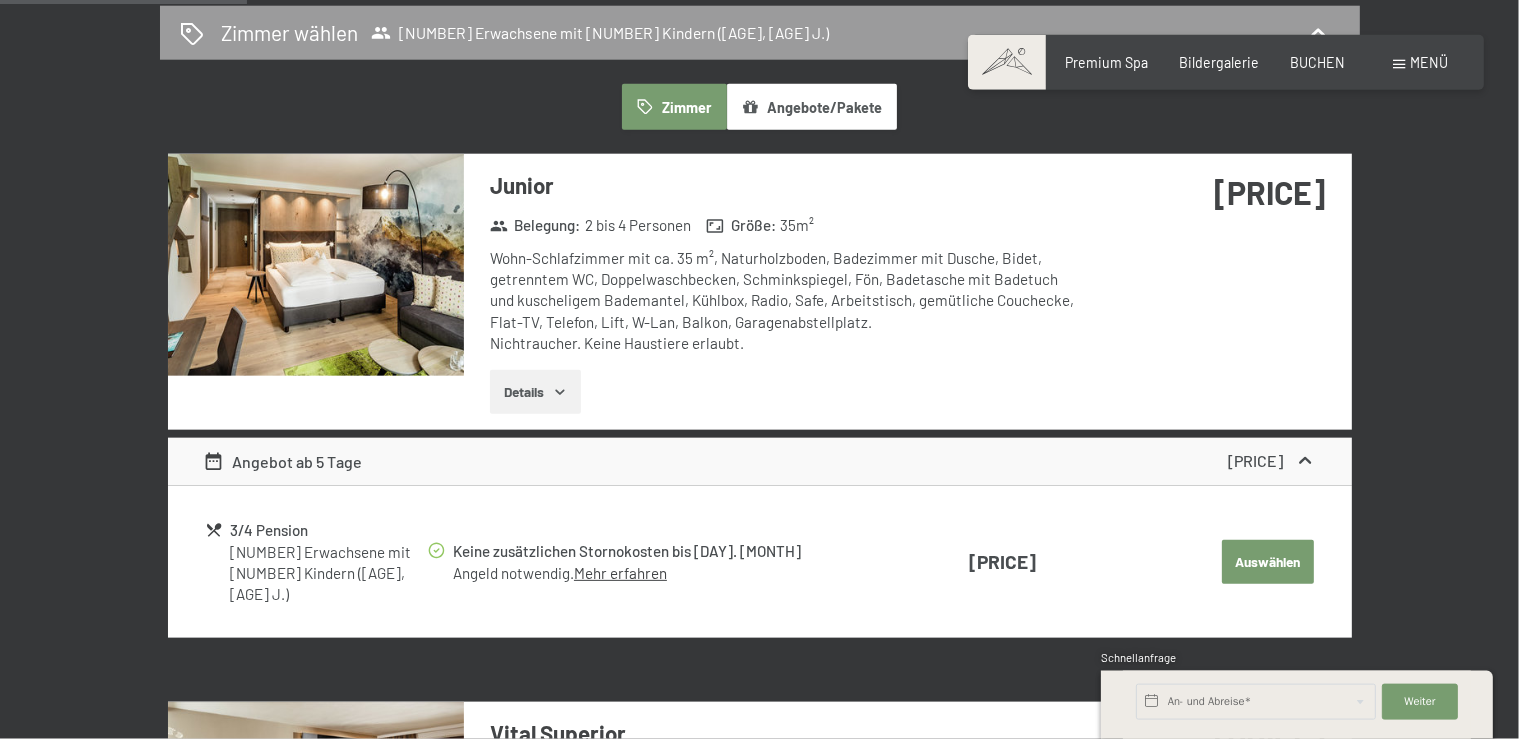 click on "Angebote/Pakete" at bounding box center [812, 107] 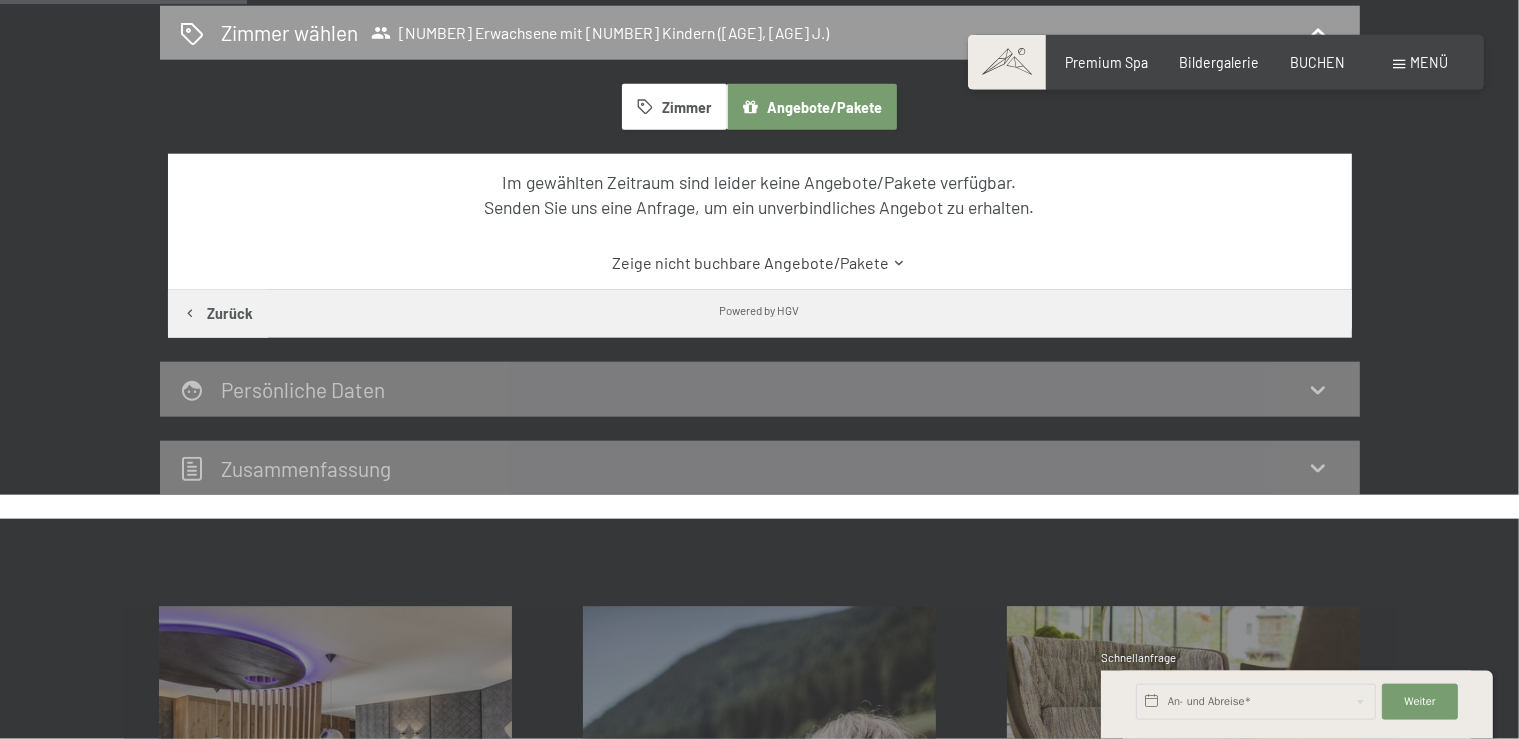 click 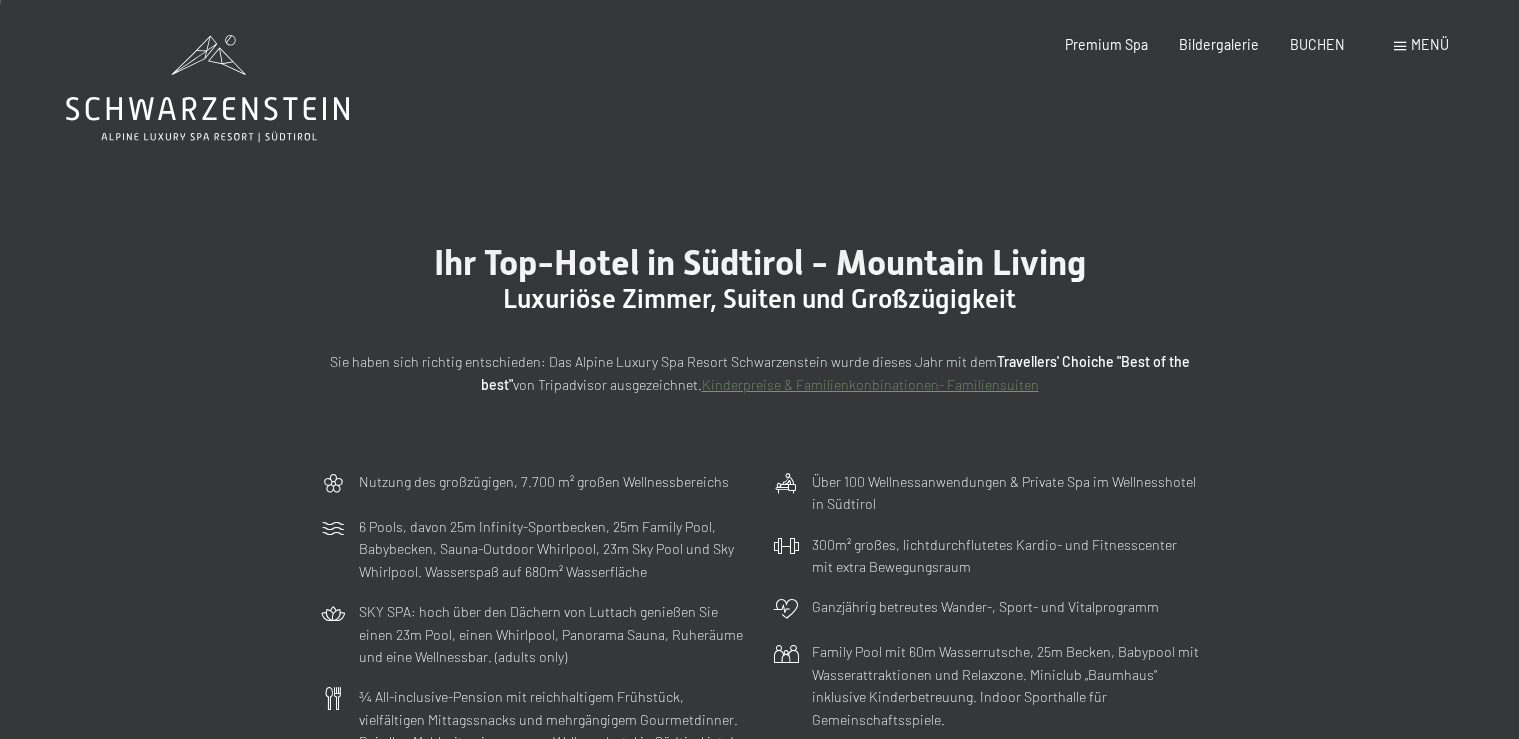 scroll, scrollTop: 0, scrollLeft: 0, axis: both 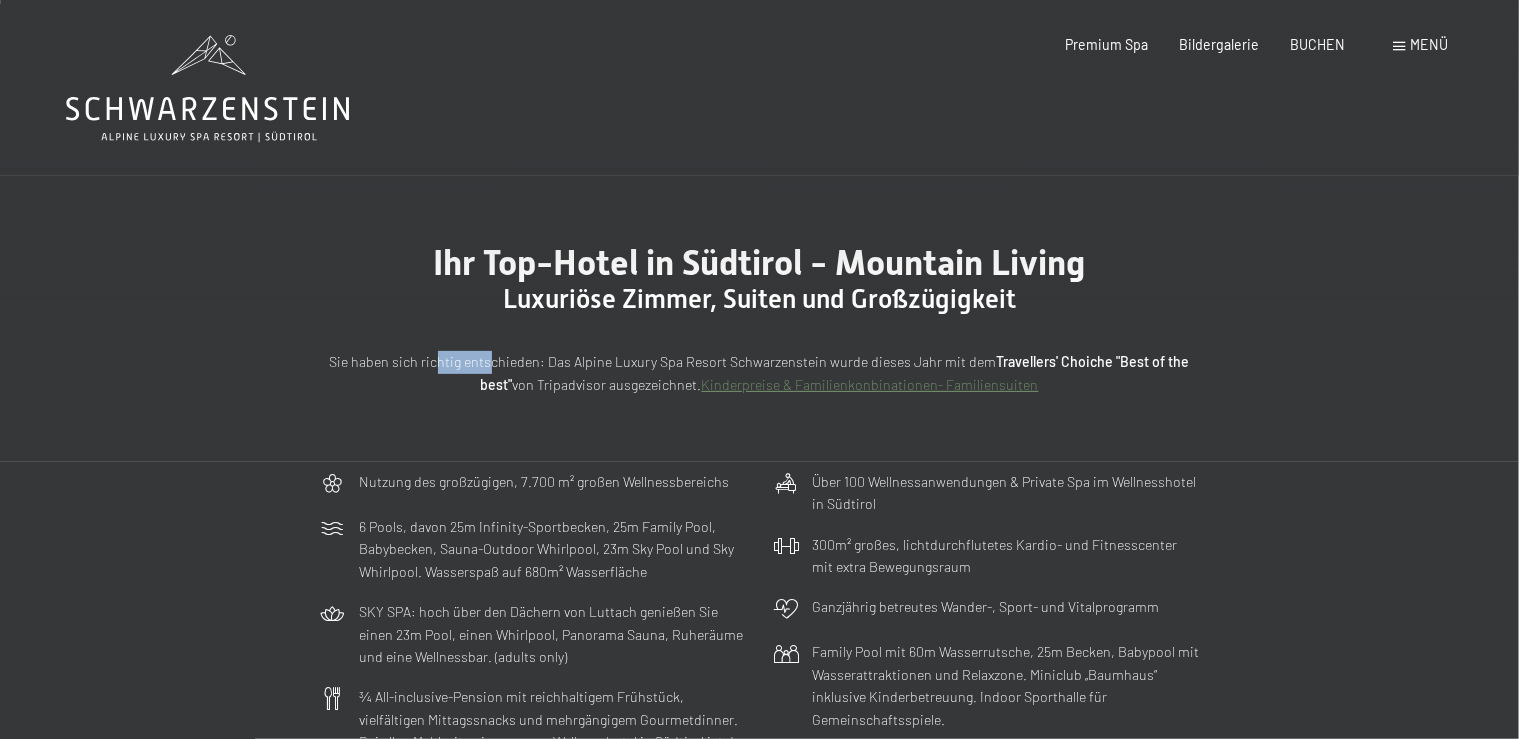 drag, startPoint x: 470, startPoint y: 355, endPoint x: 550, endPoint y: 371, distance: 81.58431 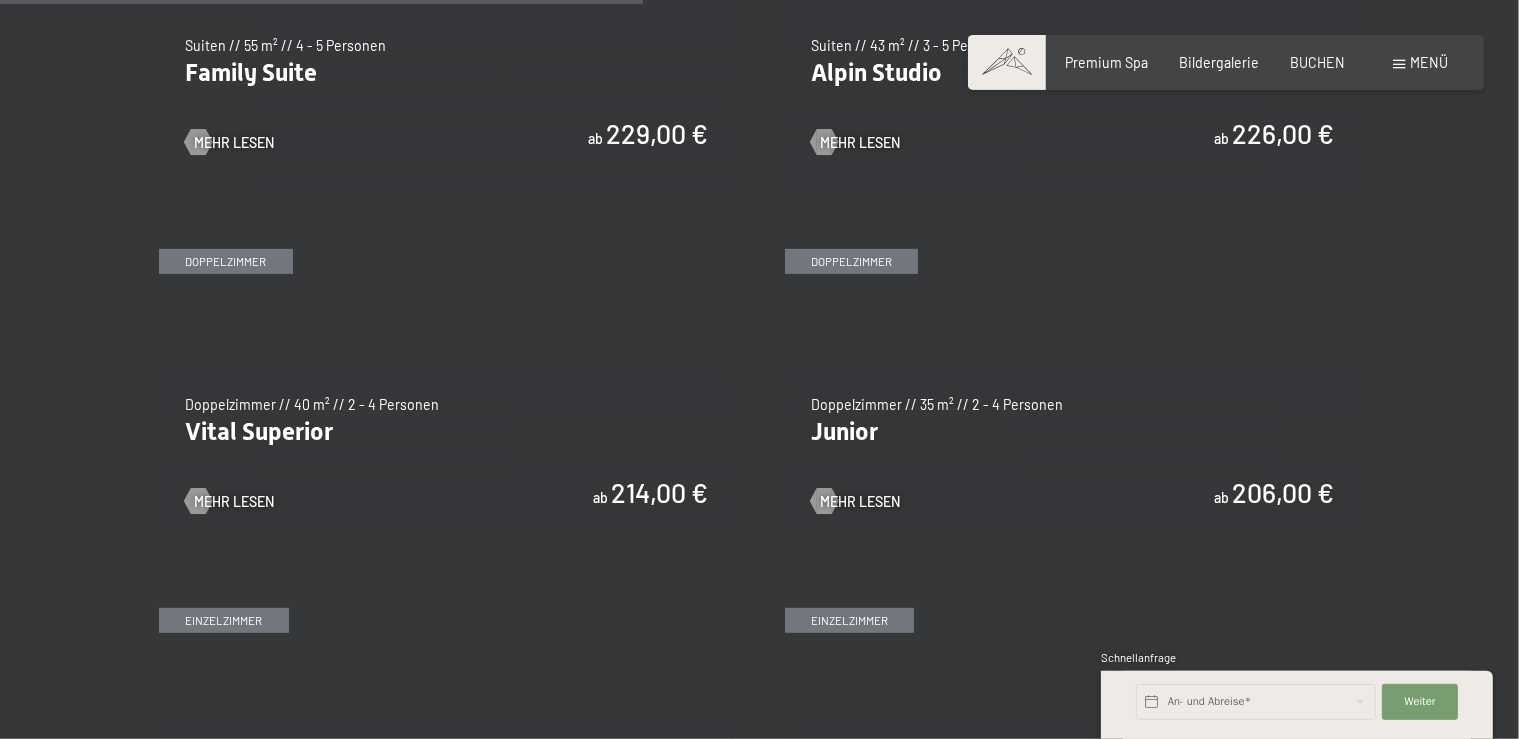 scroll, scrollTop: 2400, scrollLeft: 0, axis: vertical 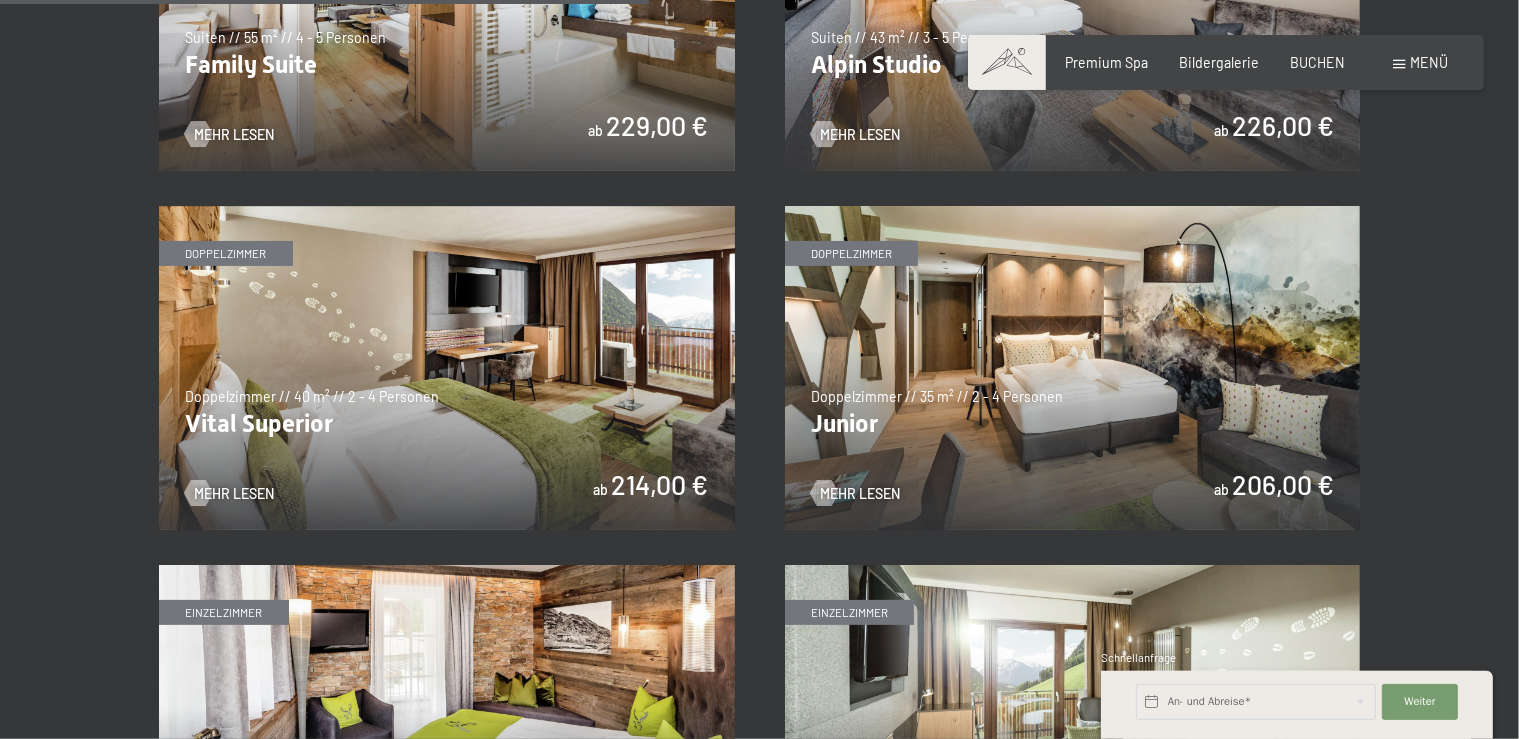 click at bounding box center [1073, 368] 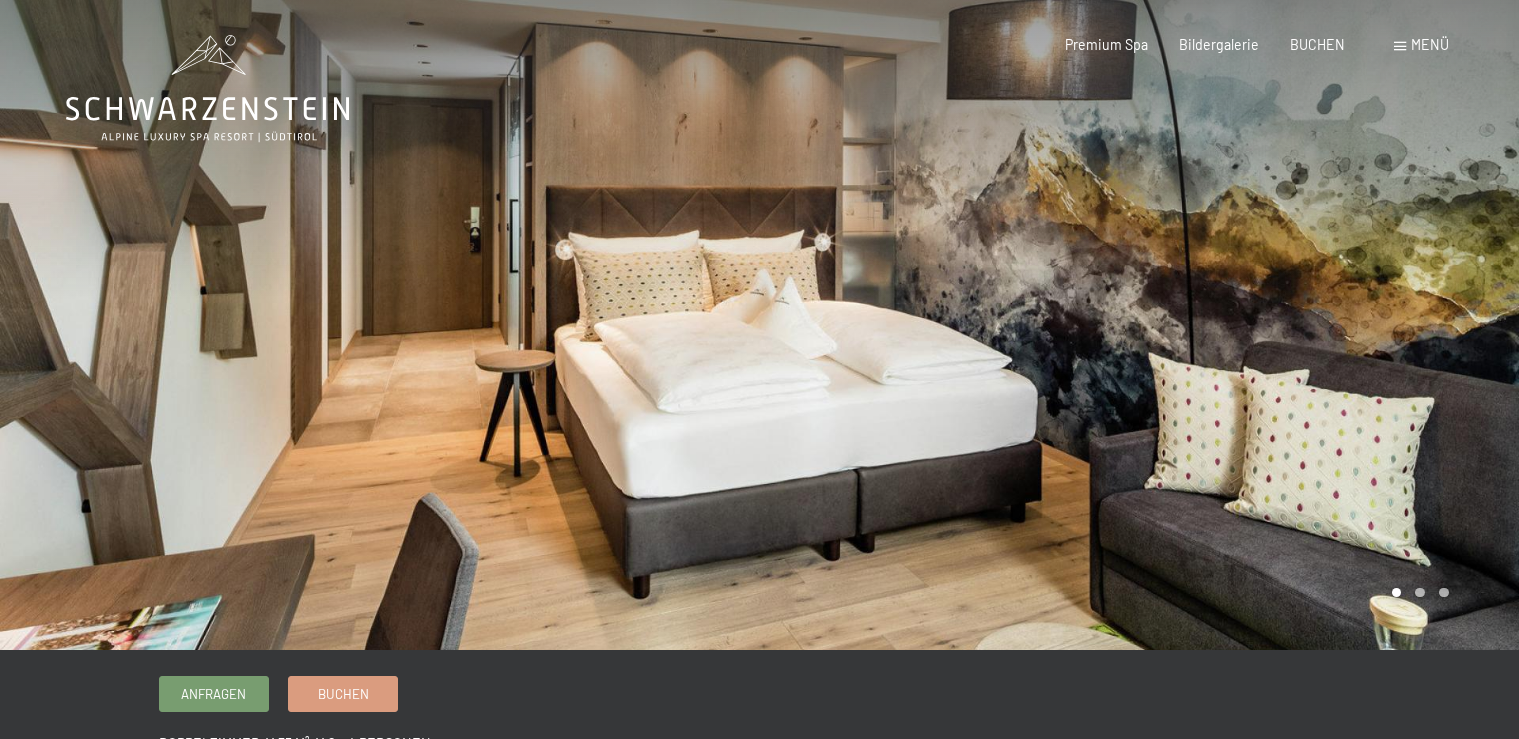 scroll, scrollTop: 0, scrollLeft: 0, axis: both 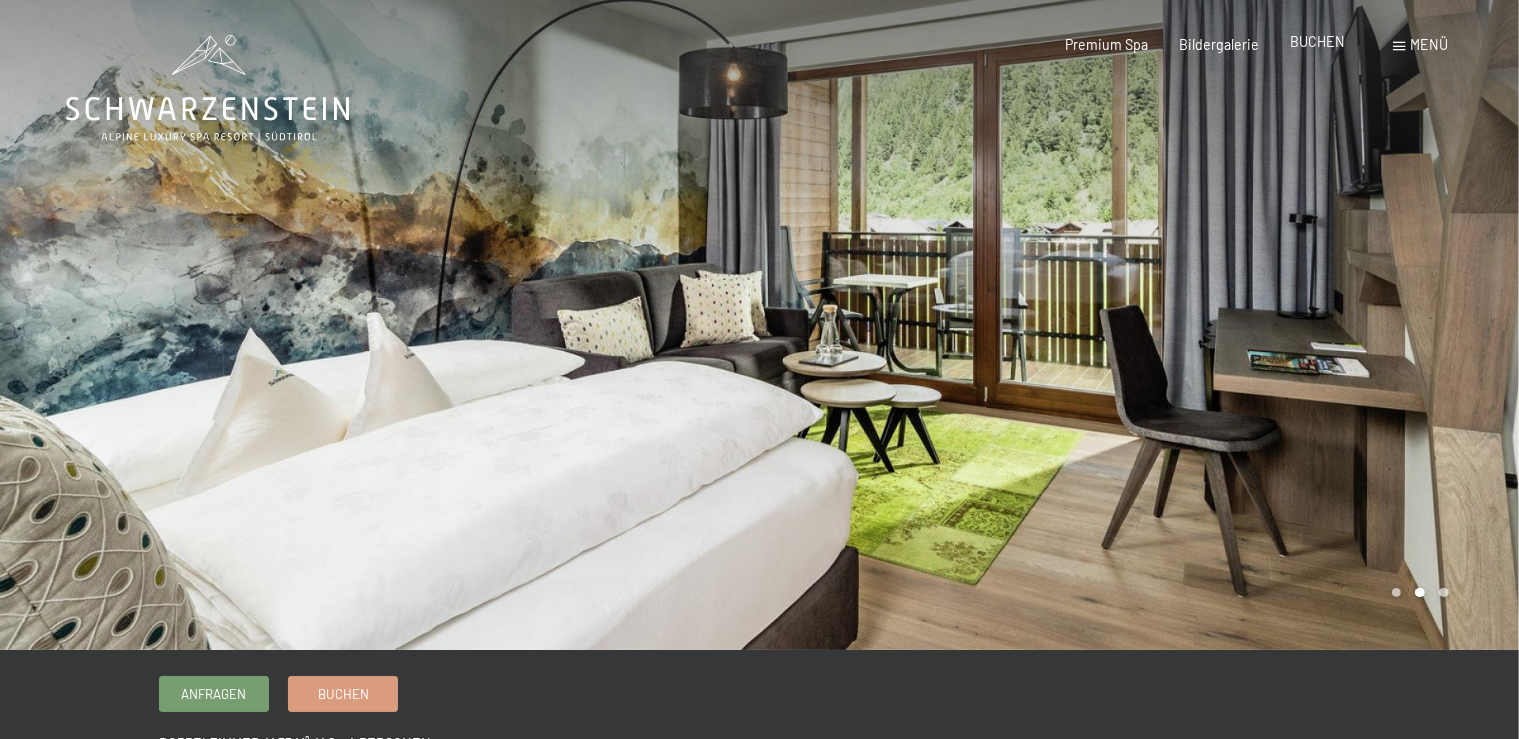 click on "BUCHEN" at bounding box center (1317, 41) 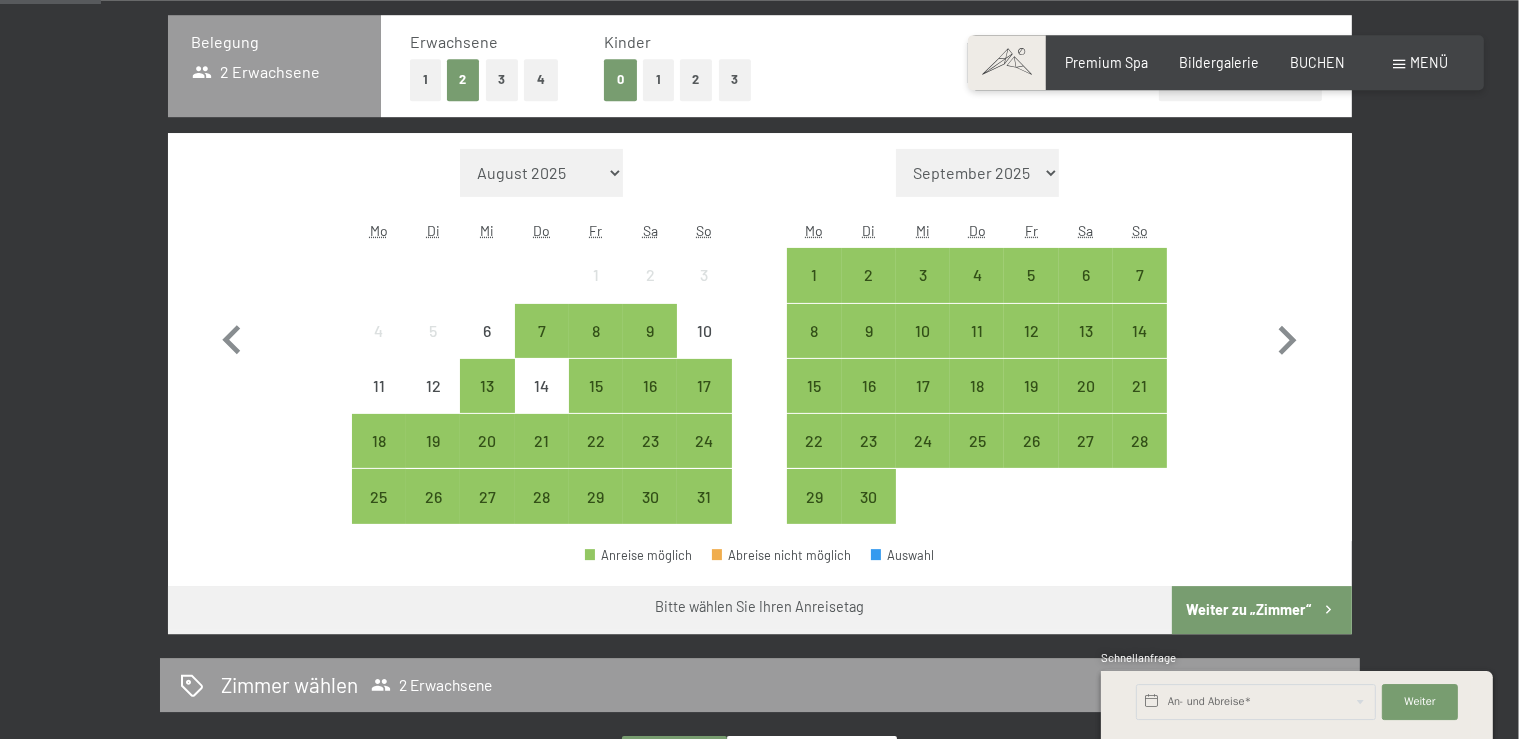 scroll, scrollTop: 441, scrollLeft: 0, axis: vertical 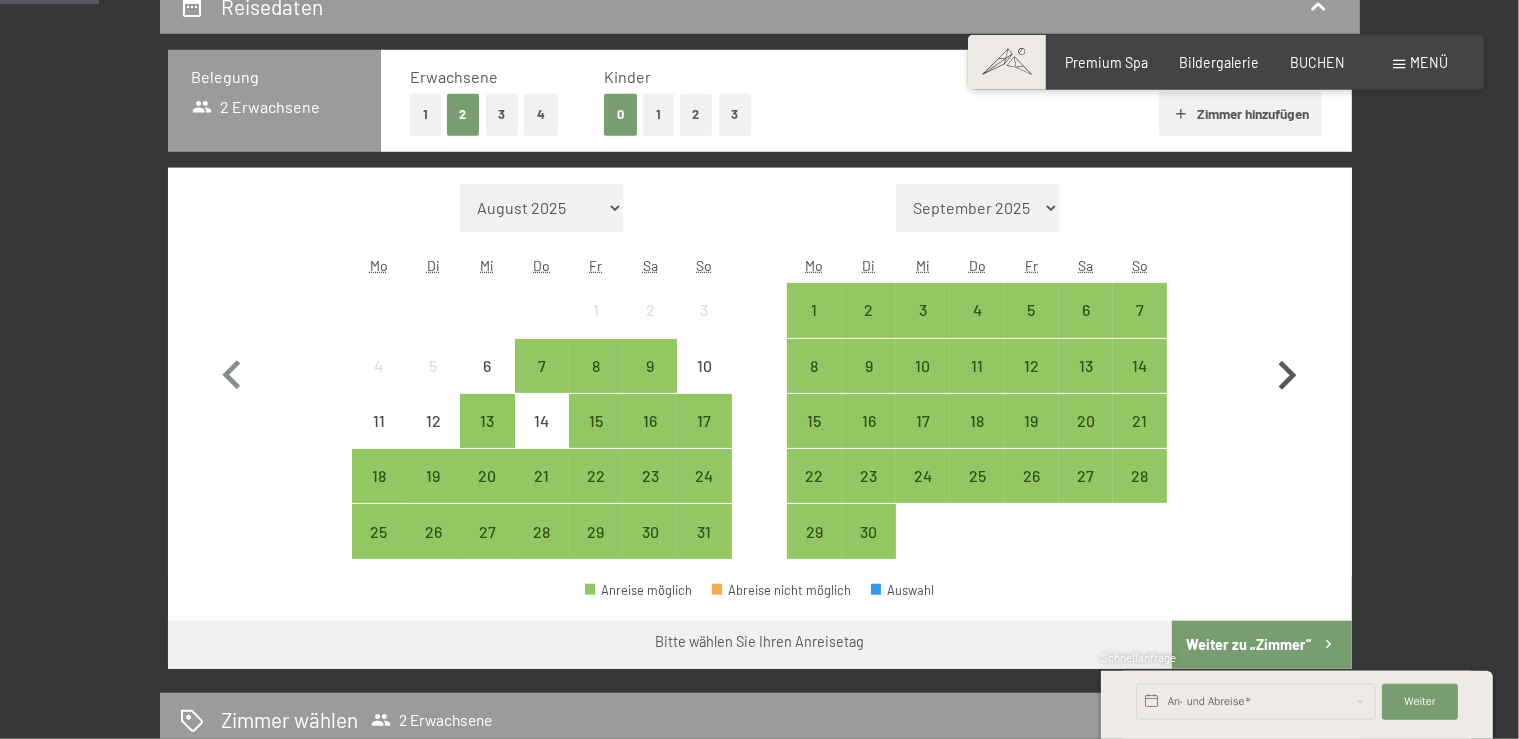 click 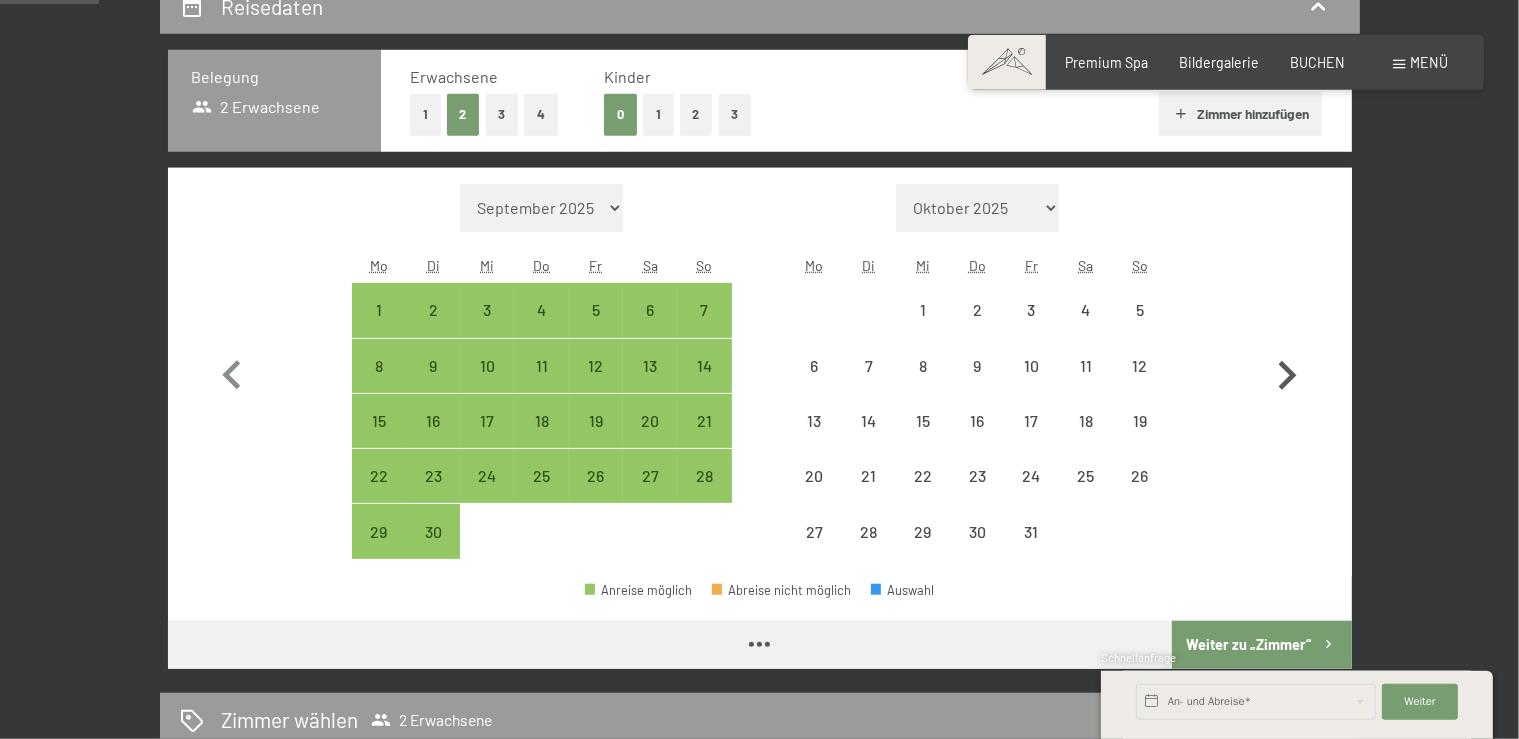 click 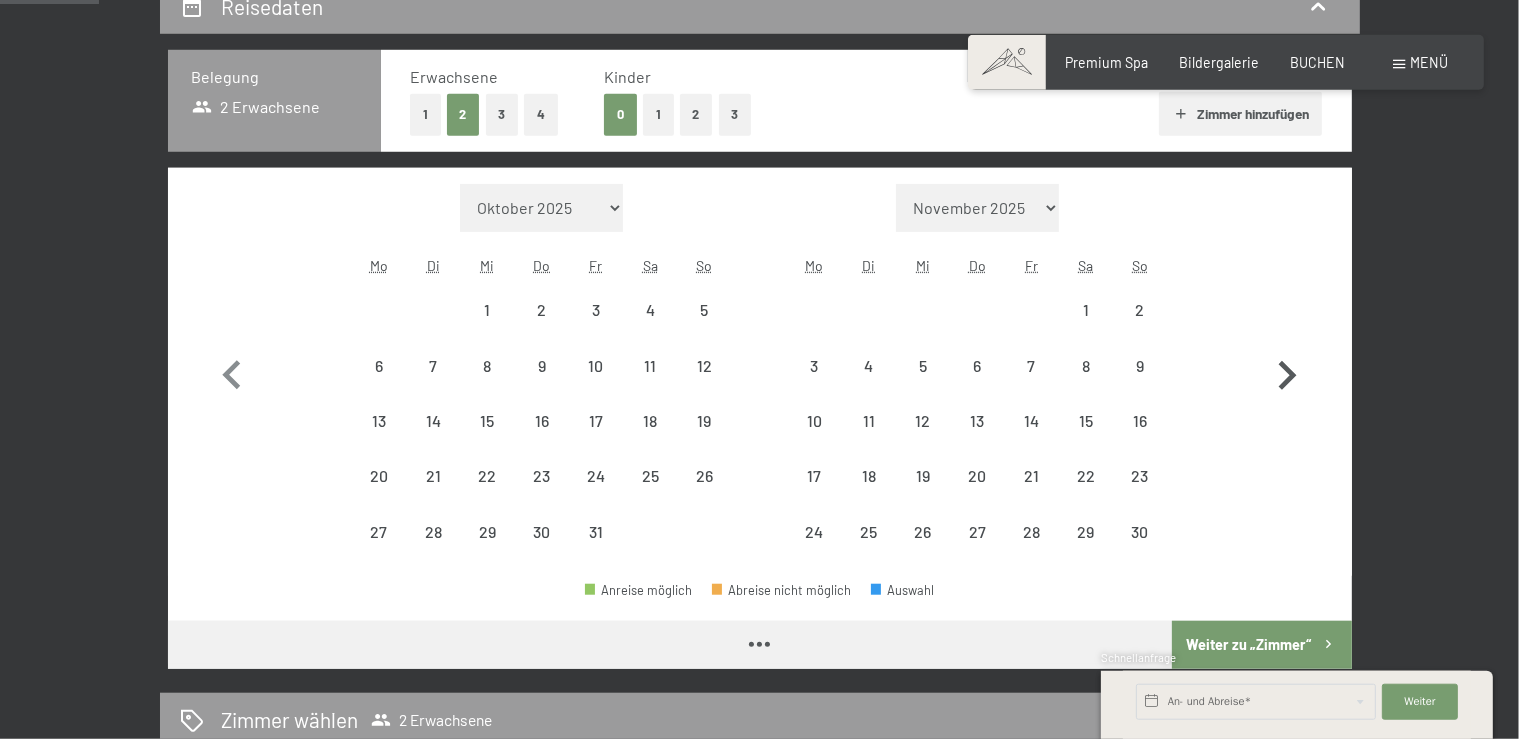 click 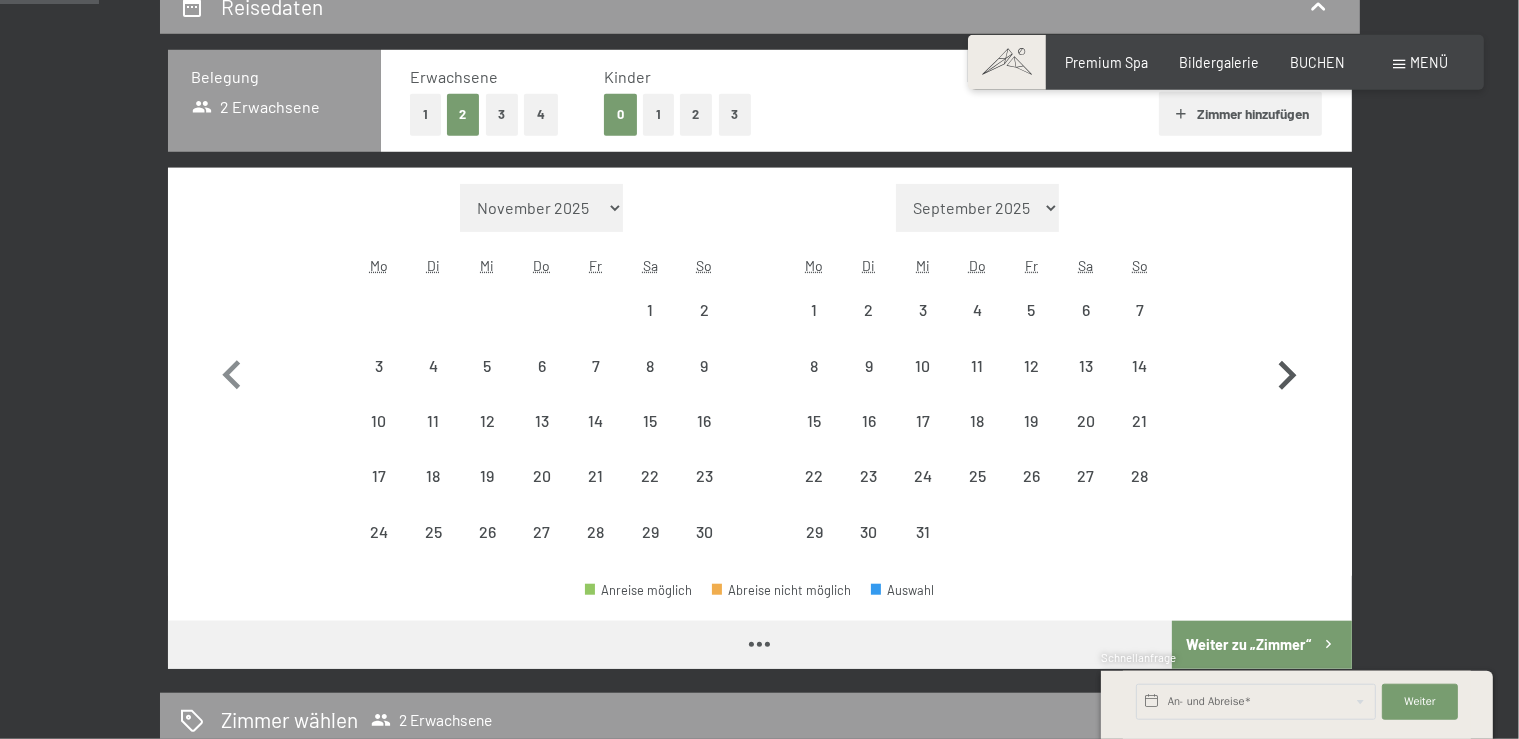 click 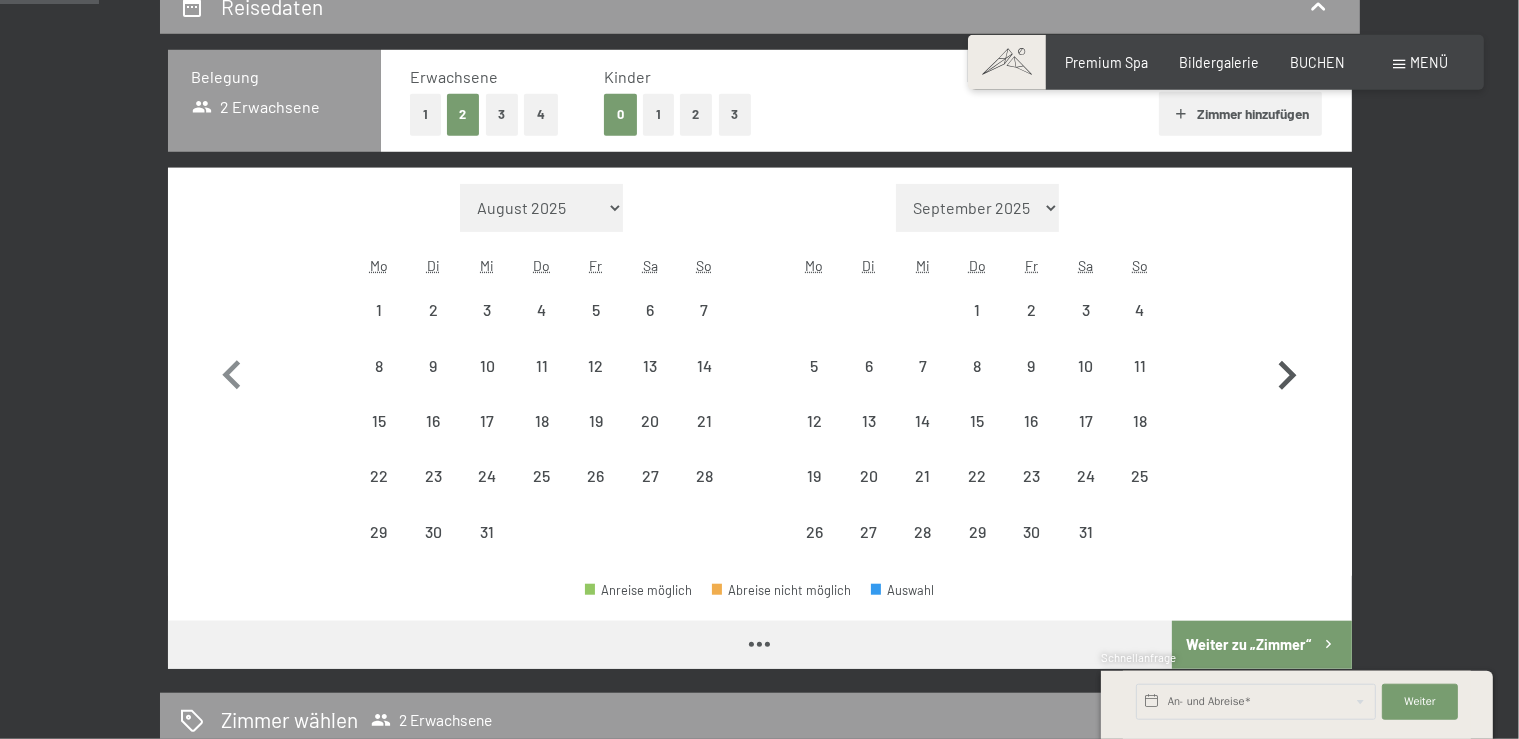 select on "[DATE]" 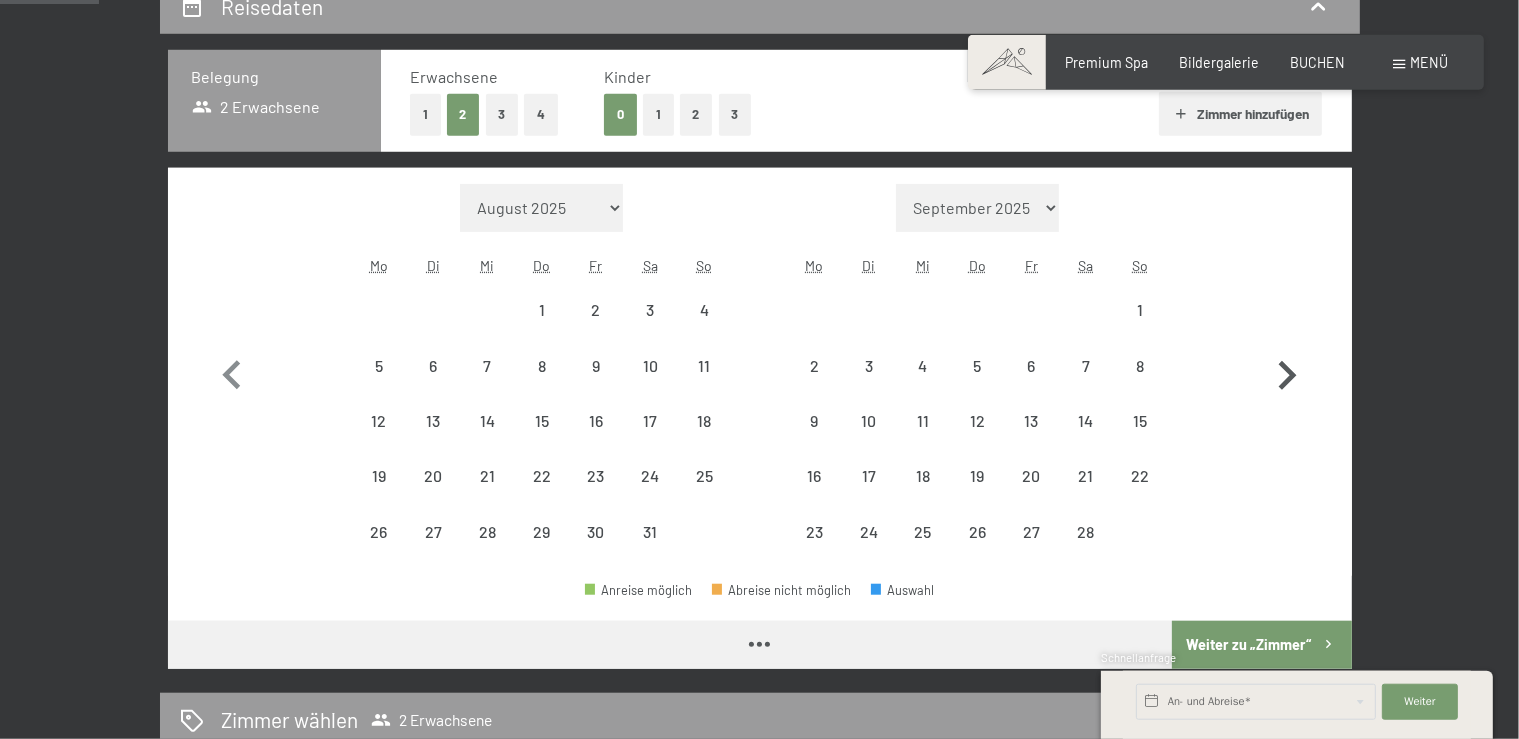 select on "[DATE]" 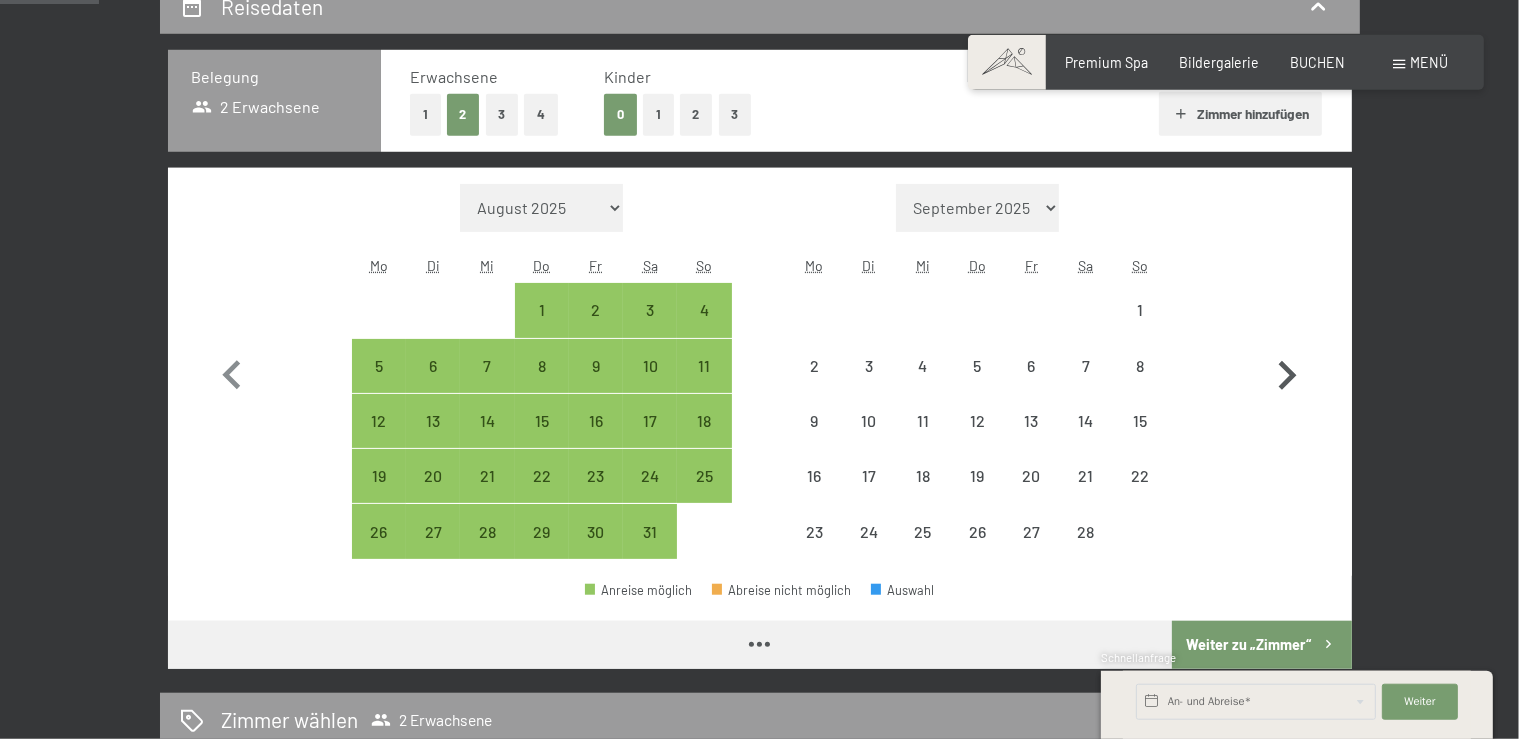 select on "[DATE]" 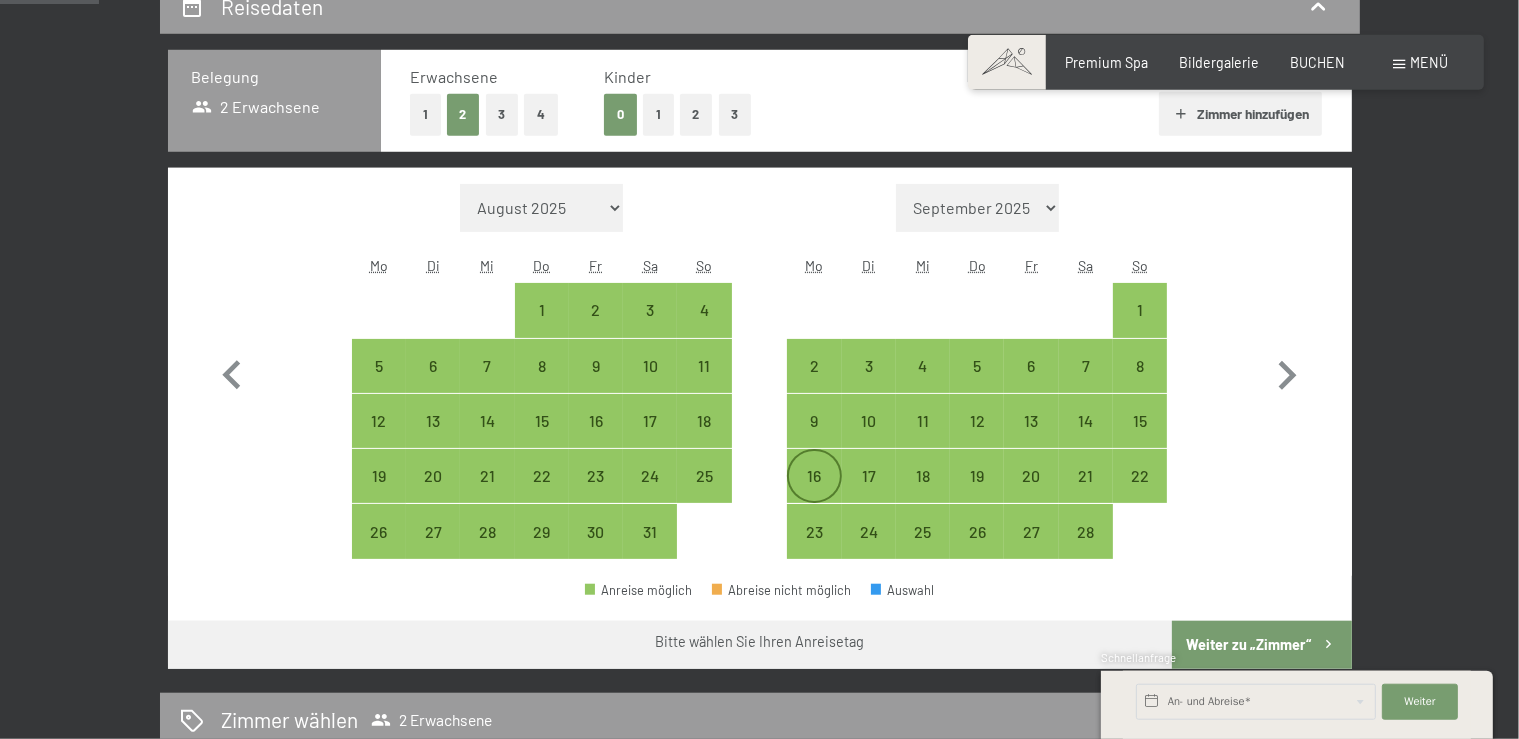 click on "16" at bounding box center (814, 493) 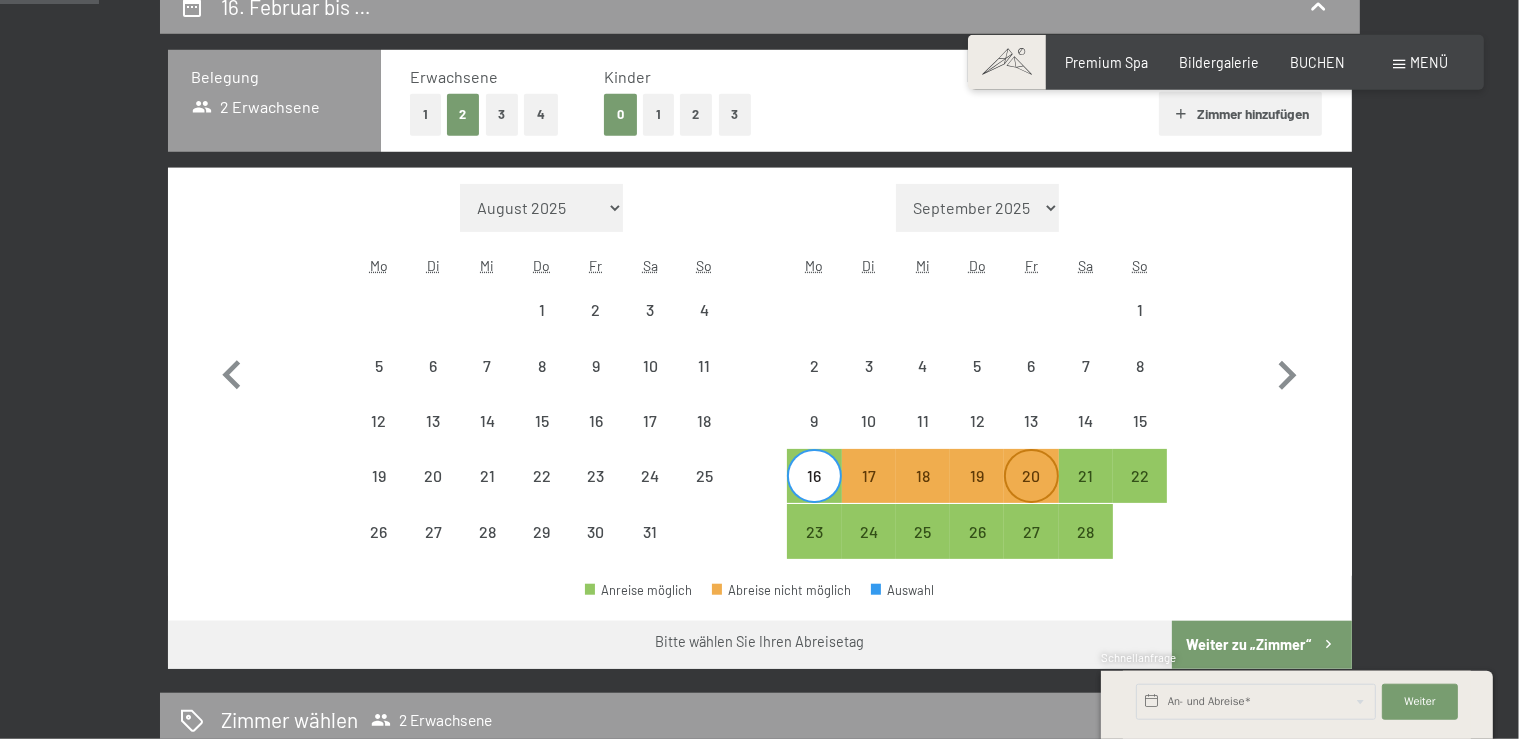 click on "20" at bounding box center [1031, 493] 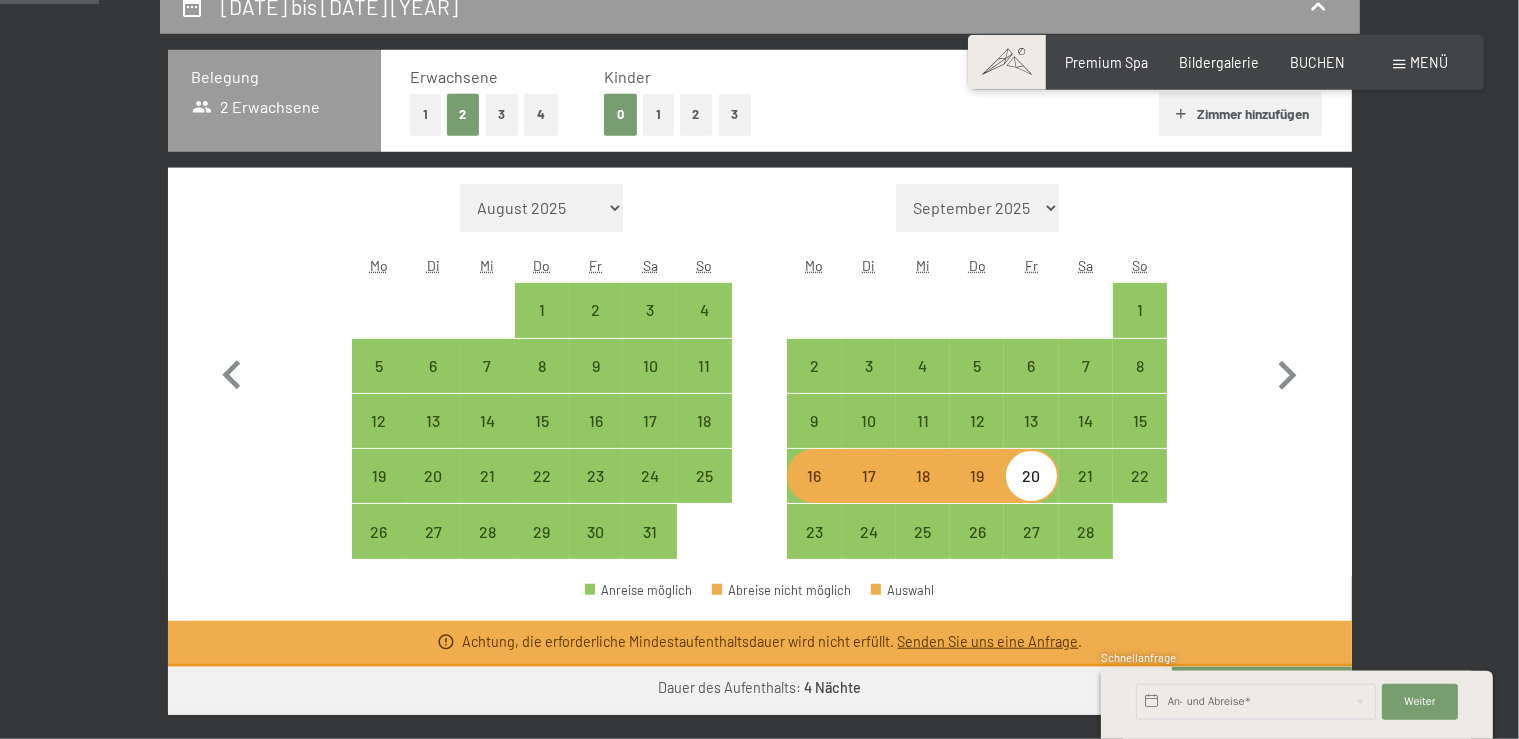 click on "16" at bounding box center [814, 493] 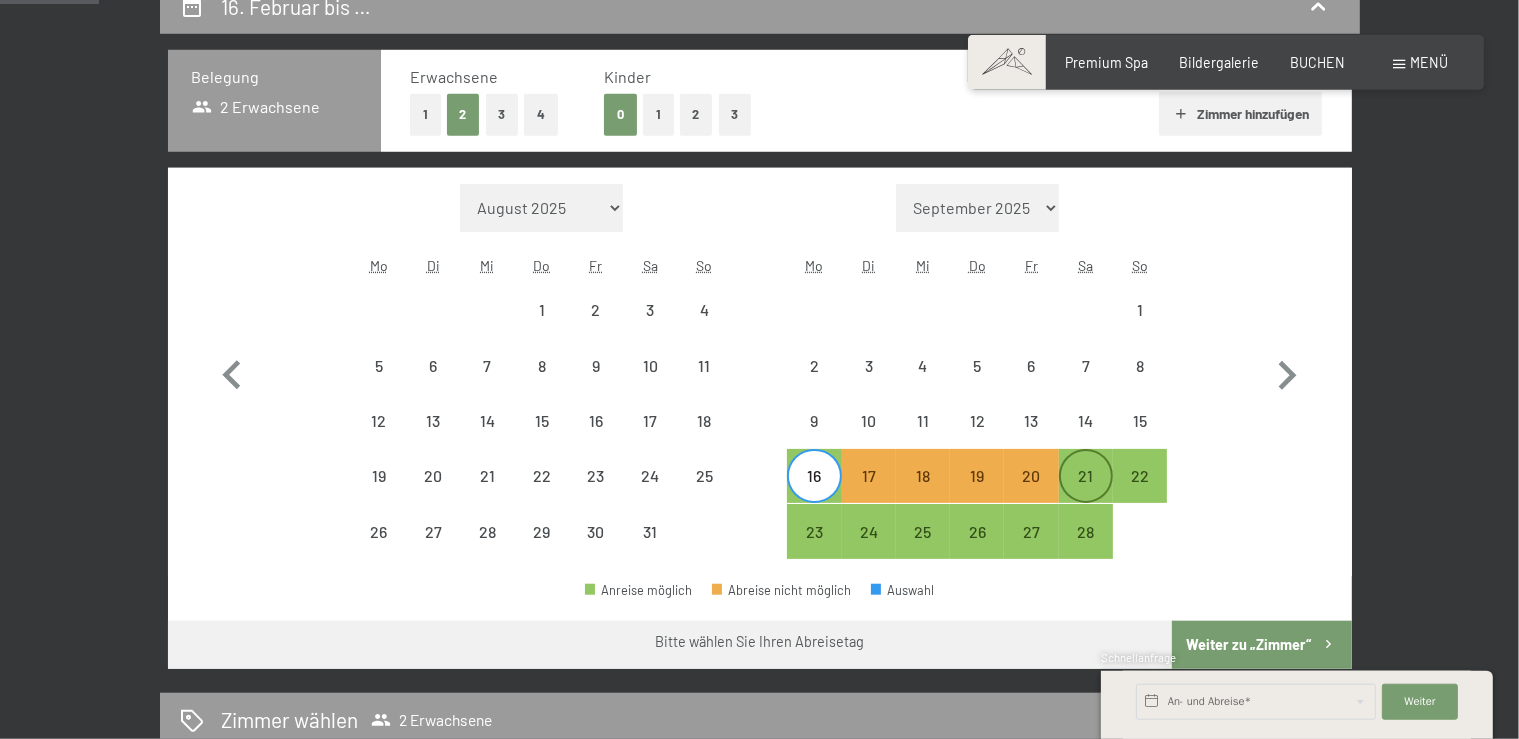 click on "21" at bounding box center [1086, 493] 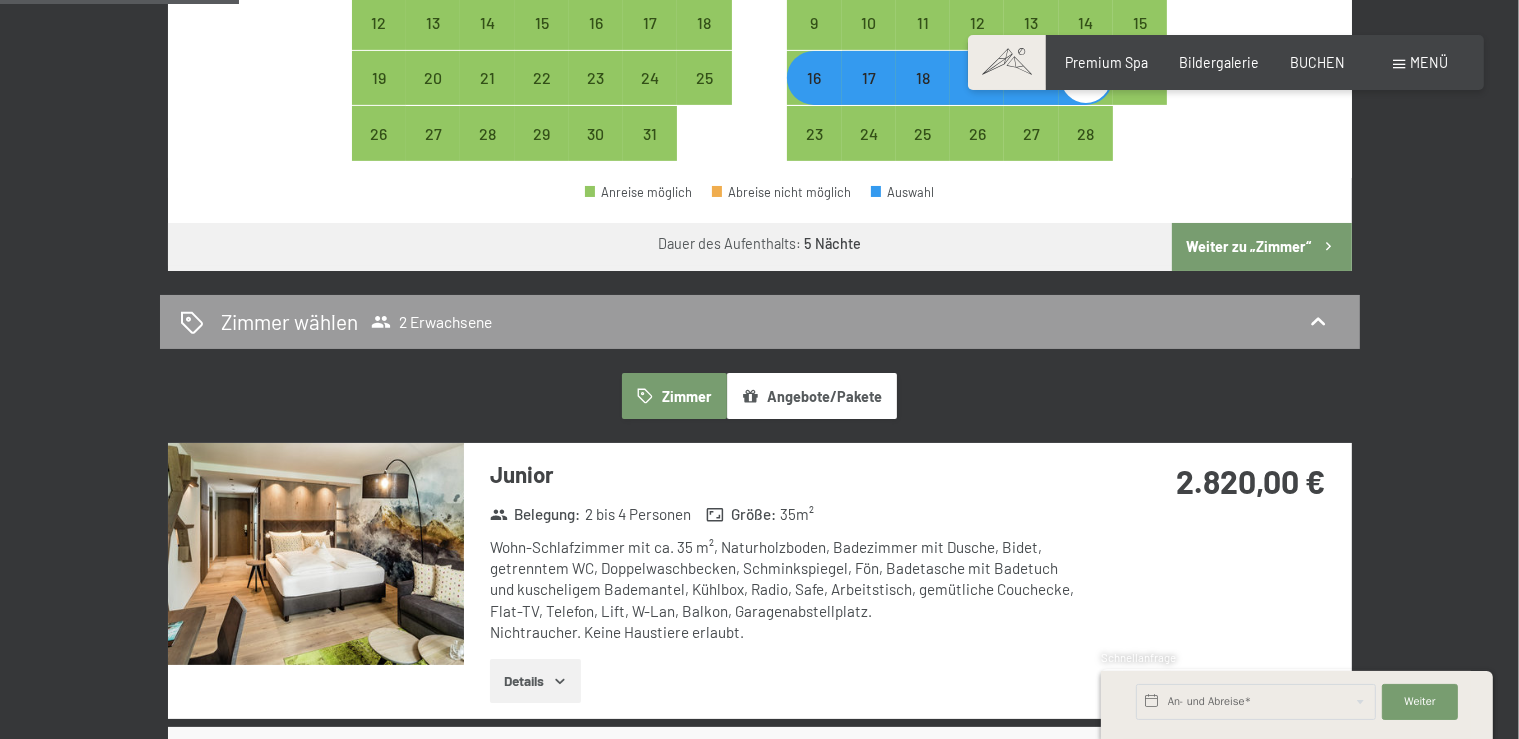 scroll, scrollTop: 846, scrollLeft: 0, axis: vertical 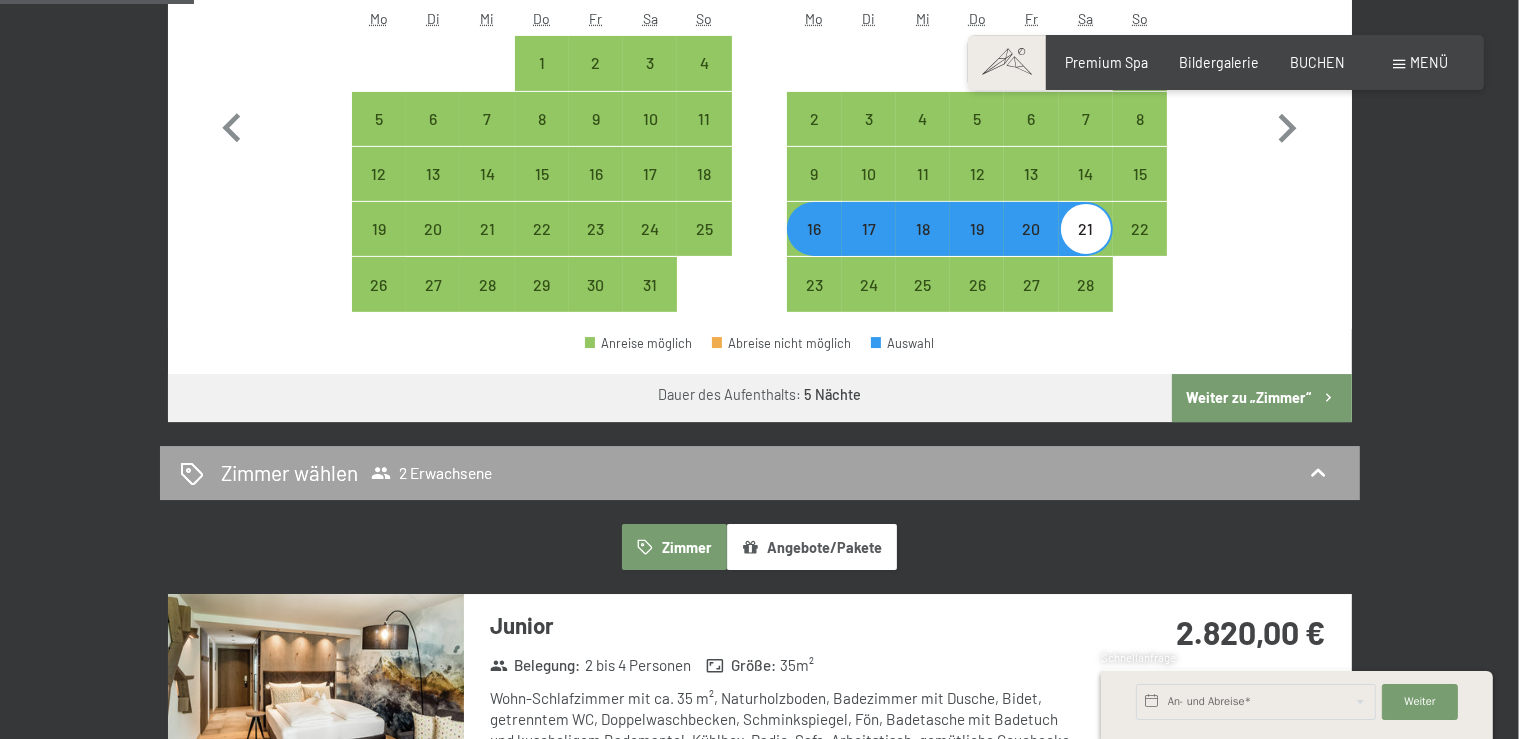 click on "2 Erwachsene" at bounding box center (431, 473) 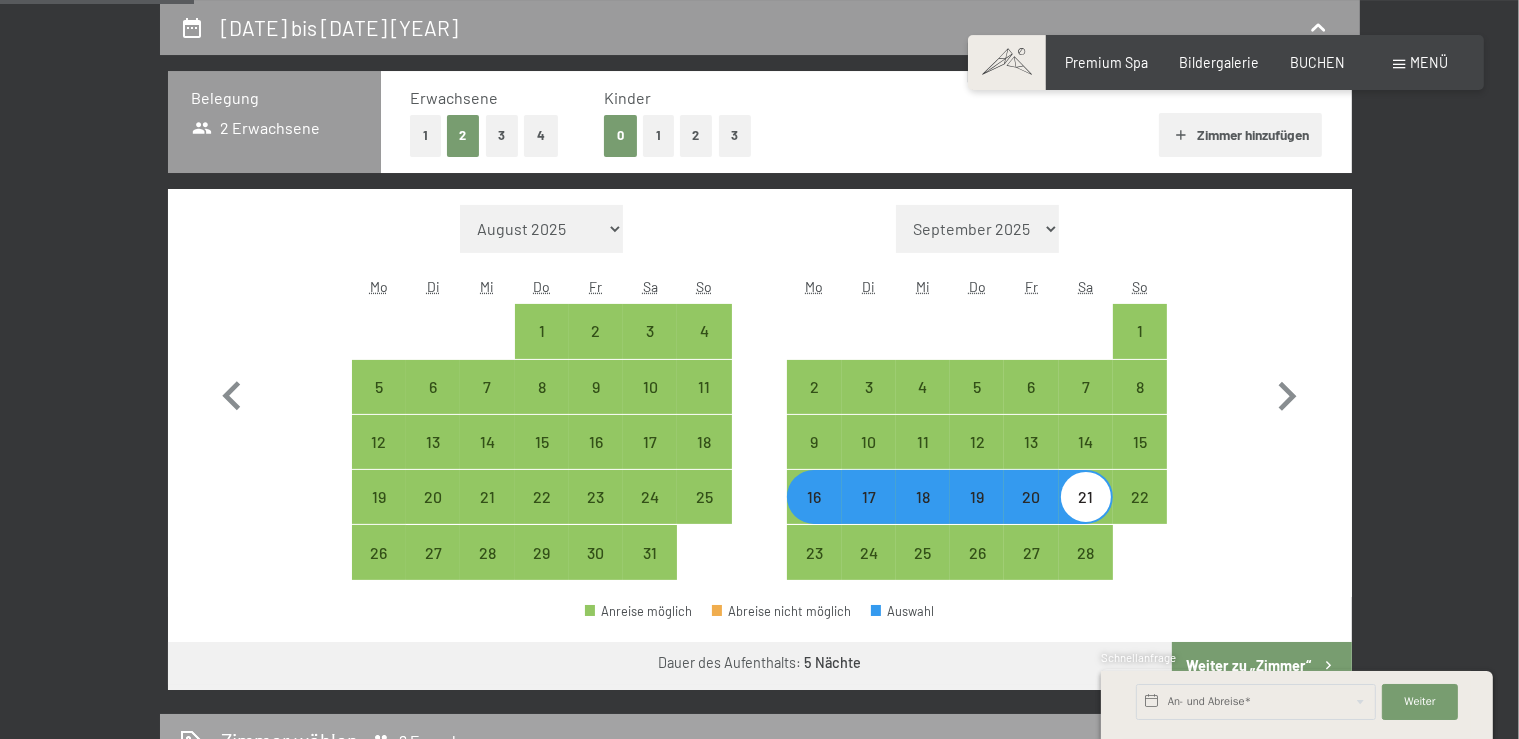 select on "[YEAR]-[MONTH]-[DATE]" 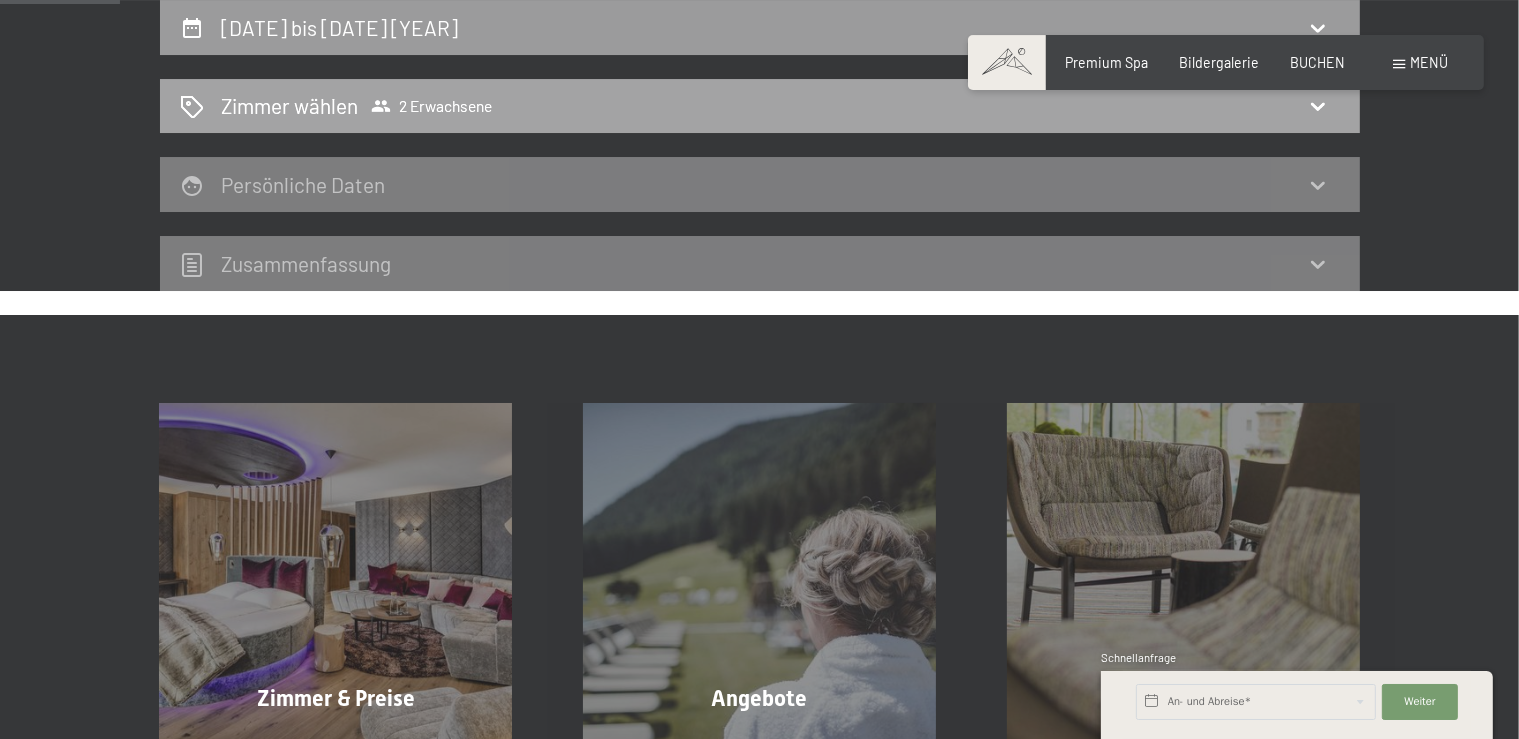 click on "Zimmer wählen 2 Erwachsene" at bounding box center [760, 105] 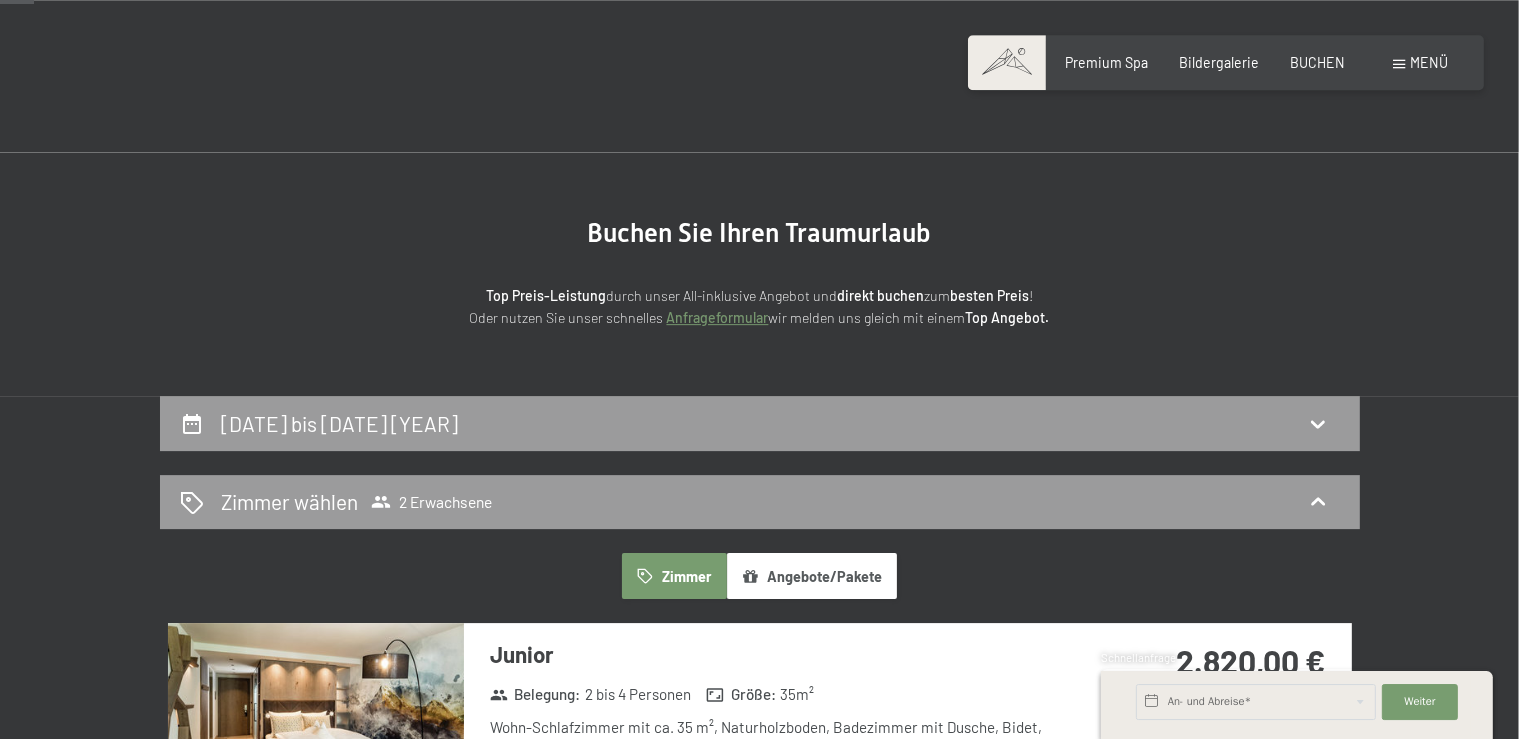 scroll, scrollTop: 0, scrollLeft: 0, axis: both 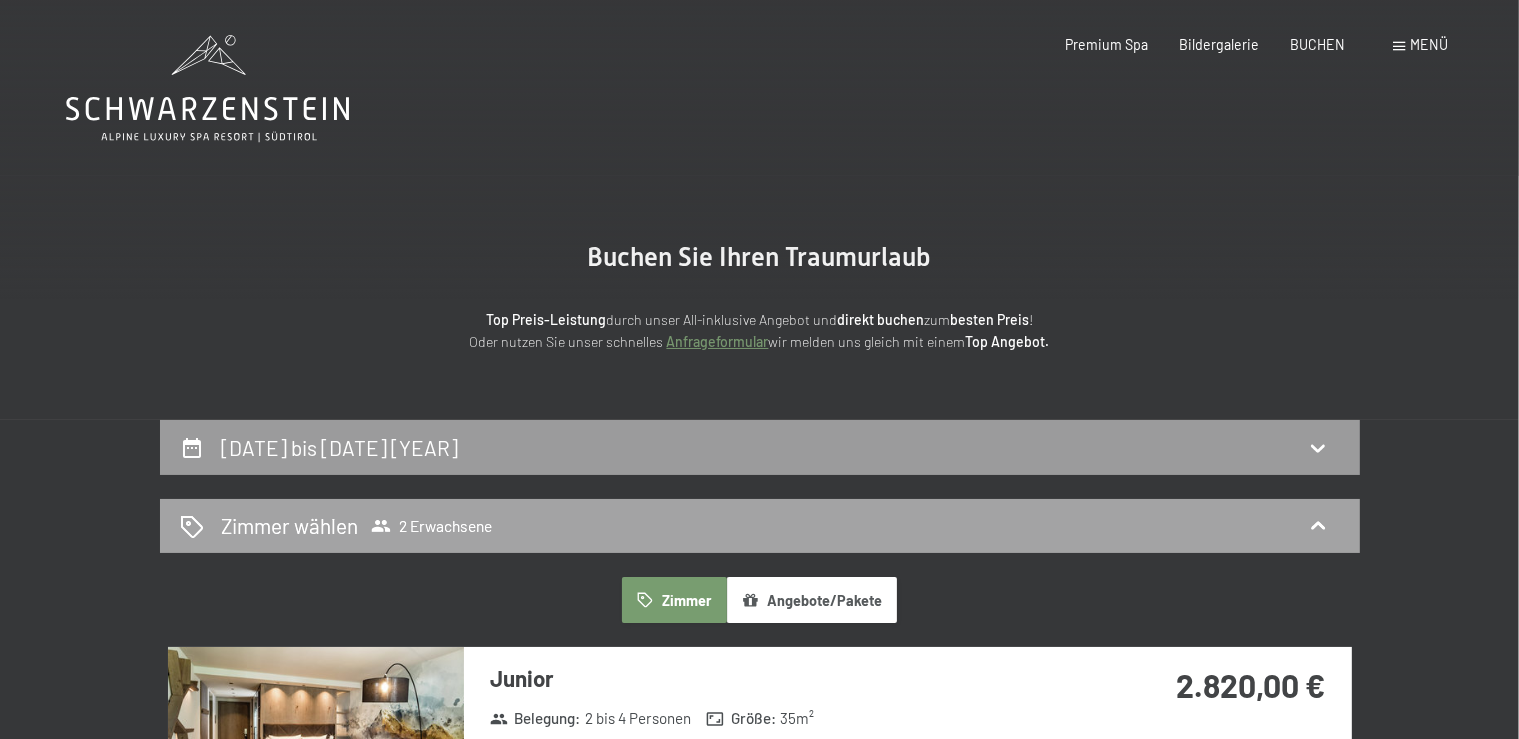 click 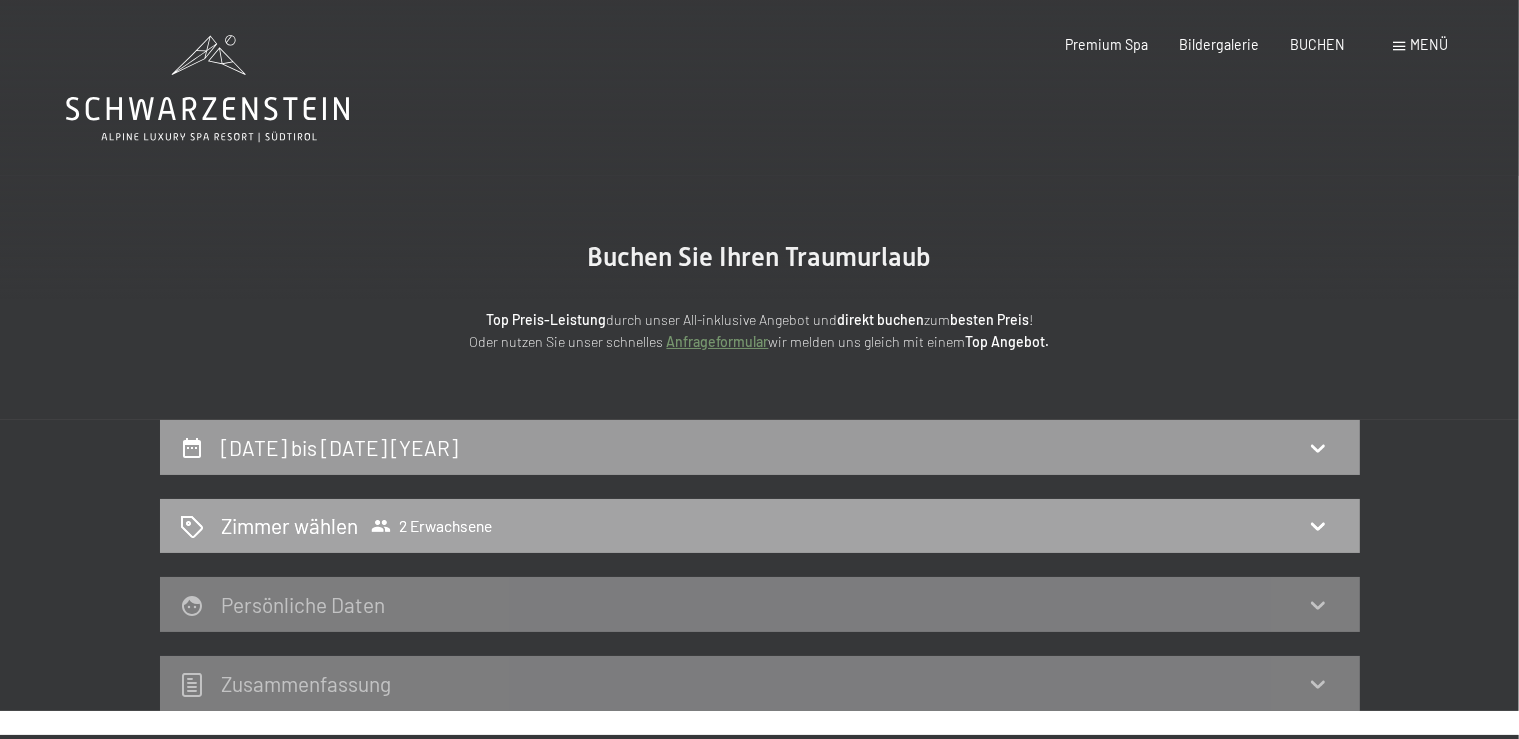 click 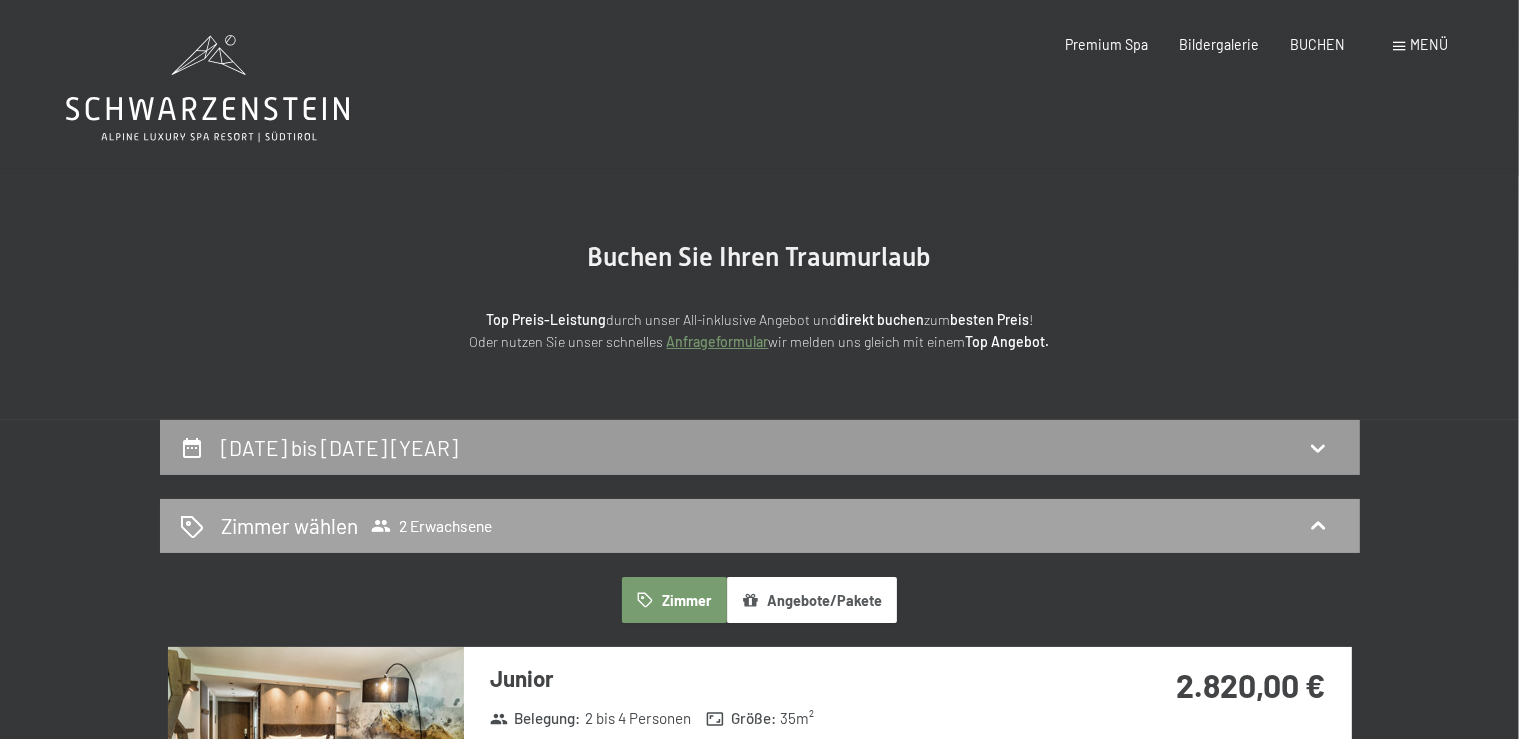 click 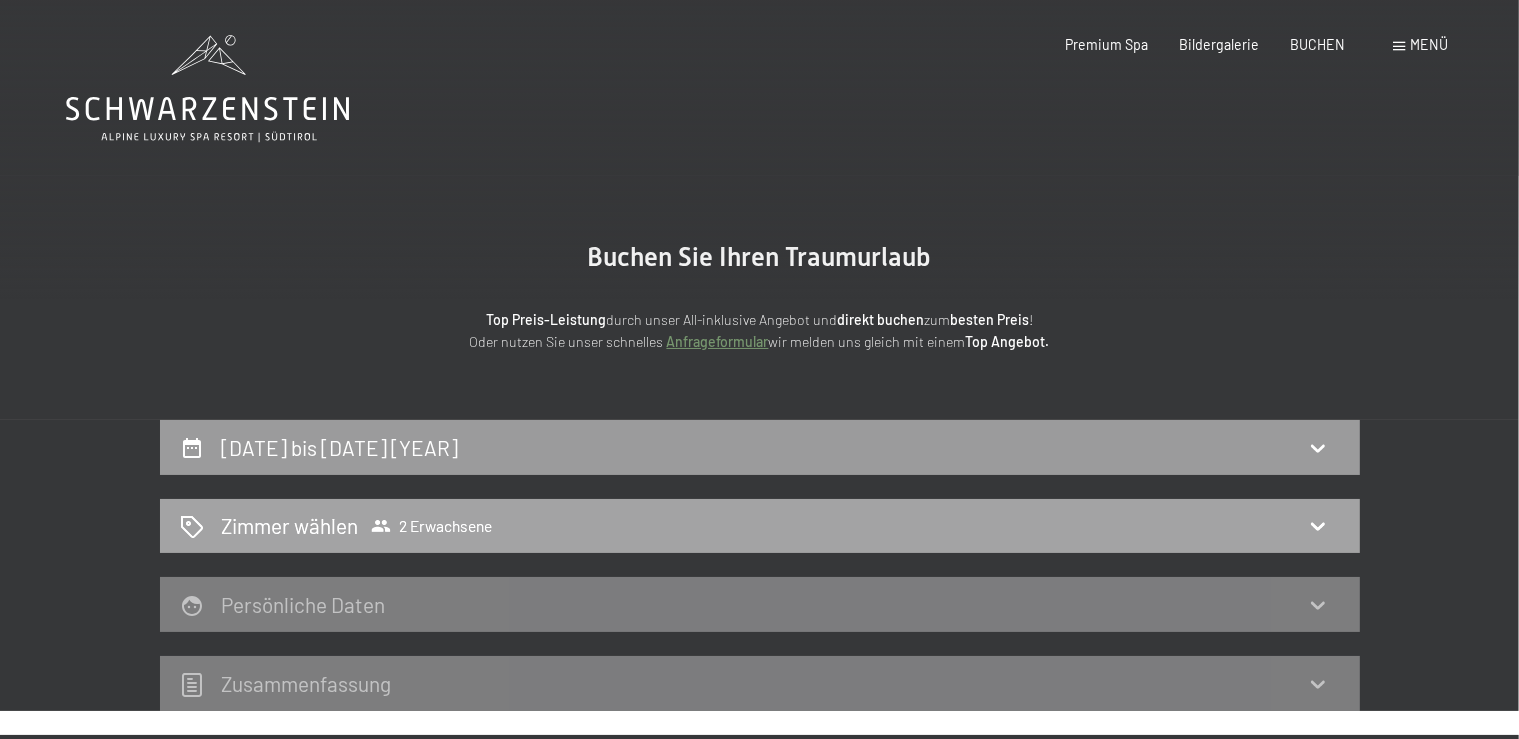 click 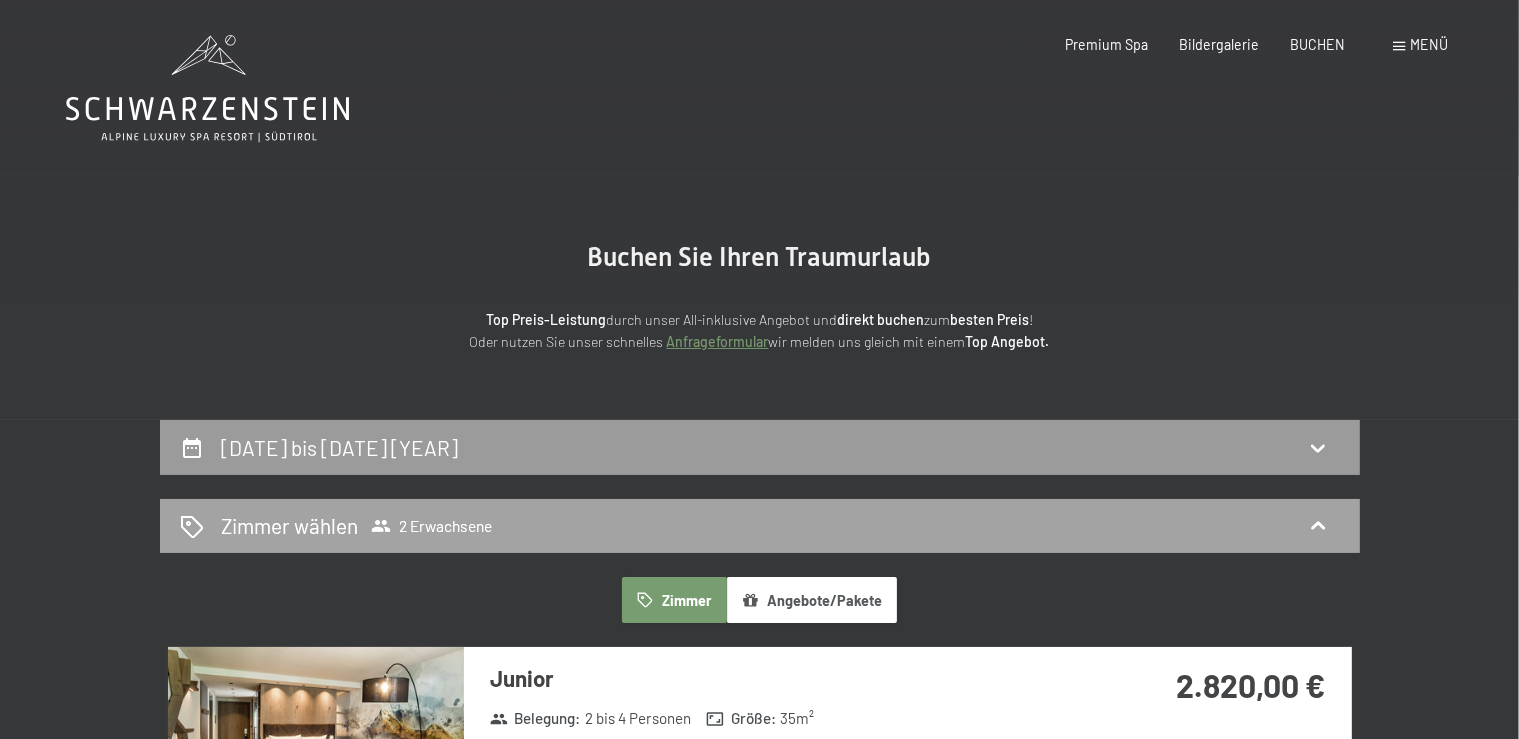 click on "2 Erwachsene" at bounding box center (431, 526) 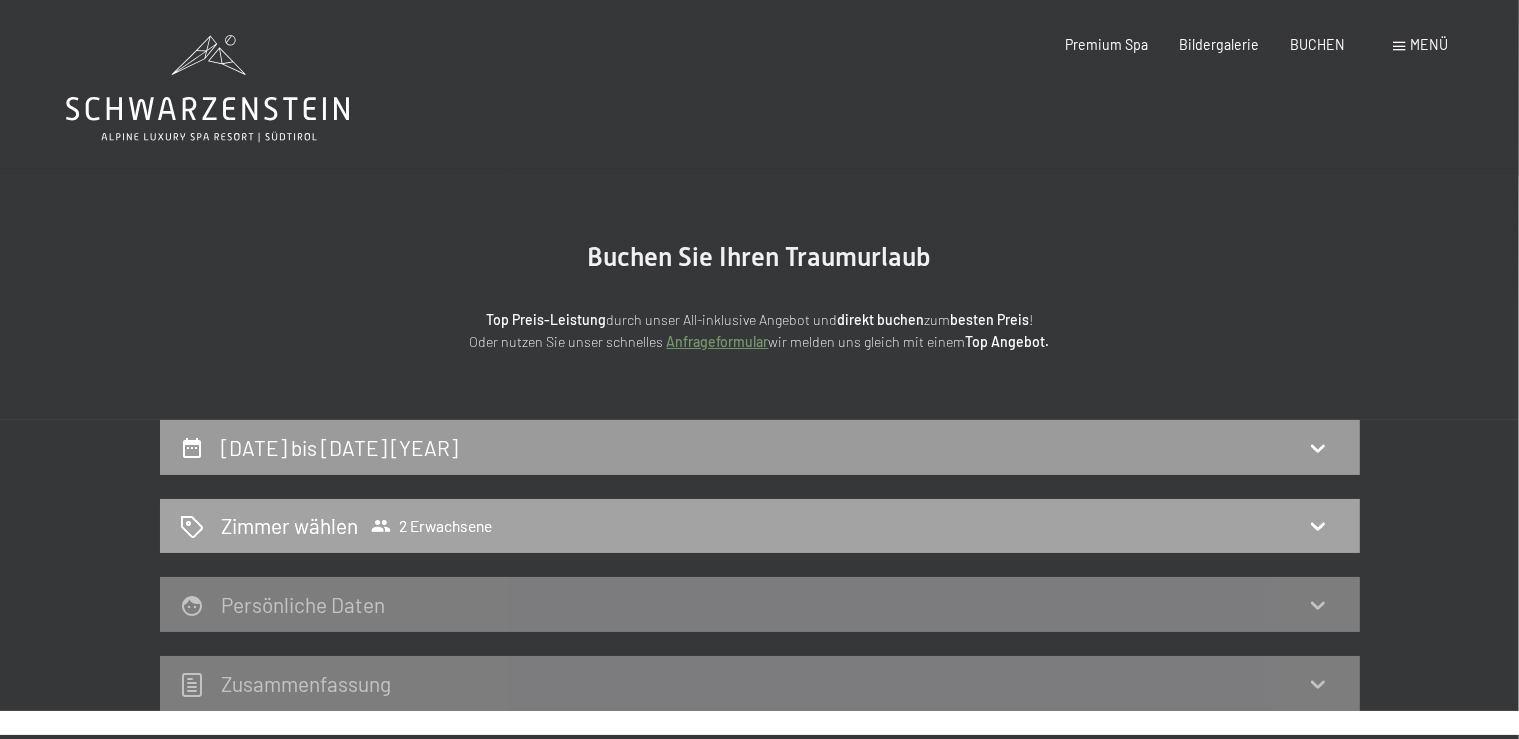 click on "2 Erwachsene" at bounding box center (431, 526) 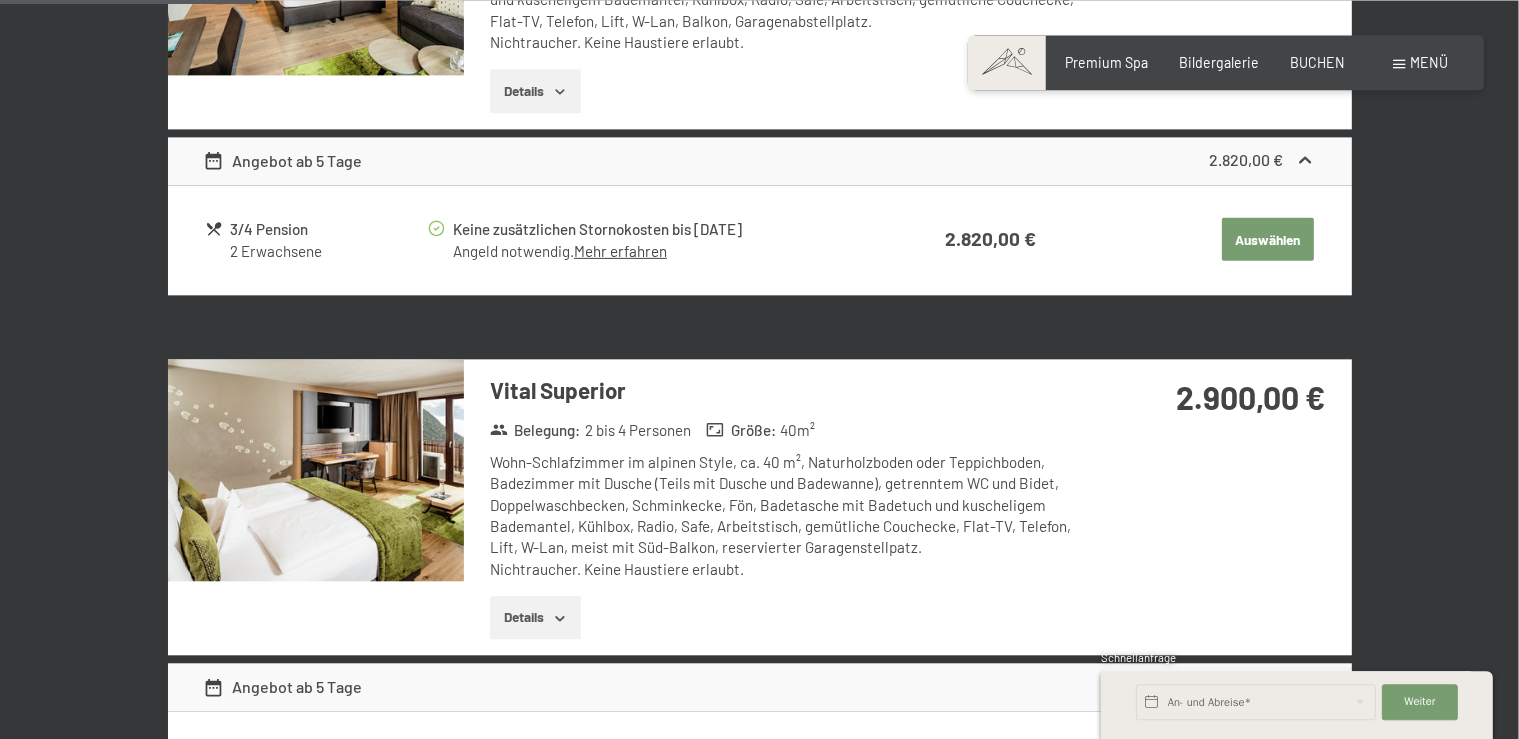scroll, scrollTop: 800, scrollLeft: 0, axis: vertical 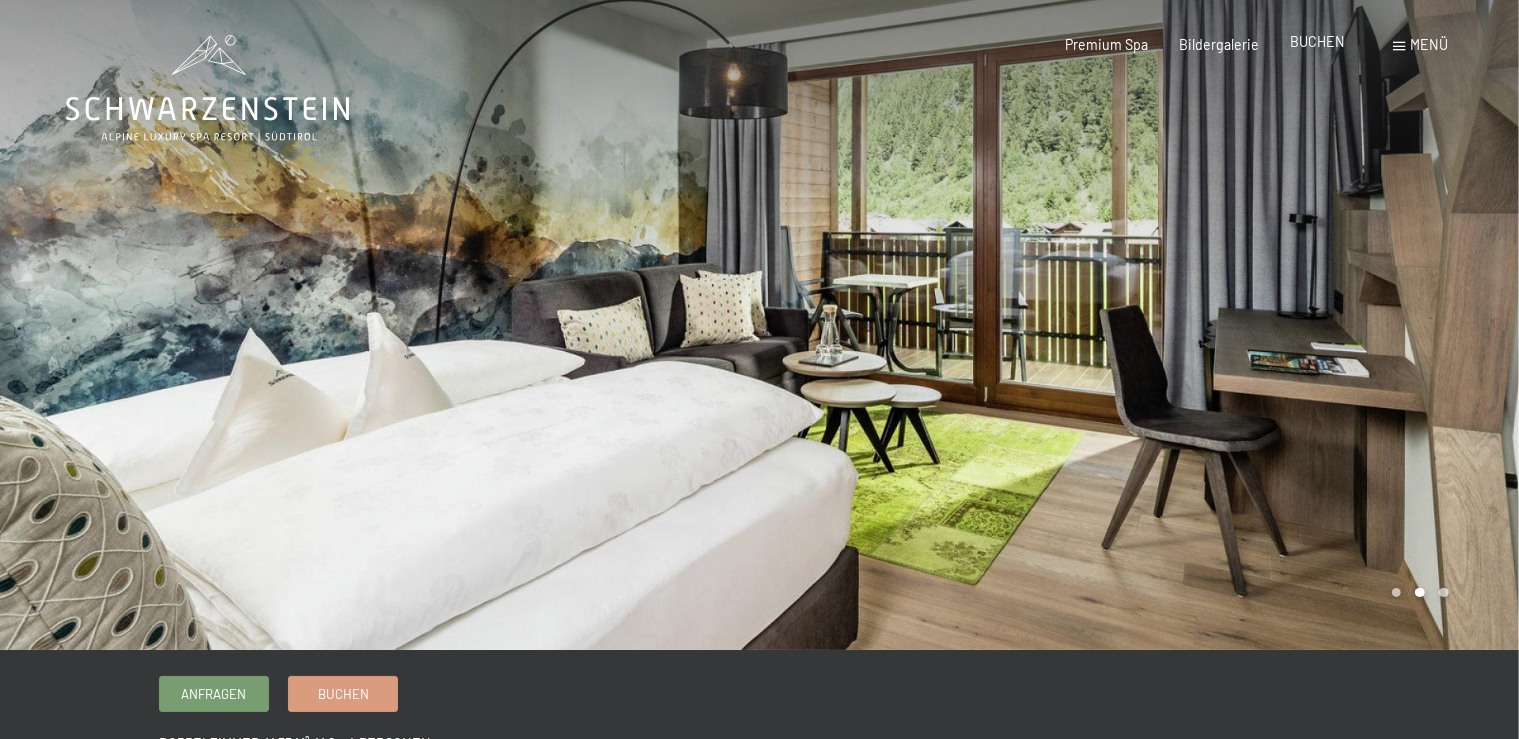 click on "BUCHEN" at bounding box center (1317, 41) 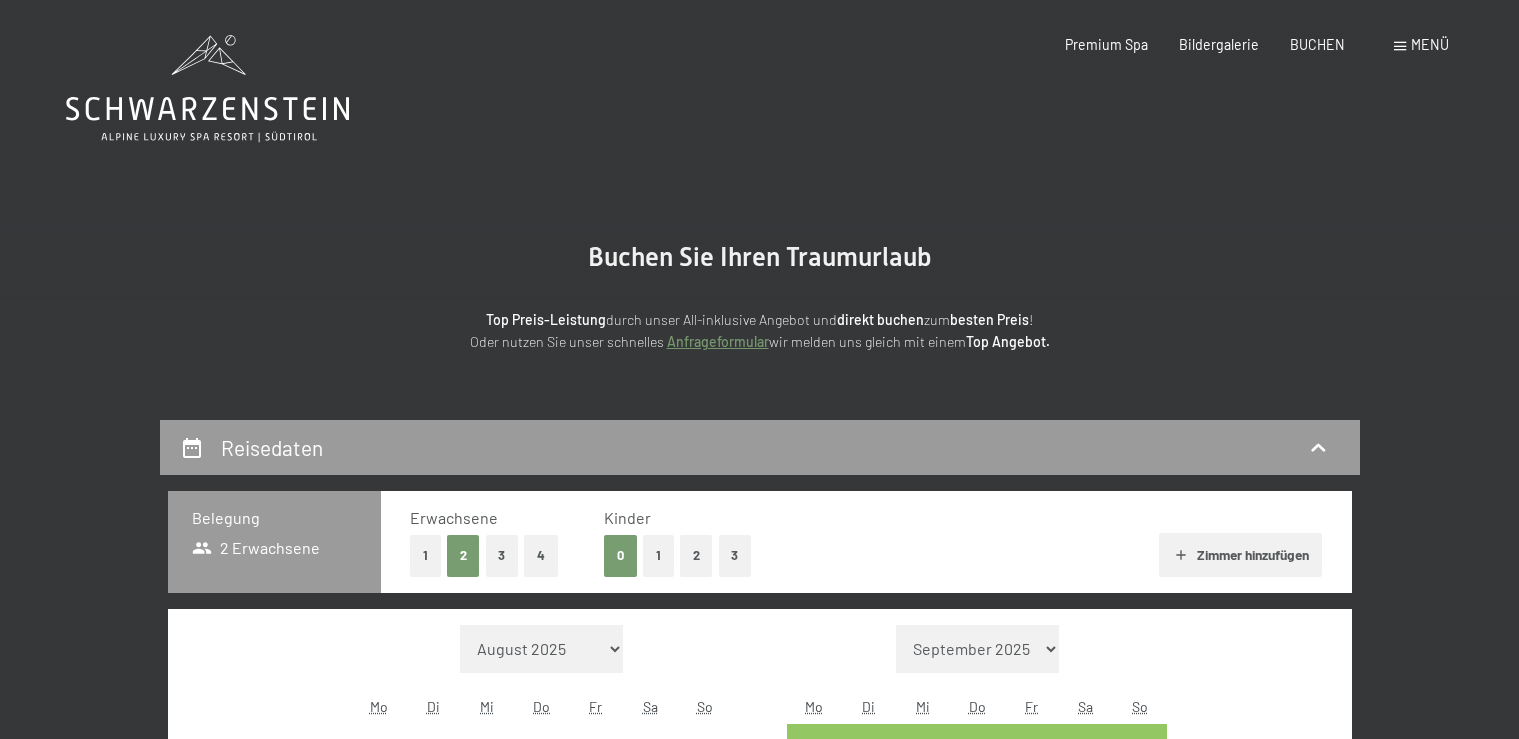 scroll, scrollTop: 0, scrollLeft: 0, axis: both 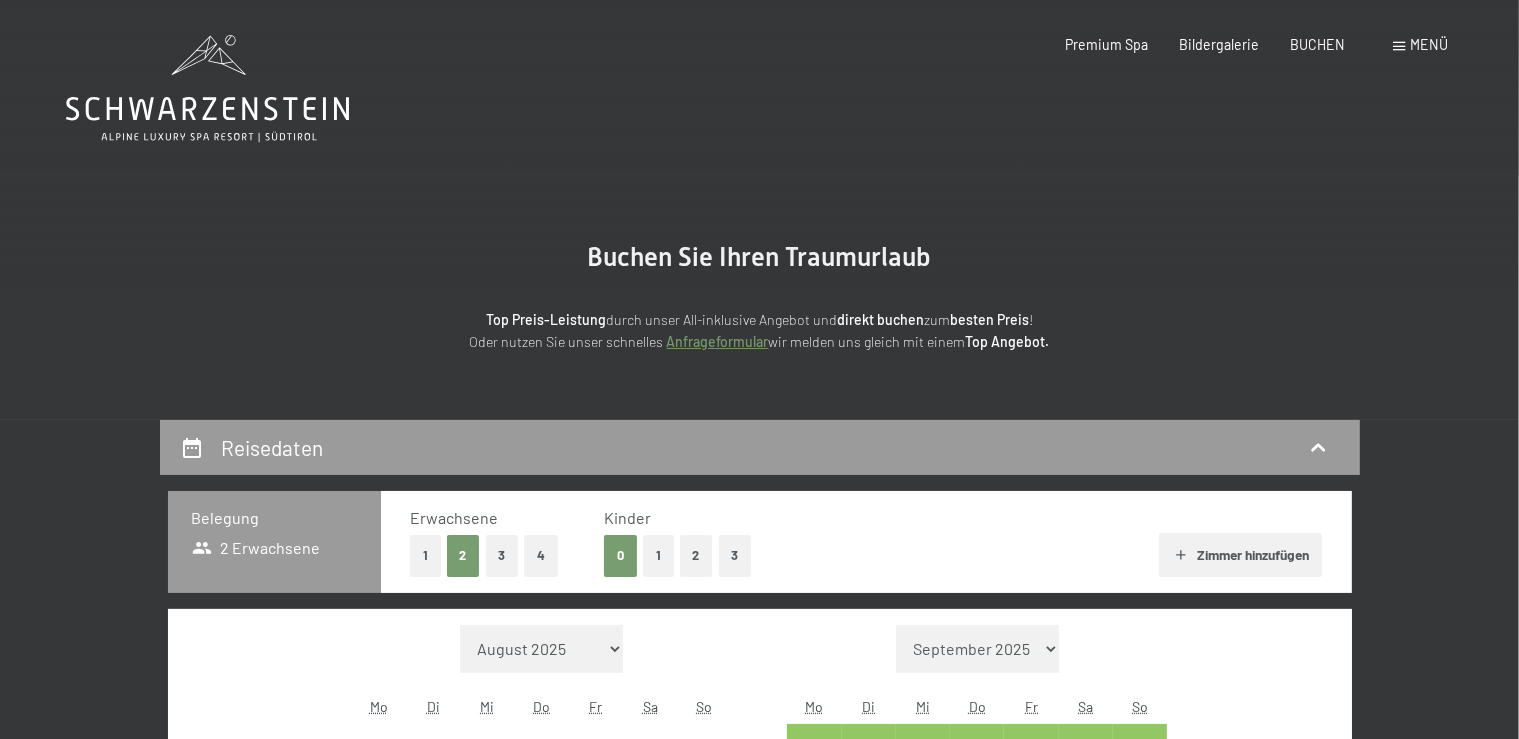 click on "2" at bounding box center [696, 555] 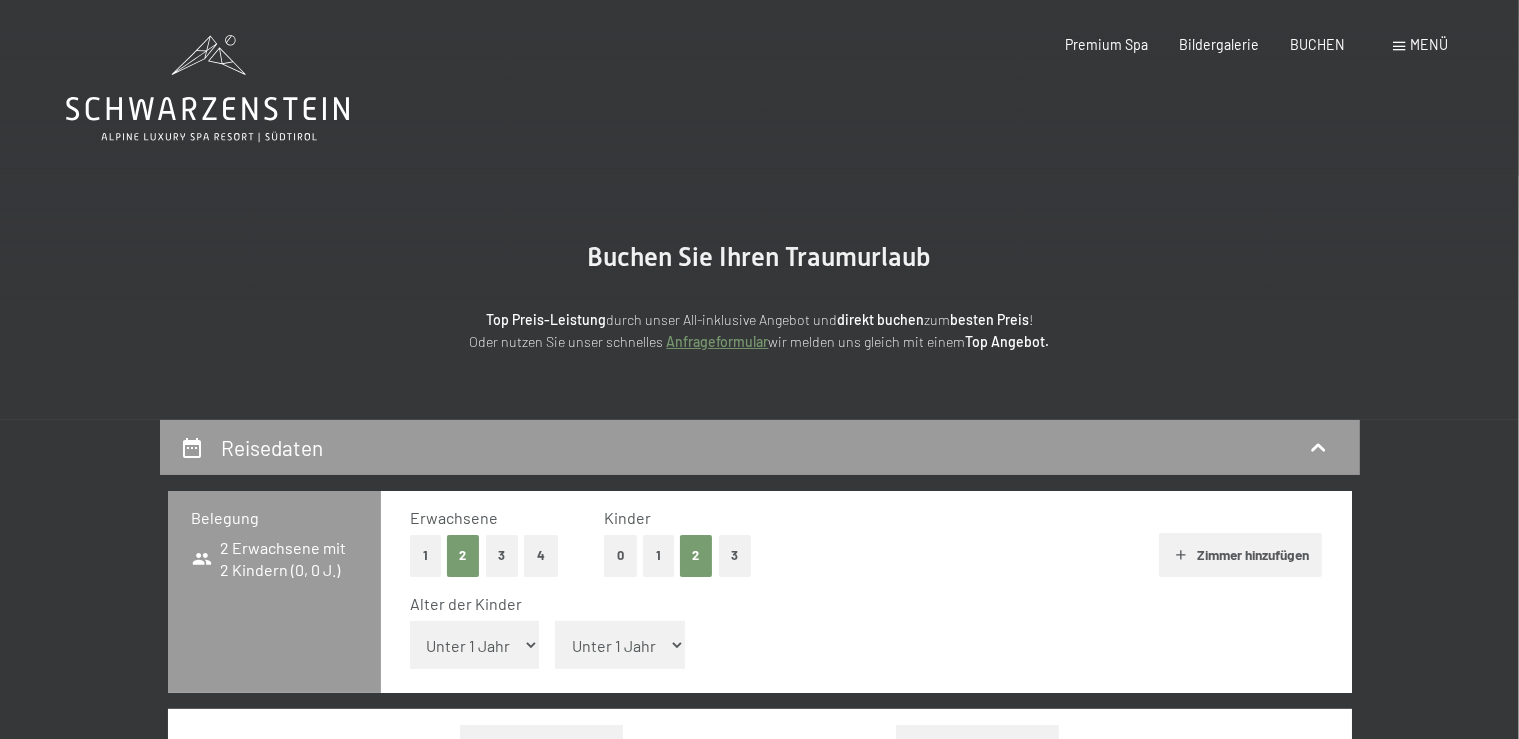 click on "Unter 1 Jahr 1 Jahr 2 Jahre 3 Jahre 4 Jahre 5 Jahre 6 Jahre 7 Jahre 8 Jahre 9 Jahre 10 Jahre 11 Jahre 12 Jahre 13 Jahre 14 Jahre 15 Jahre 16 Jahre 17 Jahre" at bounding box center [475, 645] 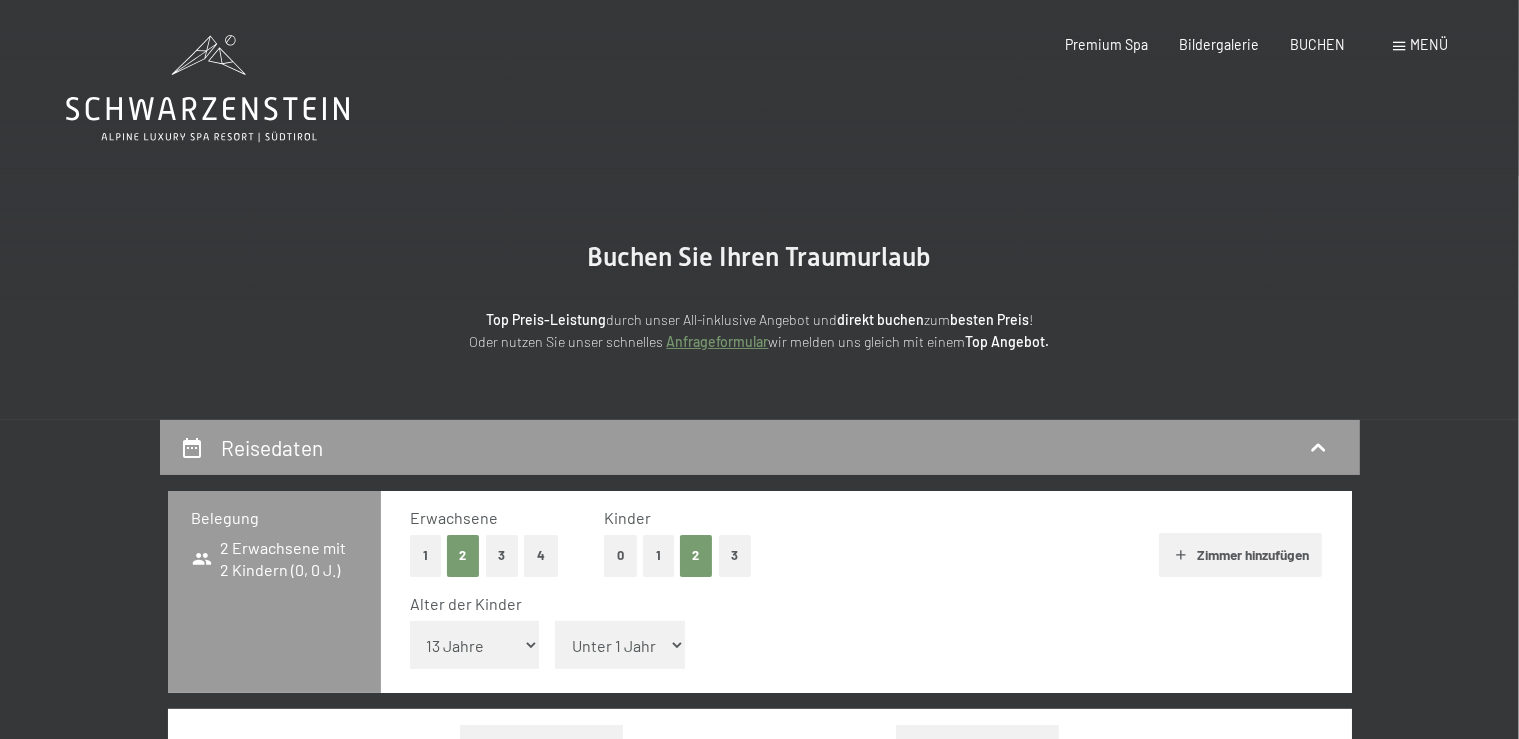 click on "13 Jahre" at bounding box center (0, 0) 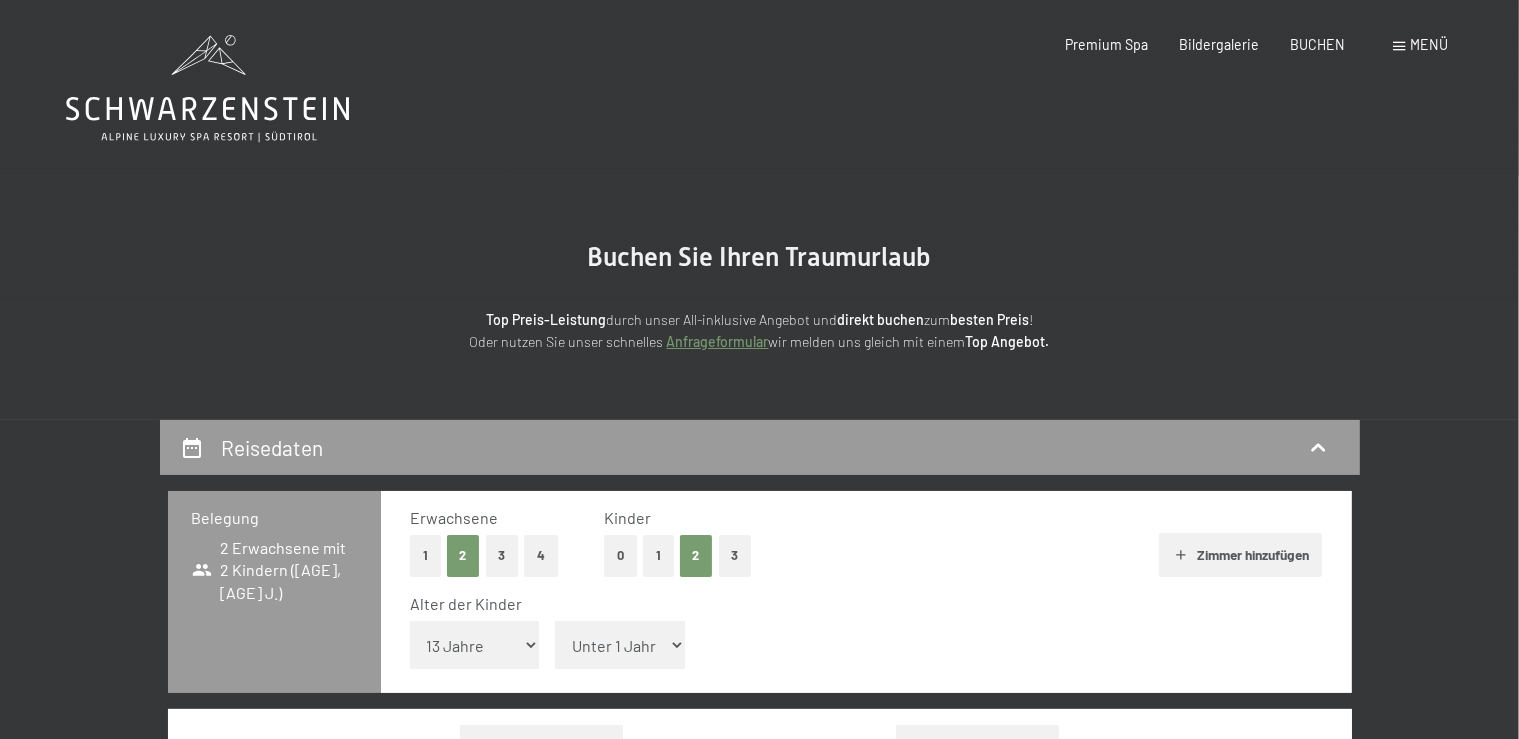 click on "Unter 1 Jahr 1 Jahr 2 Jahre 3 Jahre 4 Jahre 5 Jahre 6 Jahre 7 Jahre 8 Jahre 9 Jahre 10 Jahre 11 Jahre 12 Jahre 13 Jahre 14 Jahre 15 Jahre 16 Jahre 17 Jahre" at bounding box center (620, 645) 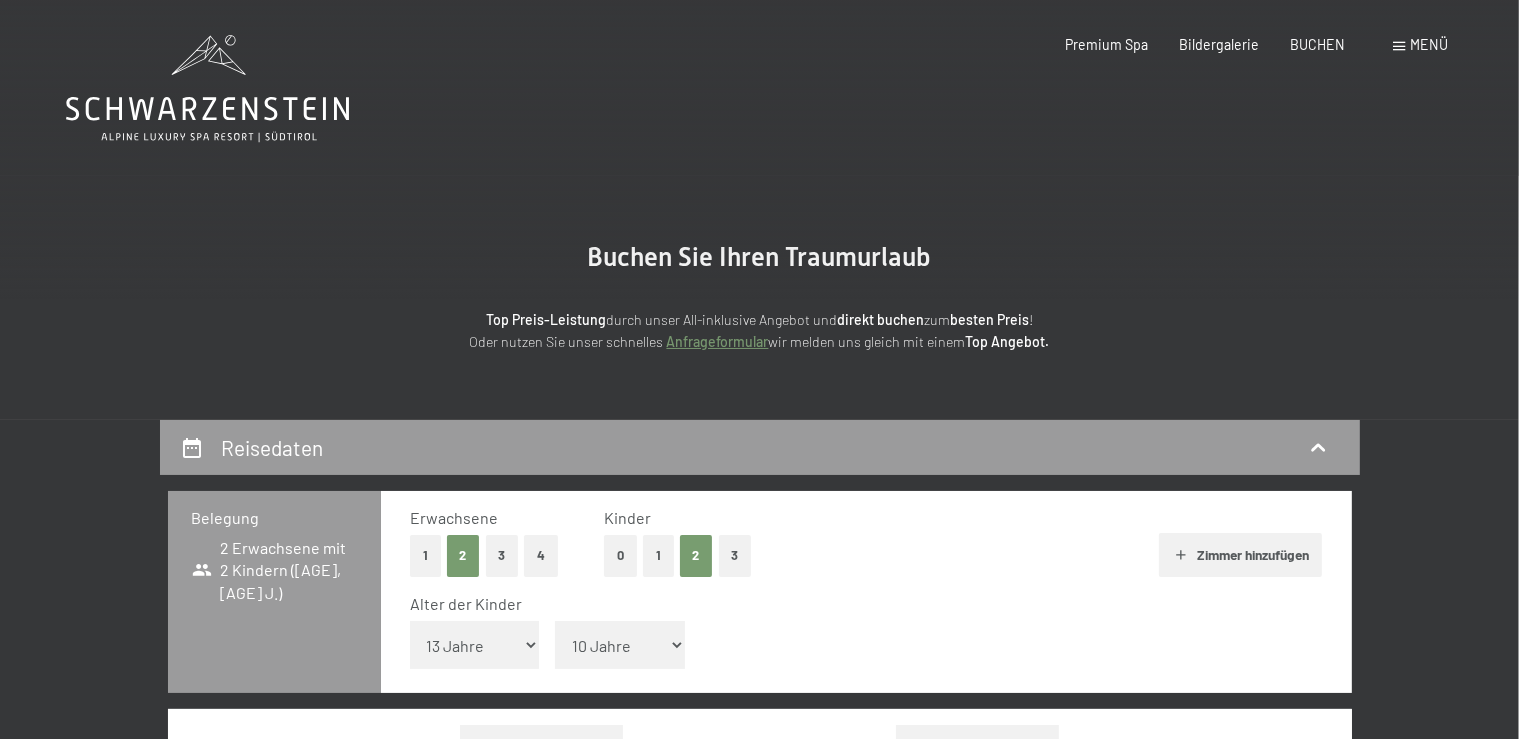 click on "10 Jahre" at bounding box center (0, 0) 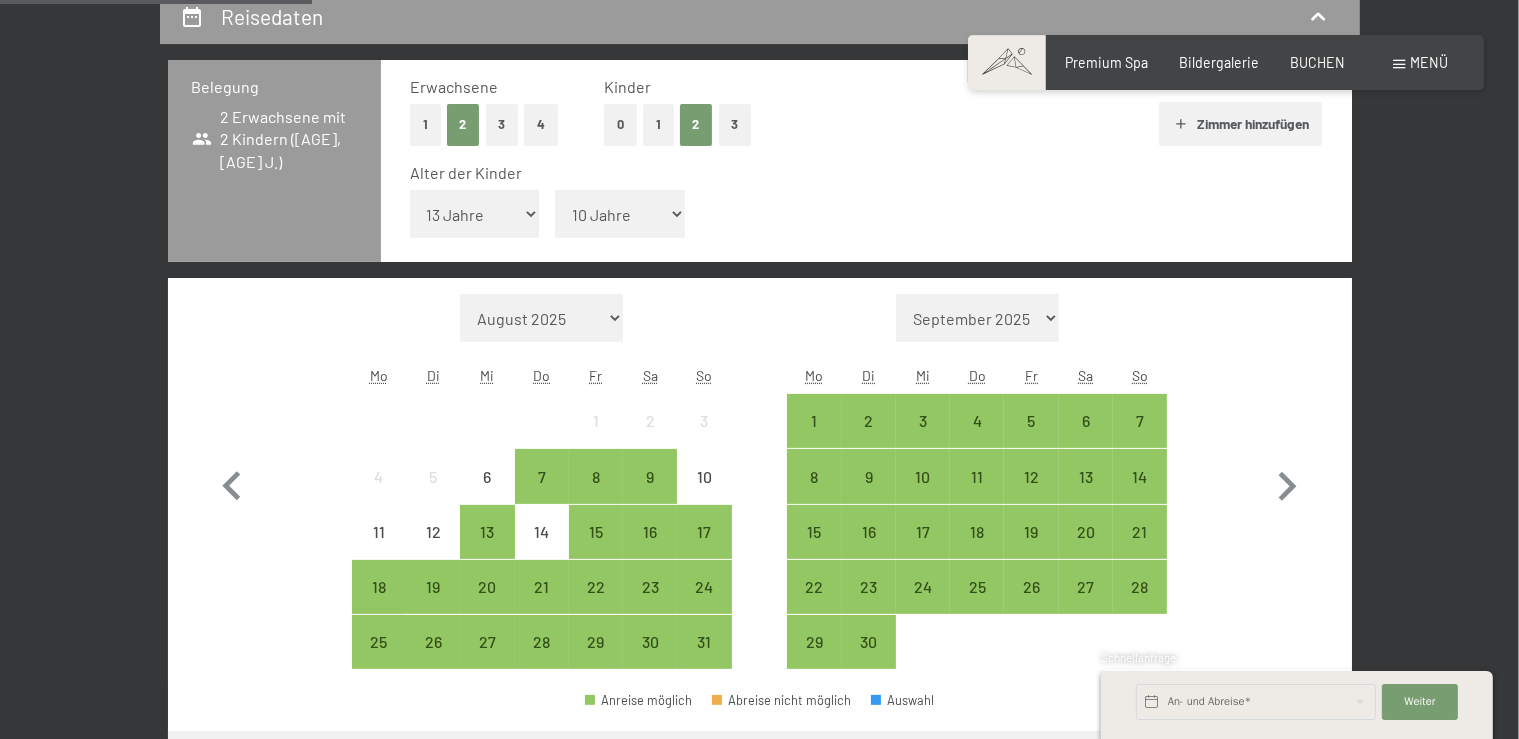 scroll, scrollTop: 465, scrollLeft: 0, axis: vertical 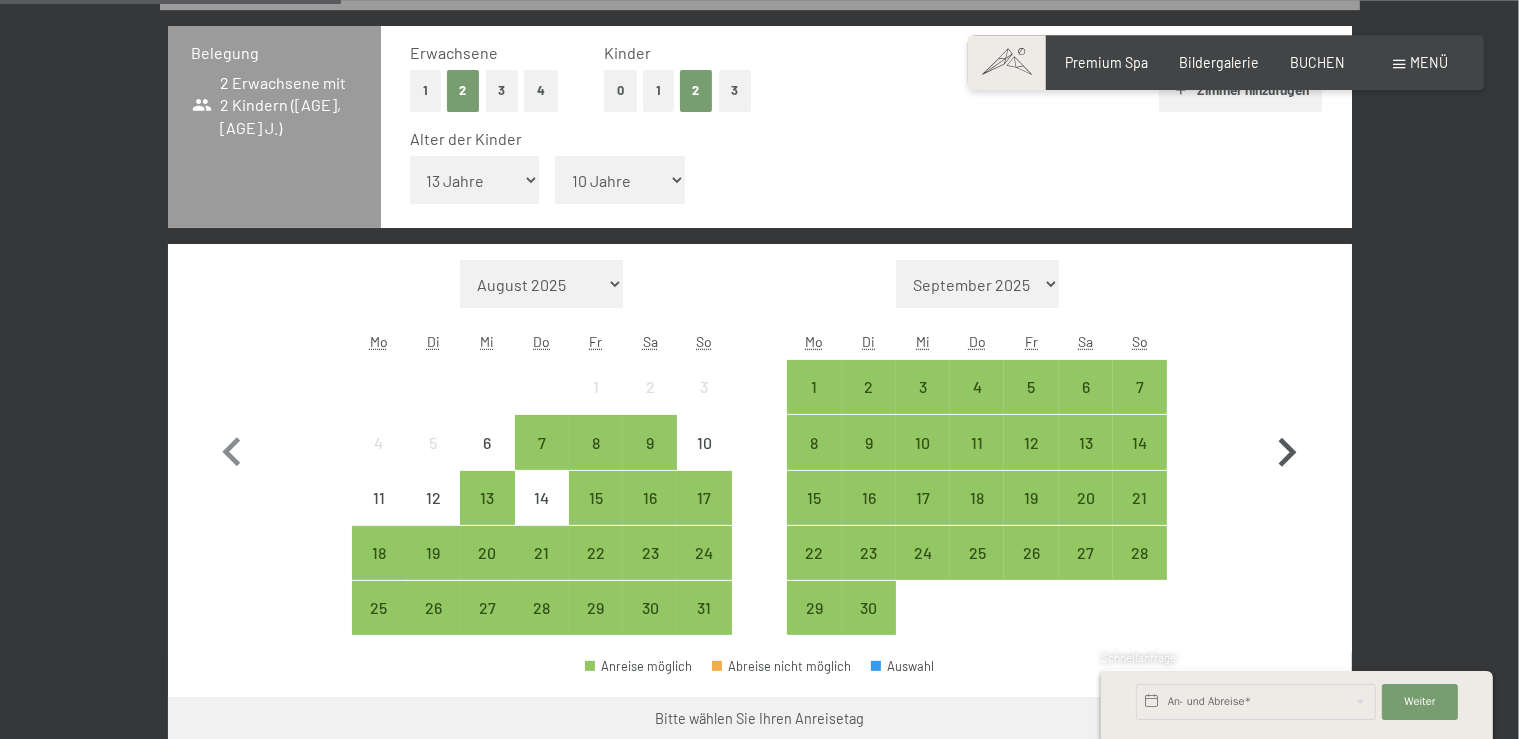 click 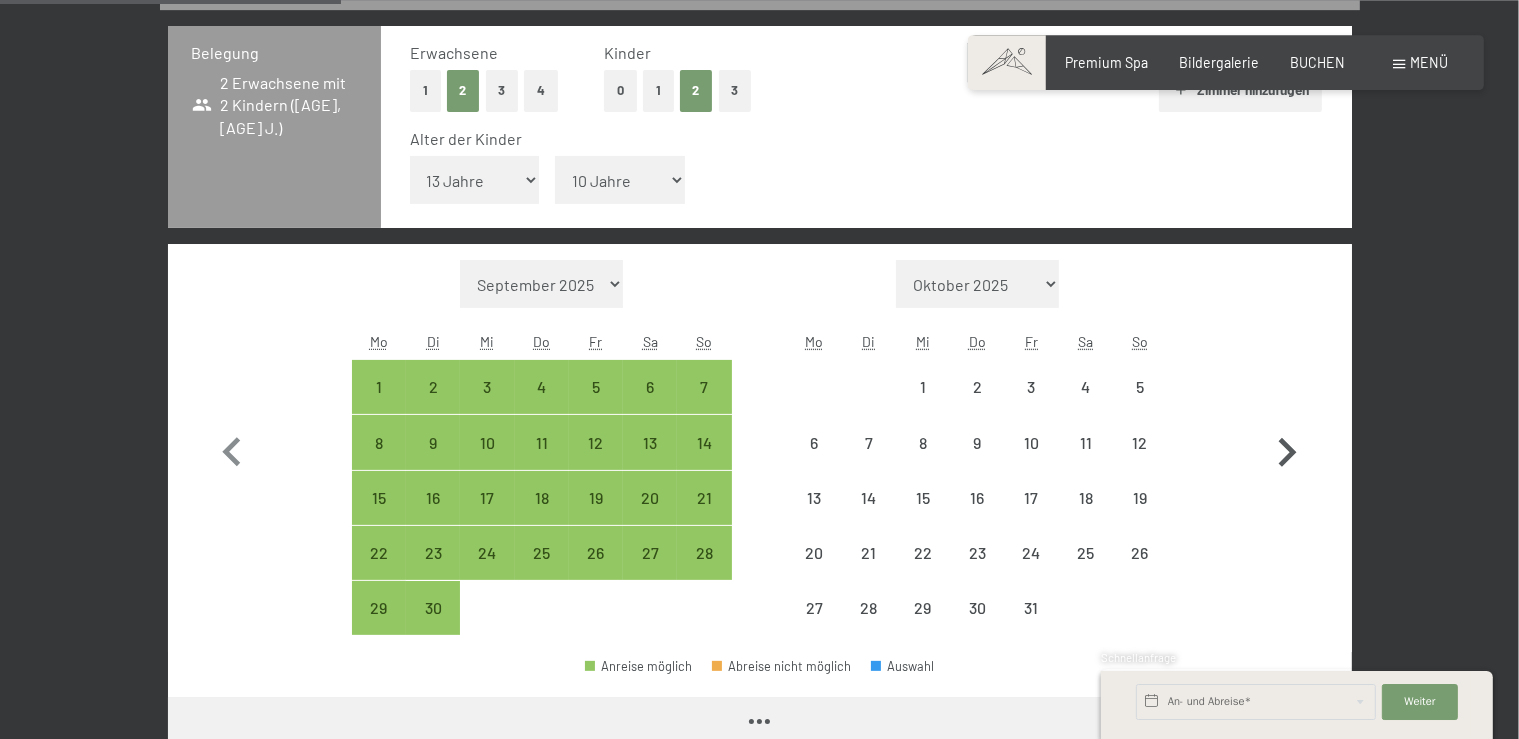 click 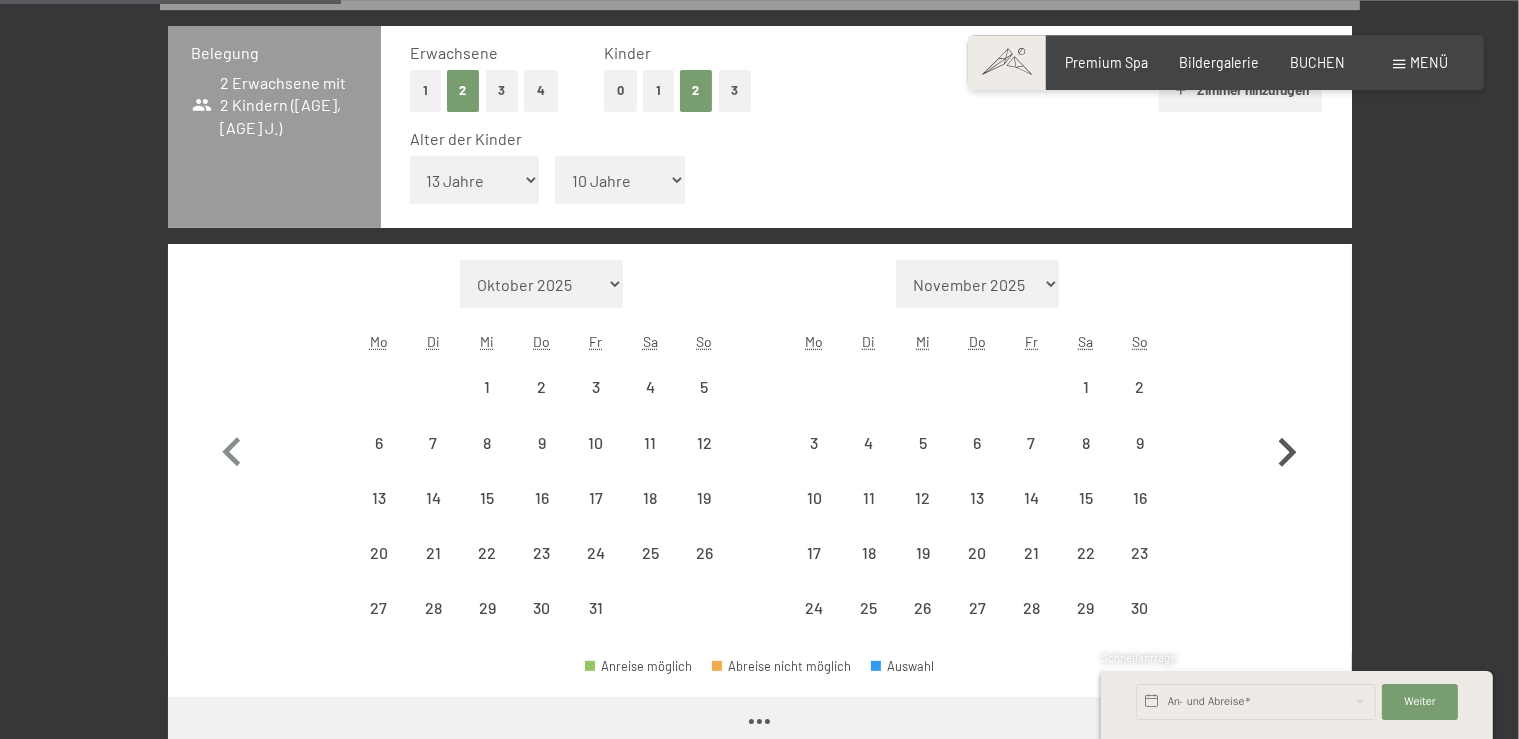 click 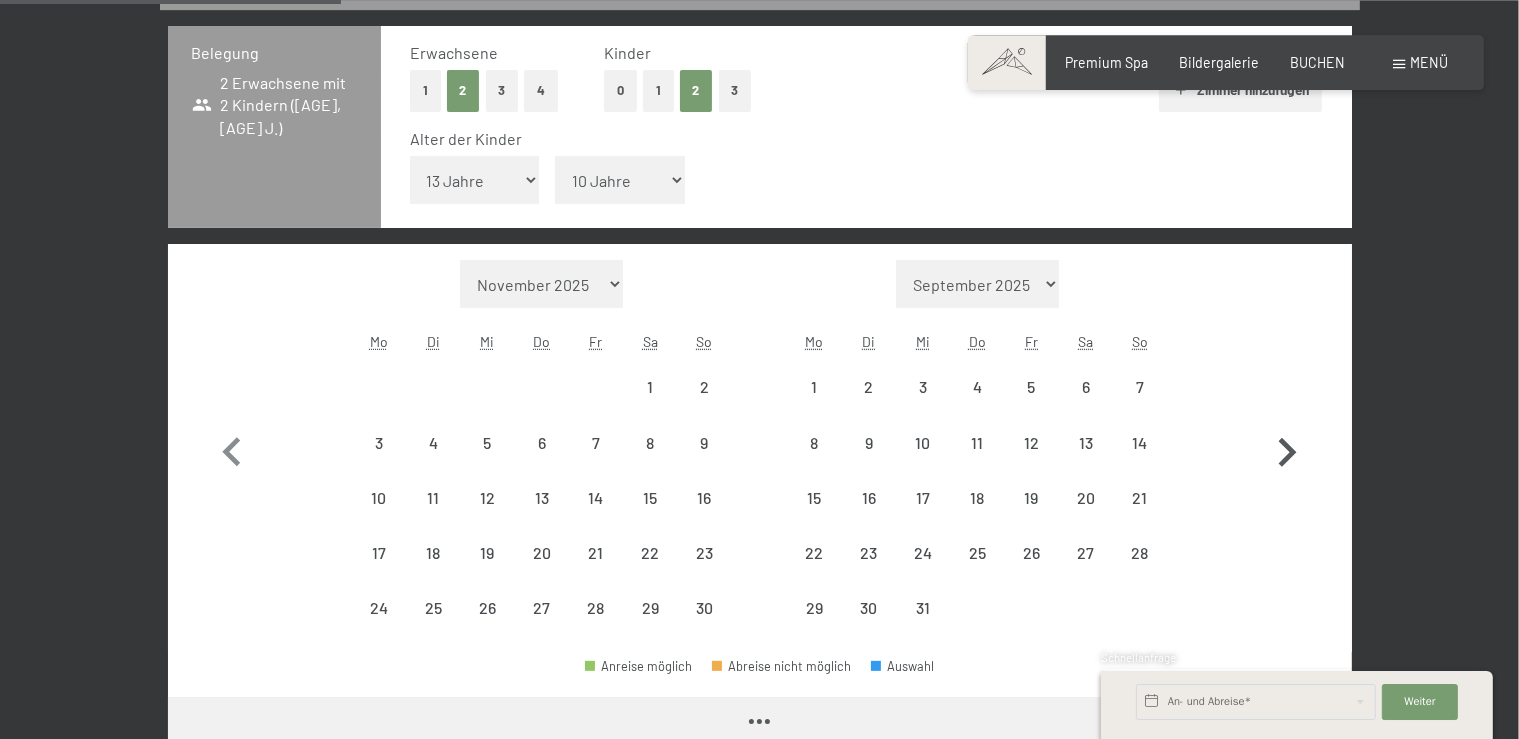 select on "2025-11-01" 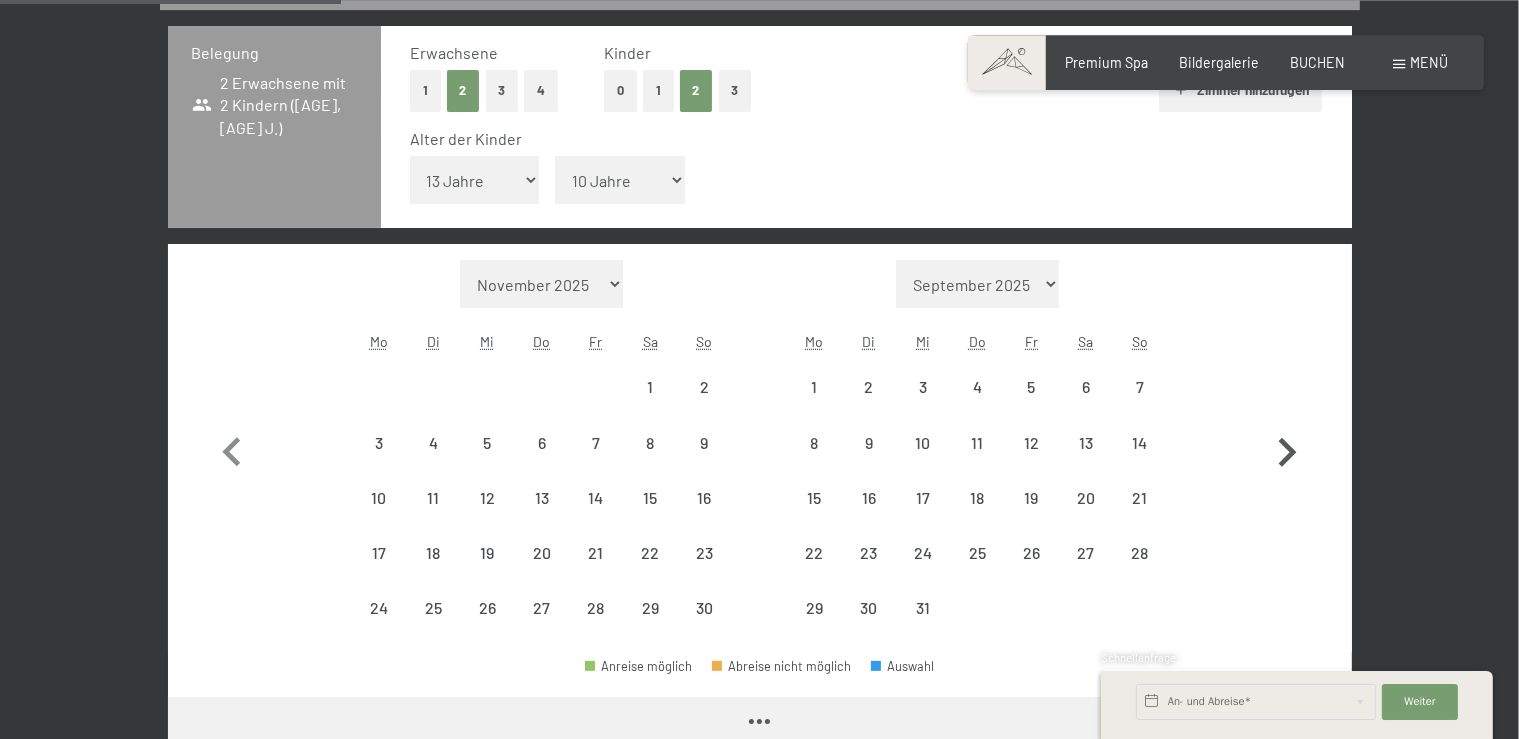select on "[YEAR]-[MONTH]-[DATE]" 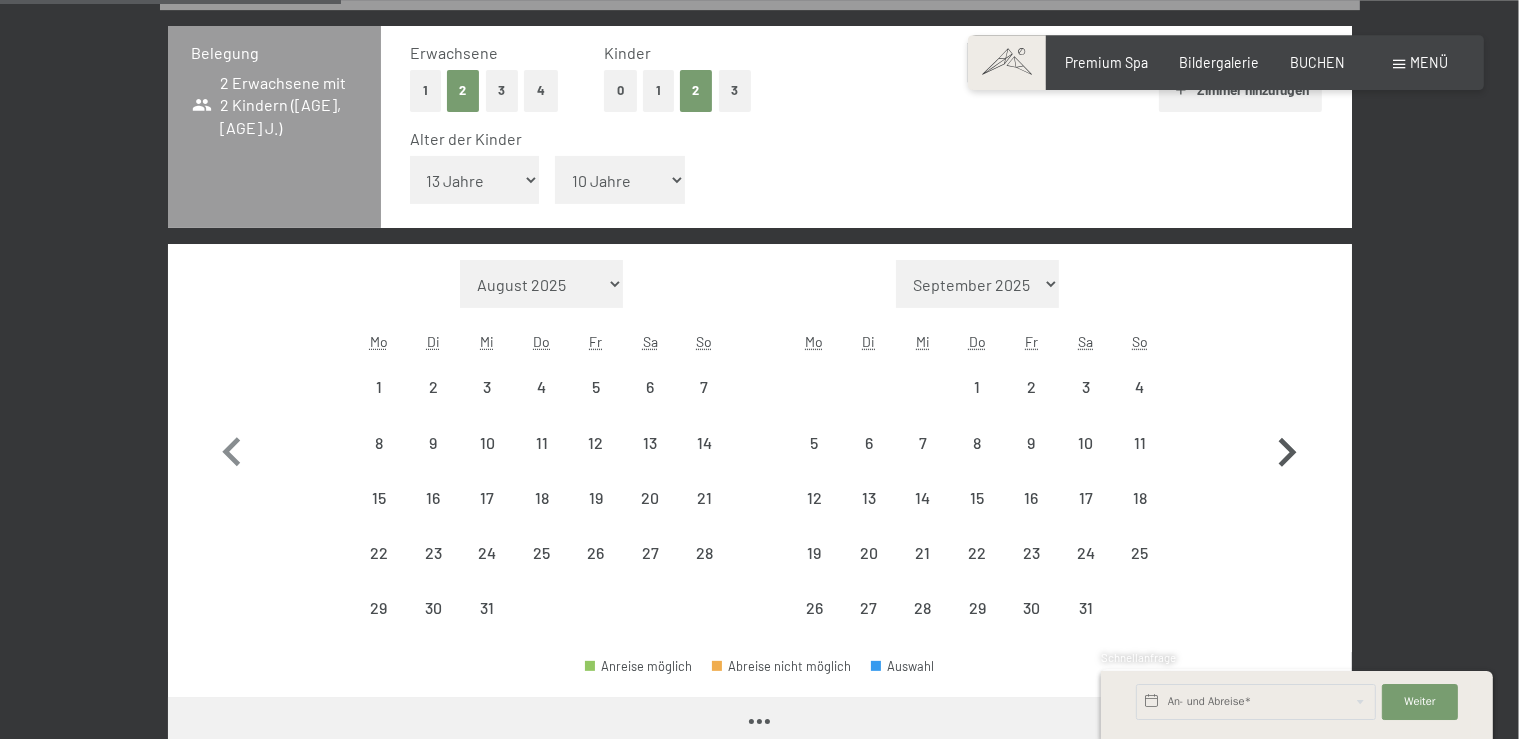 click at bounding box center [1287, 448] 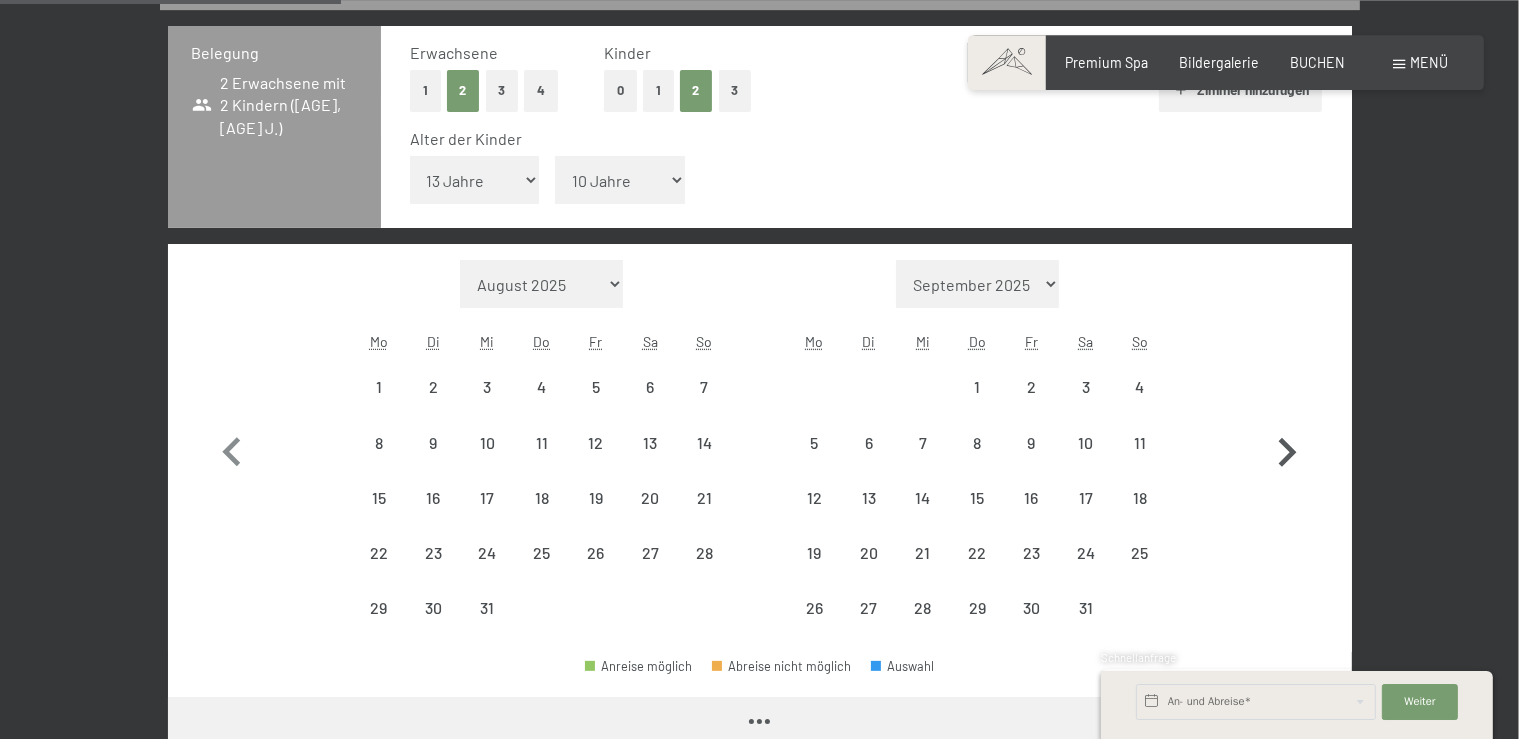 select on "2026-01-01" 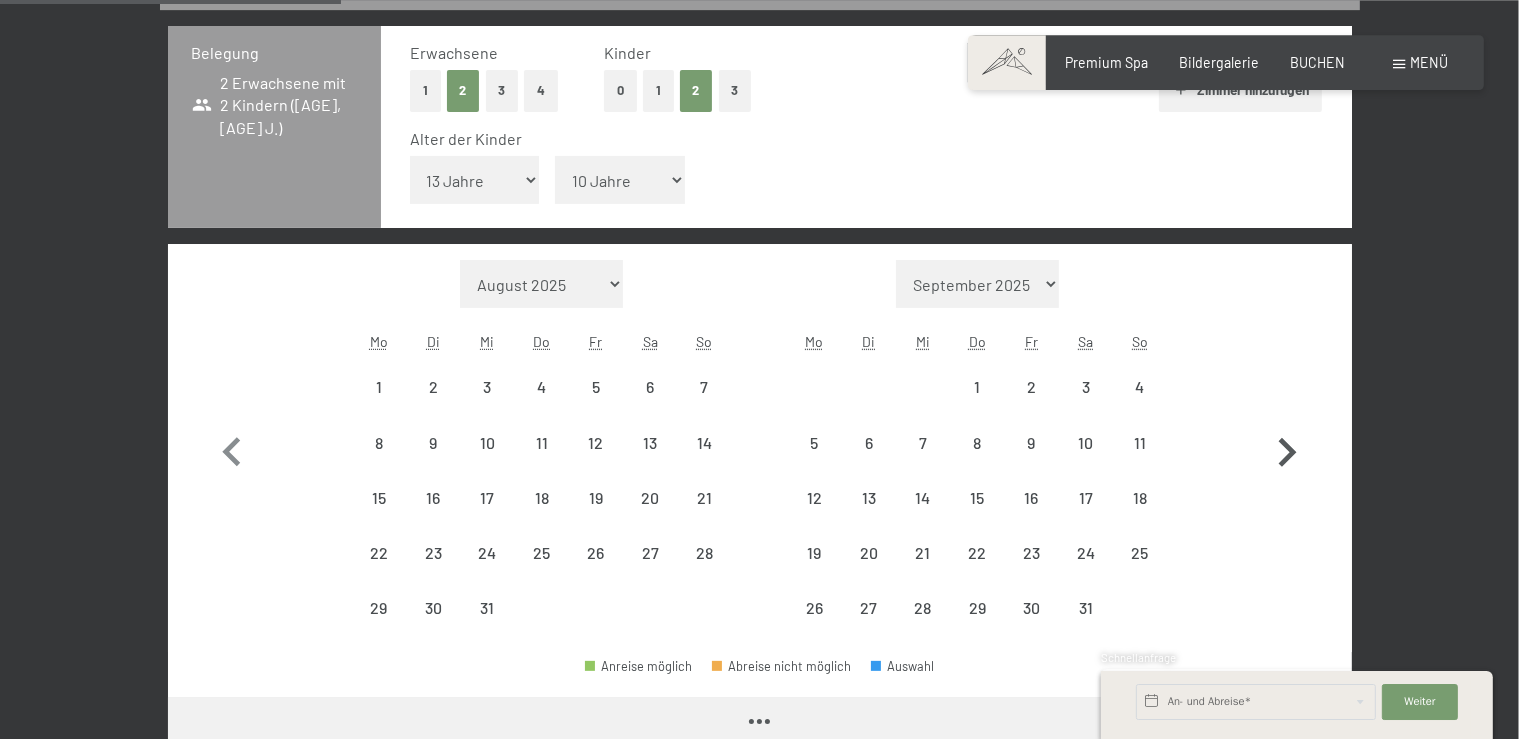 select on "2026-02-01" 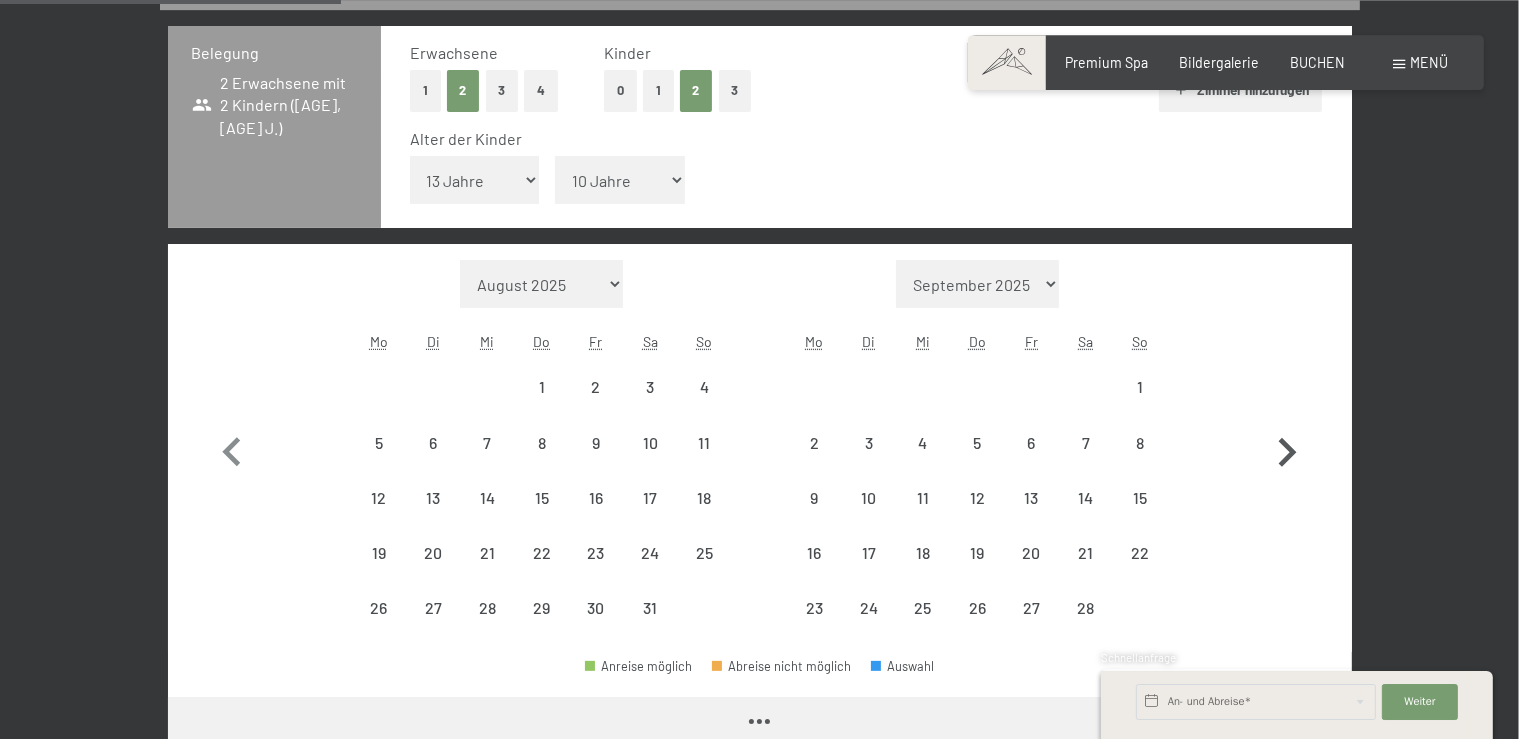 select on "2026-01-01" 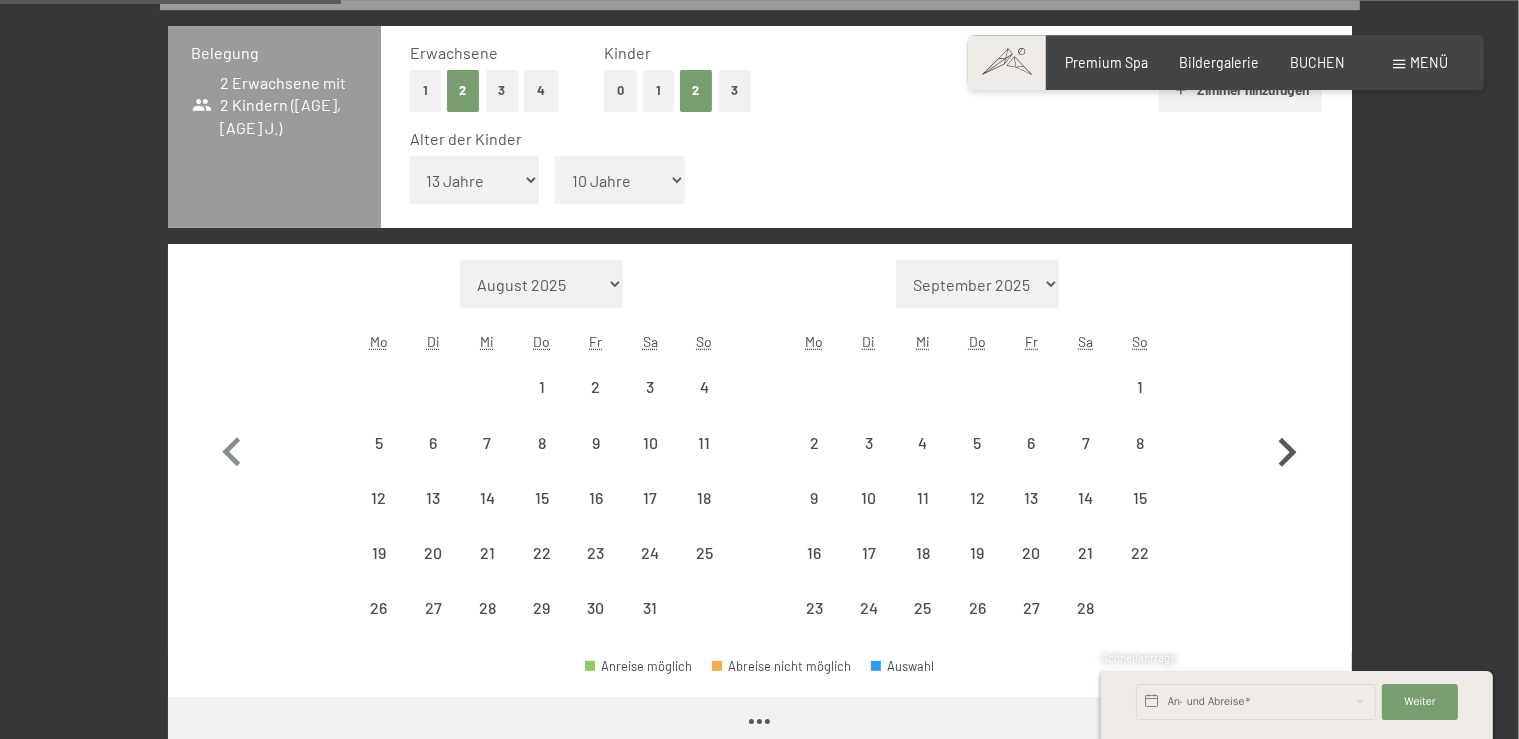 select on "2026-02-01" 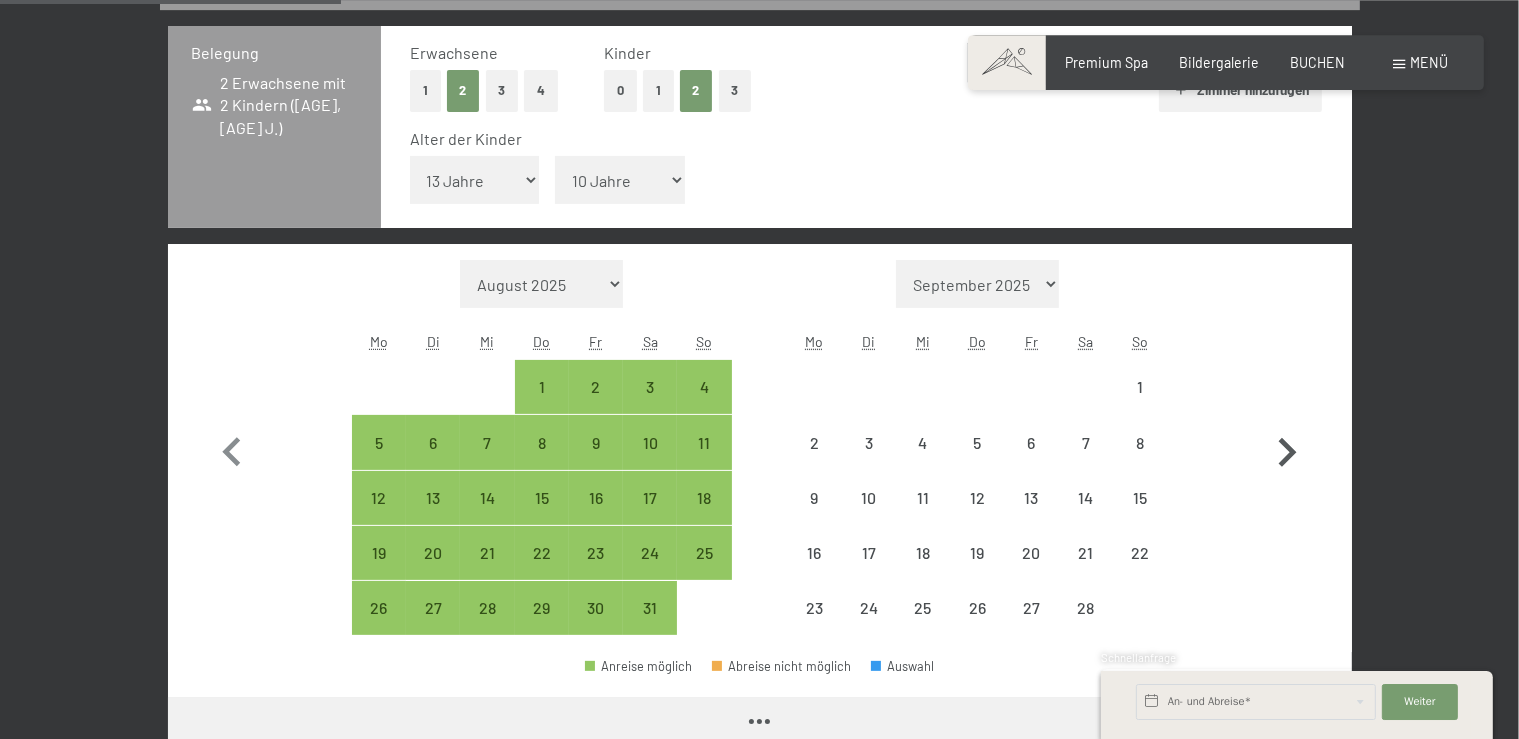select on "2026-01-01" 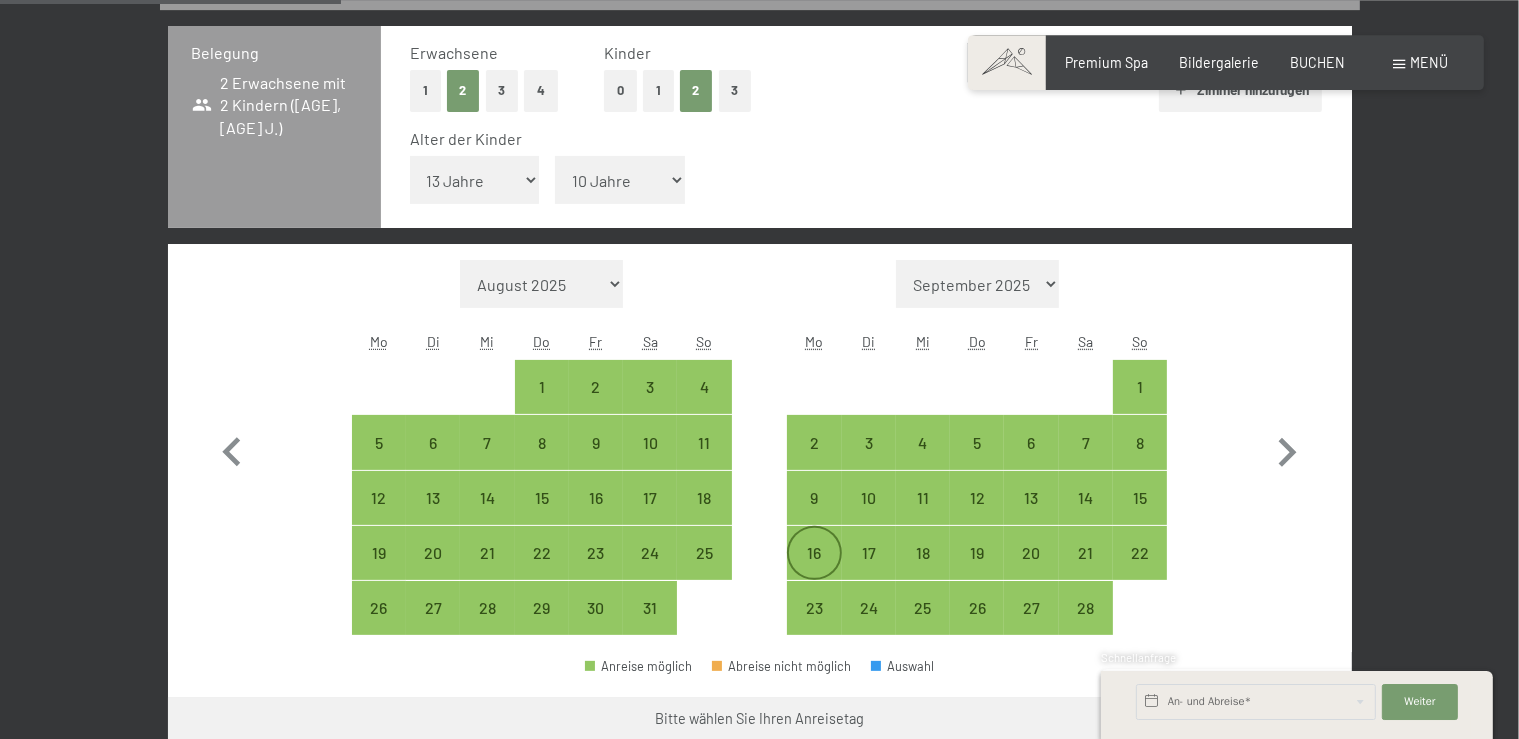 click on "16" at bounding box center [814, 570] 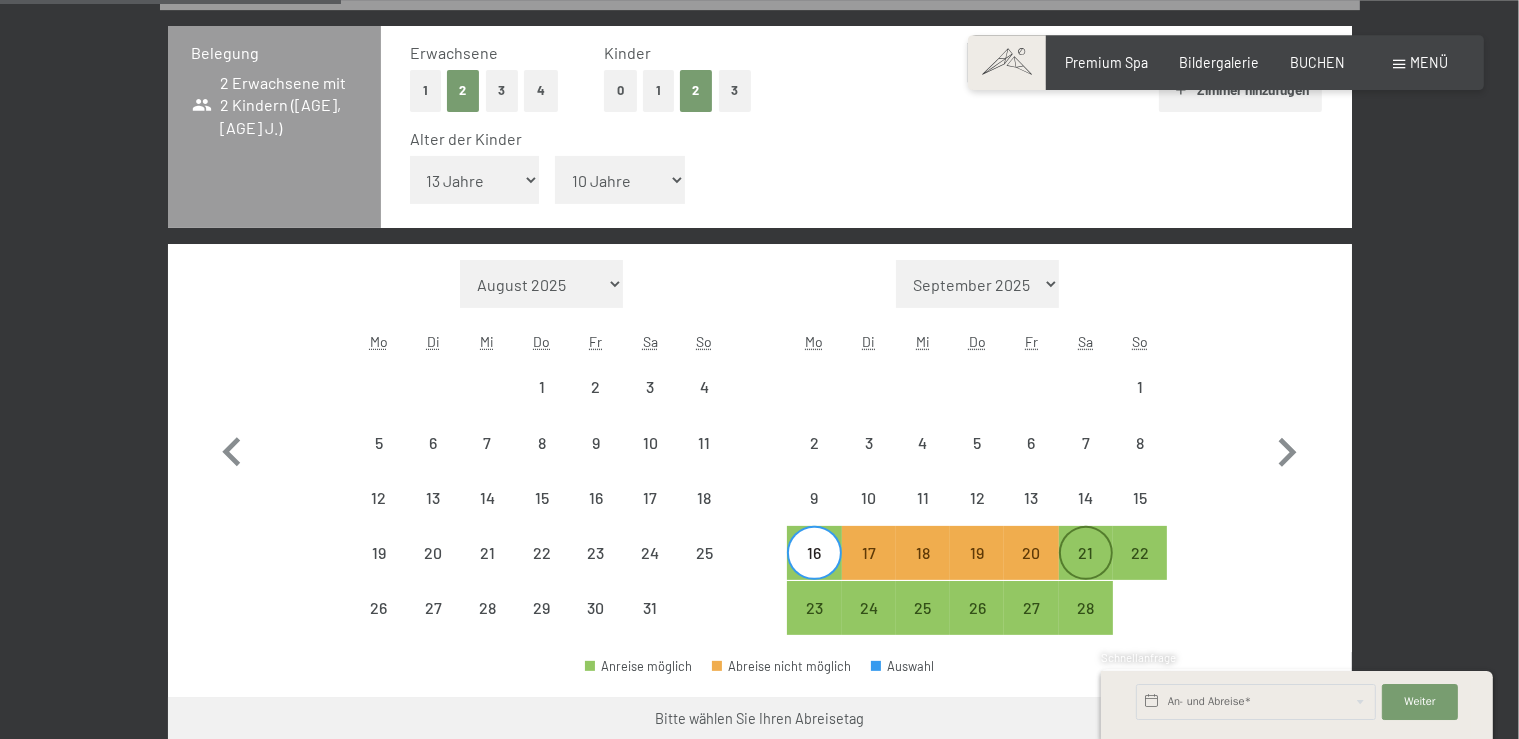 click on "21" at bounding box center [1086, 570] 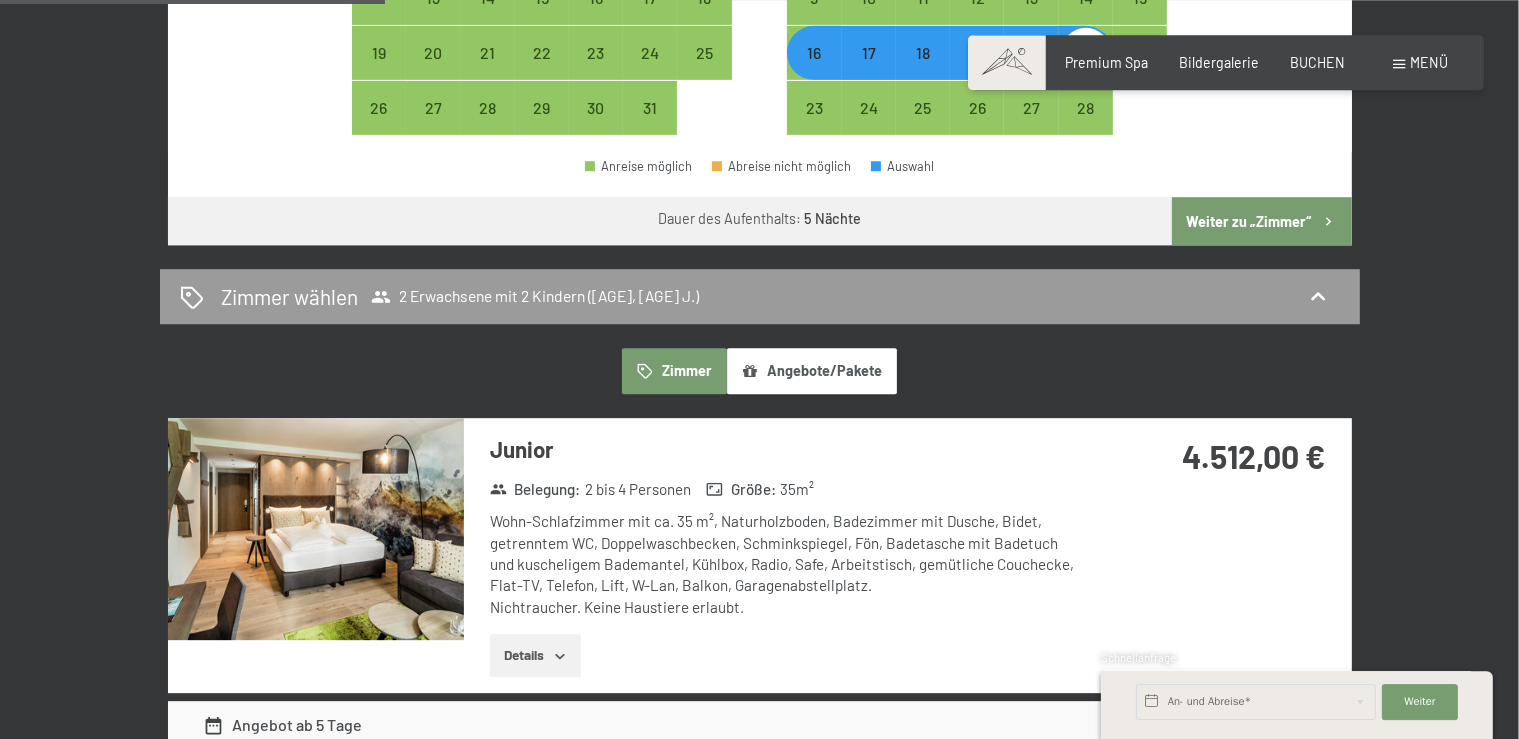 scroll, scrollTop: 975, scrollLeft: 0, axis: vertical 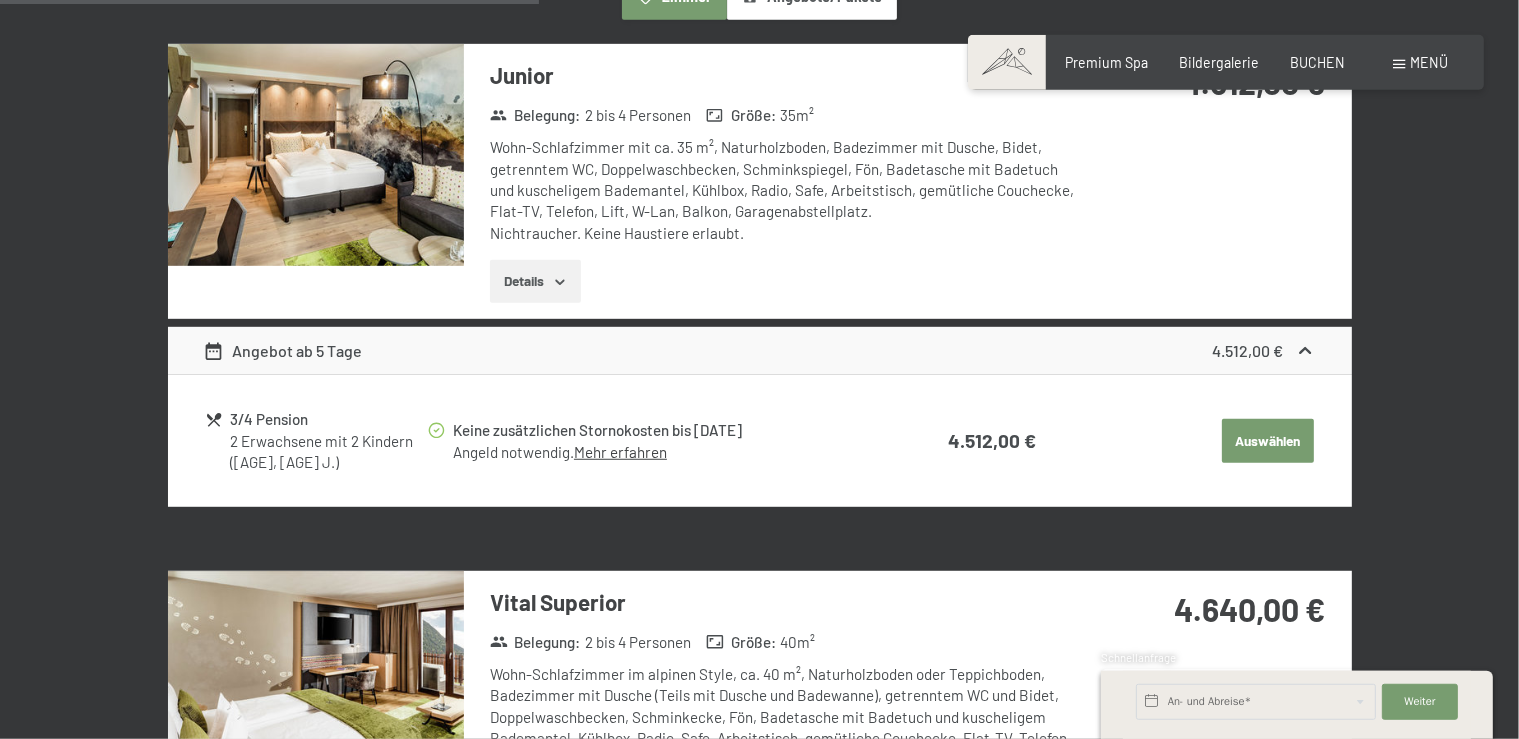 click on "Auswählen" at bounding box center [1268, 441] 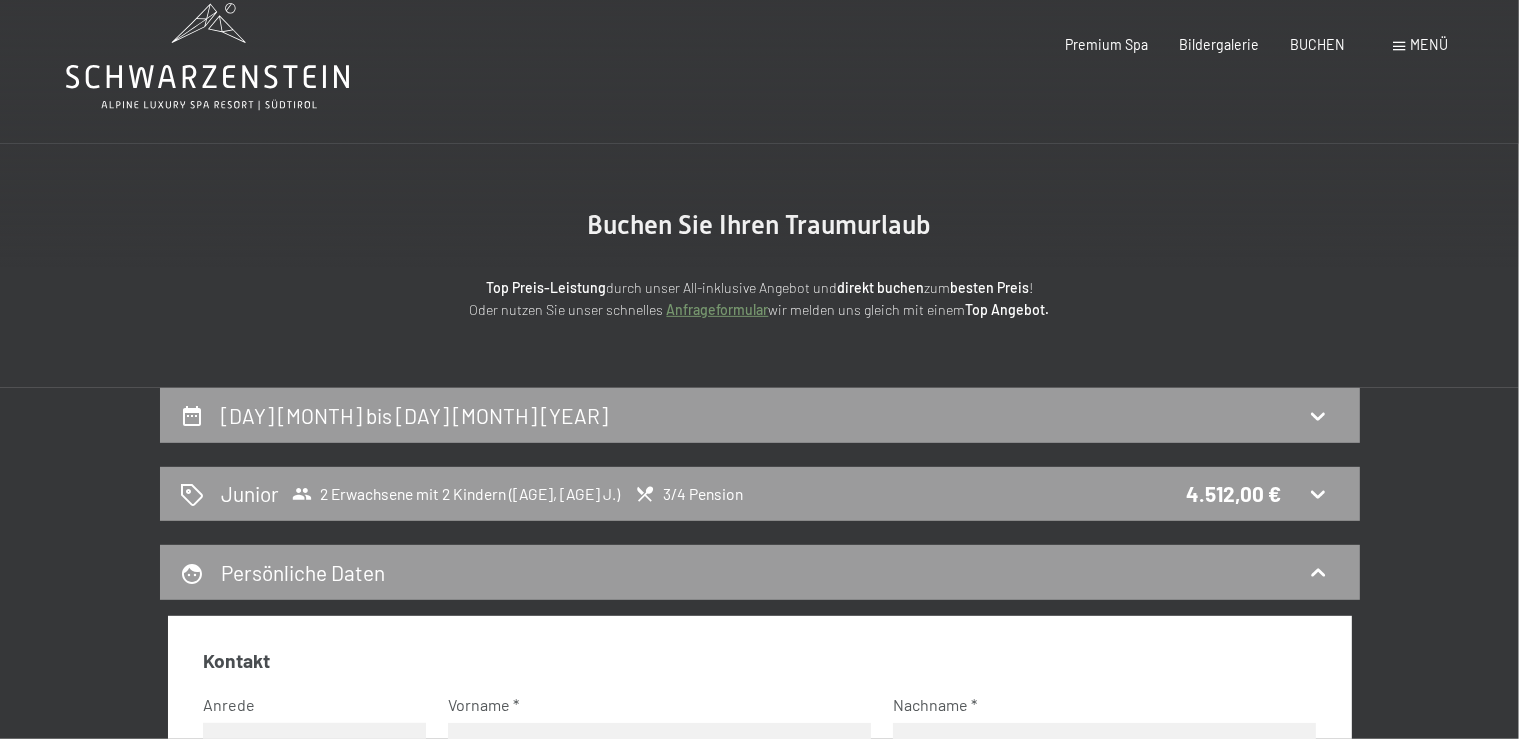 scroll, scrollTop: 0, scrollLeft: 0, axis: both 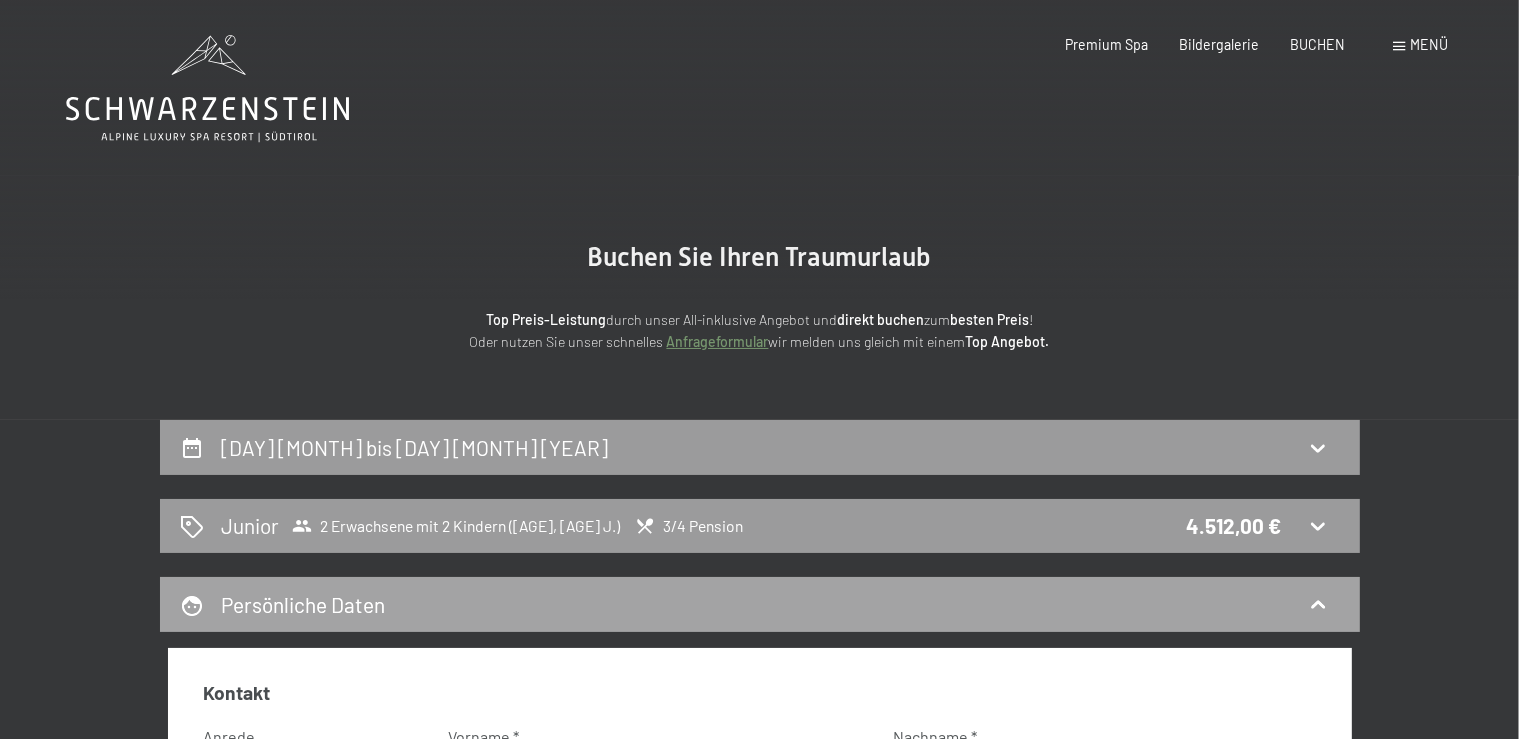 click 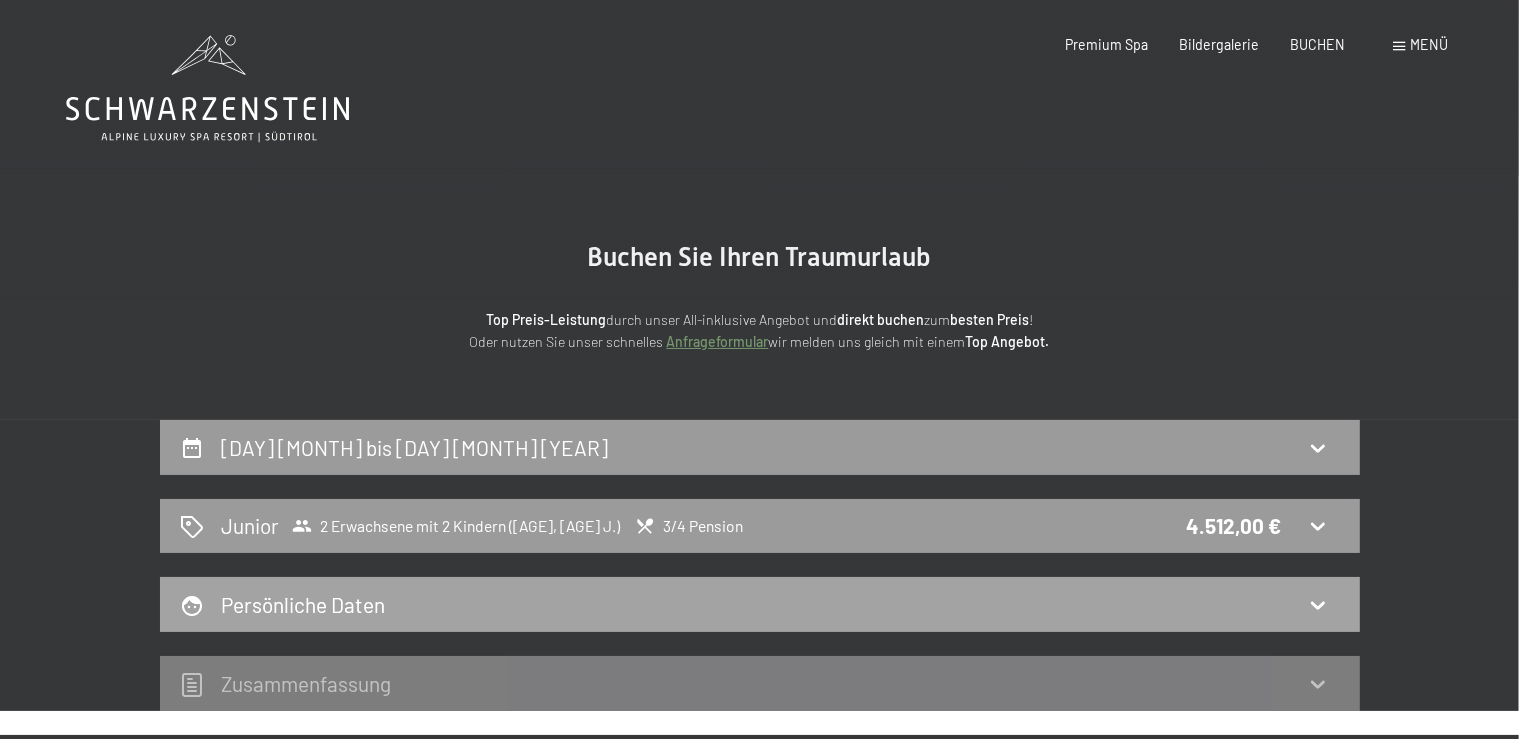 click 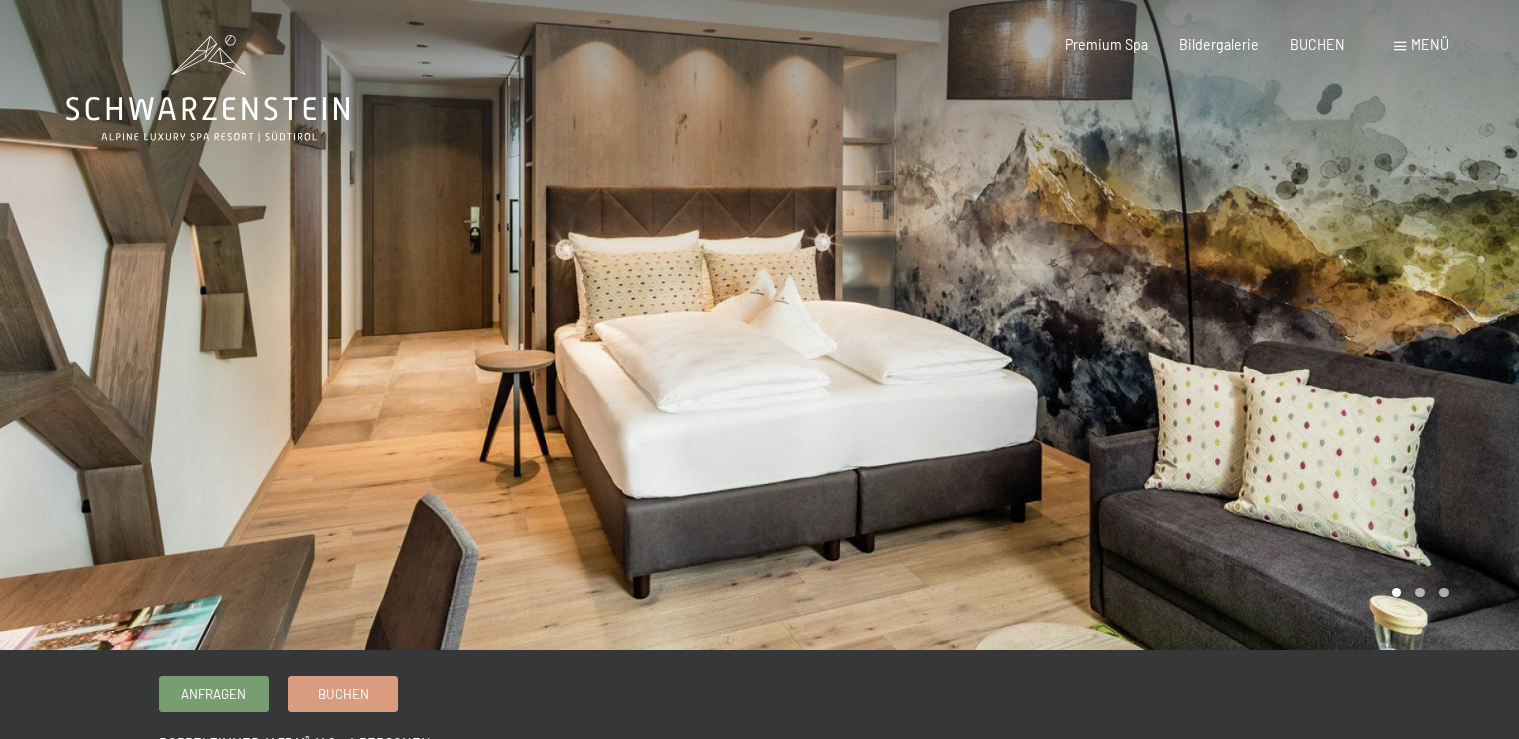 scroll, scrollTop: 0, scrollLeft: 0, axis: both 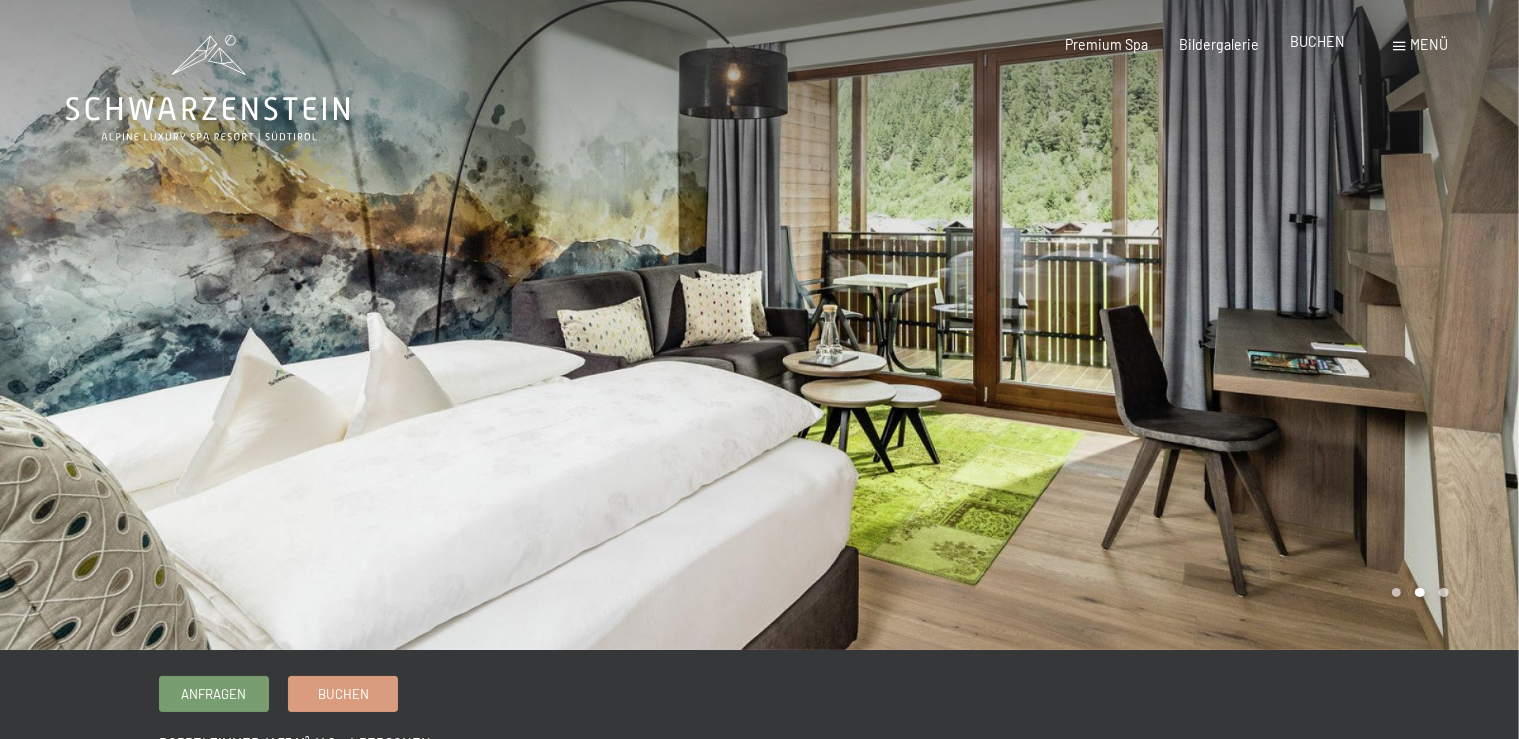 click on "BUCHEN" at bounding box center [1317, 41] 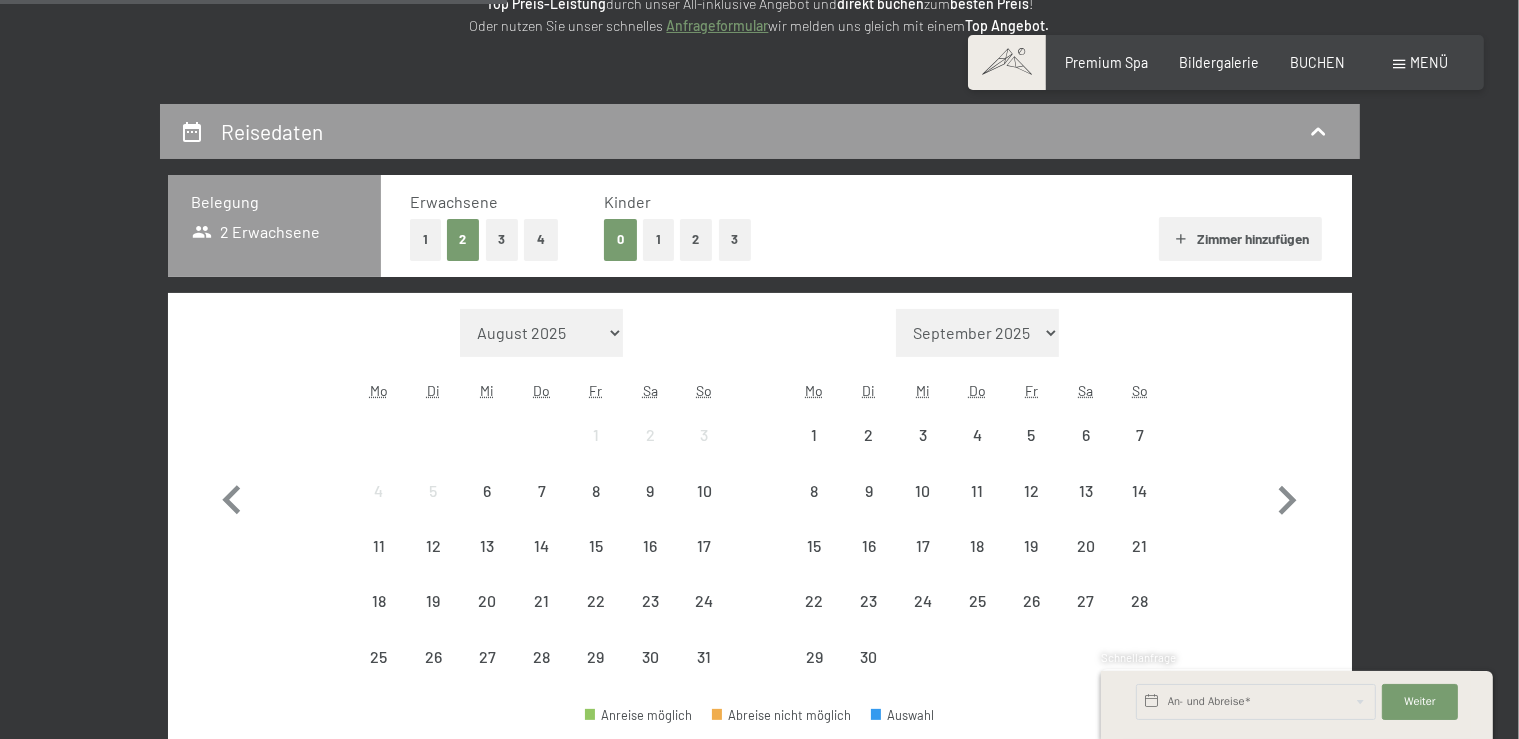 scroll, scrollTop: 316, scrollLeft: 0, axis: vertical 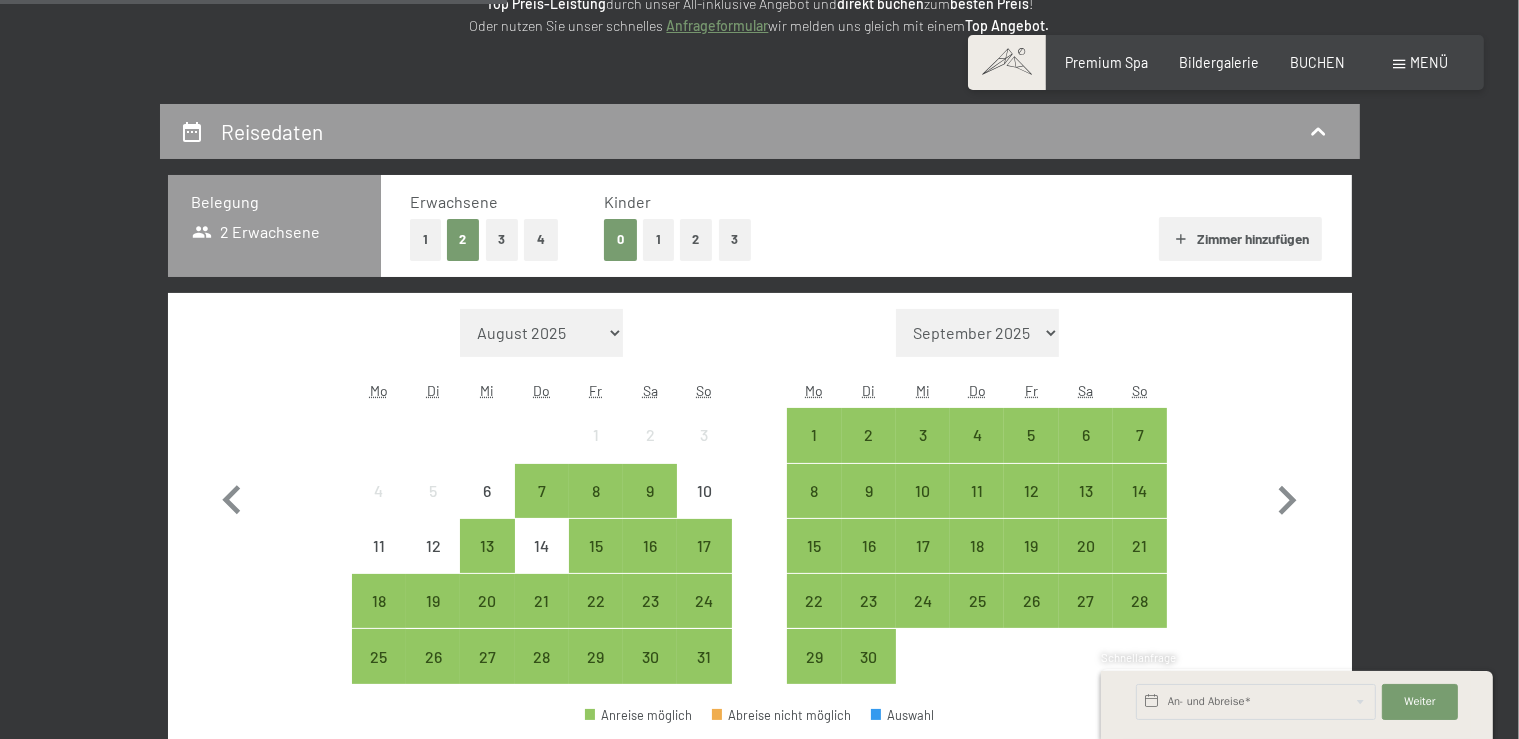 click on "2" at bounding box center [696, 239] 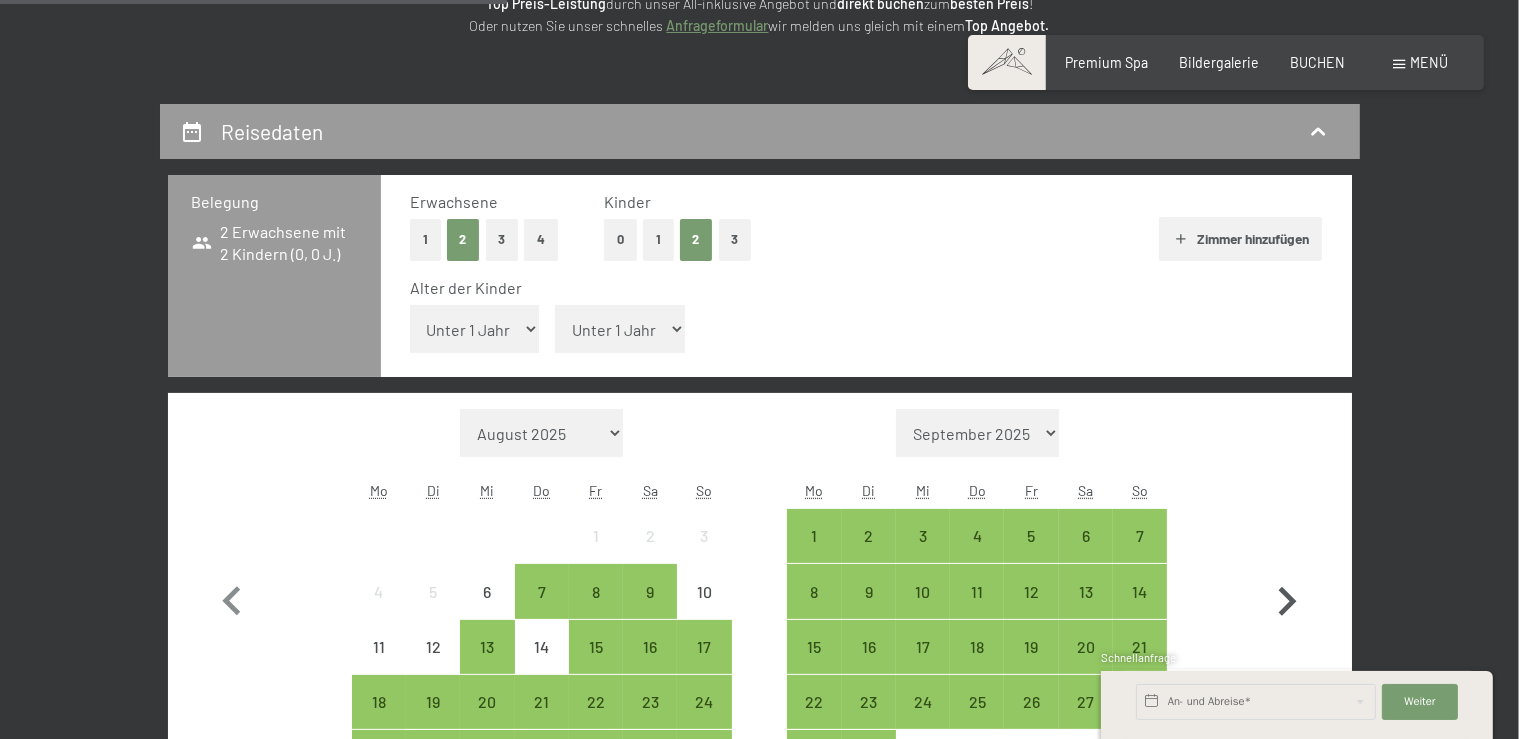 click 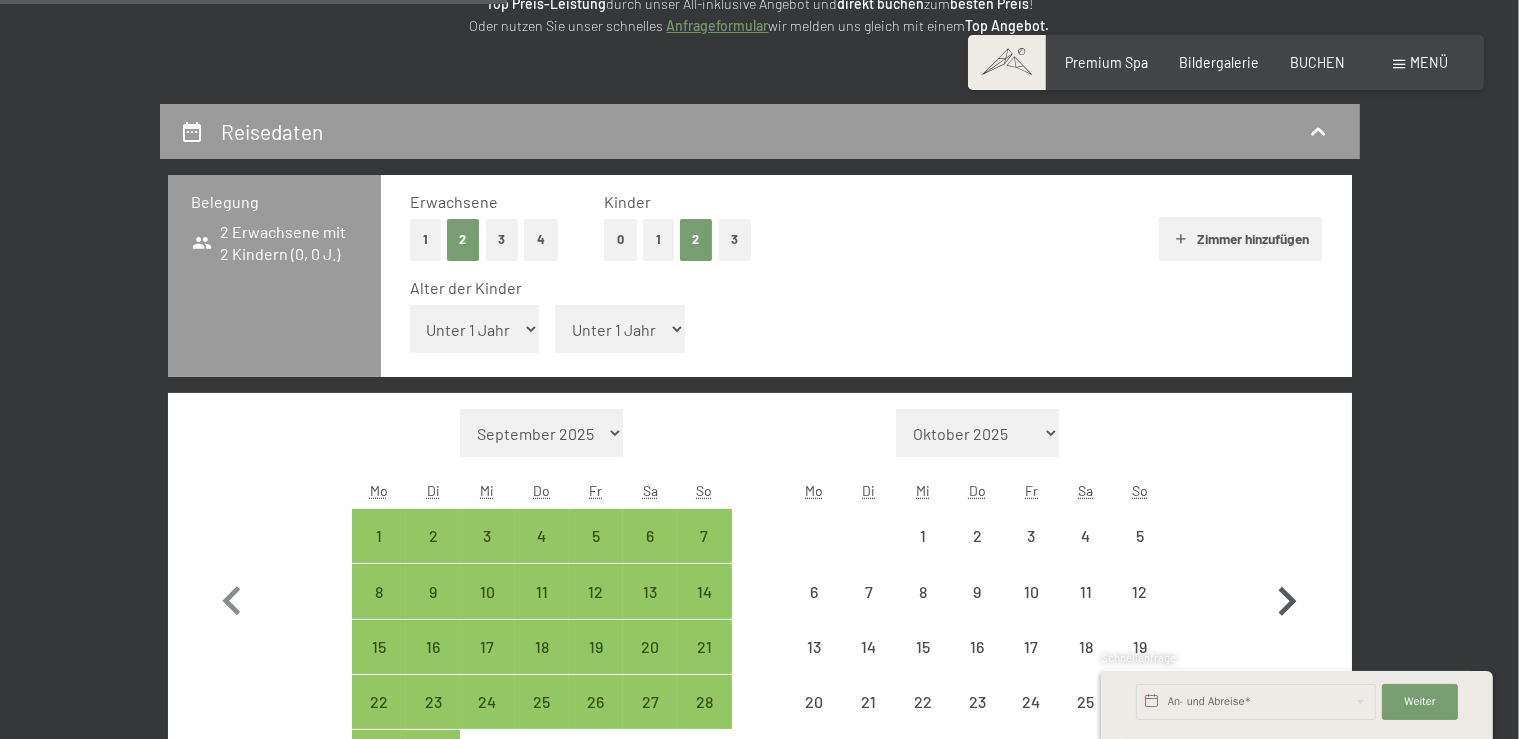 click 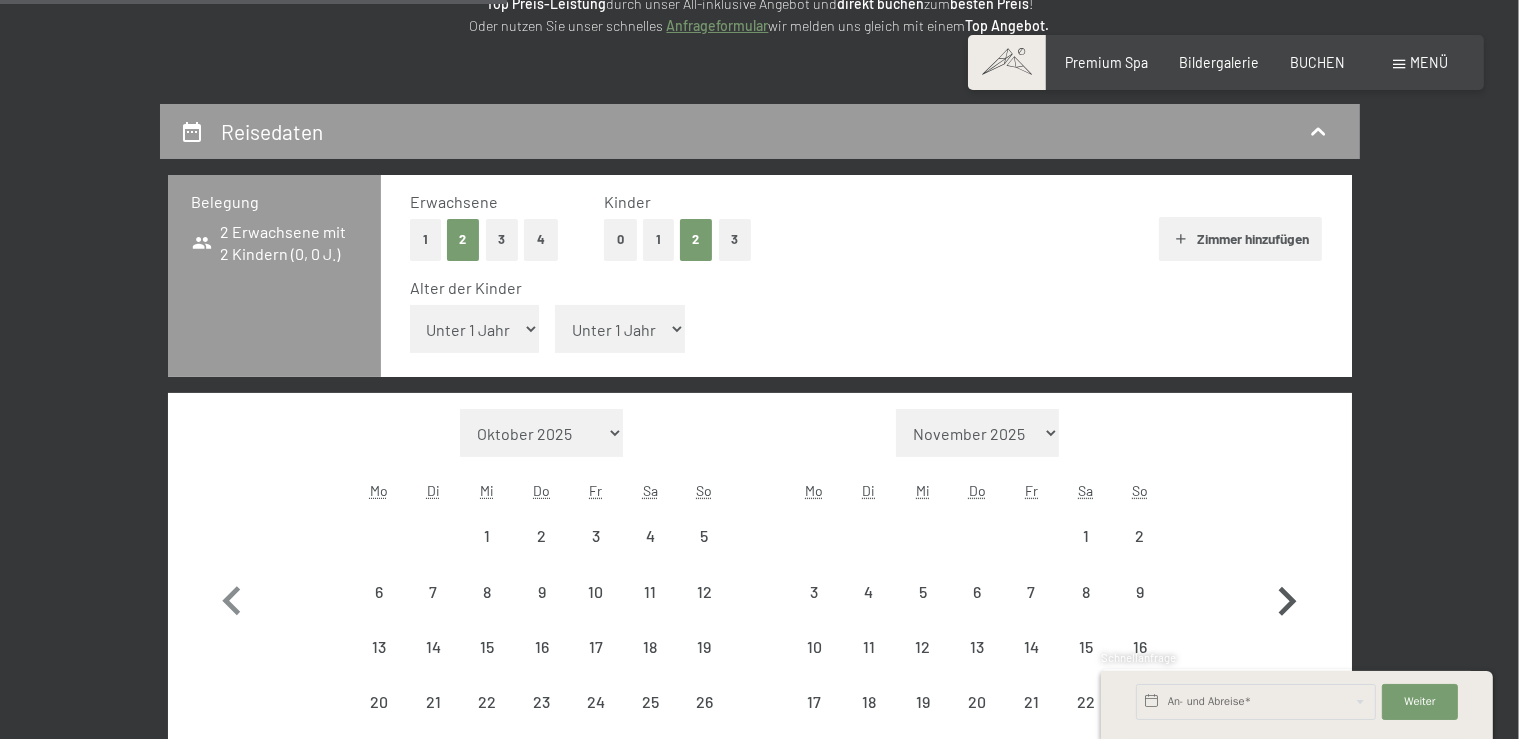 click 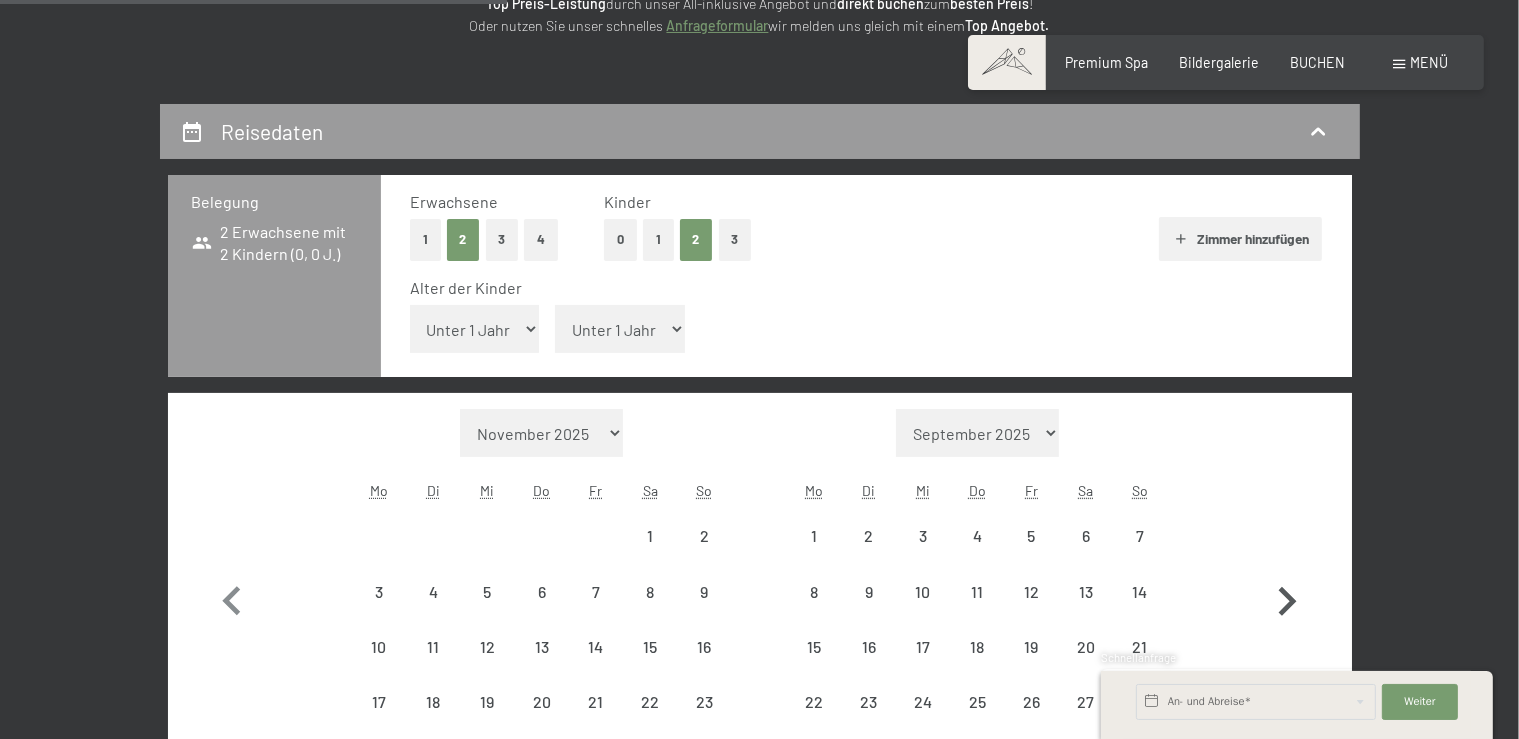 click 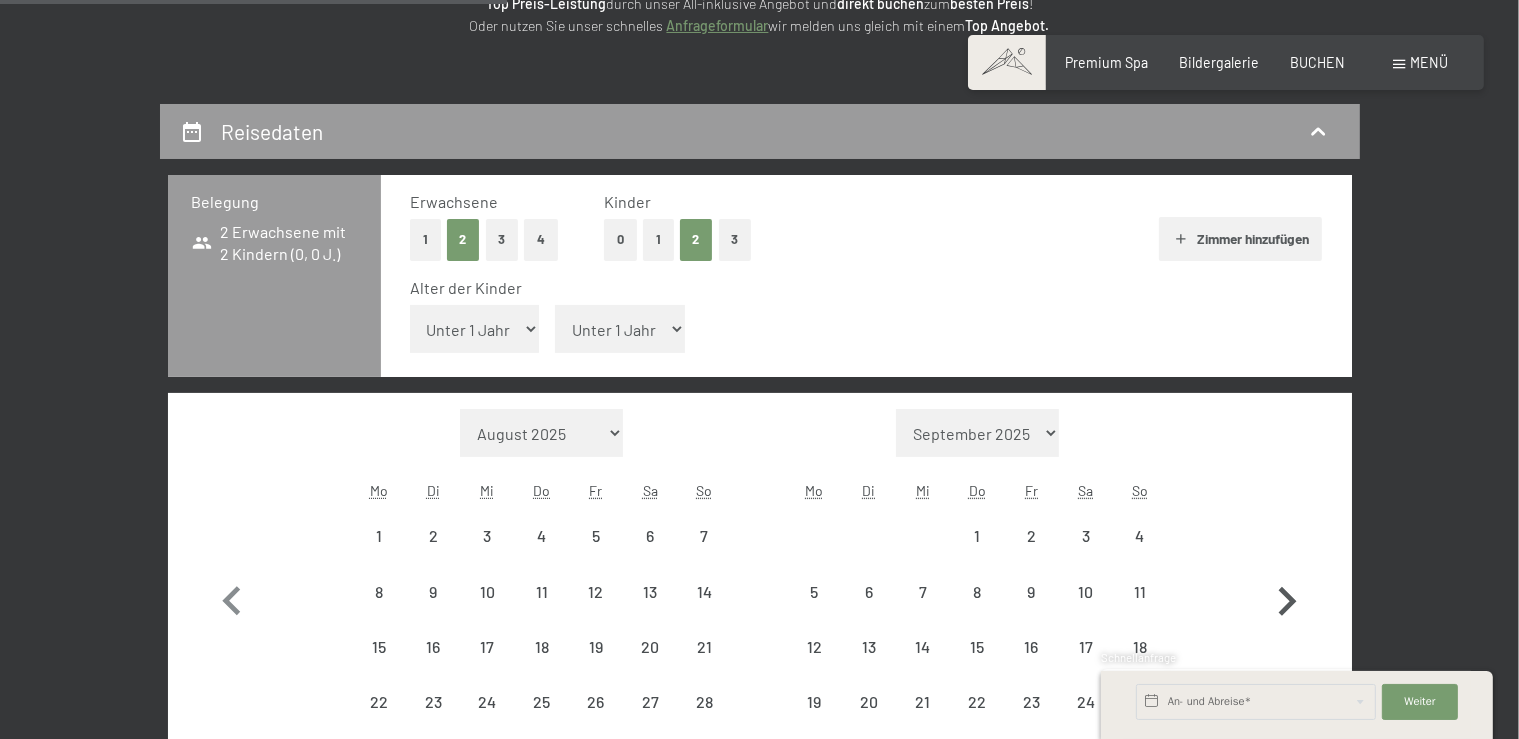 select on "2025-12-01" 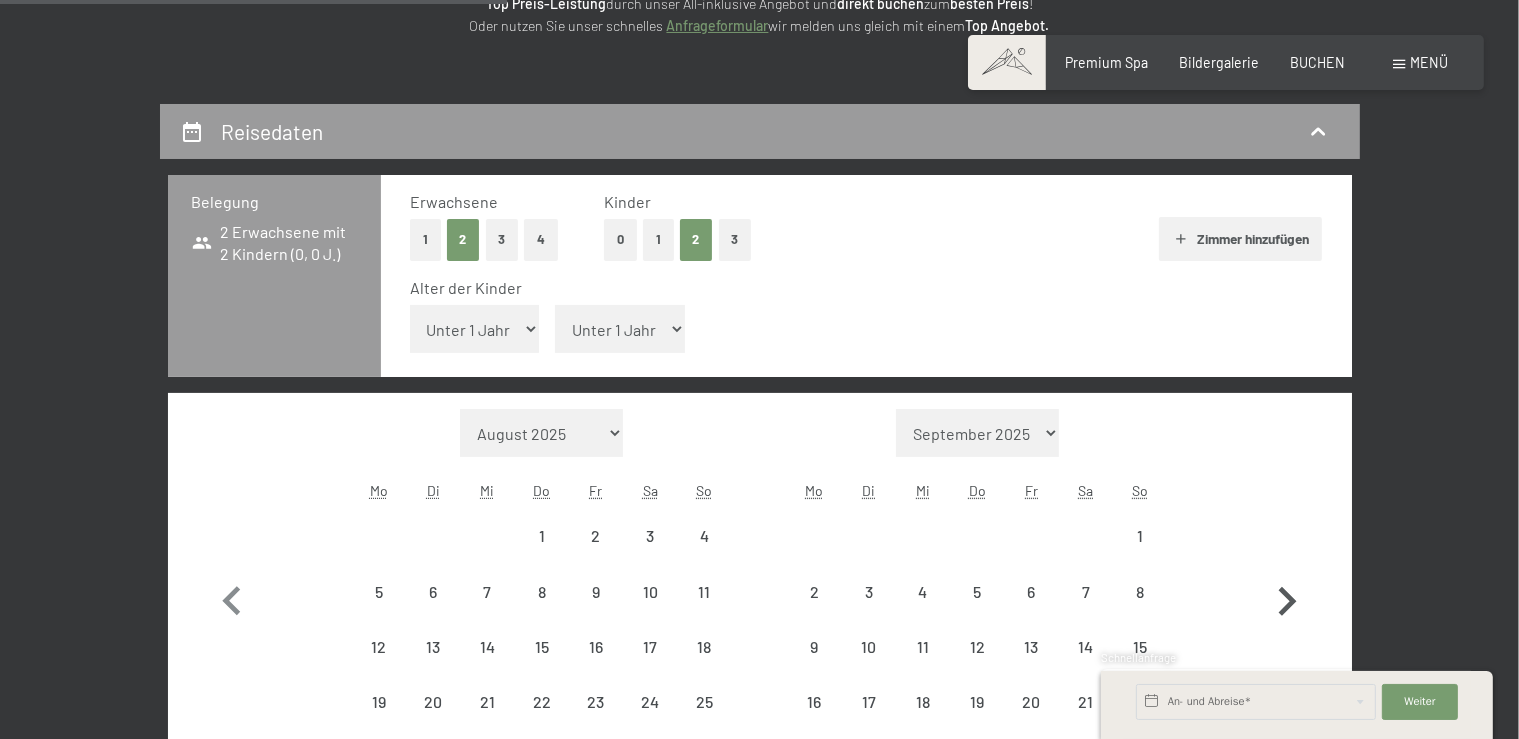 select on "2026-01-01" 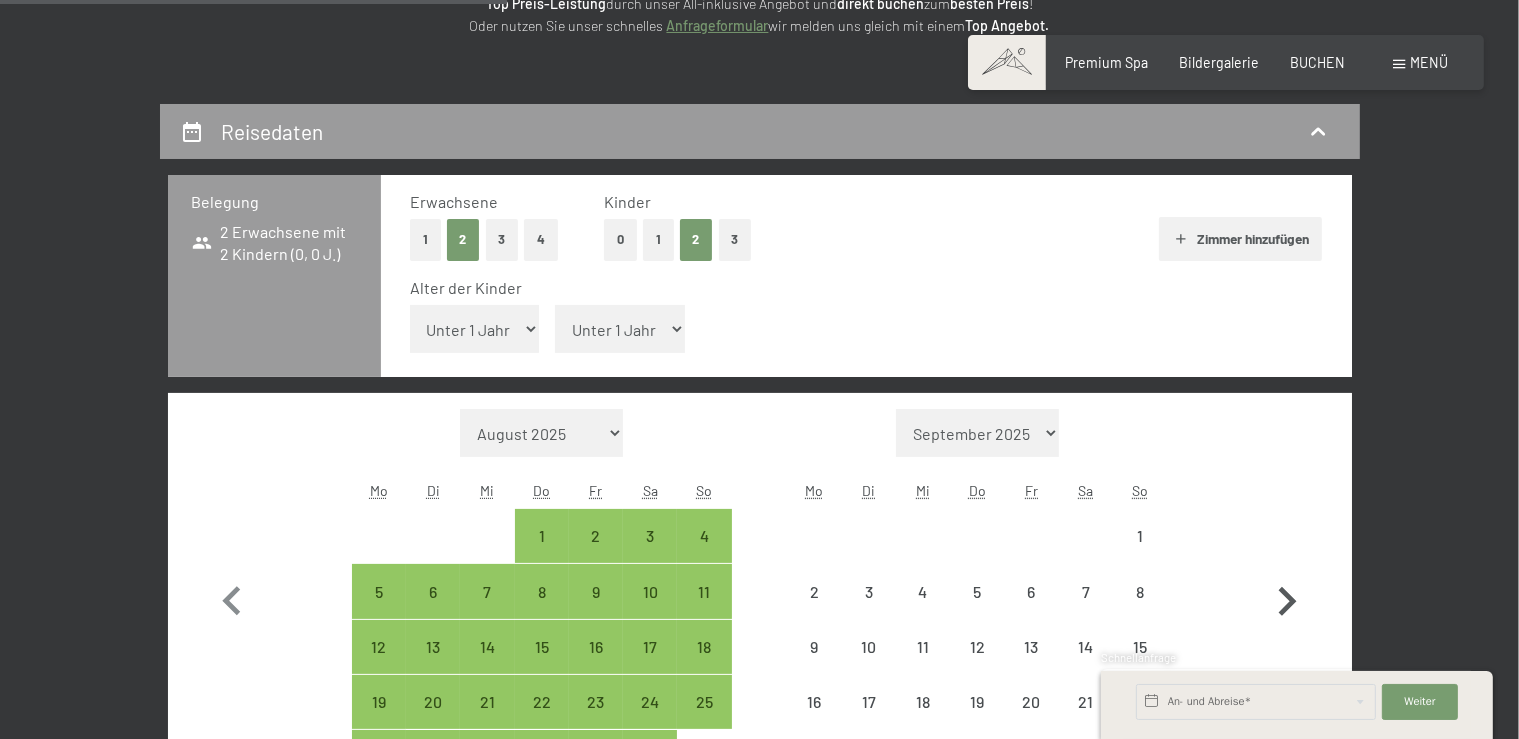click 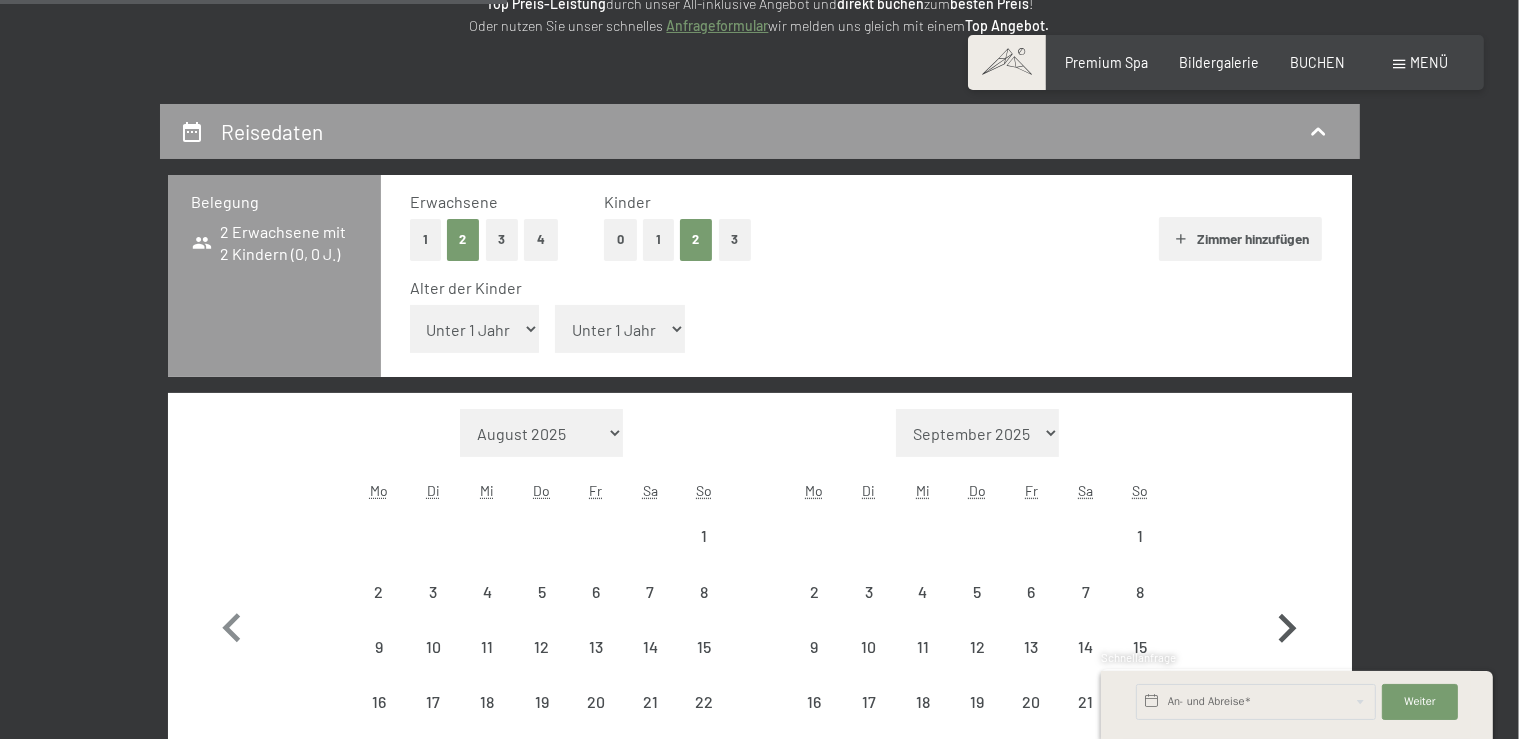 select on "2026-02-01" 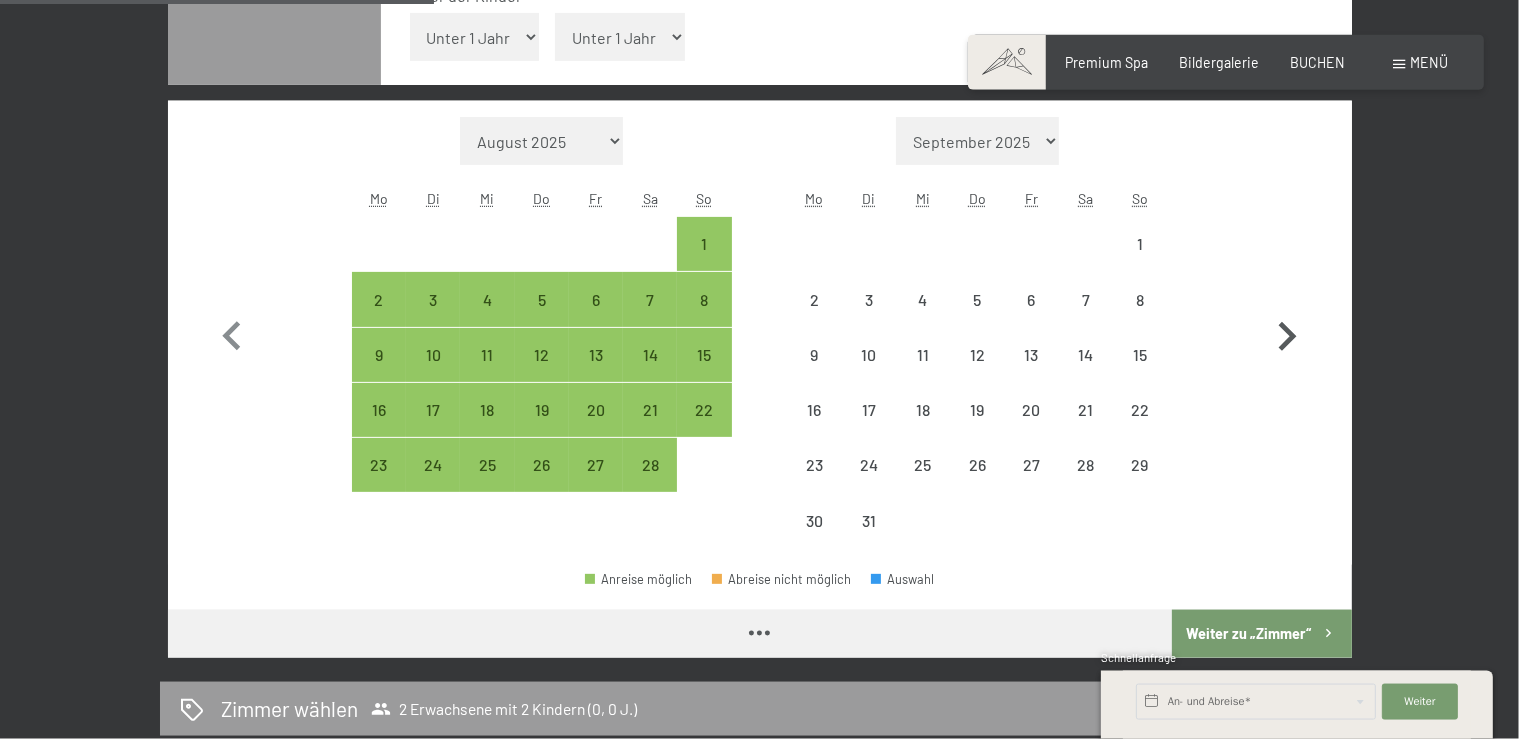 scroll, scrollTop: 633, scrollLeft: 0, axis: vertical 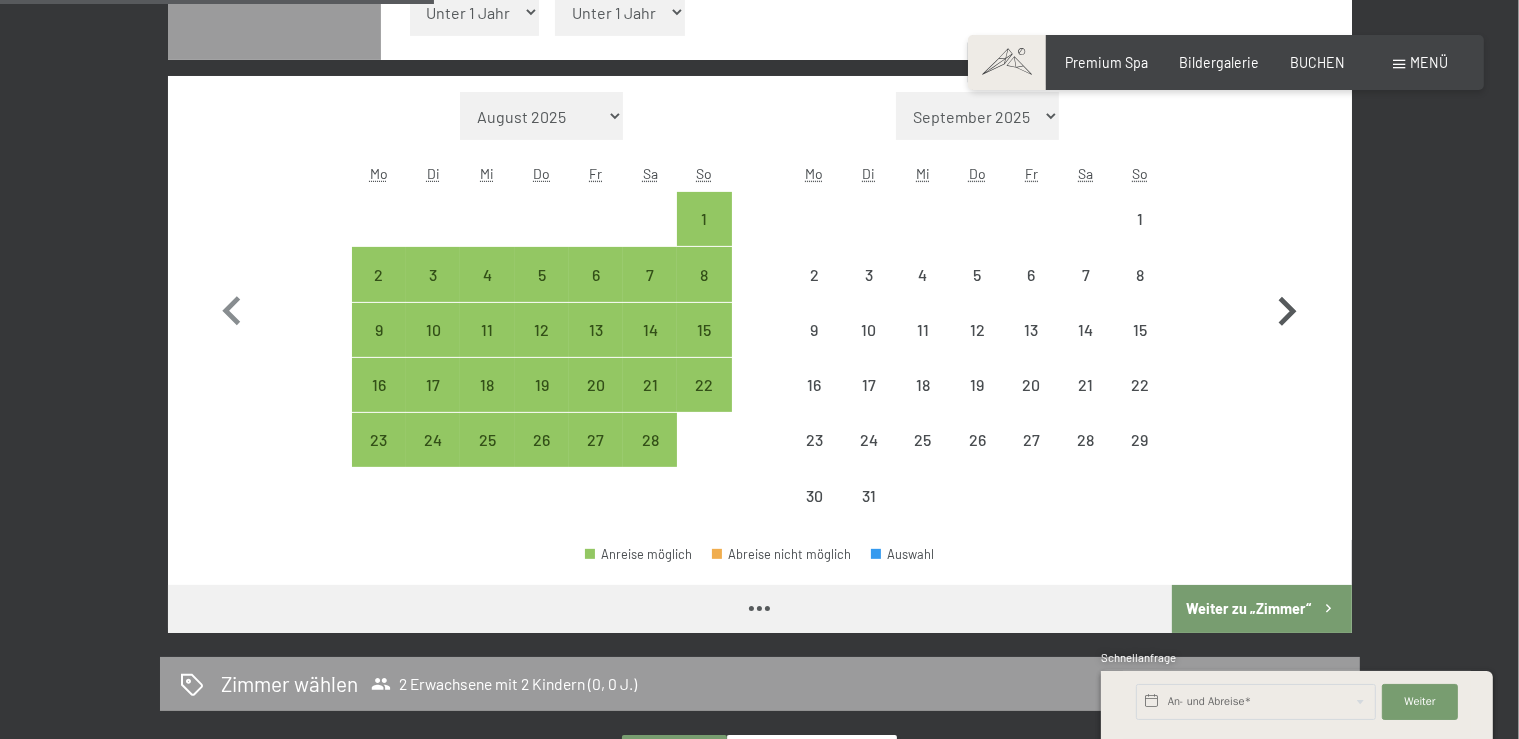 select on "2026-02-01" 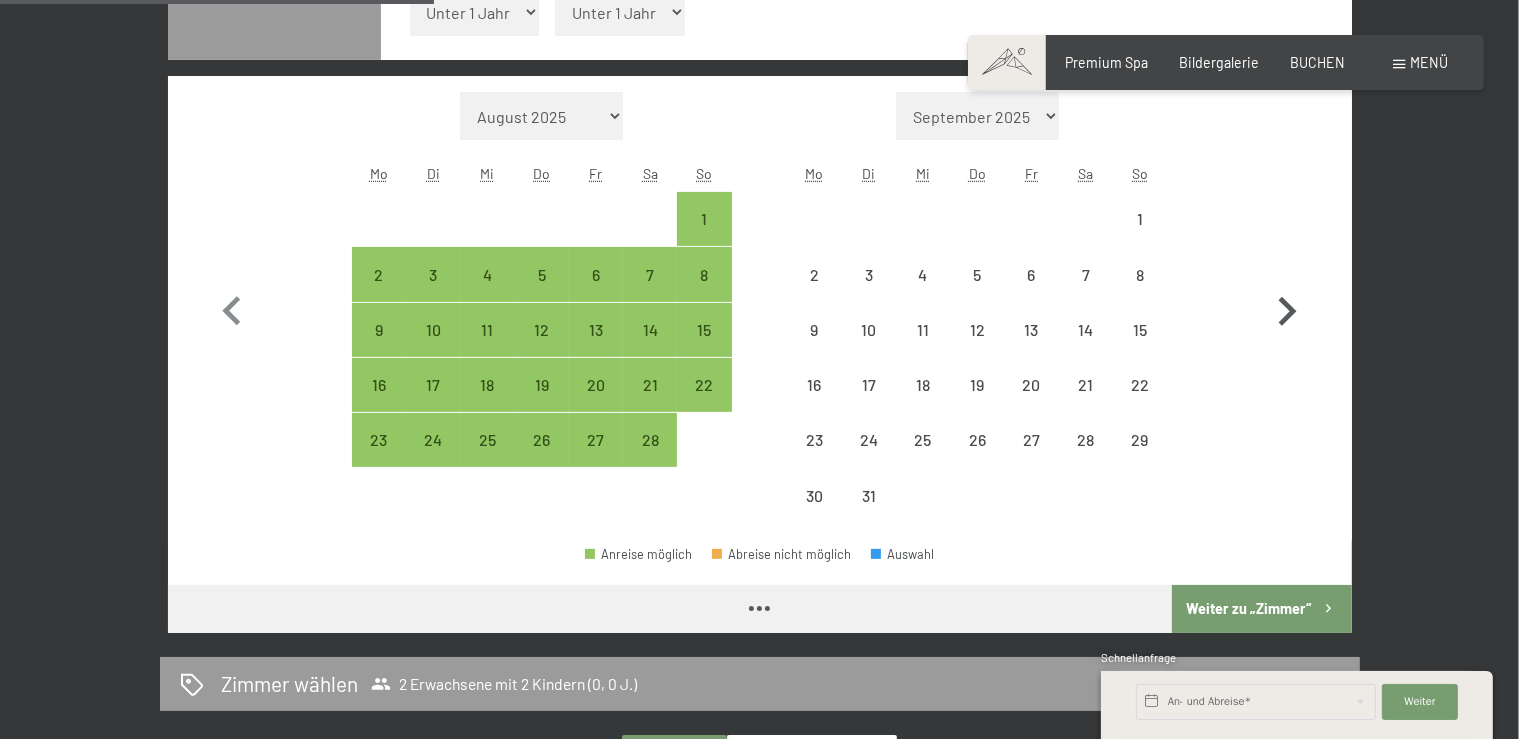 select on "2026-03-01" 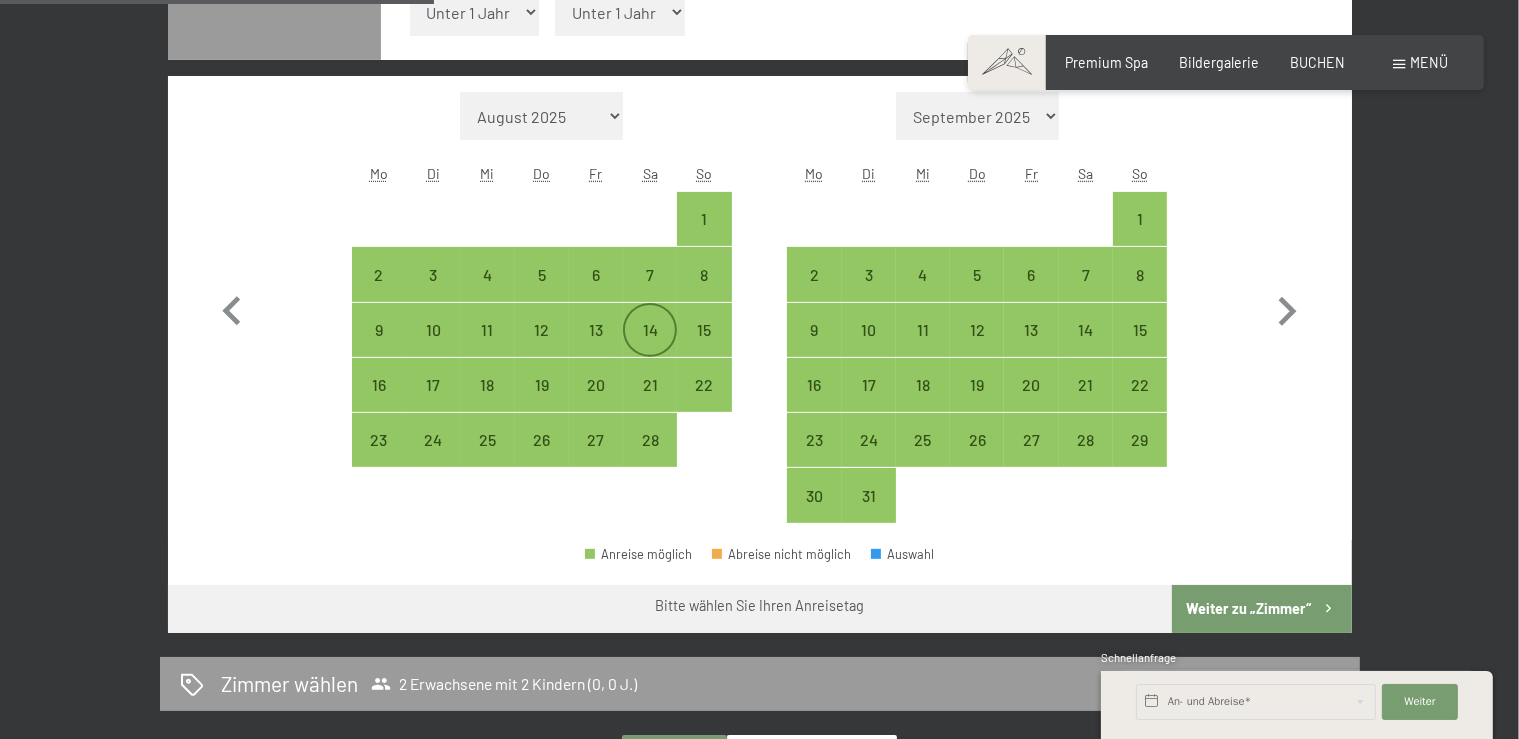 click on "14" at bounding box center [650, 347] 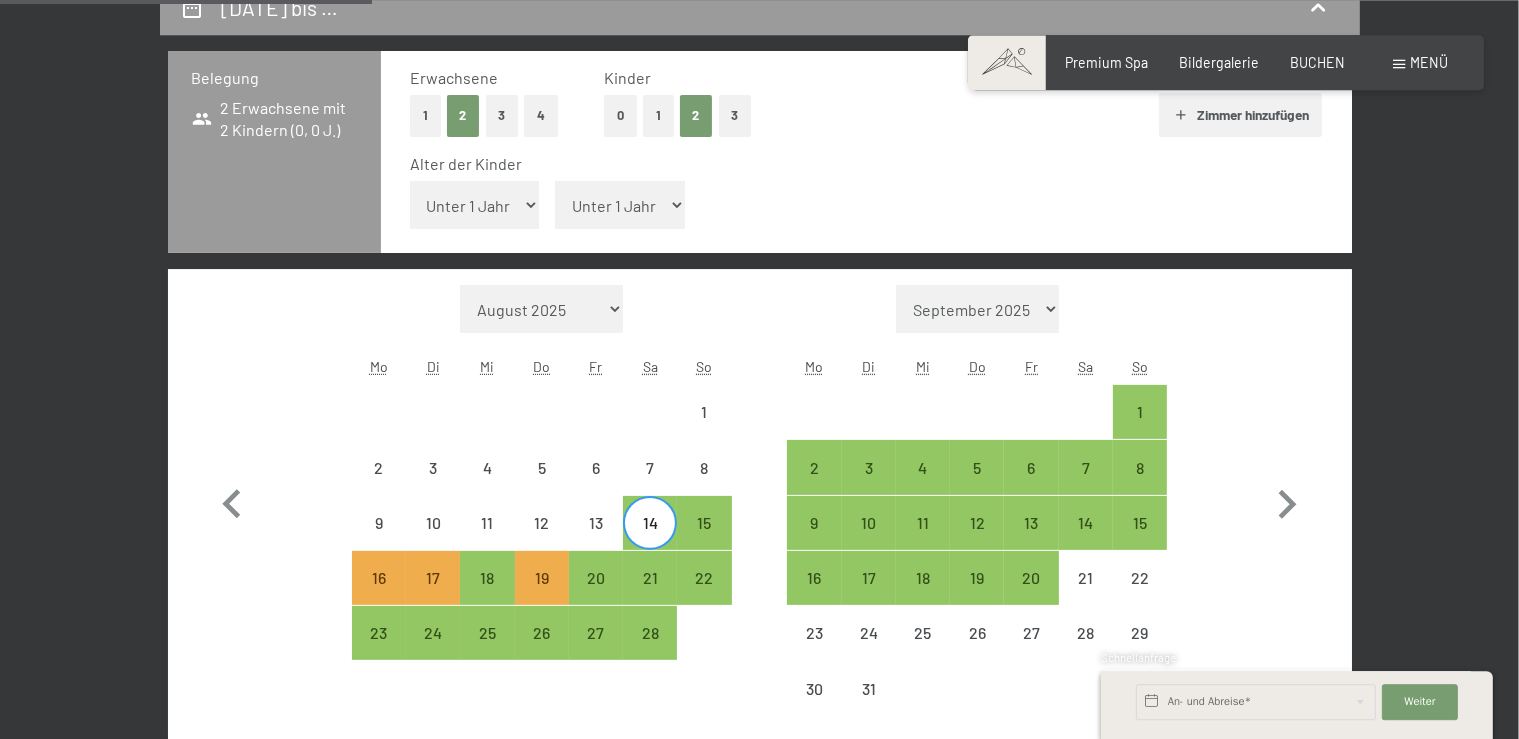scroll, scrollTop: 316, scrollLeft: 0, axis: vertical 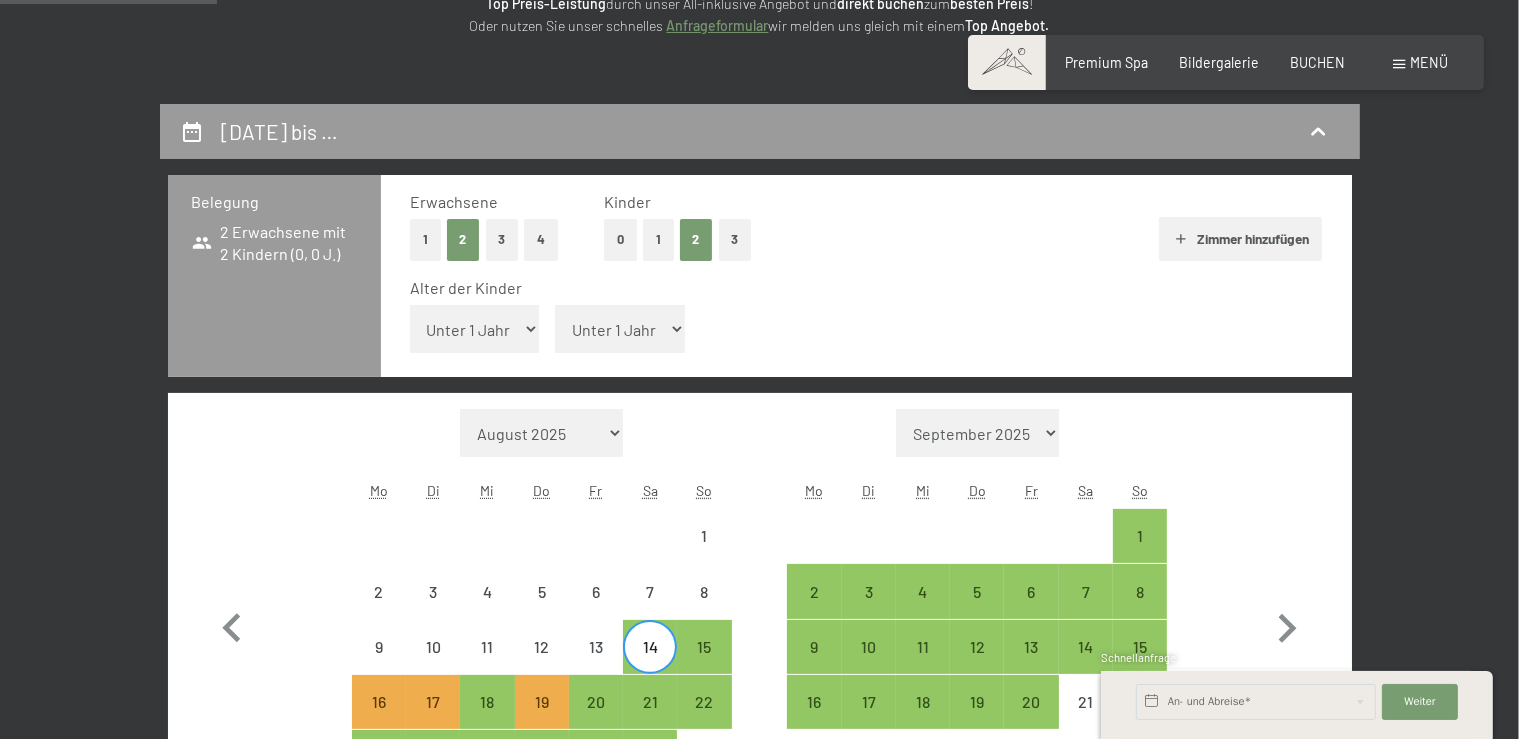 click on "Unter 1 Jahr 1 Jahr 2 Jahre 3 Jahre 4 Jahre 5 Jahre 6 Jahre 7 Jahre 8 Jahre 9 Jahre 10 Jahre 11 Jahre 12 Jahre 13 Jahre 14 Jahre 15 Jahre 16 Jahre 17 Jahre" at bounding box center (475, 329) 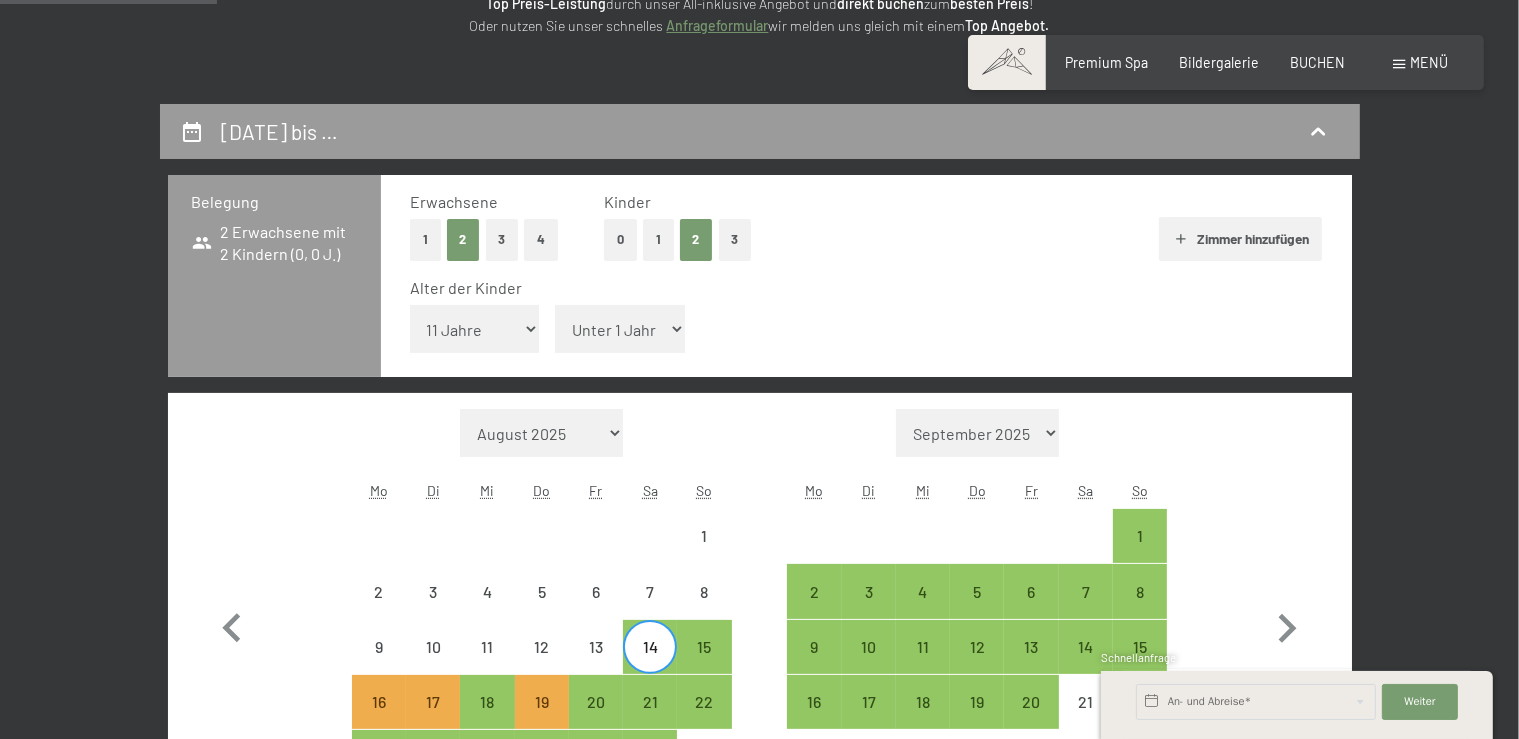 click on "11 Jahre" at bounding box center (0, 0) 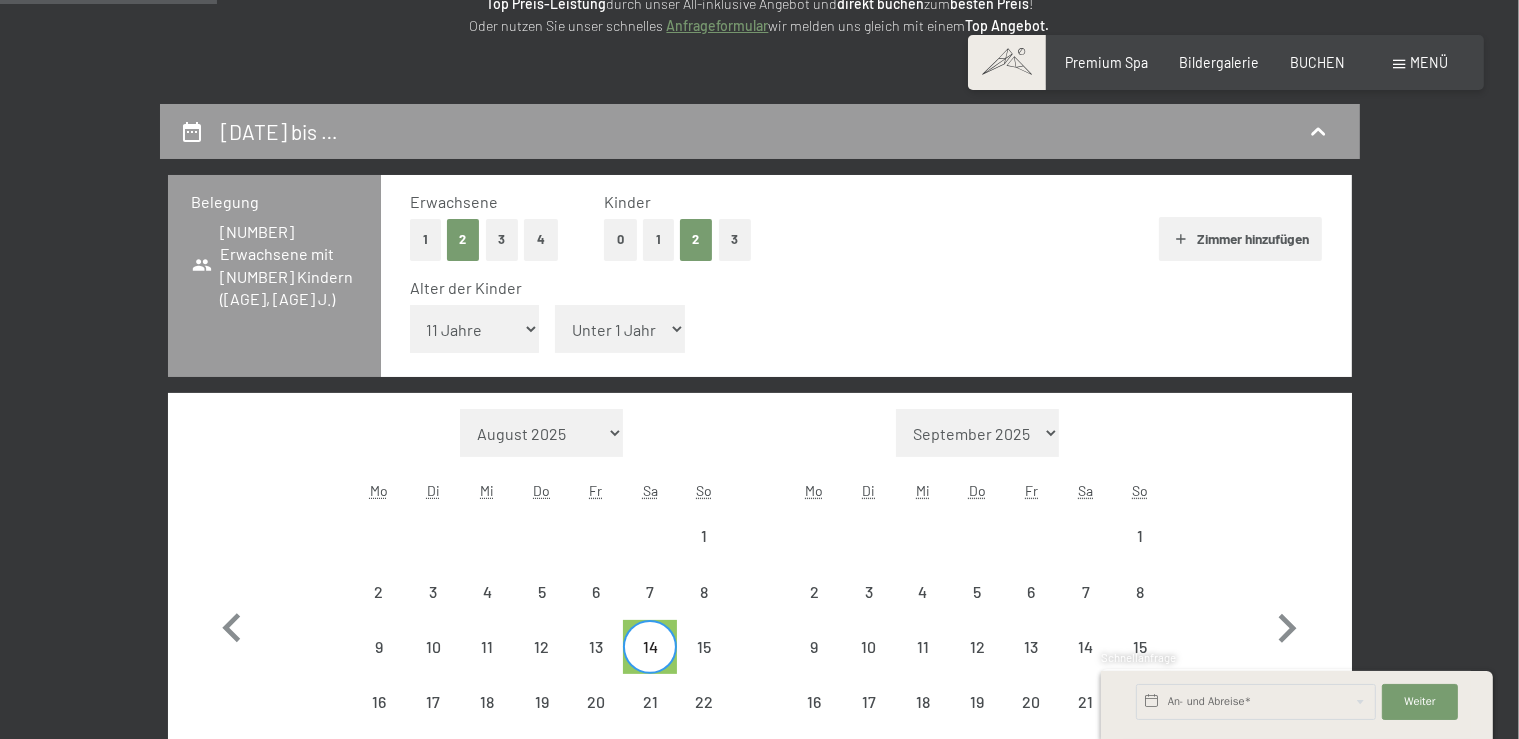 select on "2026-02-01" 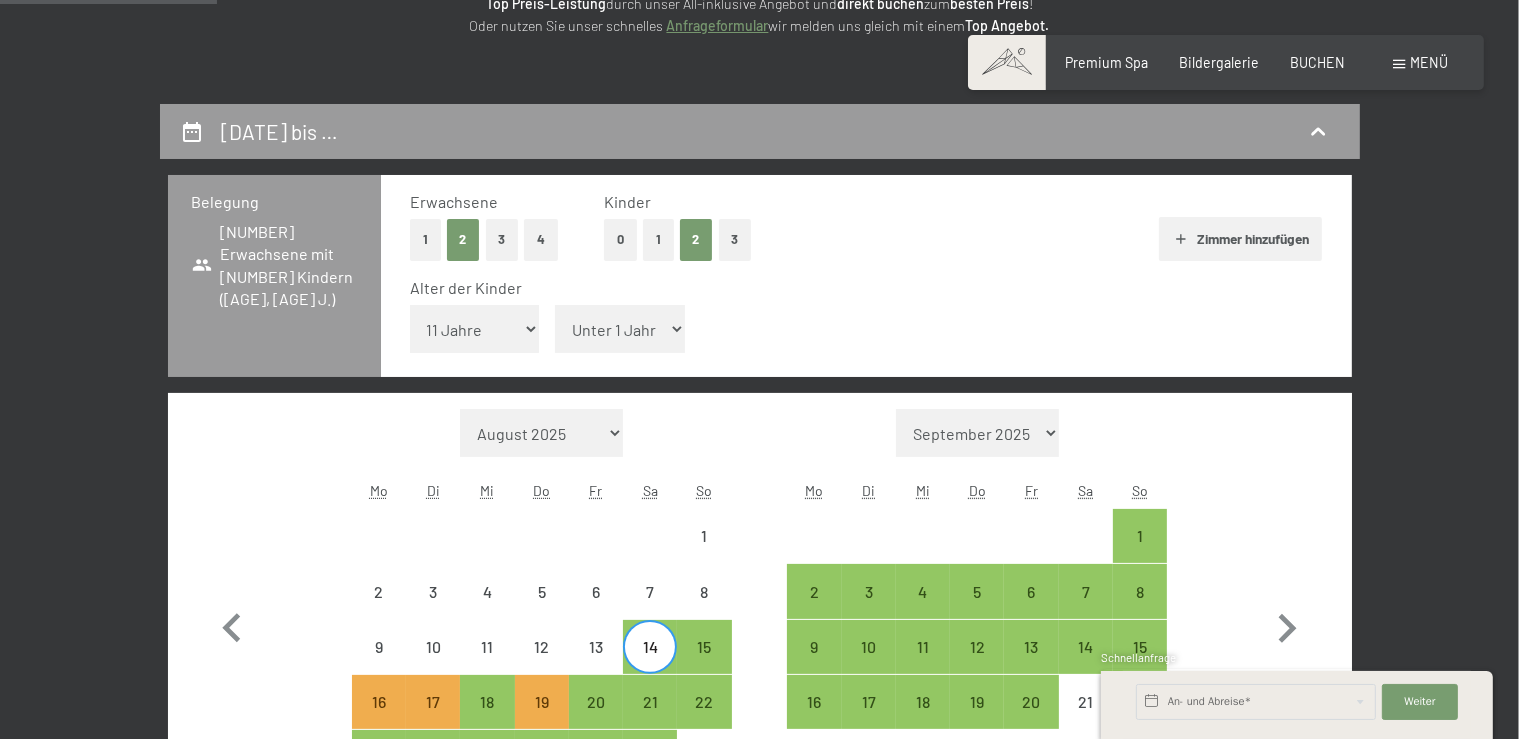 click on "Unter 1 Jahr 1 Jahr 2 Jahre 3 Jahre 4 Jahre 5 Jahre 6 Jahre 7 Jahre 8 Jahre 9 Jahre 10 Jahre 11 Jahre 12 Jahre 13 Jahre 14 Jahre 15 Jahre 16 Jahre 17 Jahre" at bounding box center (475, 329) 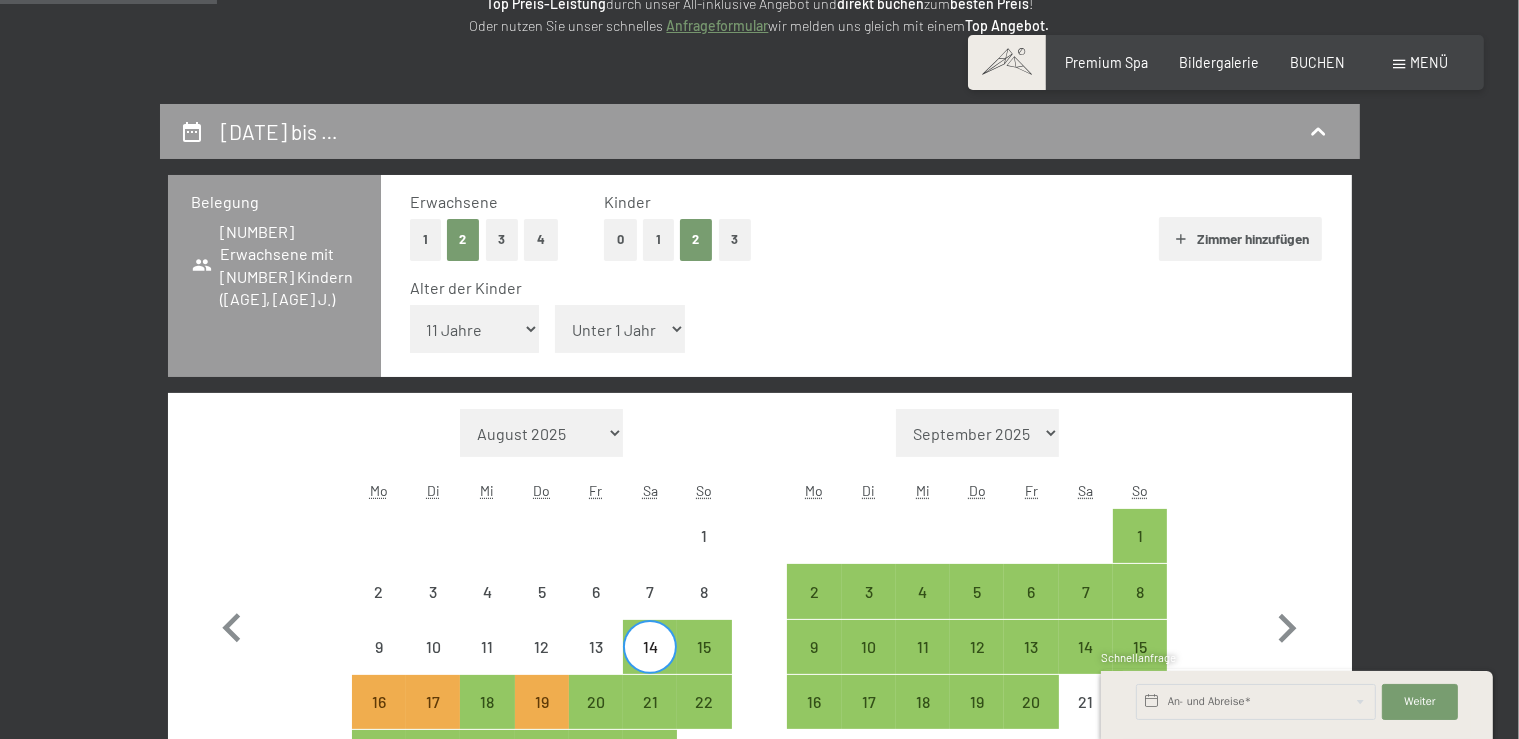 select on "10" 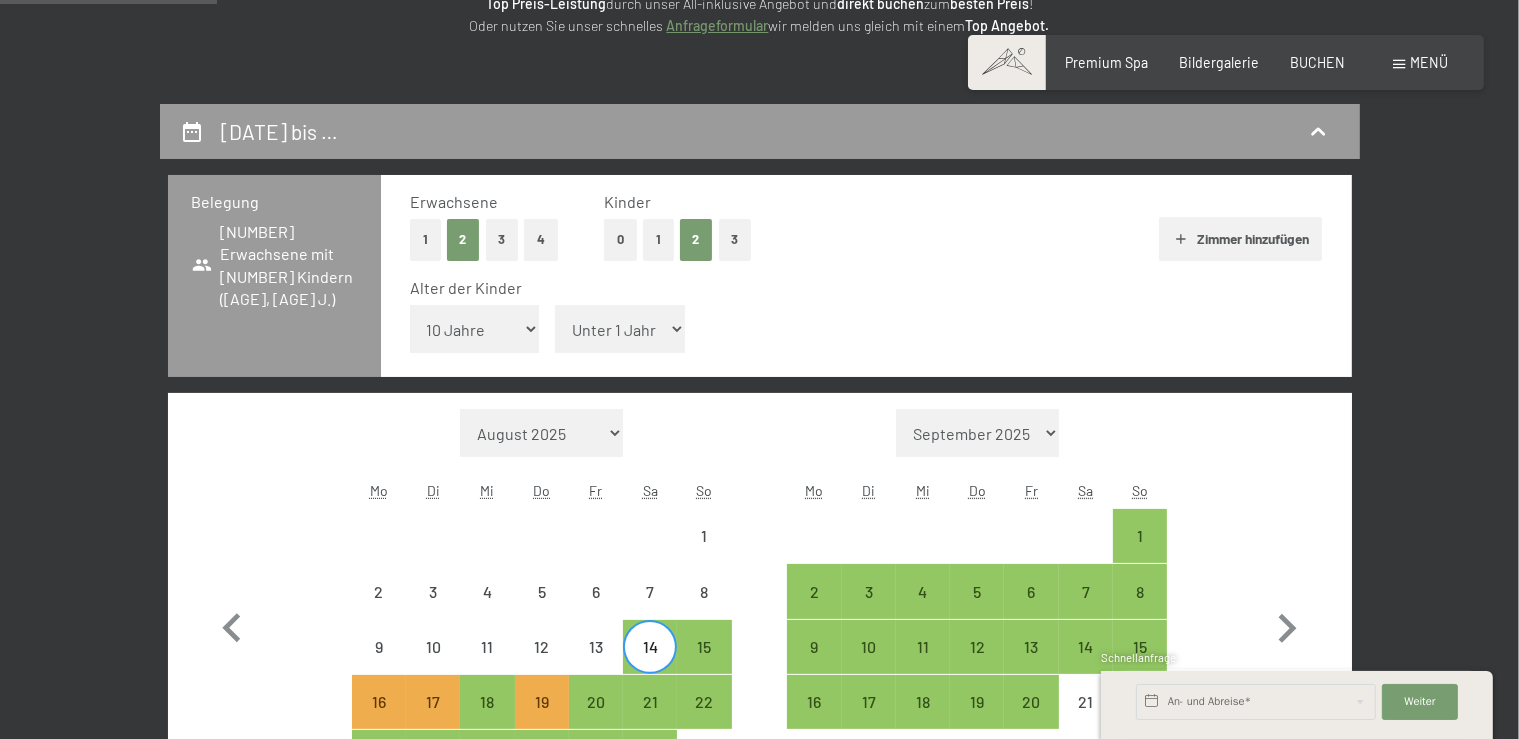 click on "10 Jahre" at bounding box center [0, 0] 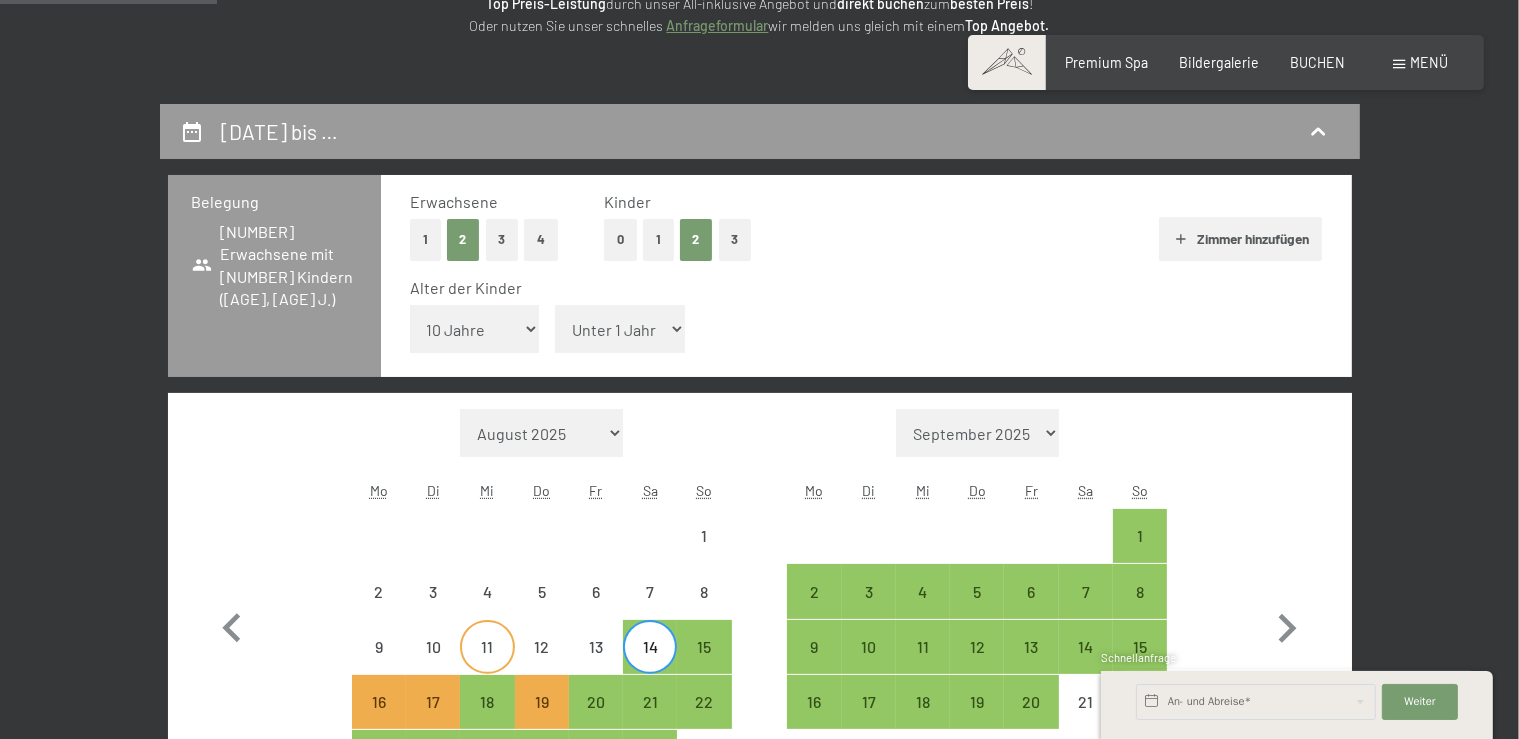 select on "2026-02-01" 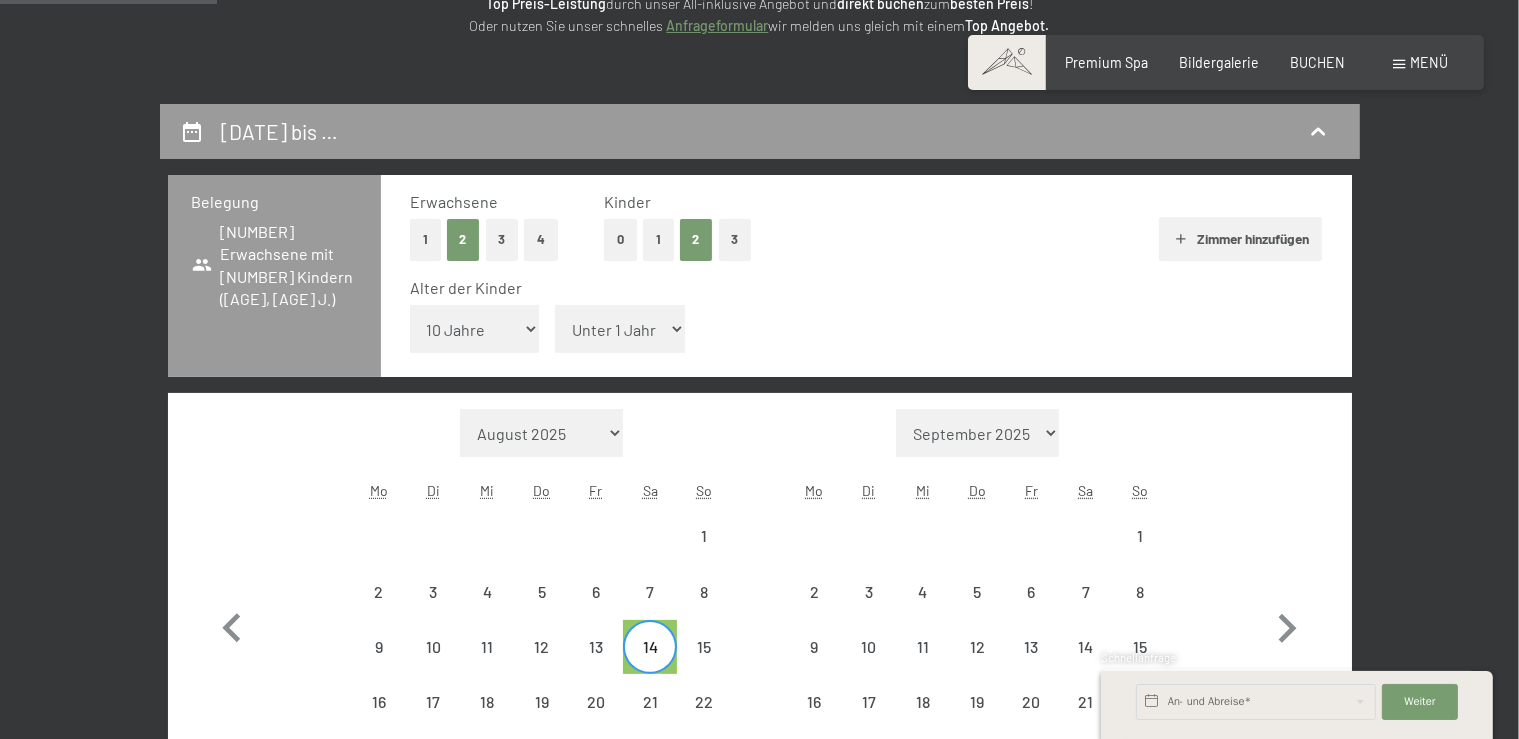 click on "Unter 1 Jahr 1 Jahr 2 Jahre 3 Jahre 4 Jahre 5 Jahre 6 Jahre 7 Jahre 8 Jahre 9 Jahre 10 Jahre 11 Jahre 12 Jahre 13 Jahre 14 Jahre 15 Jahre 16 Jahre 17 Jahre" at bounding box center [620, 329] 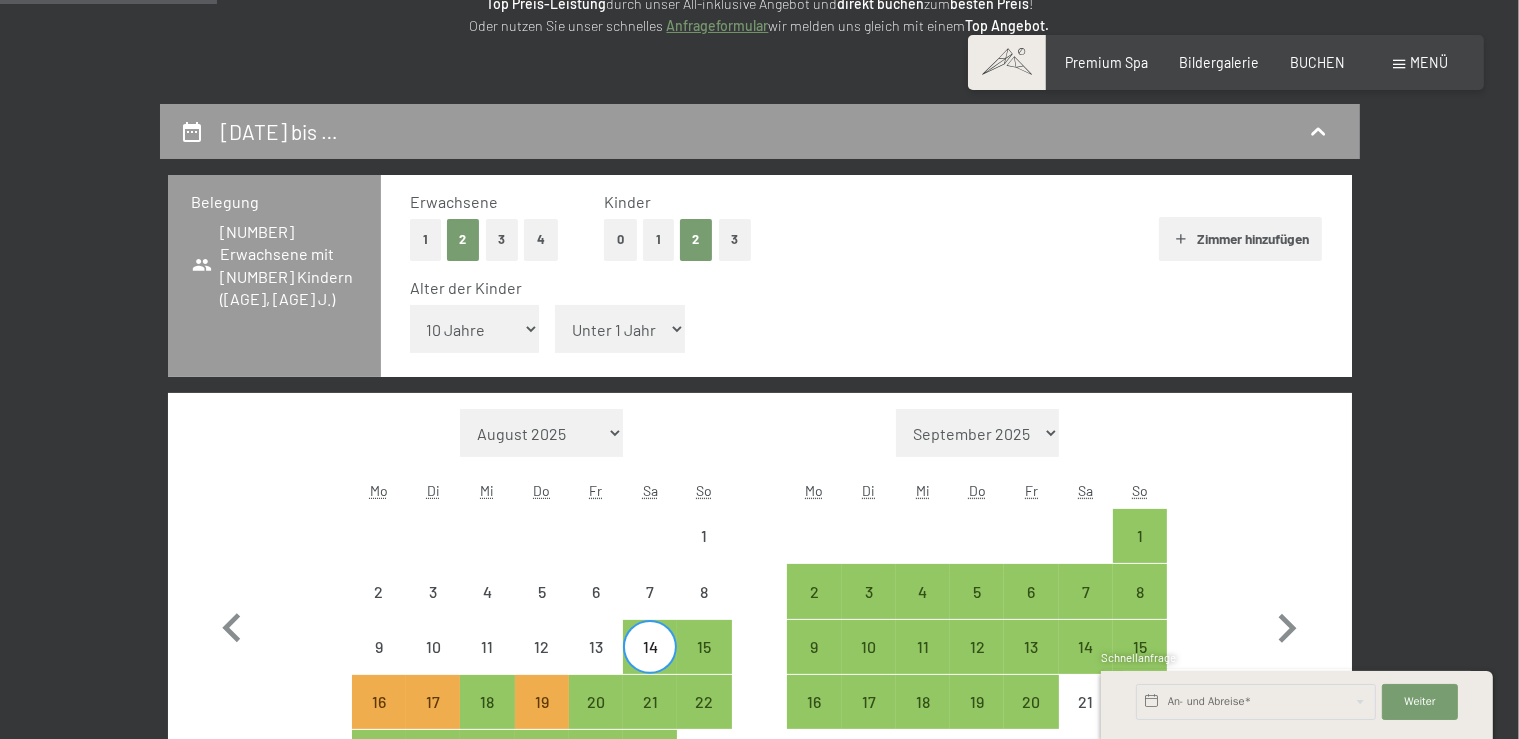 select on "2026-02-01" 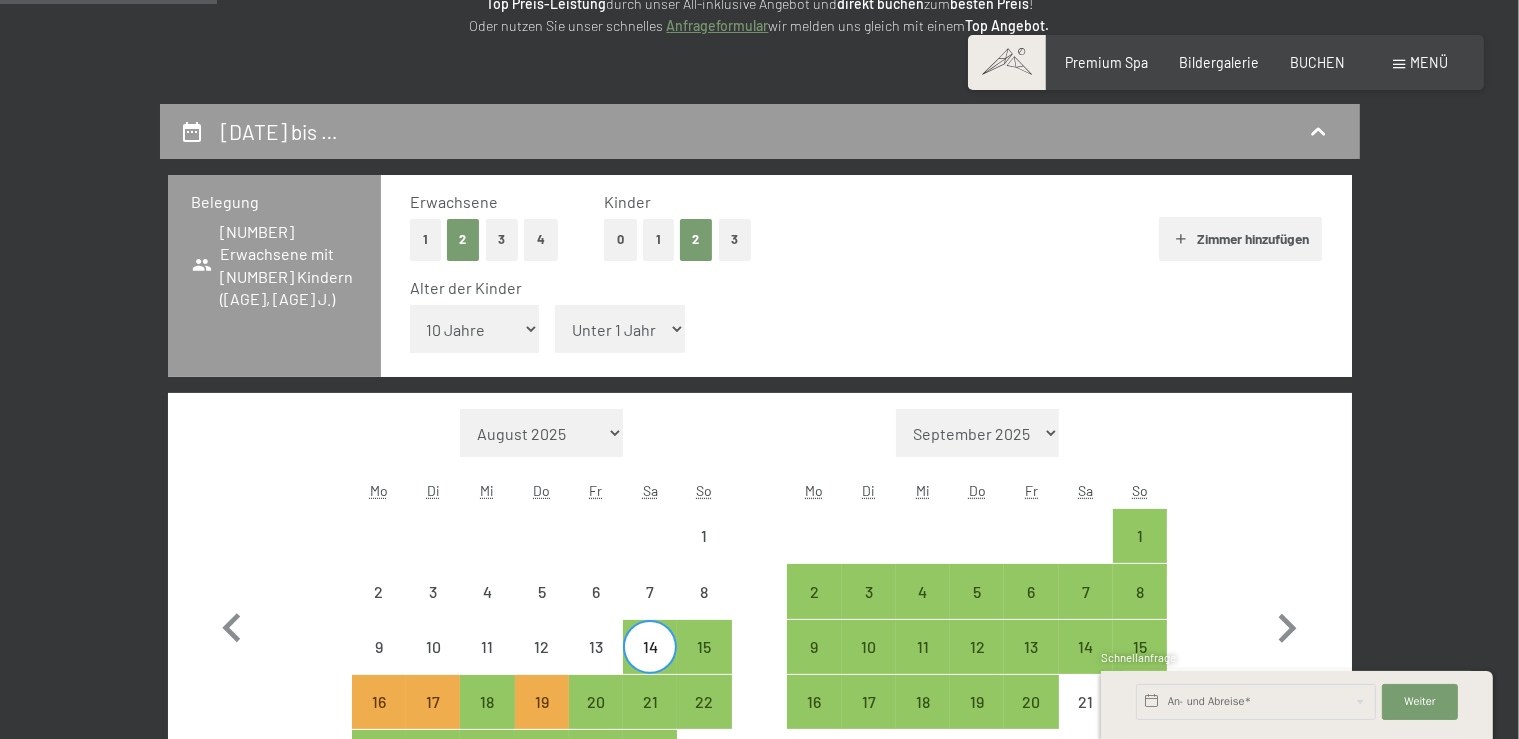 select on "13" 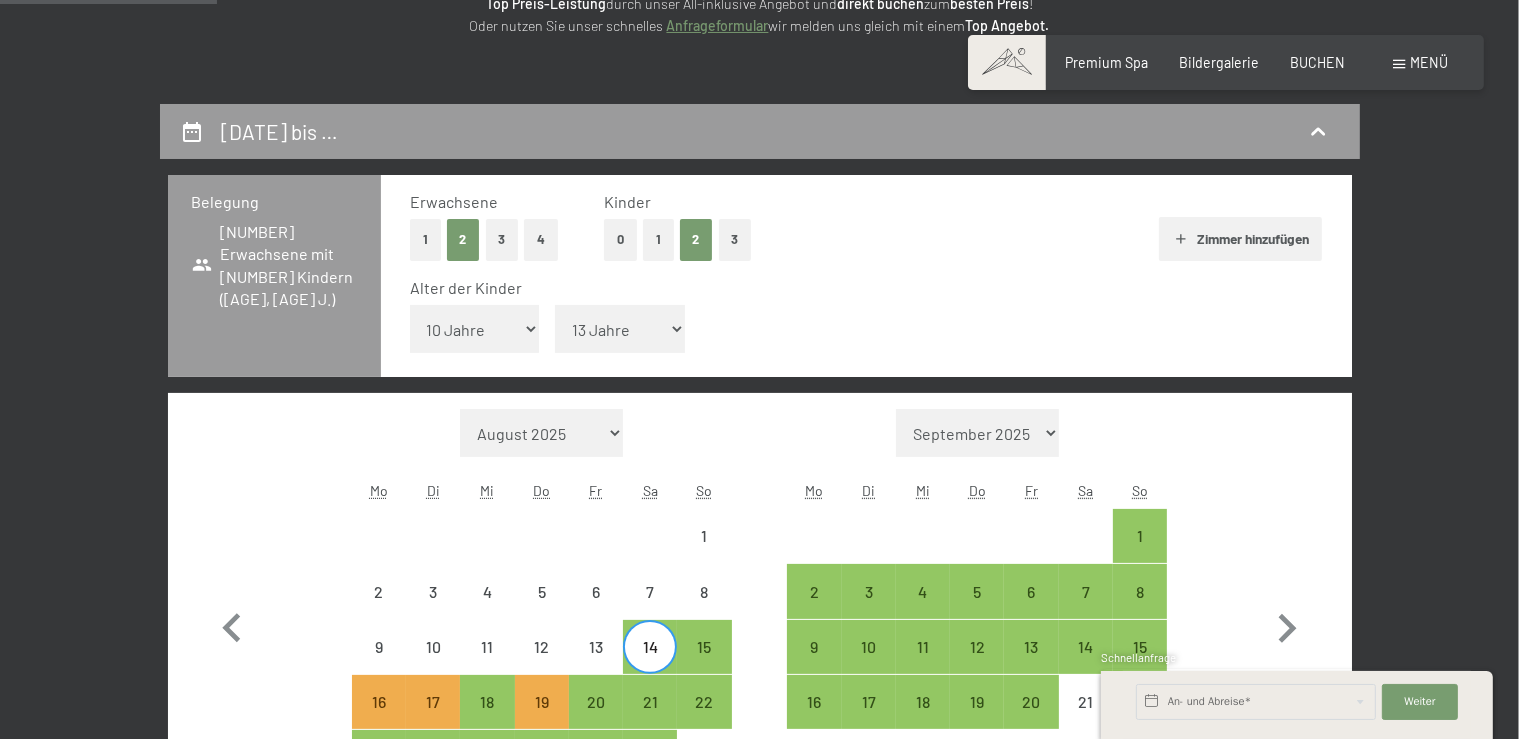 click on "13 Jahre" at bounding box center [0, 0] 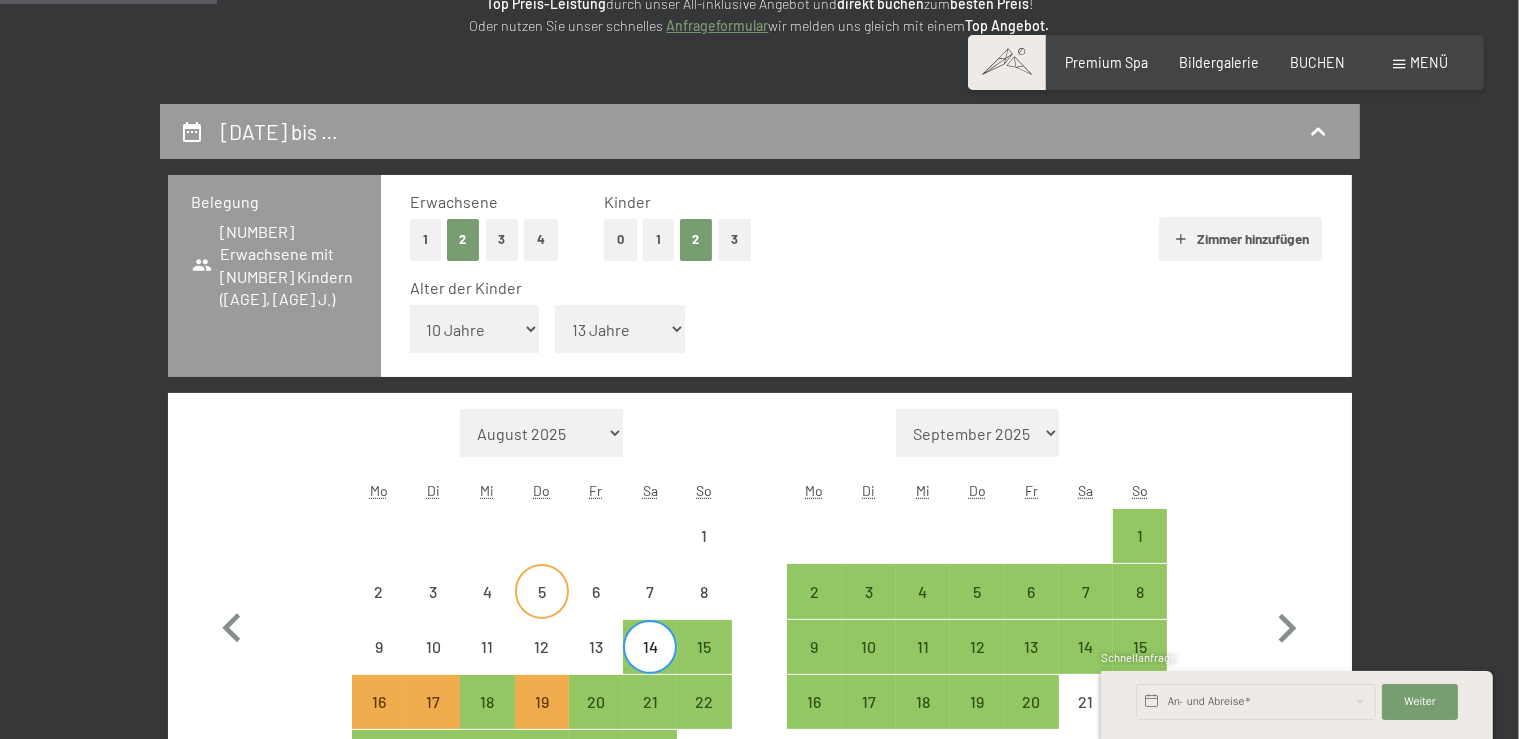 select on "2026-02-01" 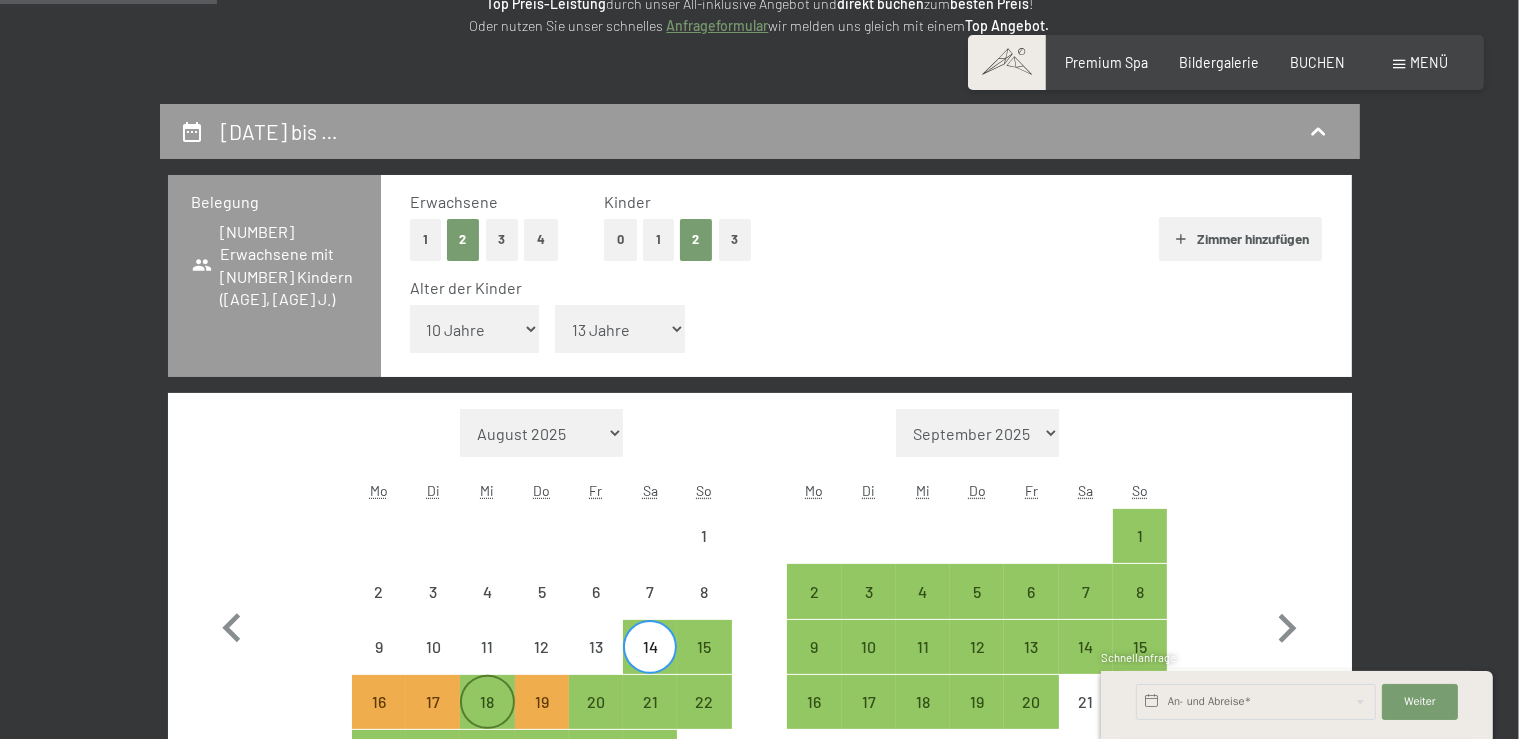 click on "18" at bounding box center (487, 719) 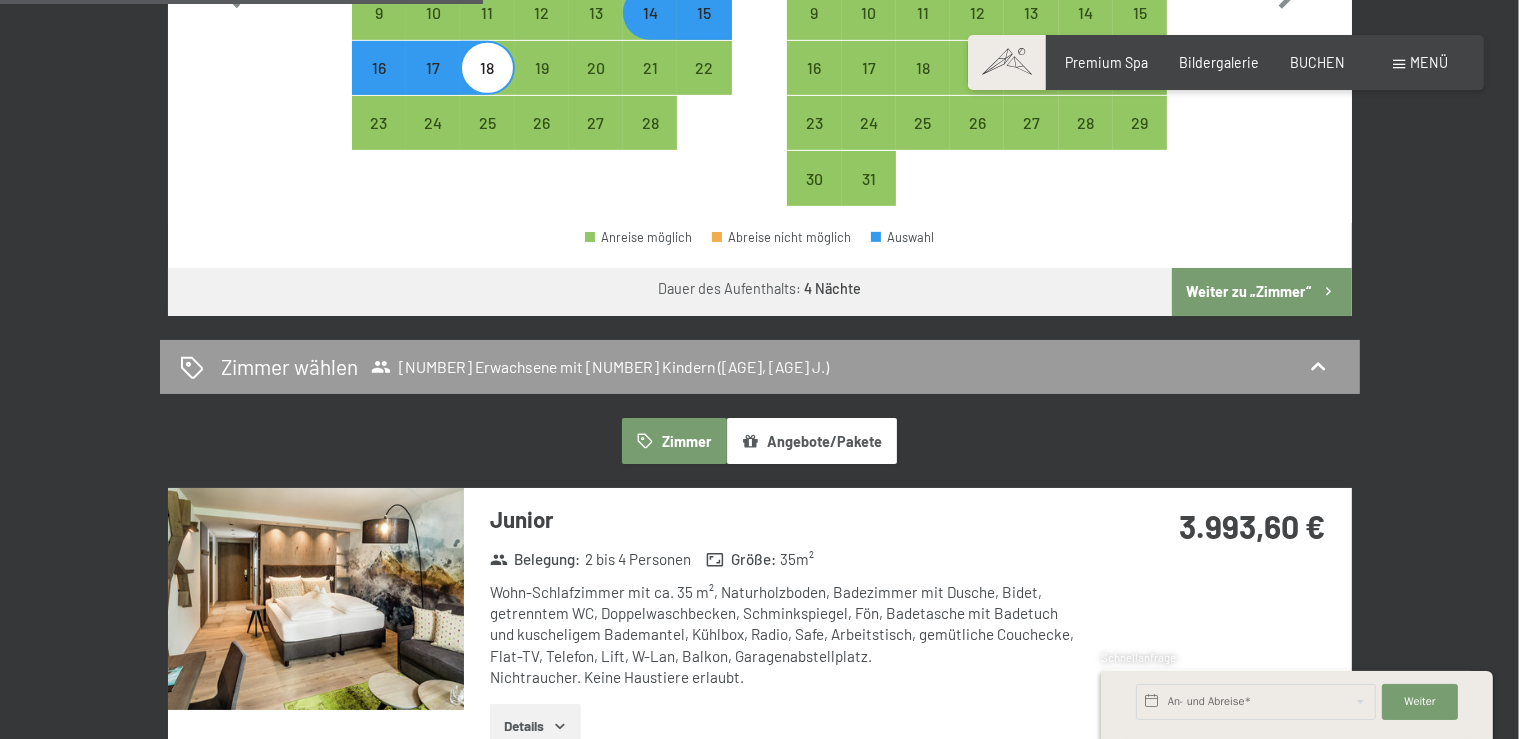 scroll, scrollTop: 844, scrollLeft: 0, axis: vertical 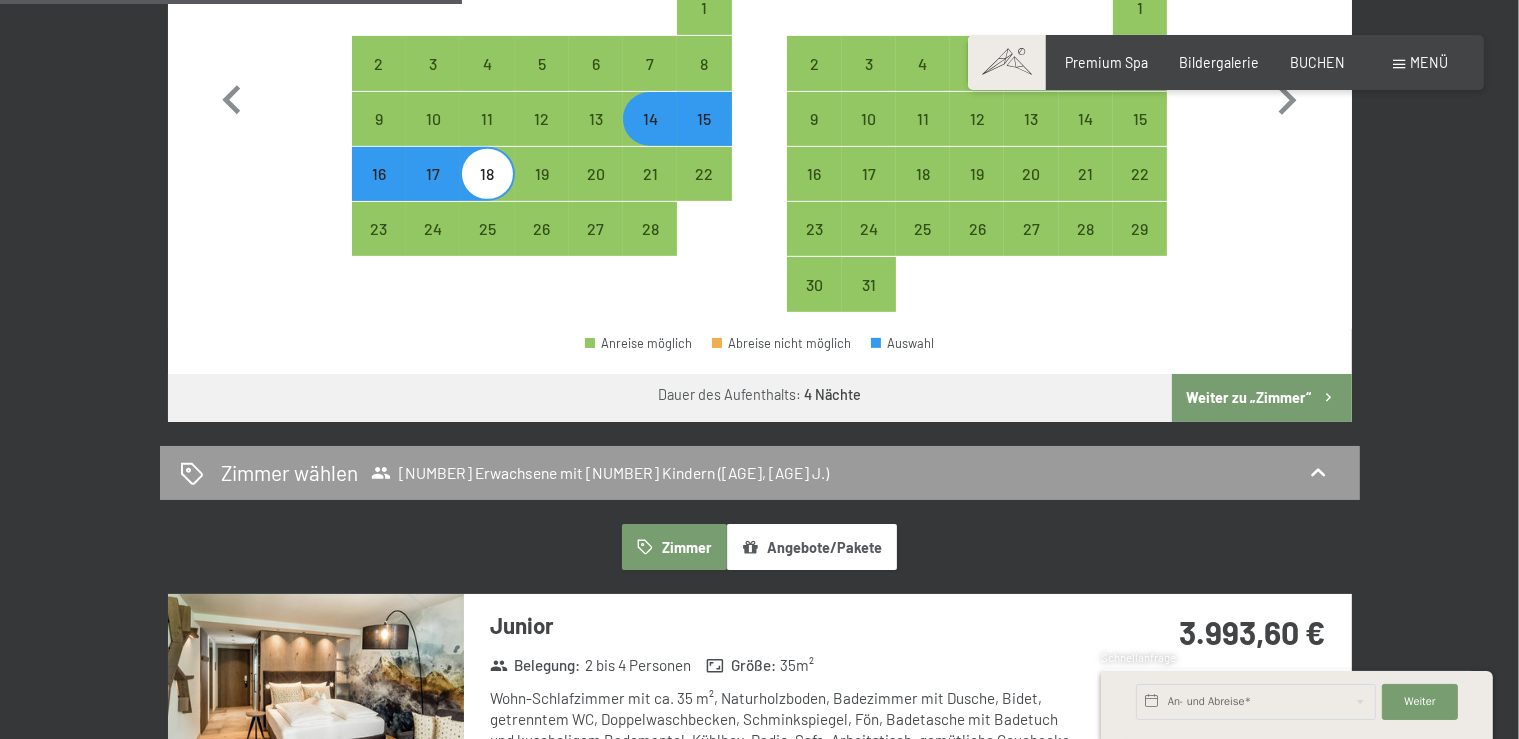 click on "14" at bounding box center [650, 136] 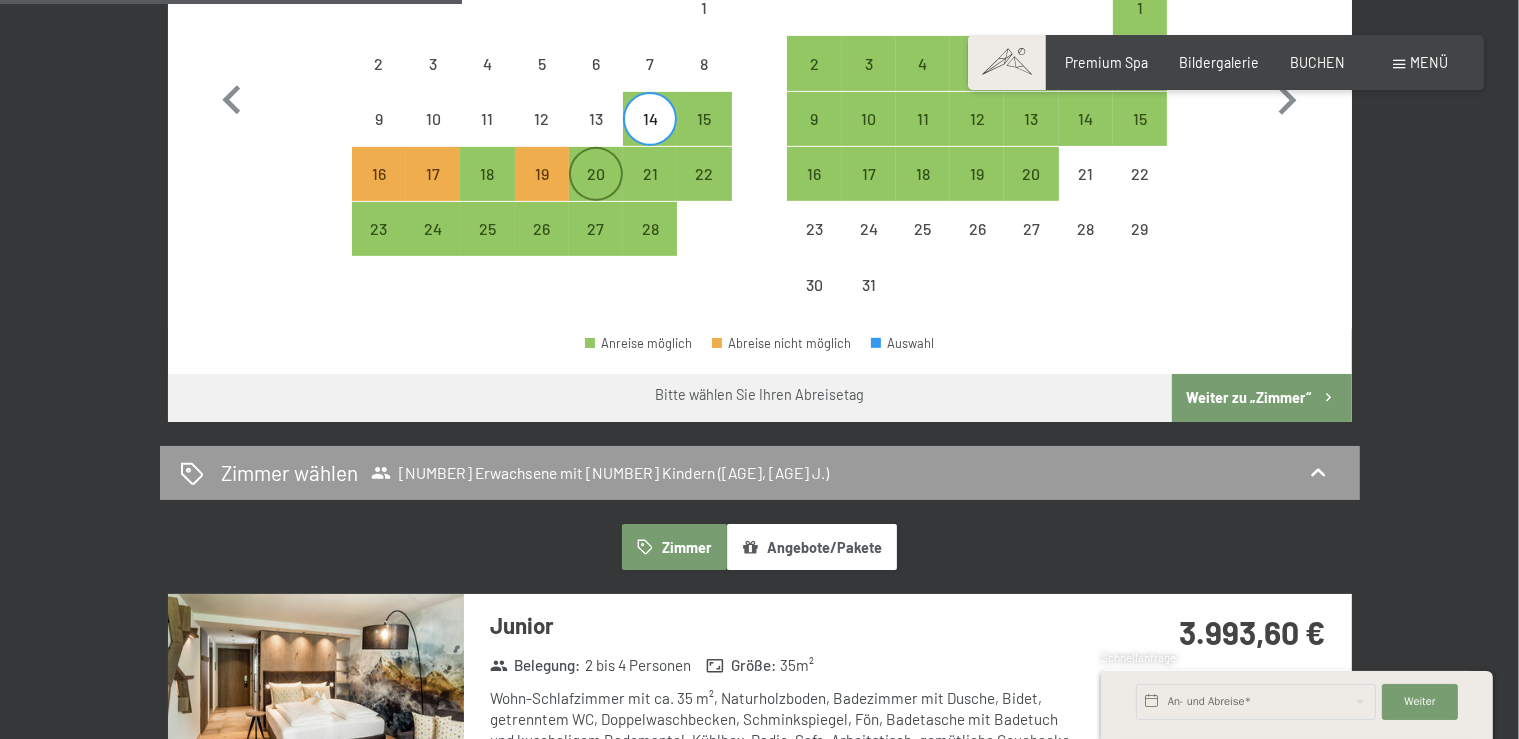 click on "20" at bounding box center [596, 191] 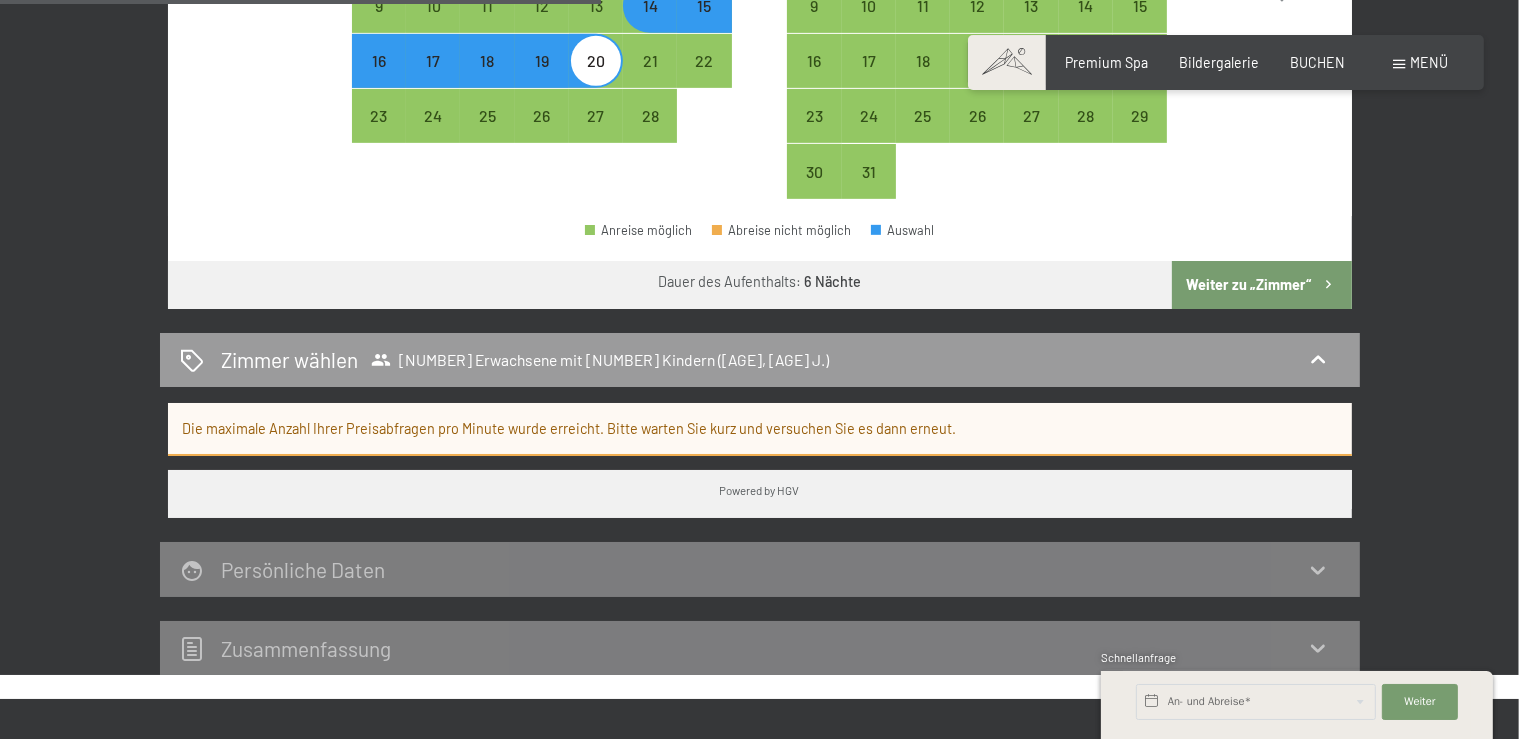 scroll, scrollTop: 844, scrollLeft: 0, axis: vertical 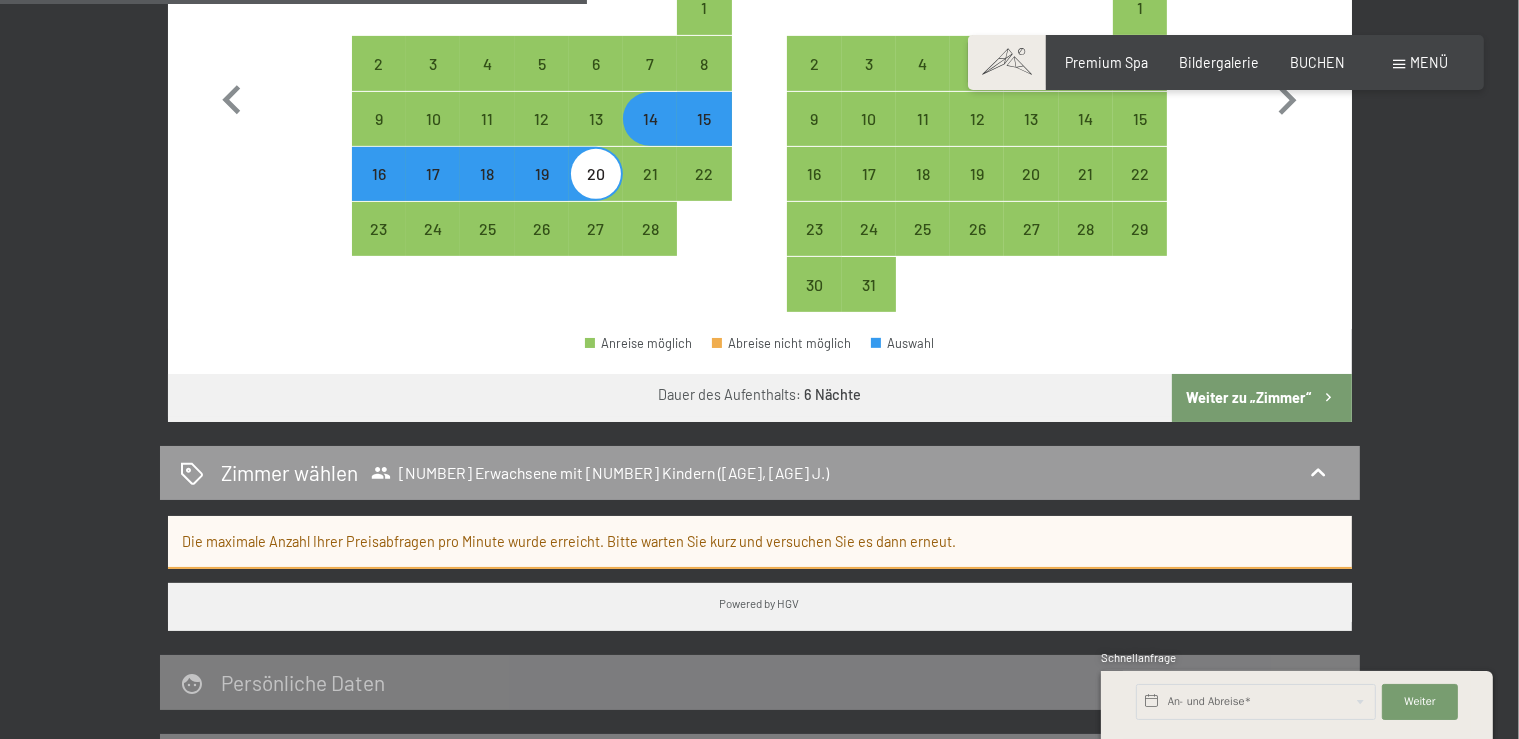 click on "14" at bounding box center (650, 136) 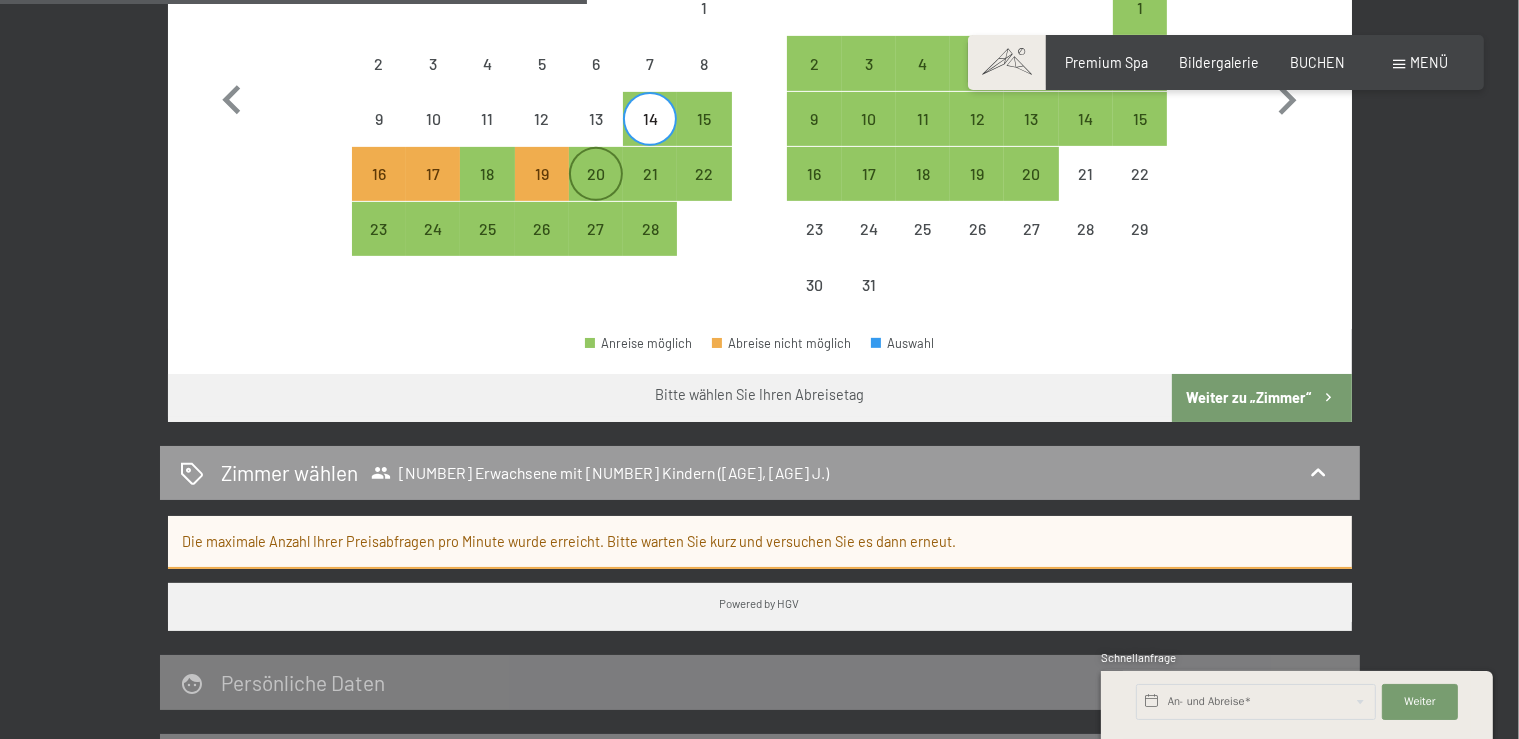 click on "20" at bounding box center [596, 191] 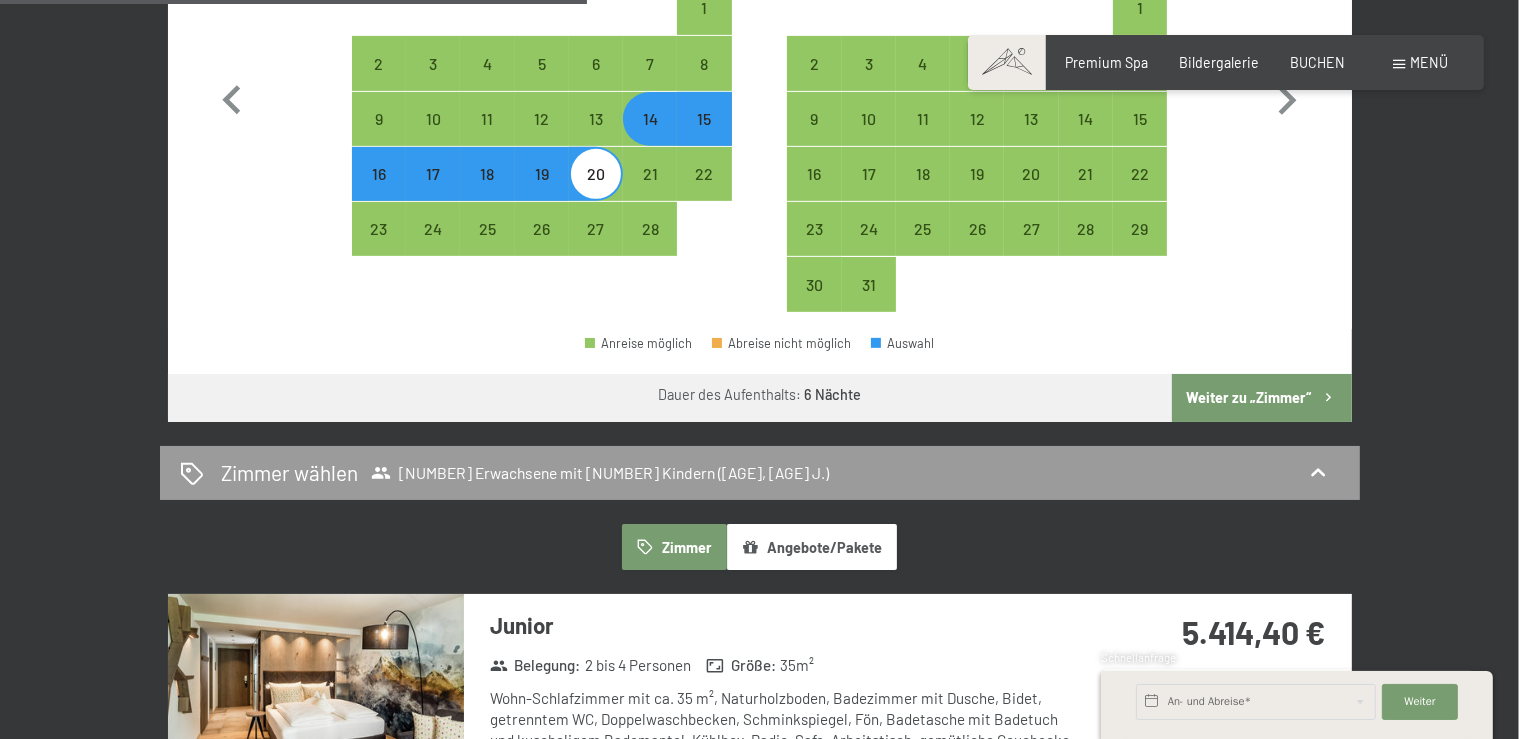 click on "Weiter zu „Zimmer“" at bounding box center [1261, 398] 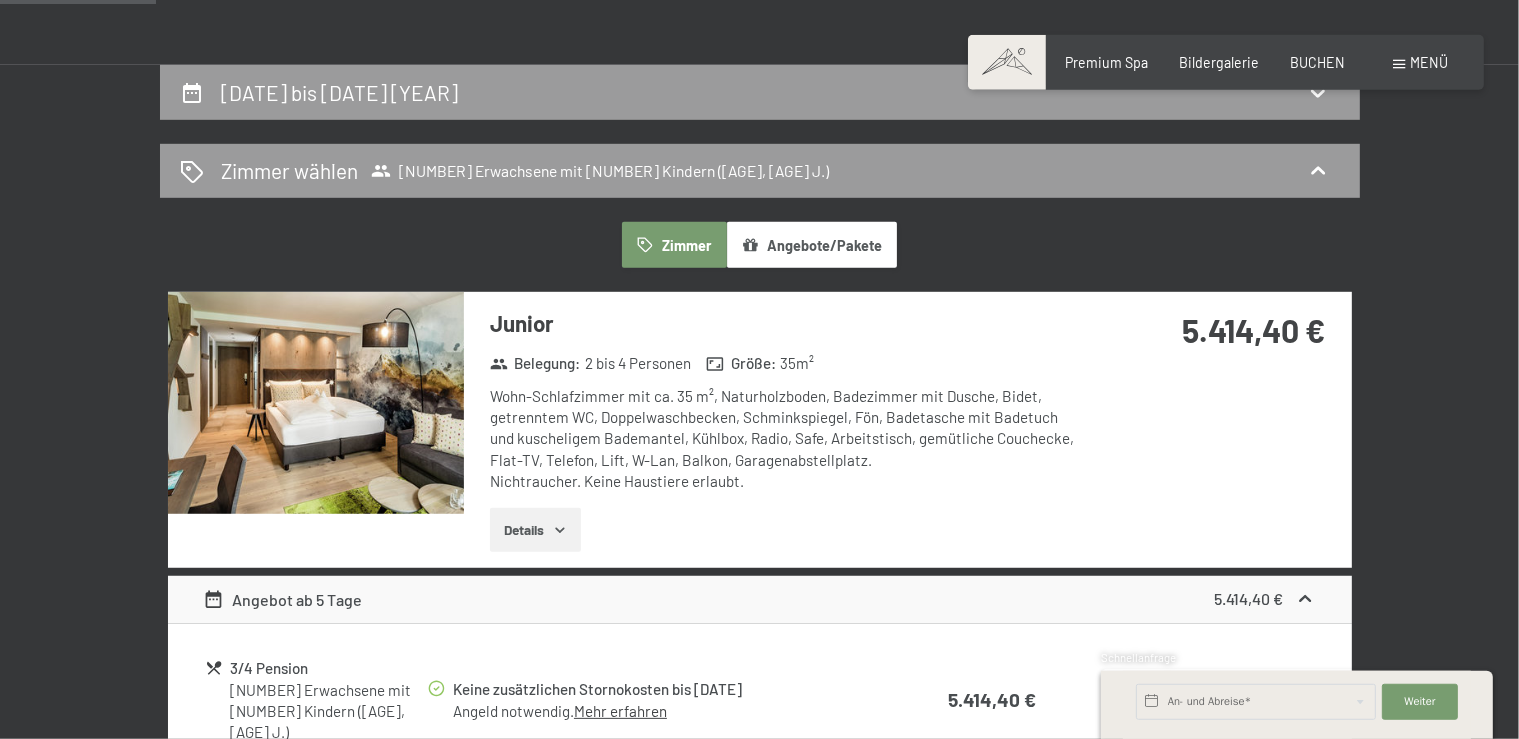 scroll, scrollTop: 316, scrollLeft: 0, axis: vertical 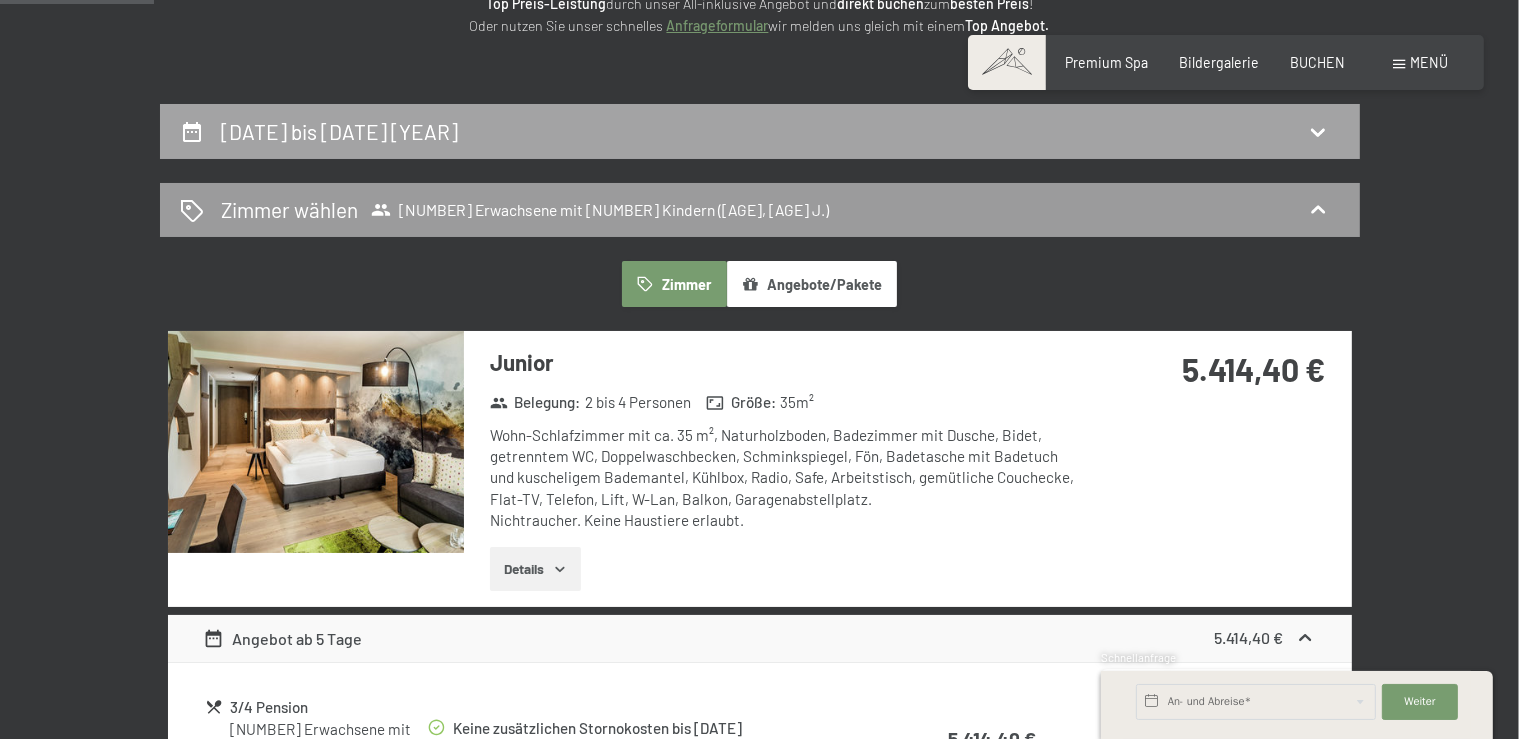 click on "14. Februar bis 20. Februar 2026" at bounding box center (760, 131) 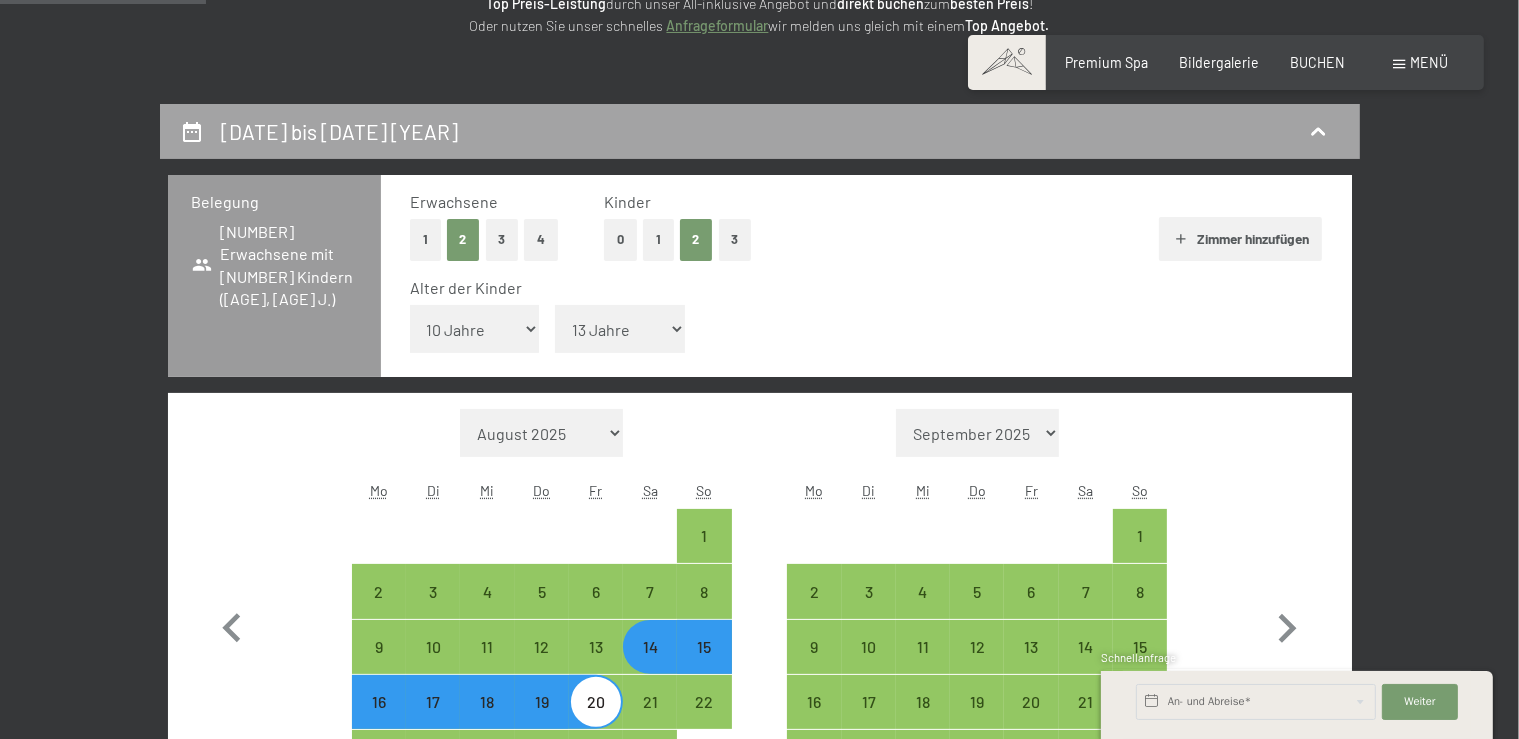 scroll, scrollTop: 420, scrollLeft: 0, axis: vertical 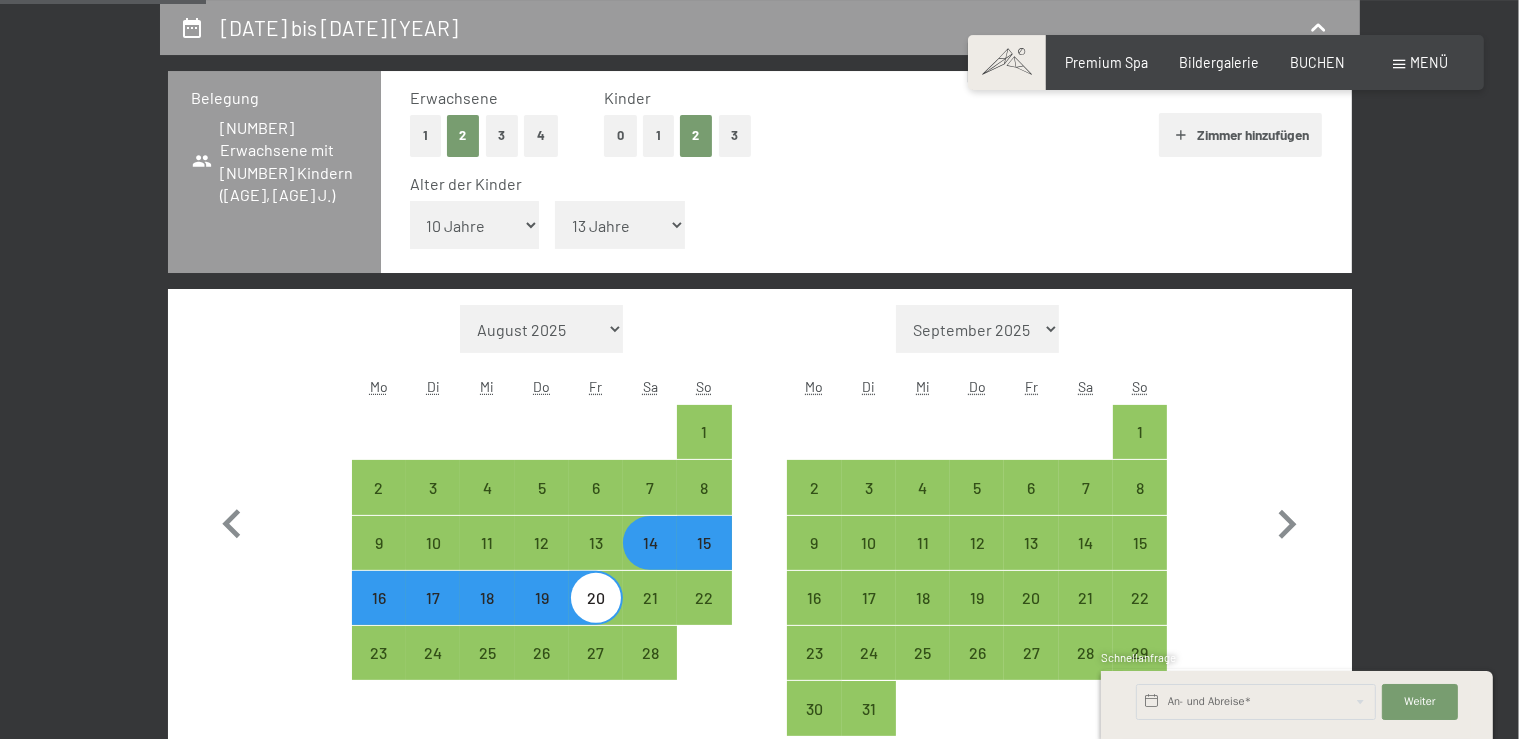 click on "16" at bounding box center (379, 615) 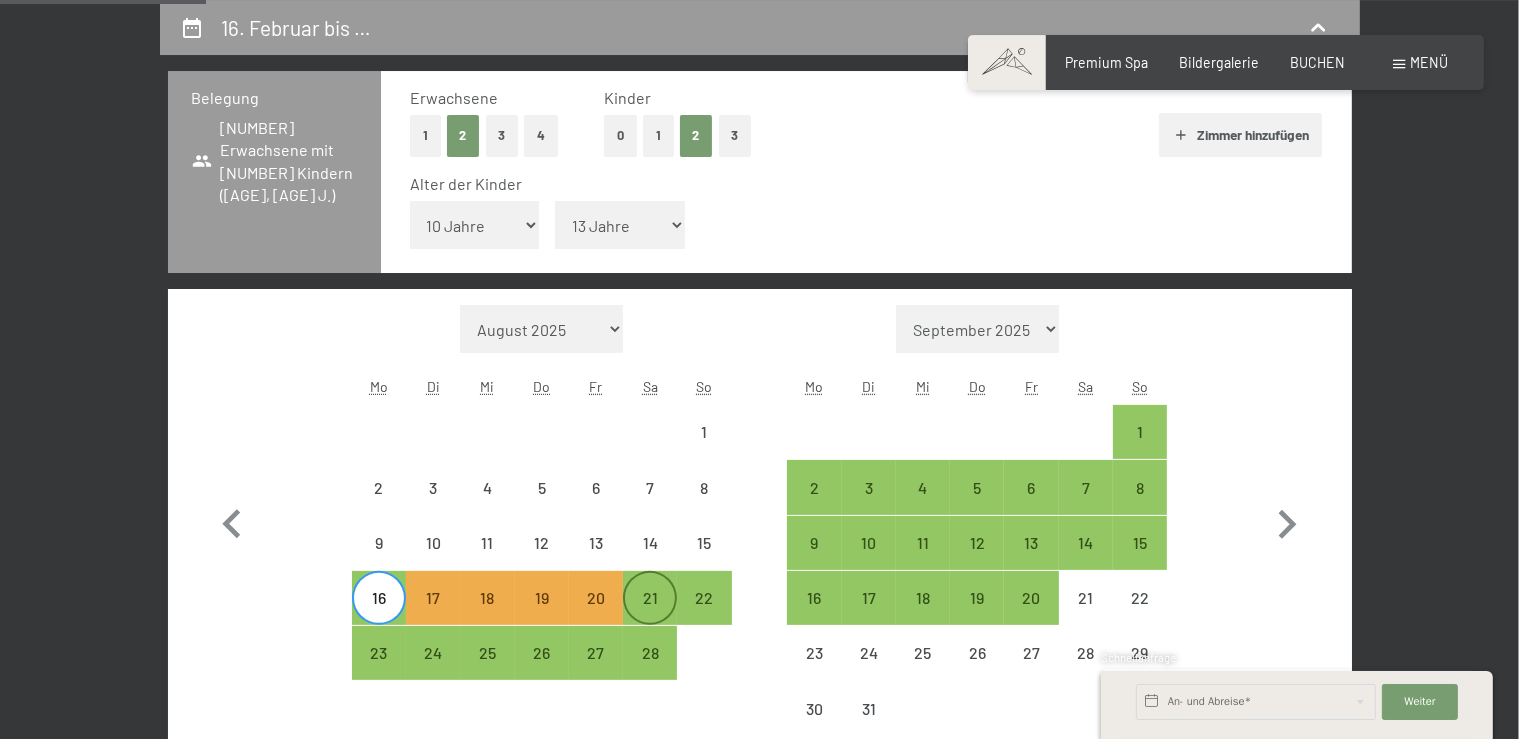 click on "21" at bounding box center (650, 615) 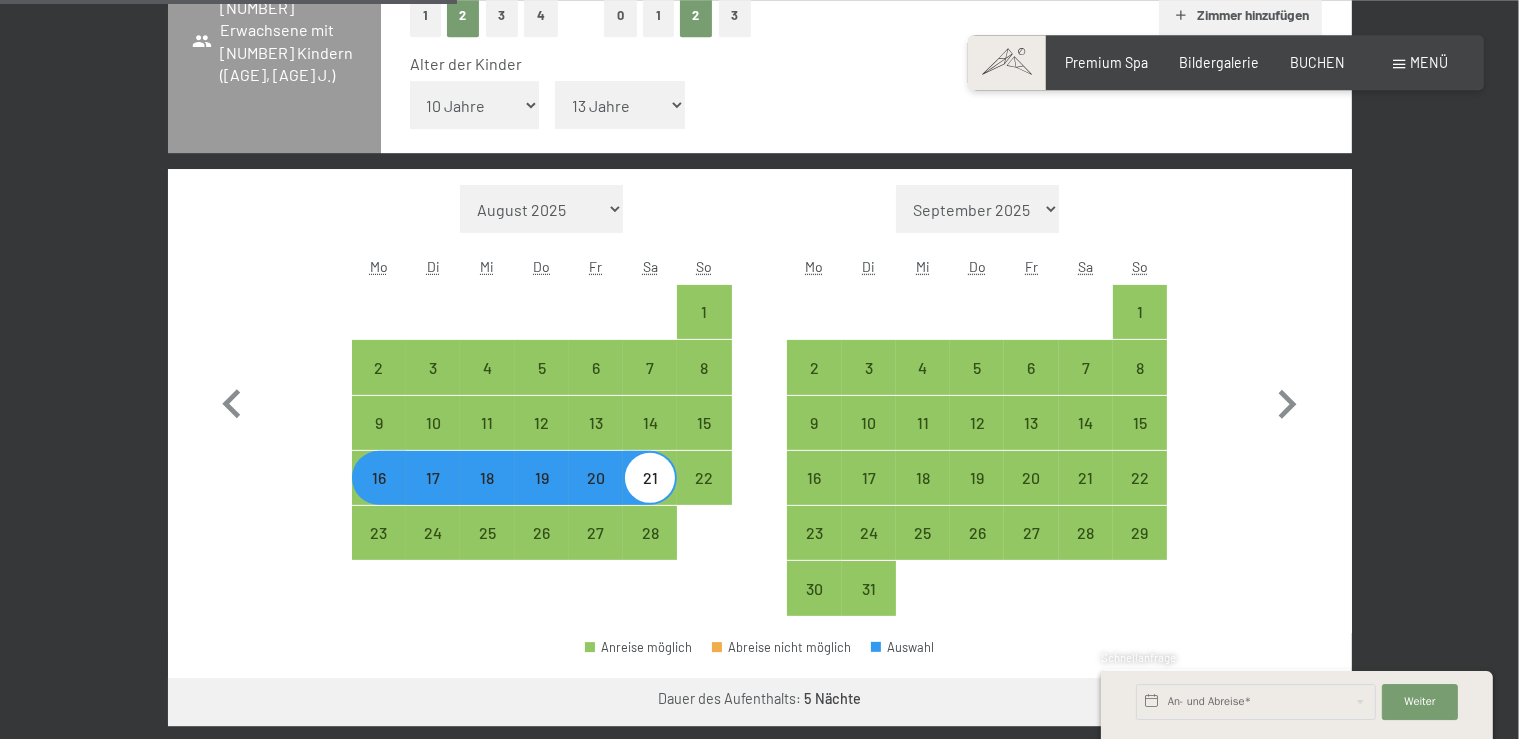 scroll, scrollTop: 631, scrollLeft: 0, axis: vertical 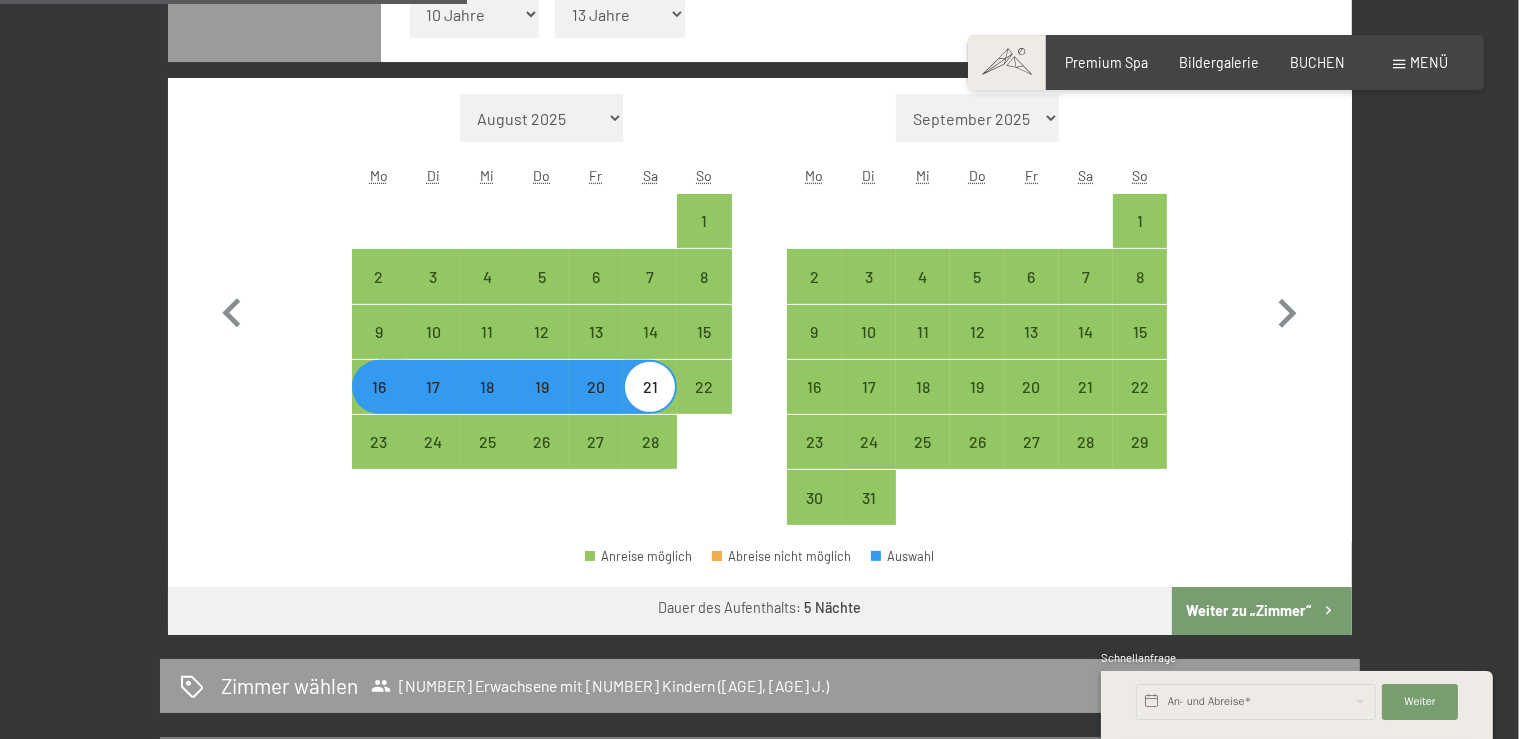 click on "Weiter zu „Zimmer“" at bounding box center [1261, 611] 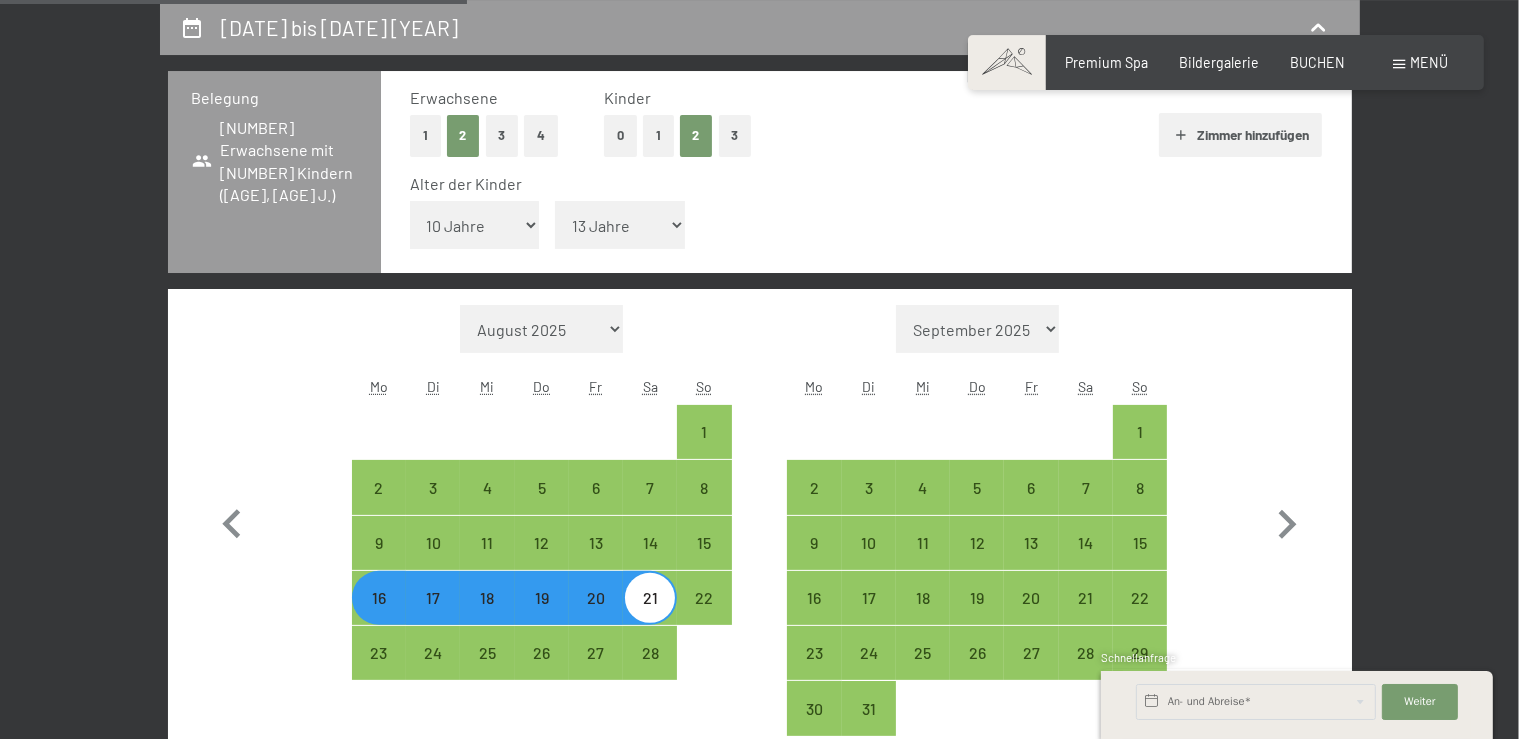 select on "2026-02-01" 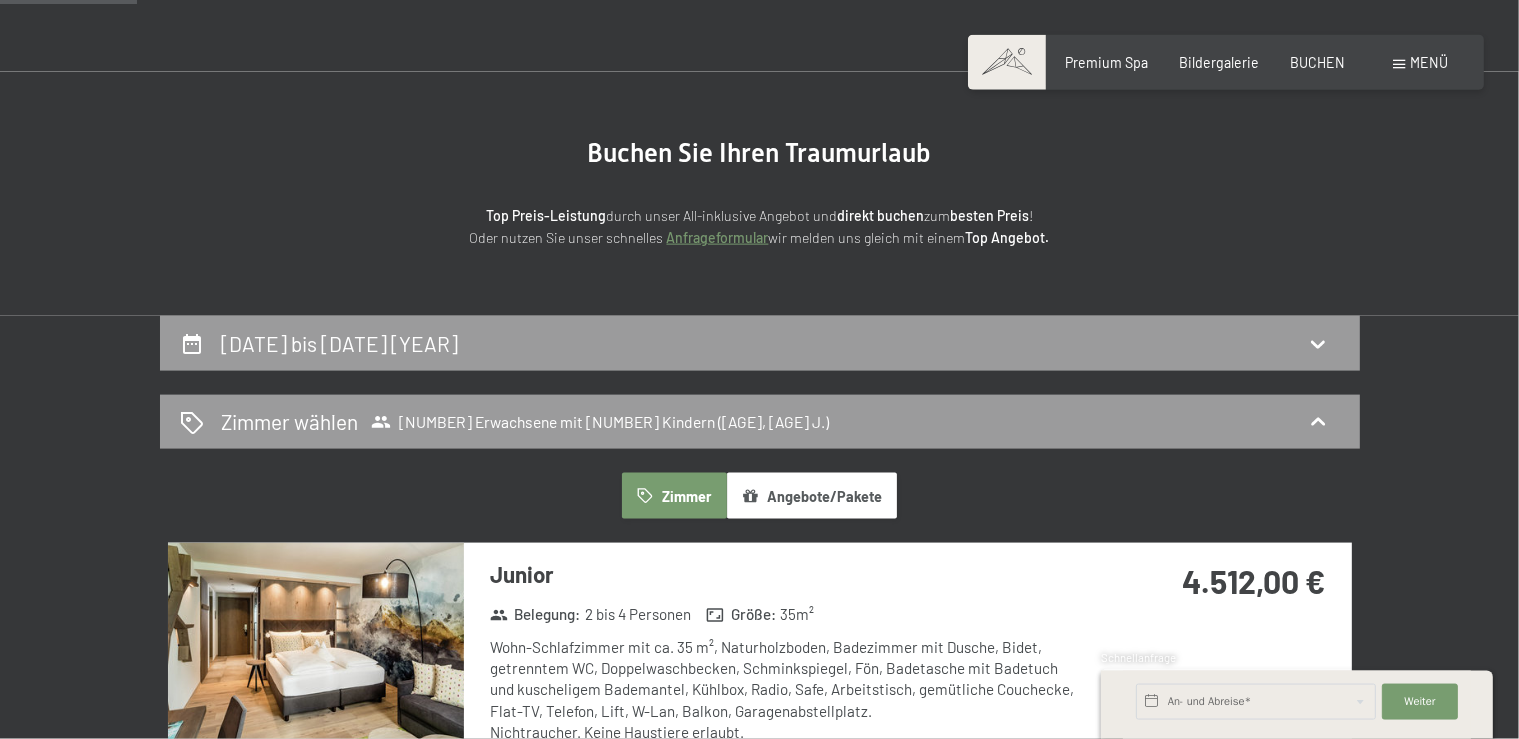 scroll, scrollTop: 103, scrollLeft: 0, axis: vertical 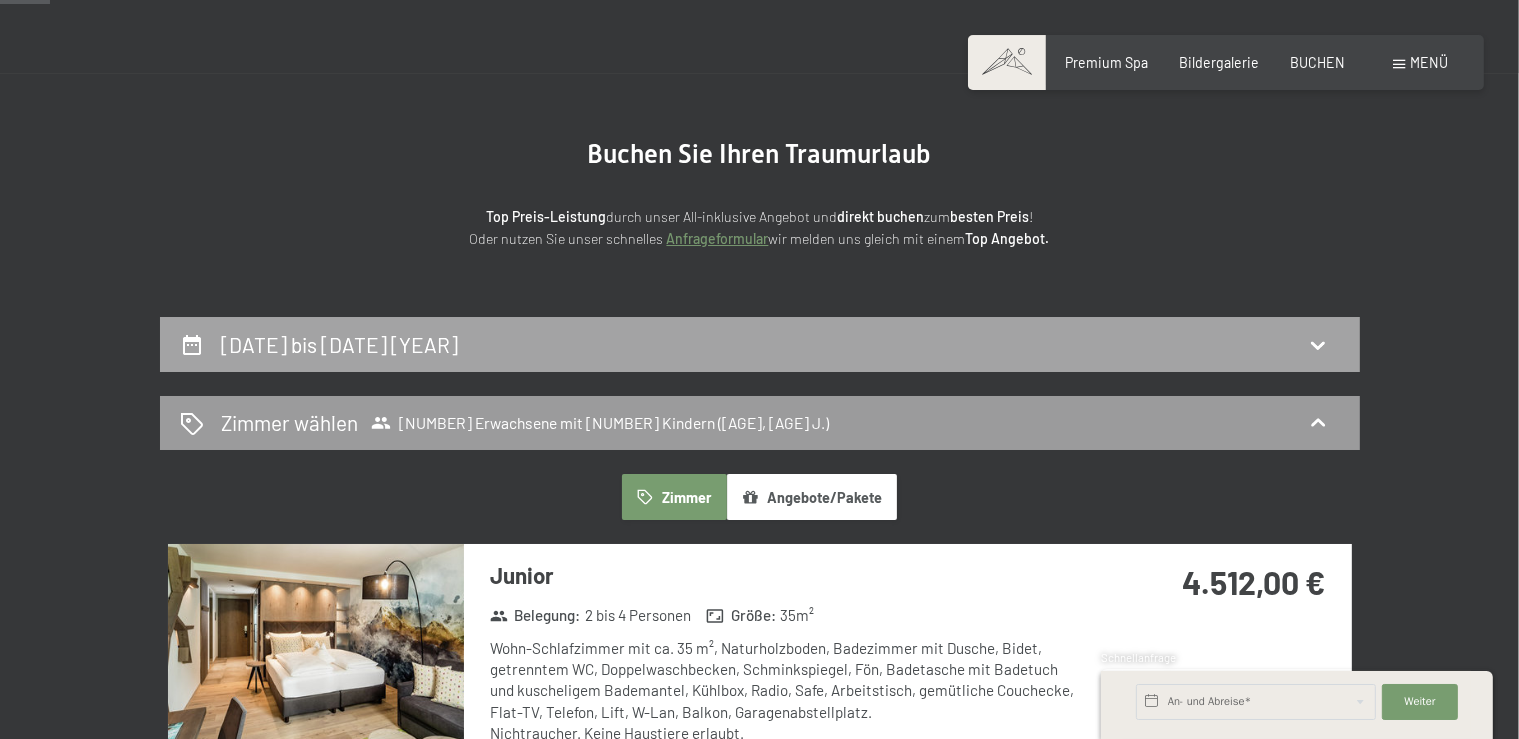 click on "16. Februar bis 21. Februar 2026" at bounding box center (760, 344) 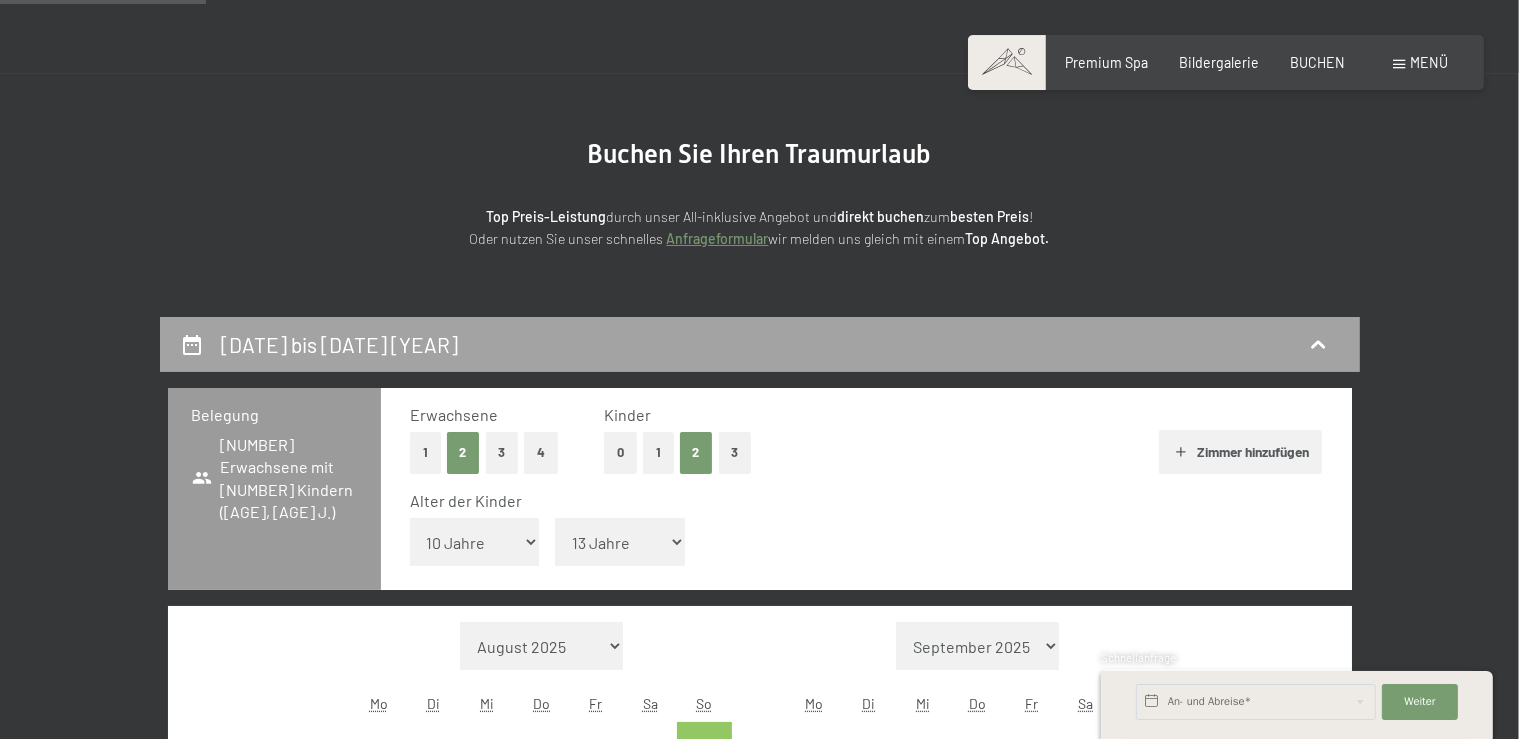 scroll, scrollTop: 420, scrollLeft: 0, axis: vertical 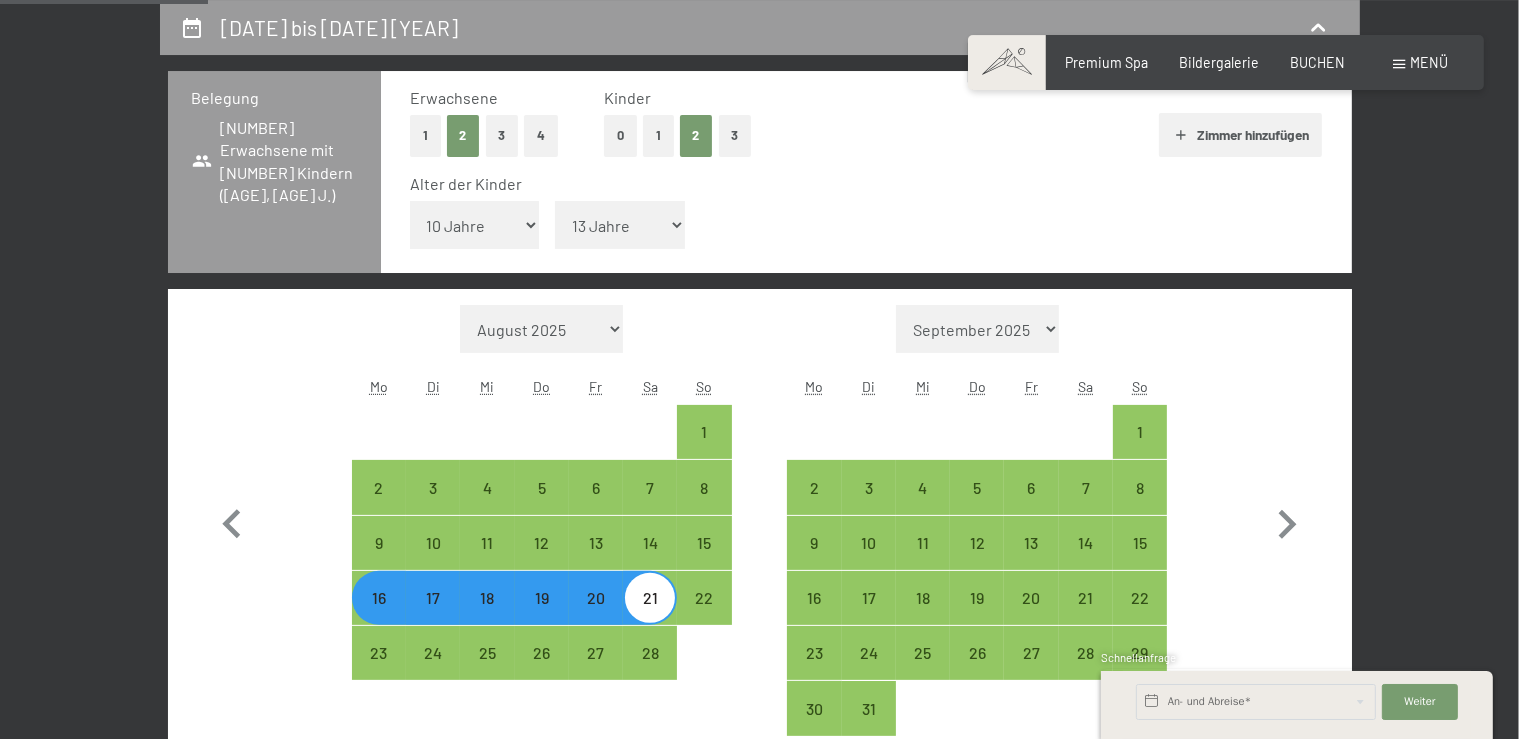 click on "17" at bounding box center [433, 615] 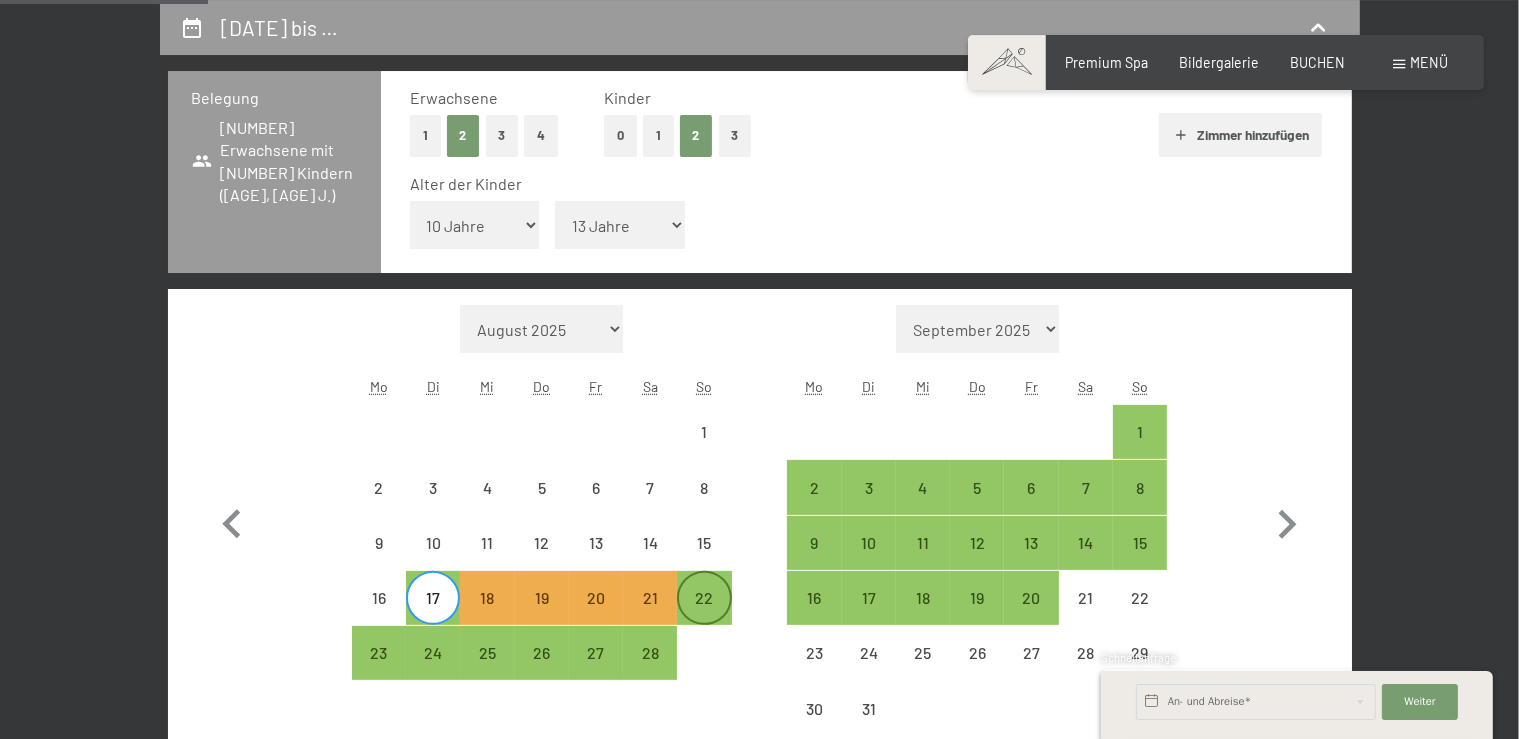 click on "22" at bounding box center (704, 615) 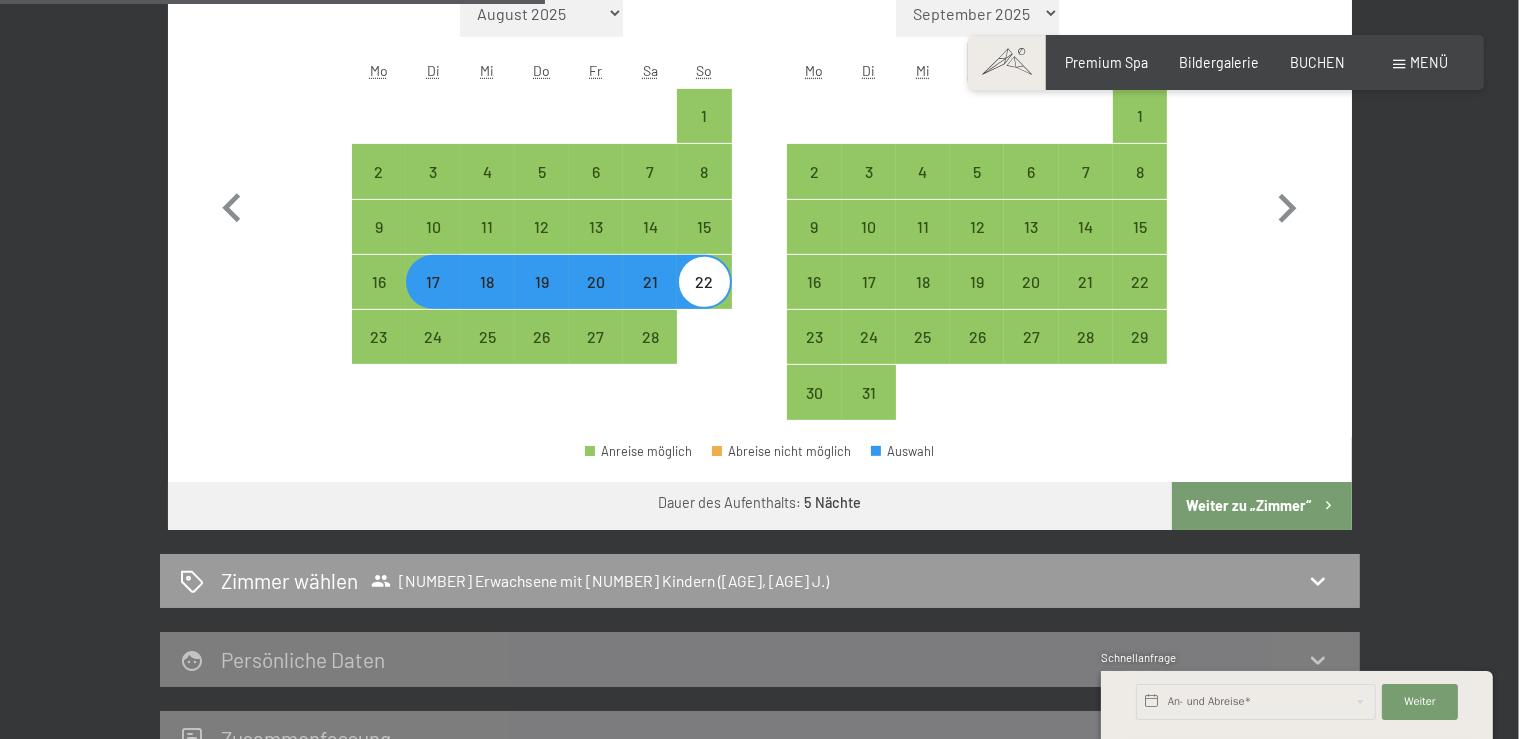 click on "Weiter zu „Zimmer“" at bounding box center [1261, 506] 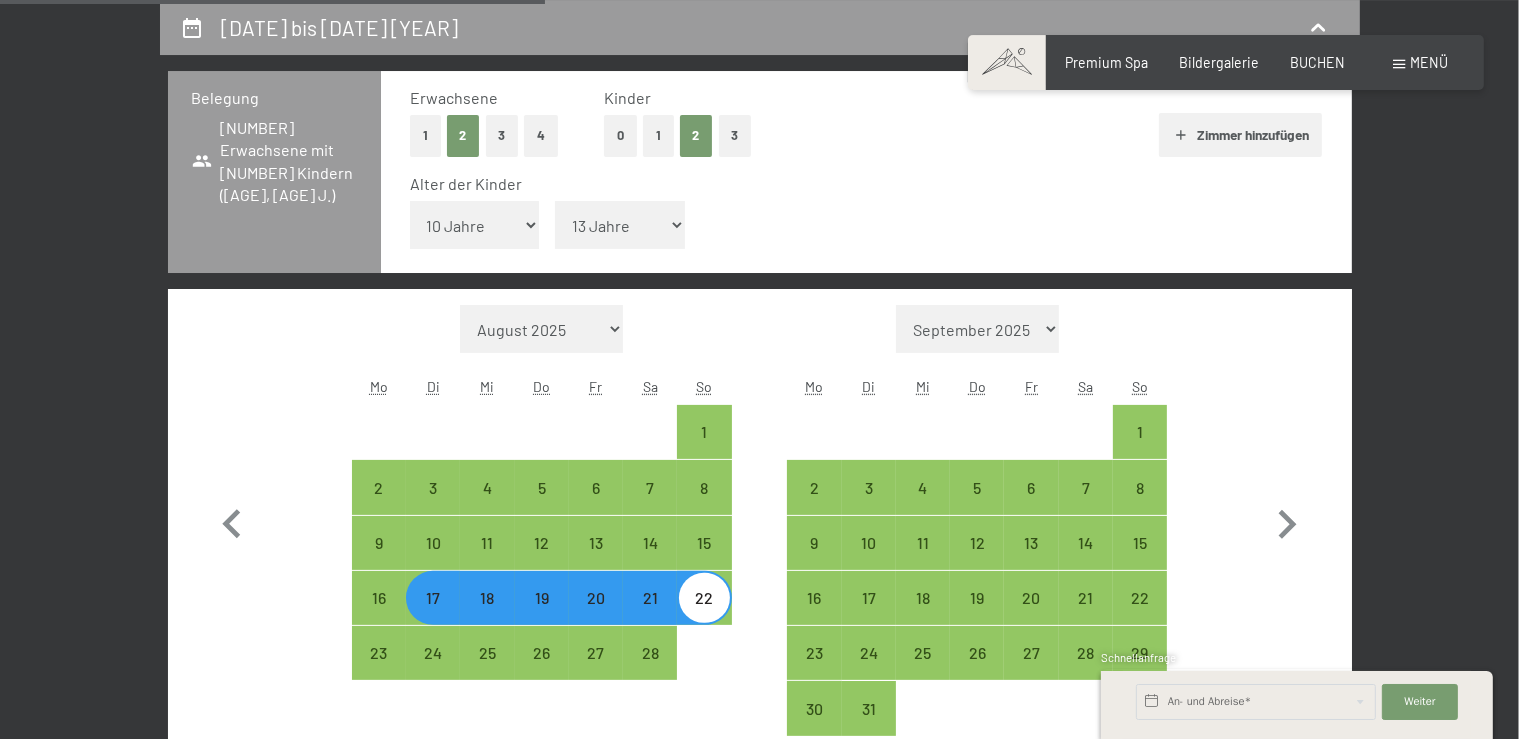 select on "2026-02-01" 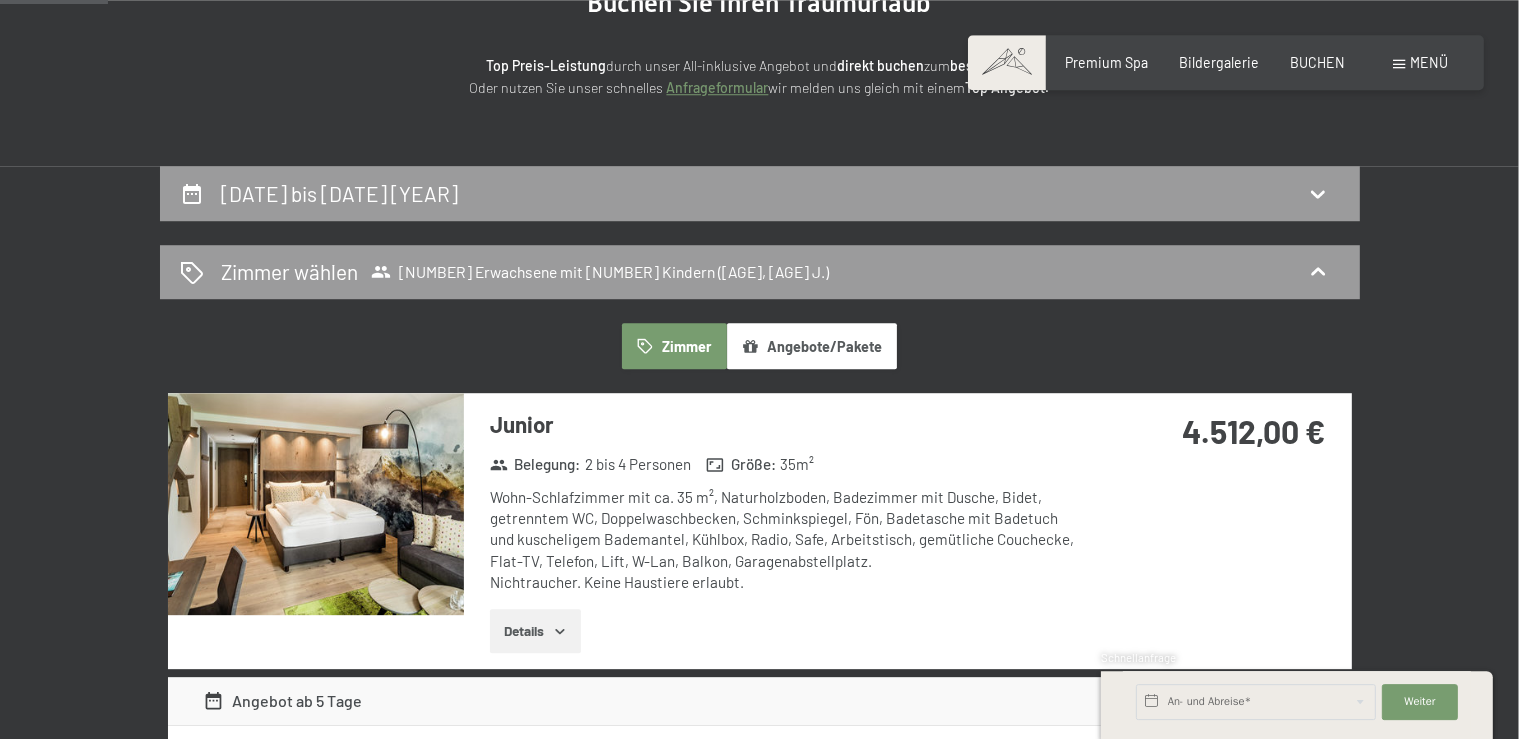 scroll, scrollTop: 208, scrollLeft: 0, axis: vertical 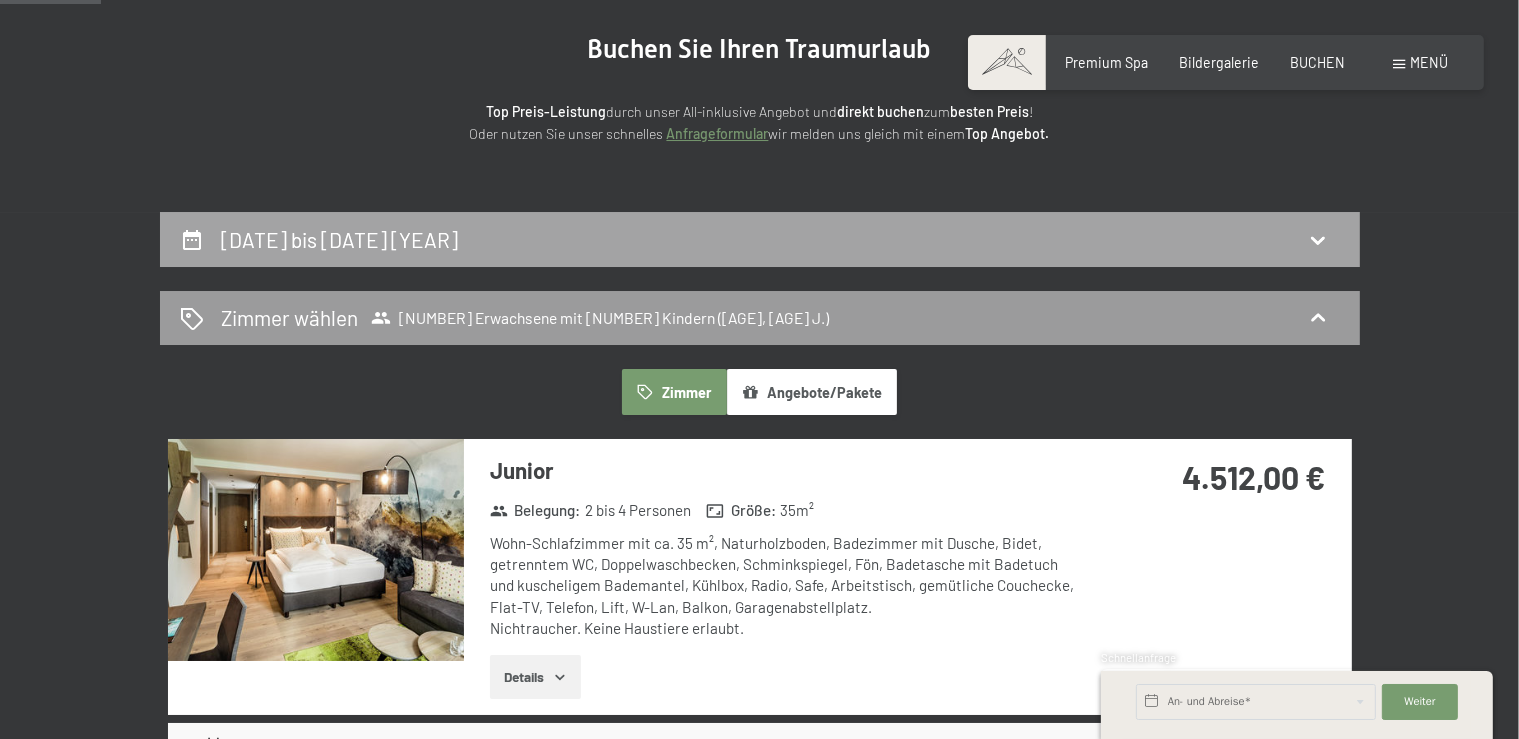 click on "17. Februar bis 22. Februar 2026" at bounding box center [760, 239] 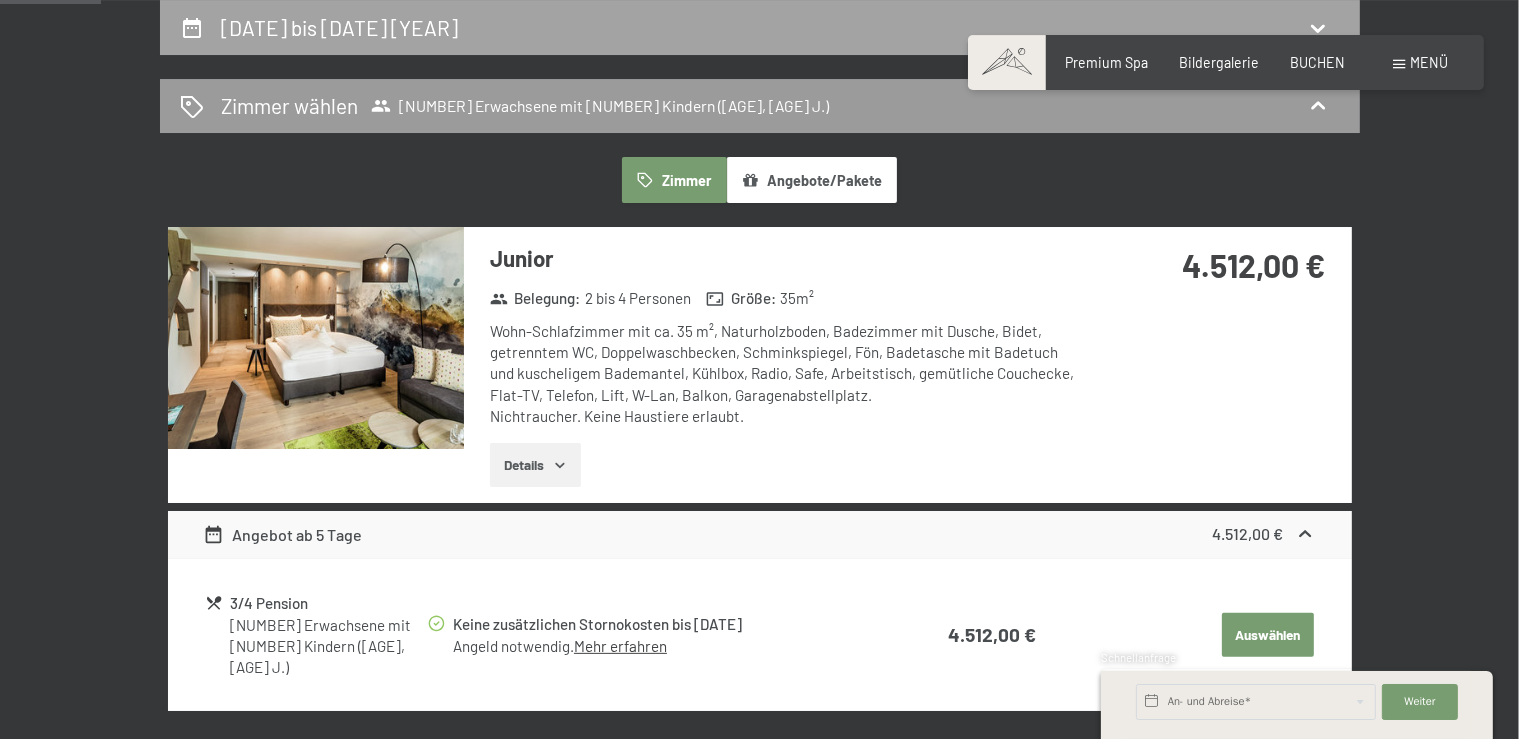 select on "10" 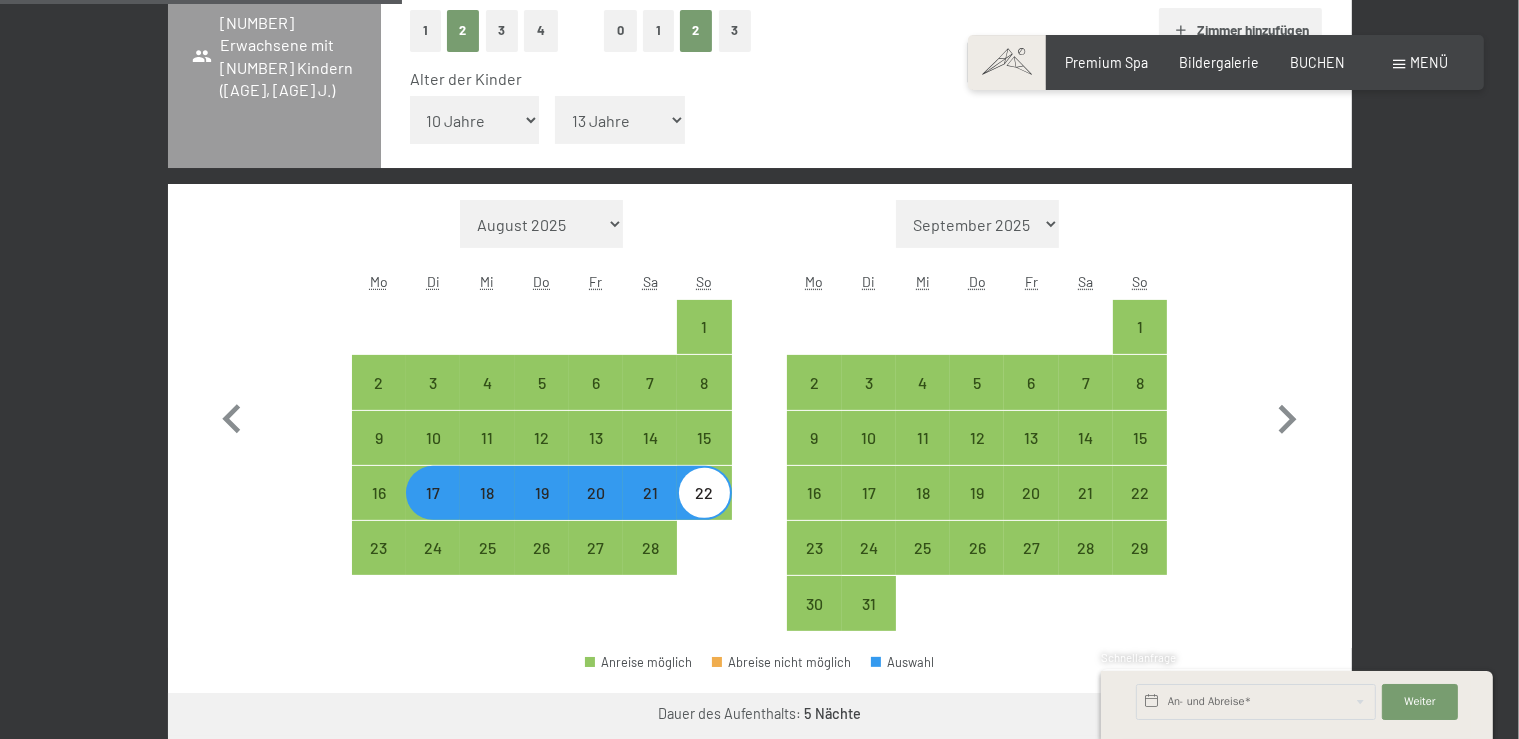 scroll, scrollTop: 631, scrollLeft: 0, axis: vertical 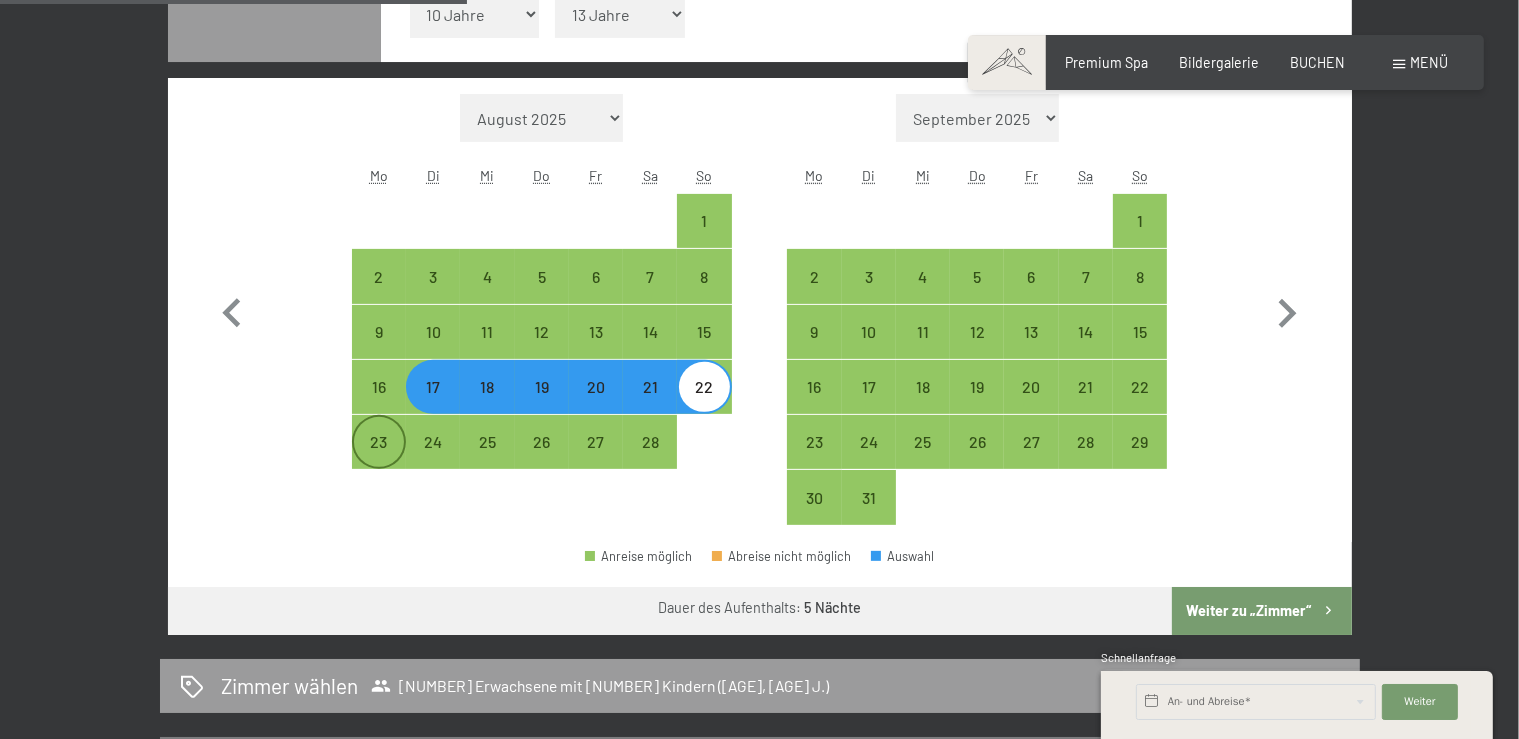 click on "23" at bounding box center [379, 459] 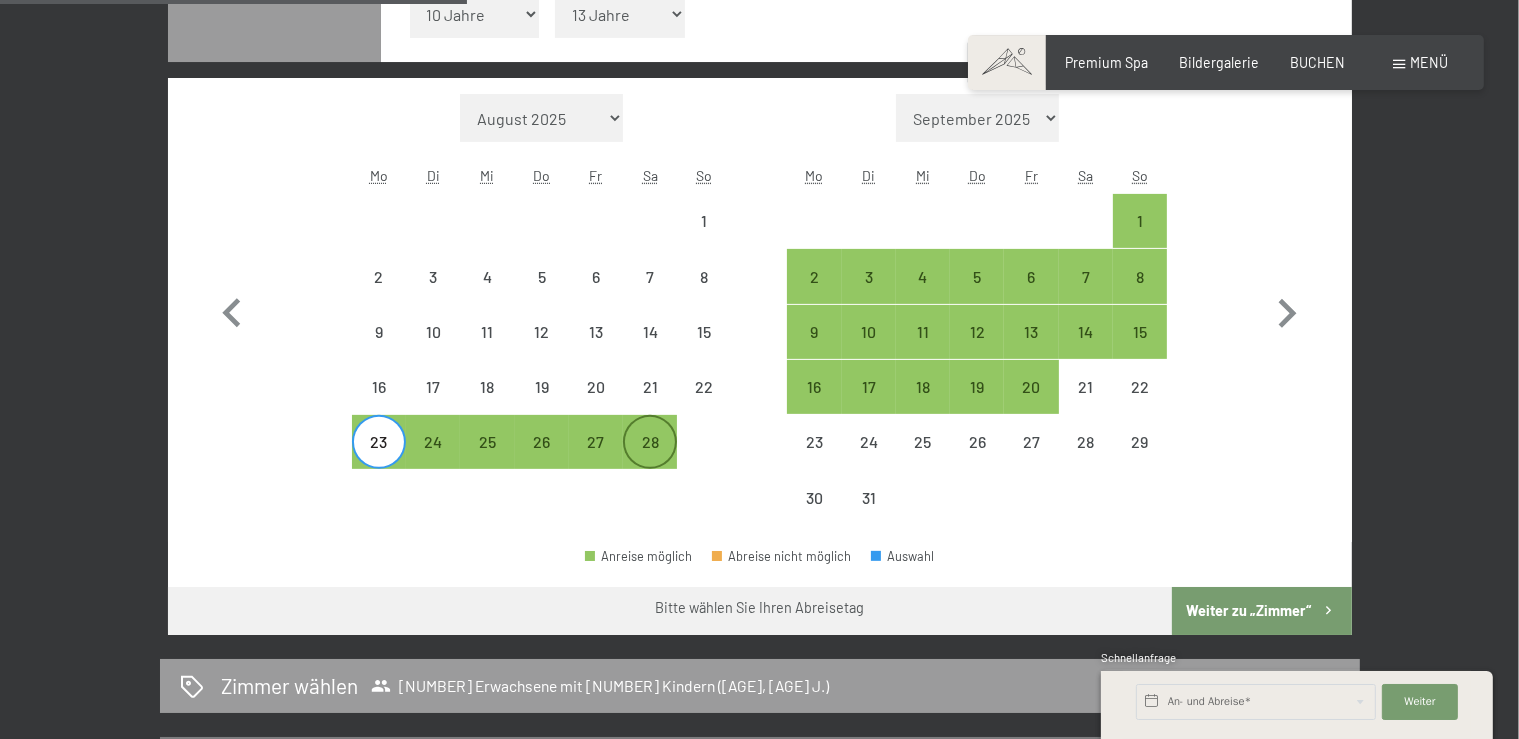 click on "28" at bounding box center [650, 459] 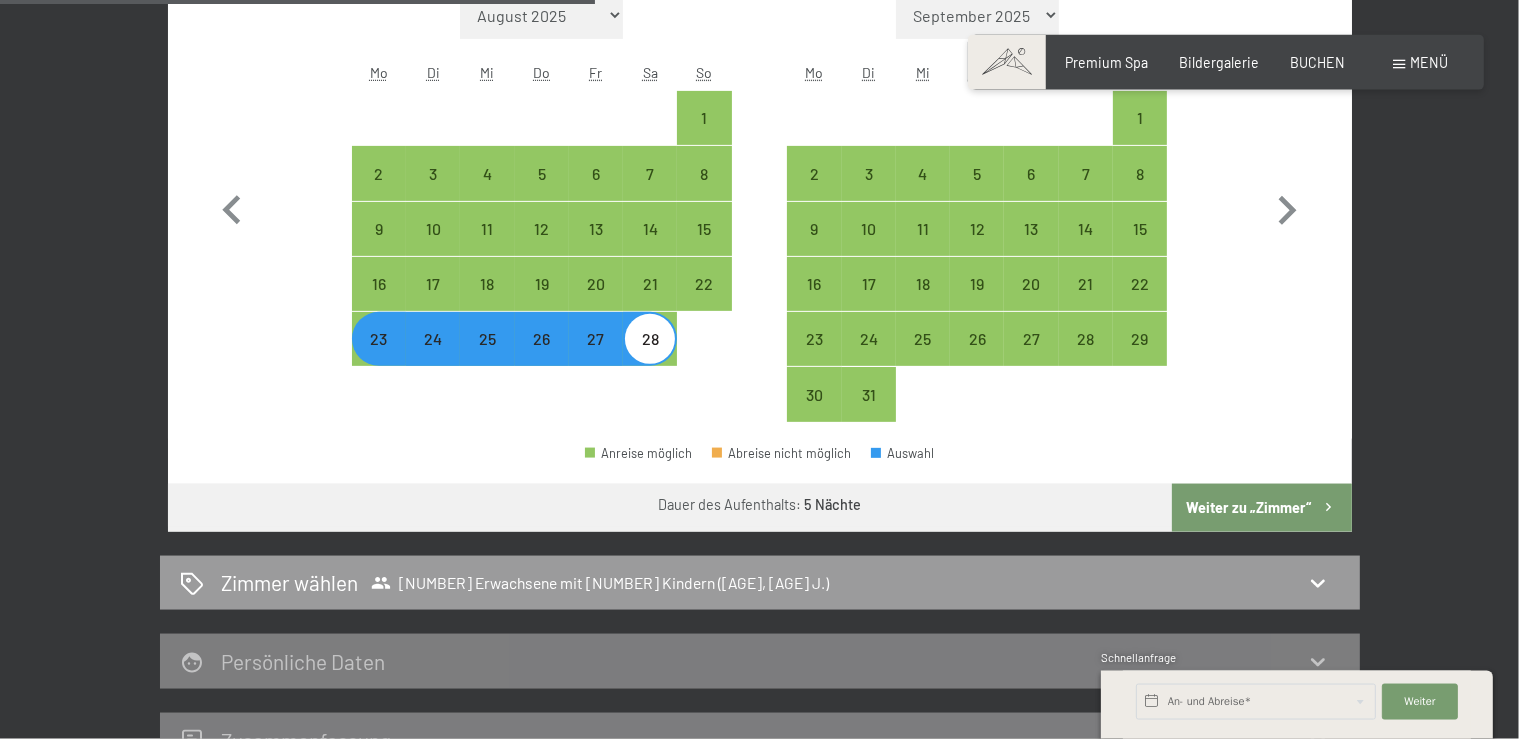 scroll, scrollTop: 842, scrollLeft: 0, axis: vertical 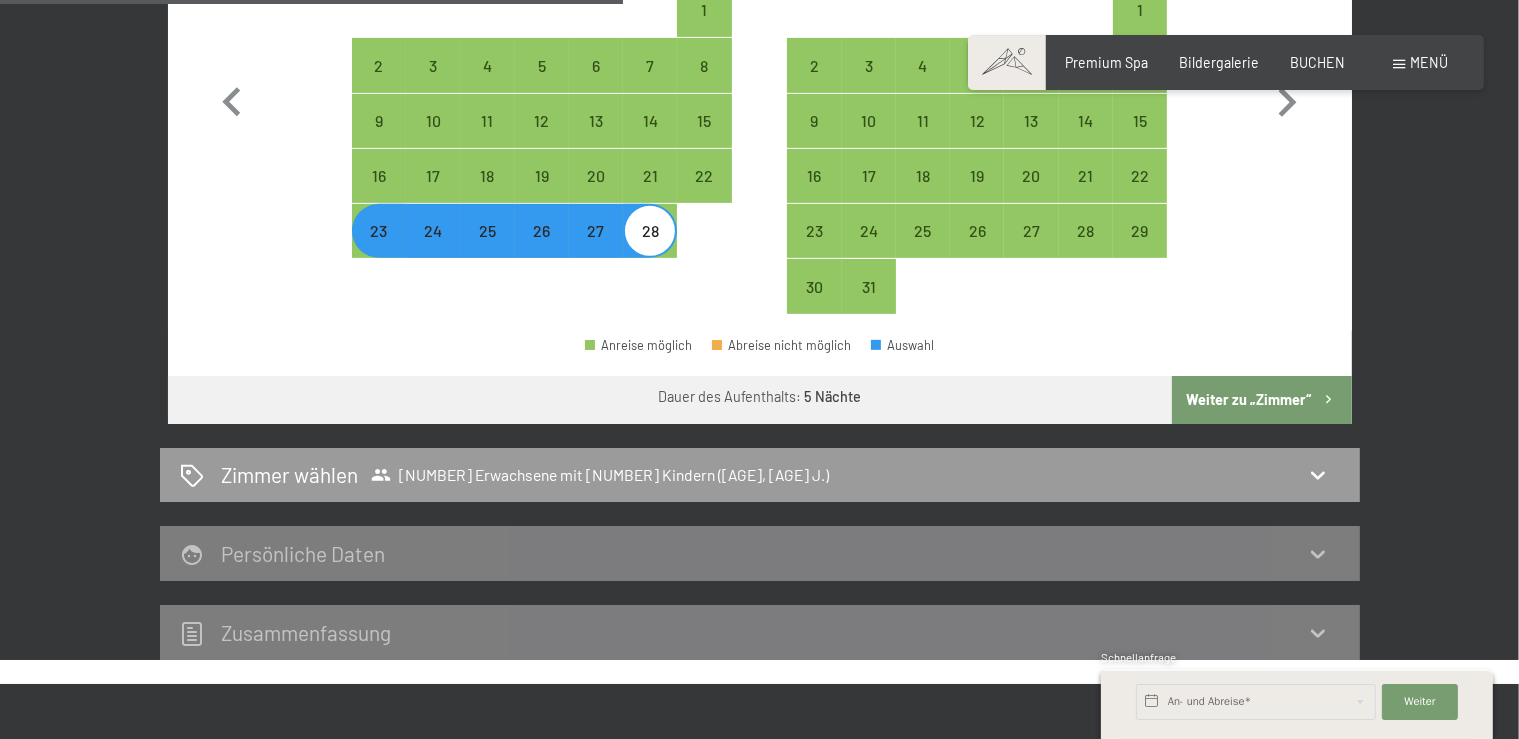 click on "Weiter zu „Zimmer“" at bounding box center (1261, 400) 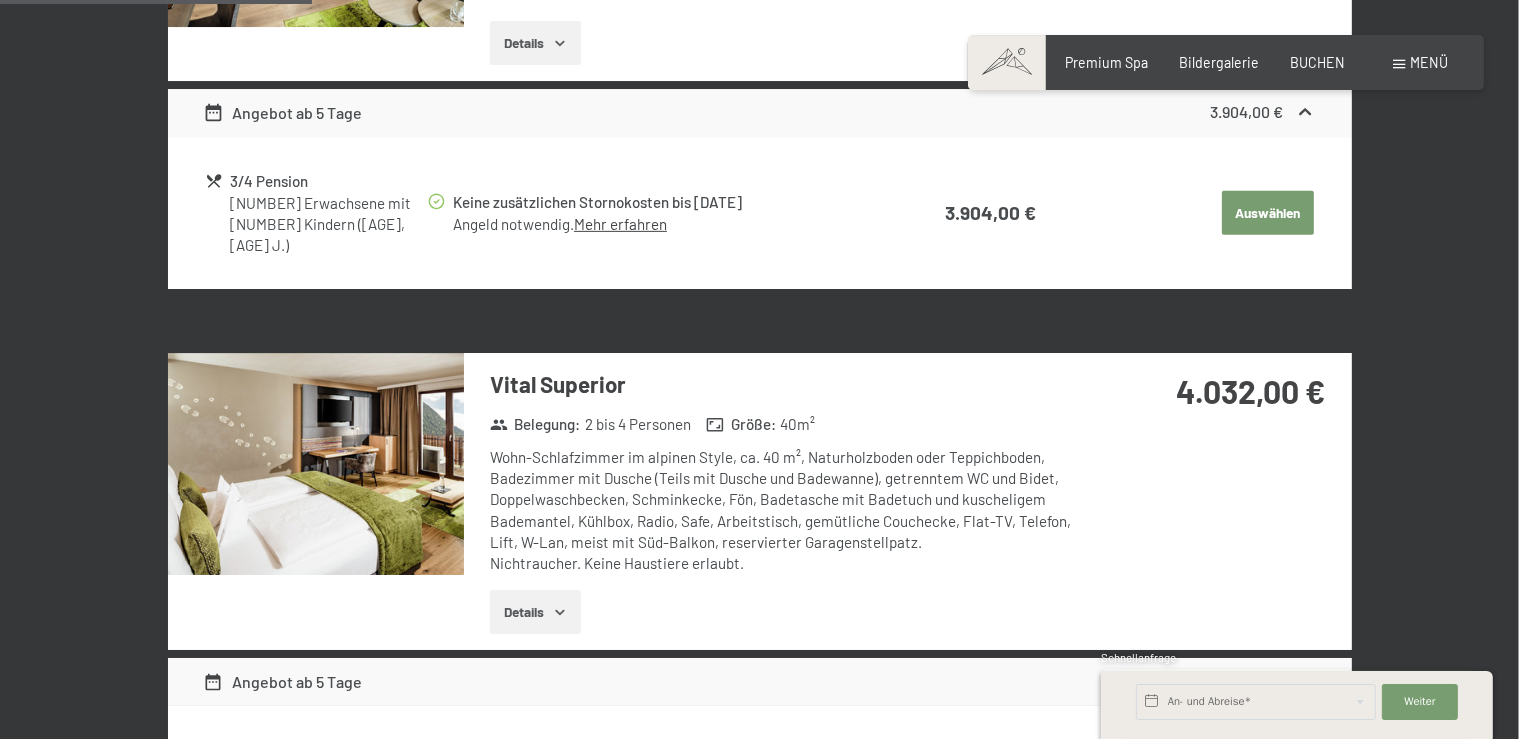 scroll, scrollTop: 420, scrollLeft: 0, axis: vertical 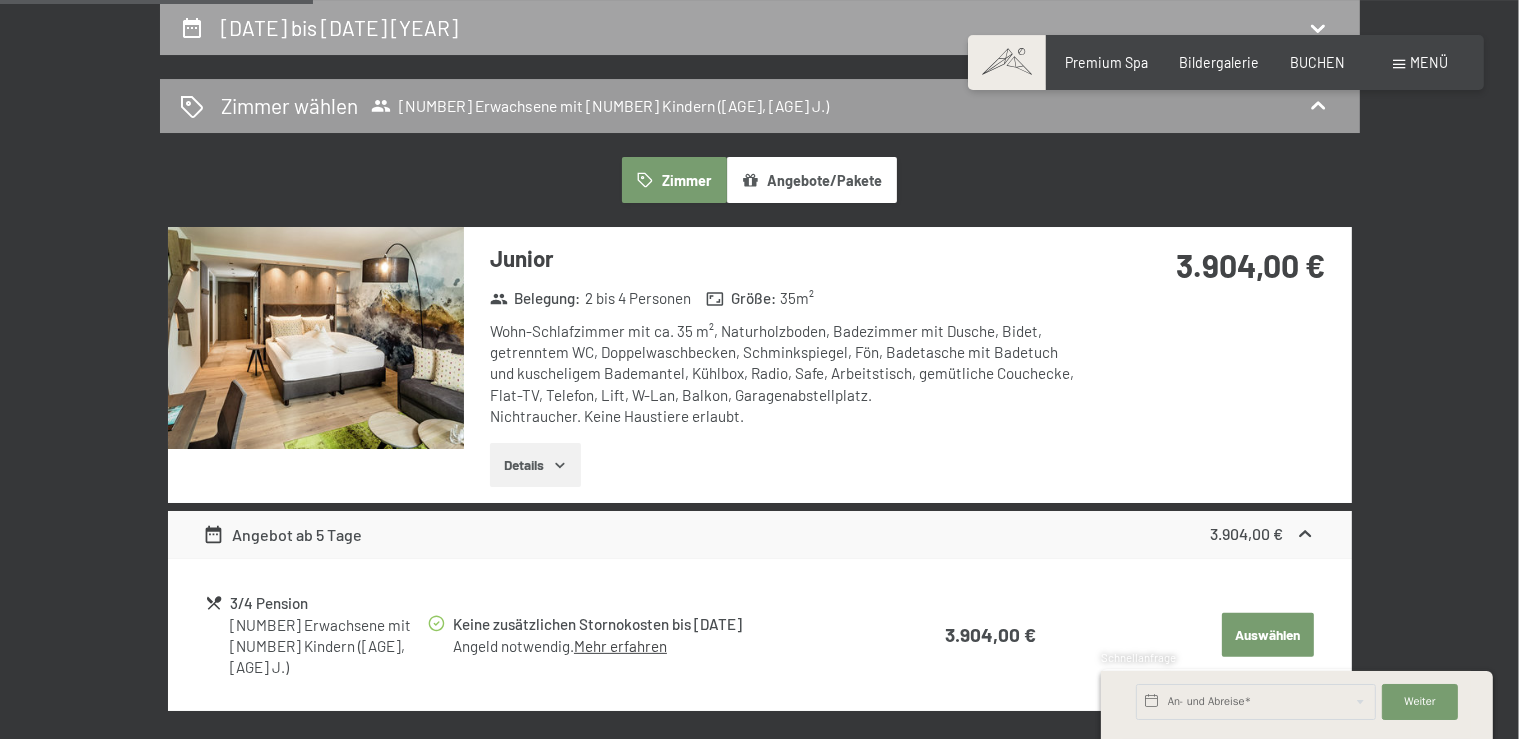 click on "23. Februar bis 28. Februar 2026" at bounding box center (760, 27) 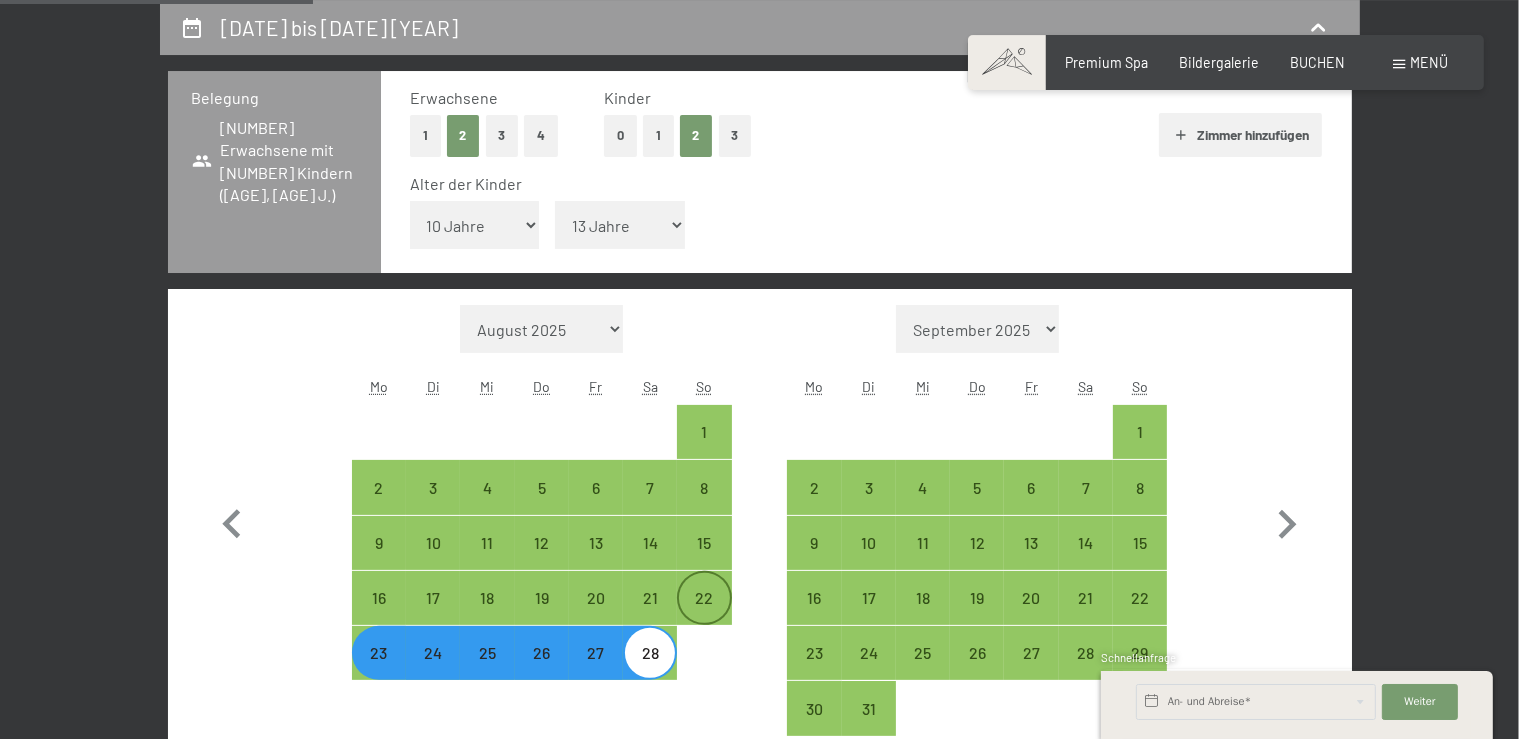 click on "22" at bounding box center [704, 615] 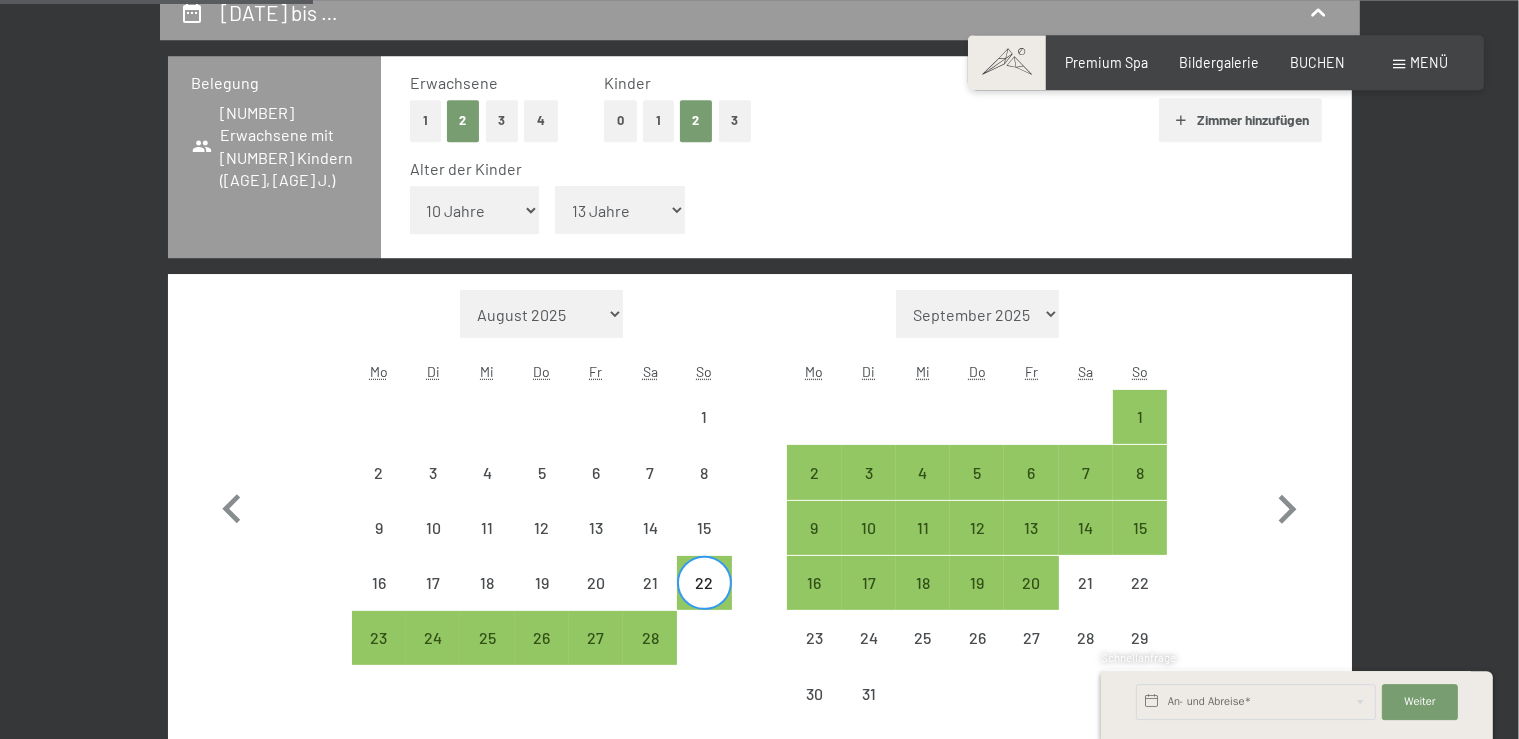 scroll, scrollTop: 631, scrollLeft: 0, axis: vertical 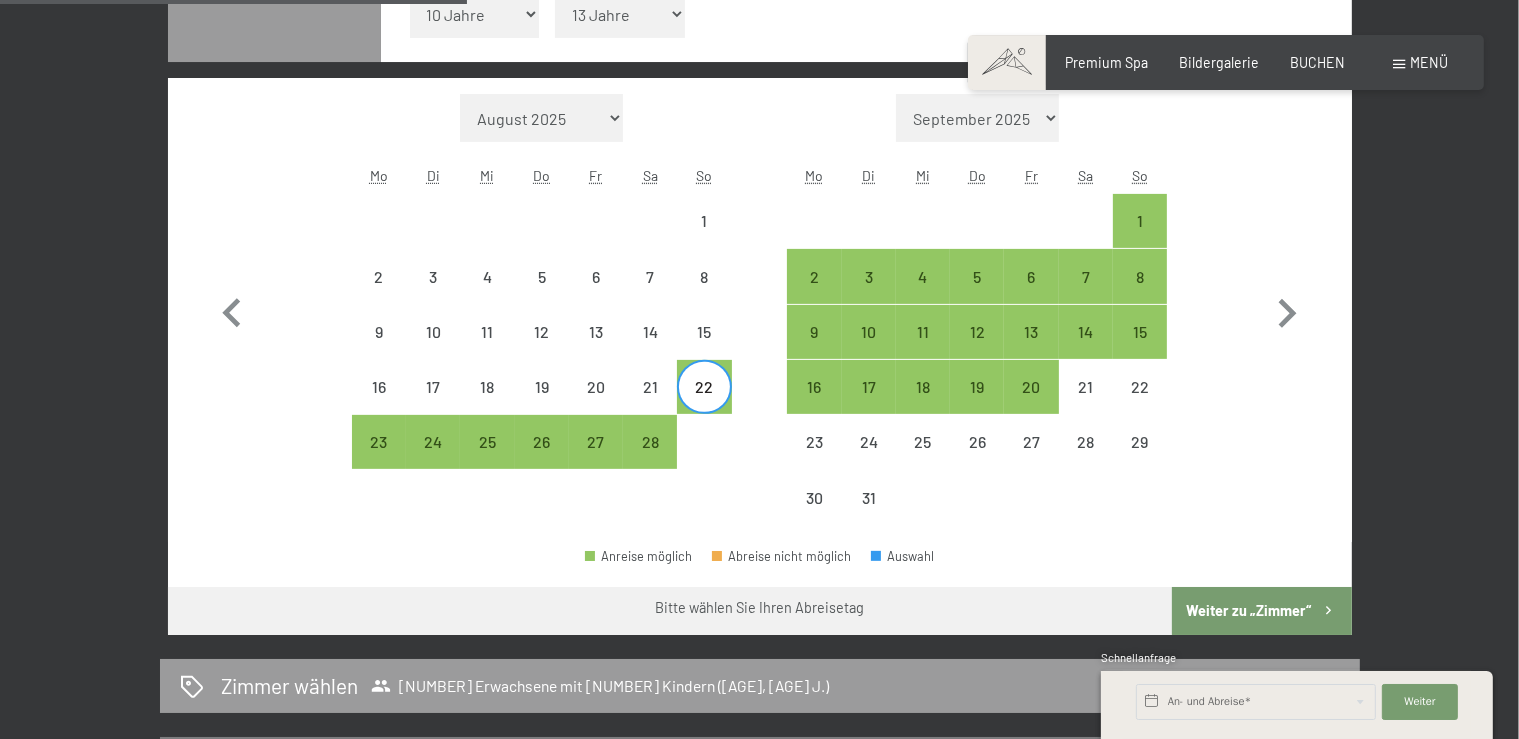 click on "Weiter zu „Zimmer“" at bounding box center [1261, 611] 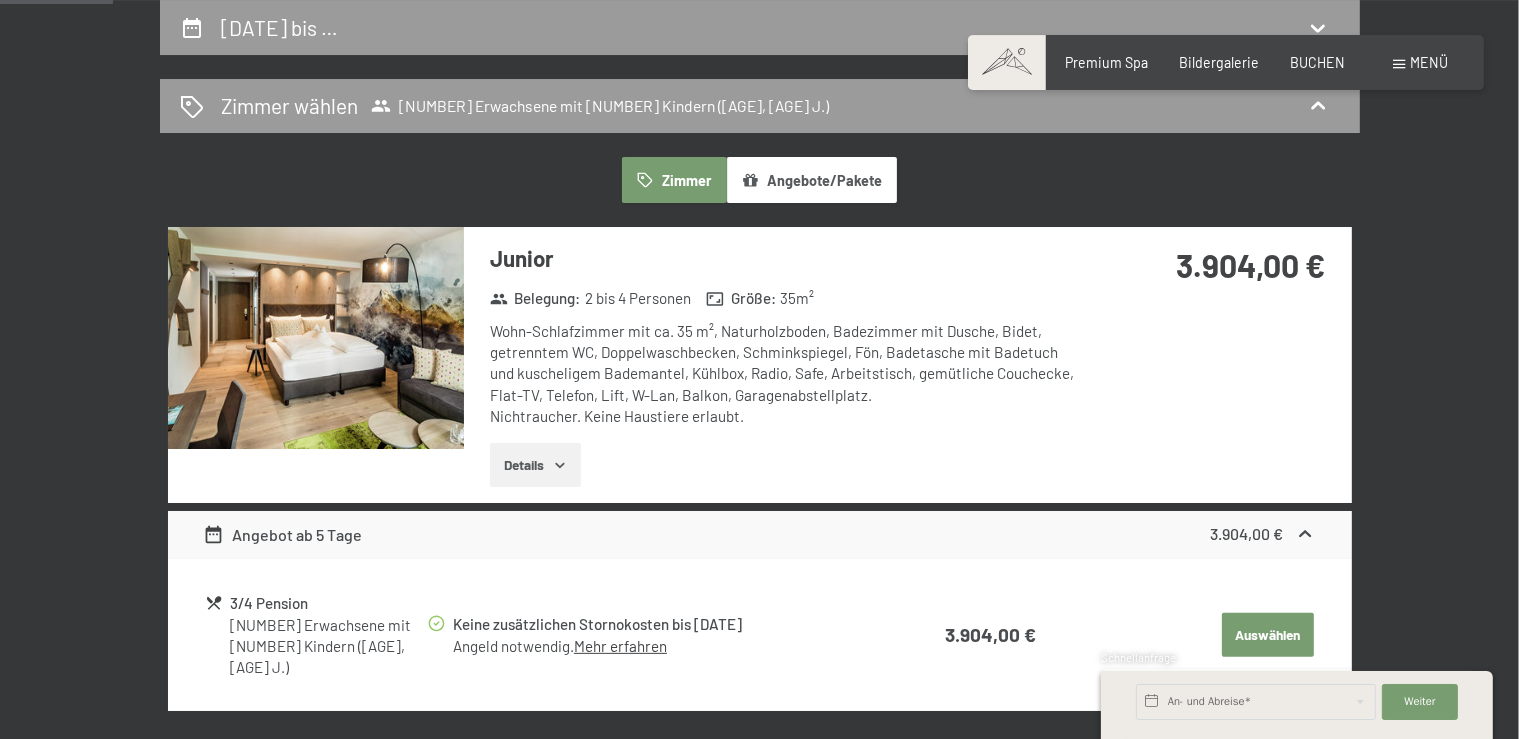 scroll, scrollTop: 314, scrollLeft: 0, axis: vertical 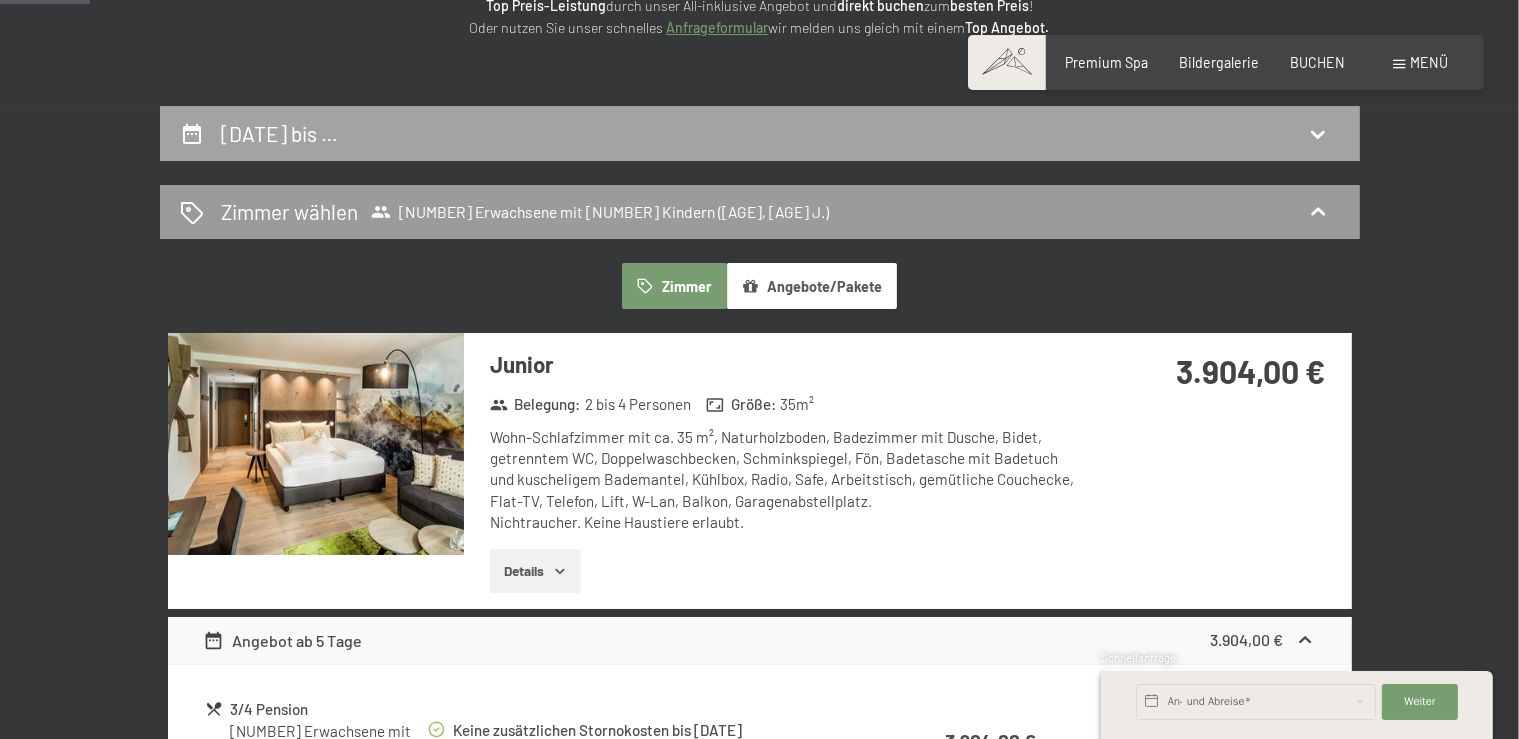 click on "22. Februar bis …" at bounding box center [760, 133] 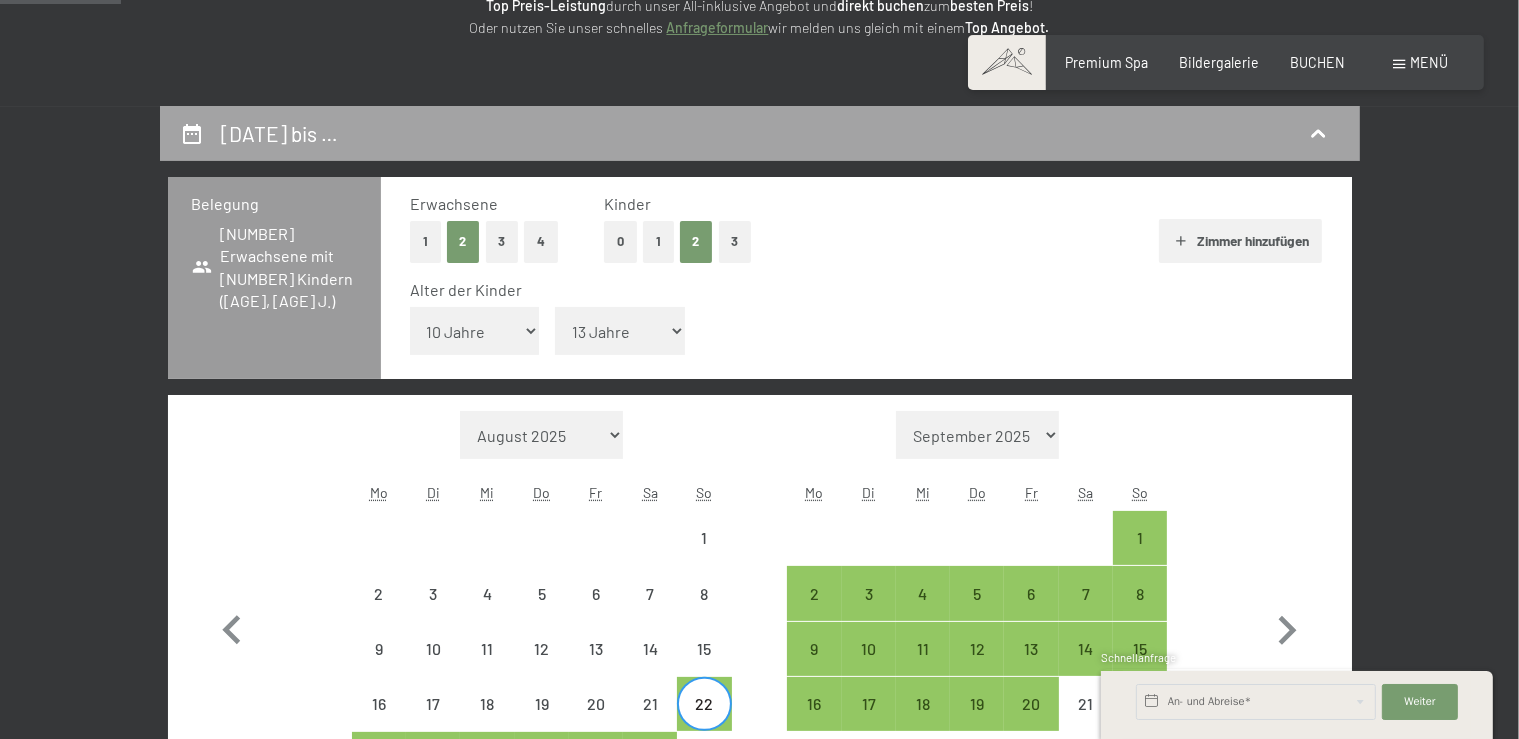 scroll, scrollTop: 420, scrollLeft: 0, axis: vertical 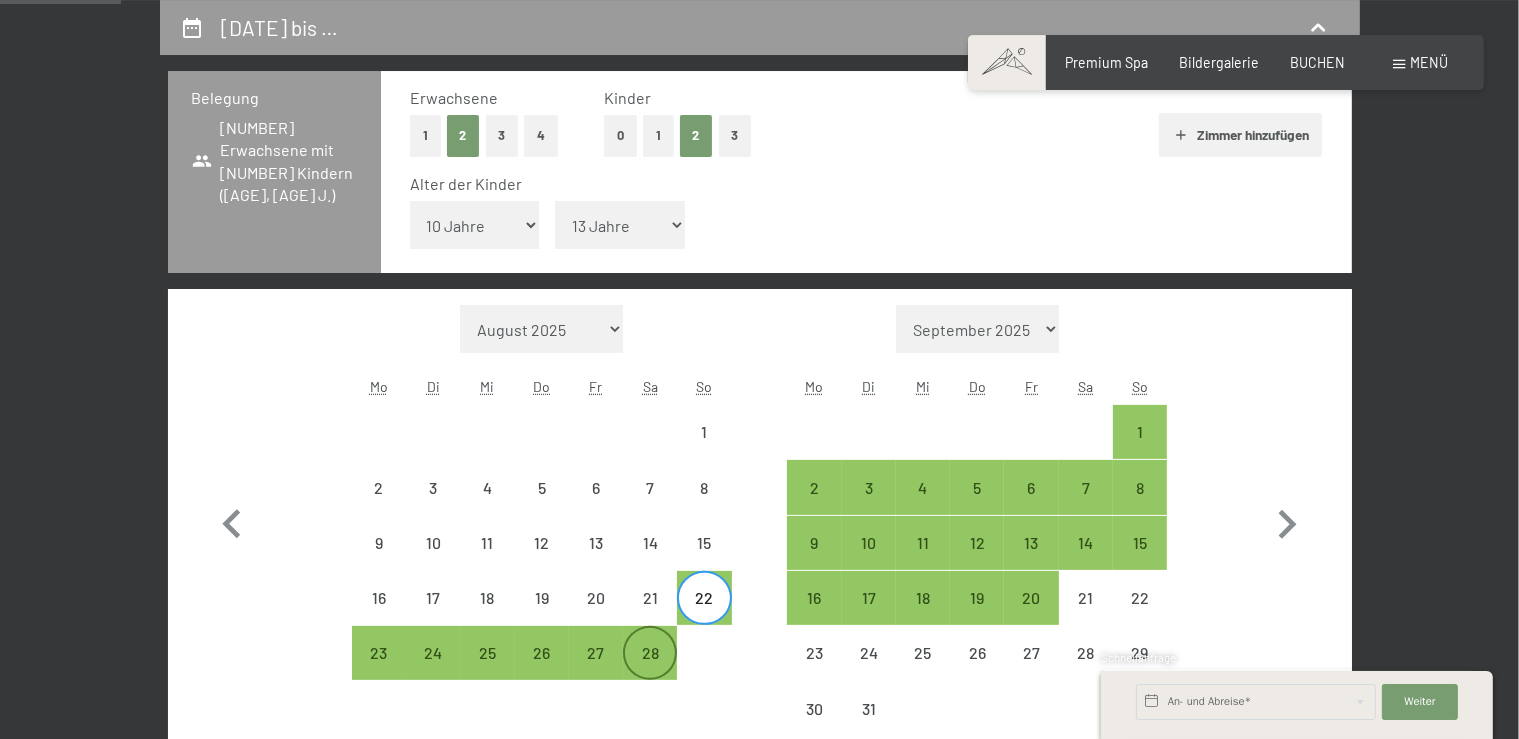 click on "28" at bounding box center [650, 670] 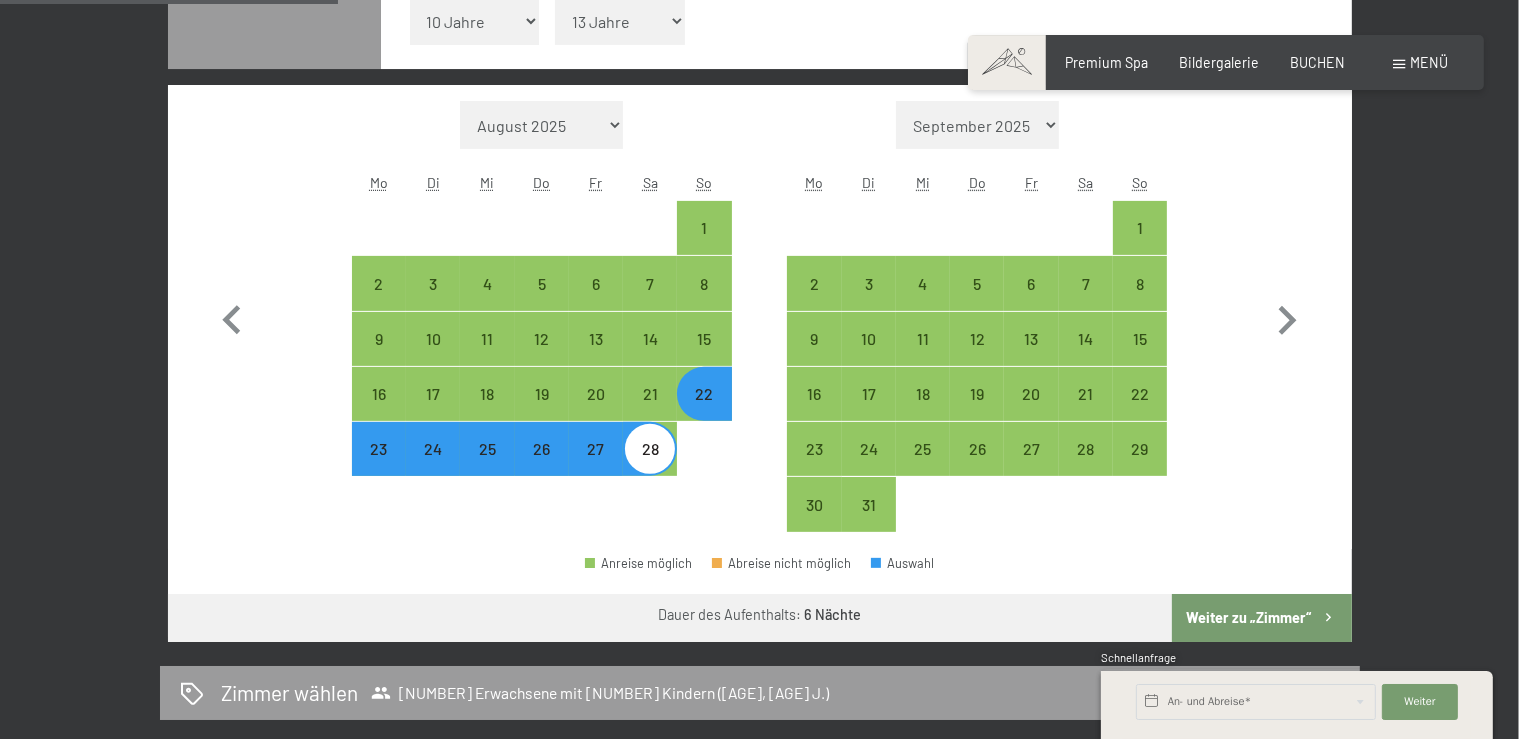 scroll, scrollTop: 631, scrollLeft: 0, axis: vertical 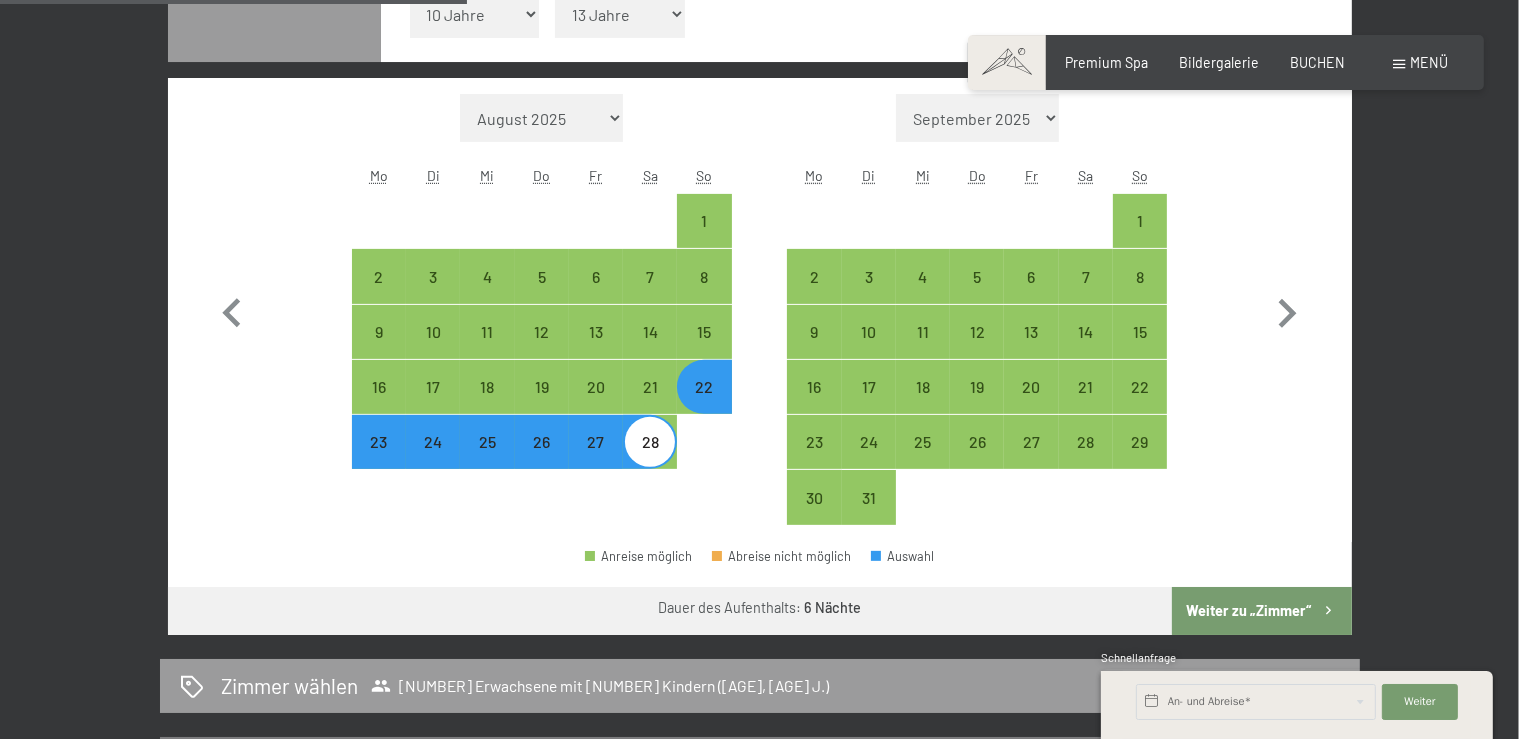 click on "Weiter zu „Zimmer“" at bounding box center (1261, 611) 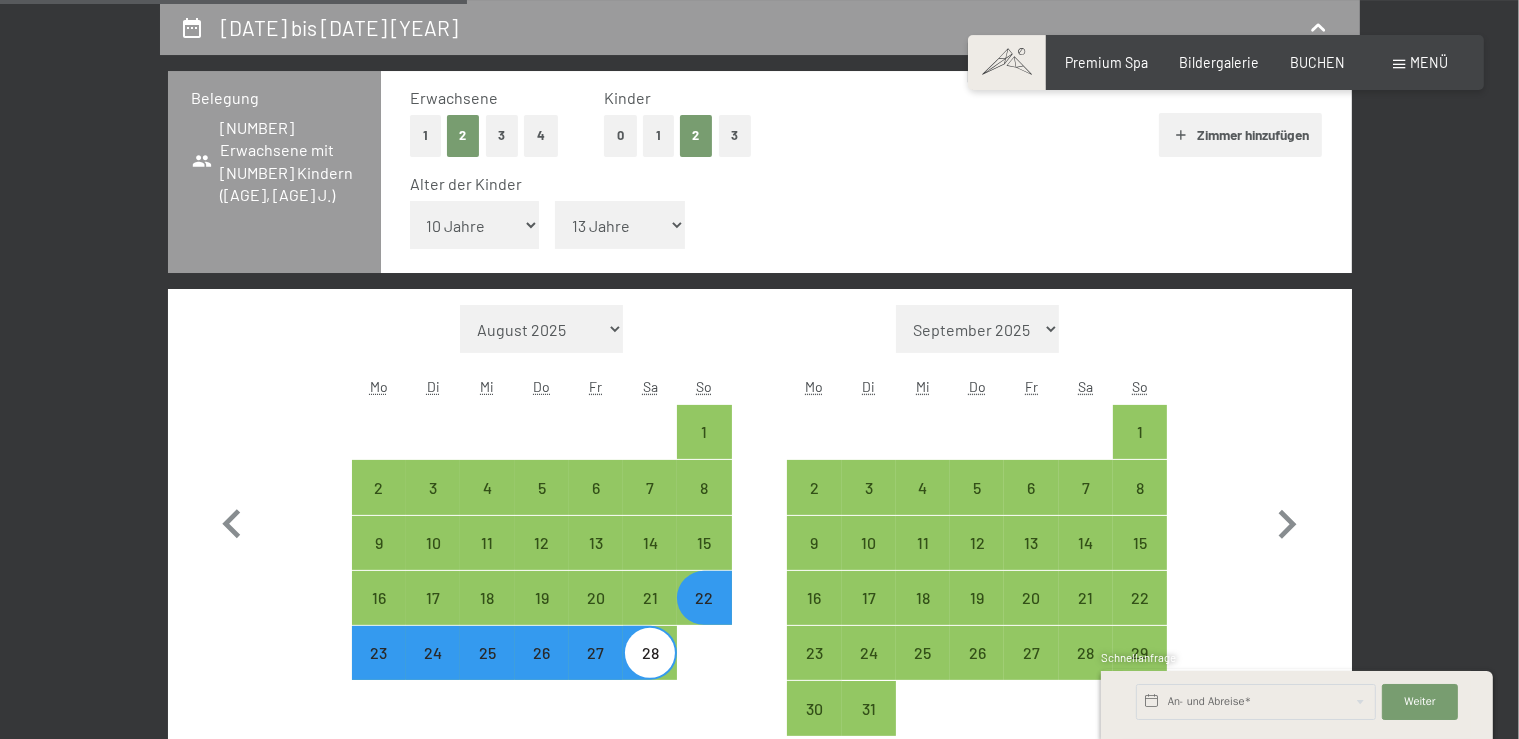 select on "2026-02-01" 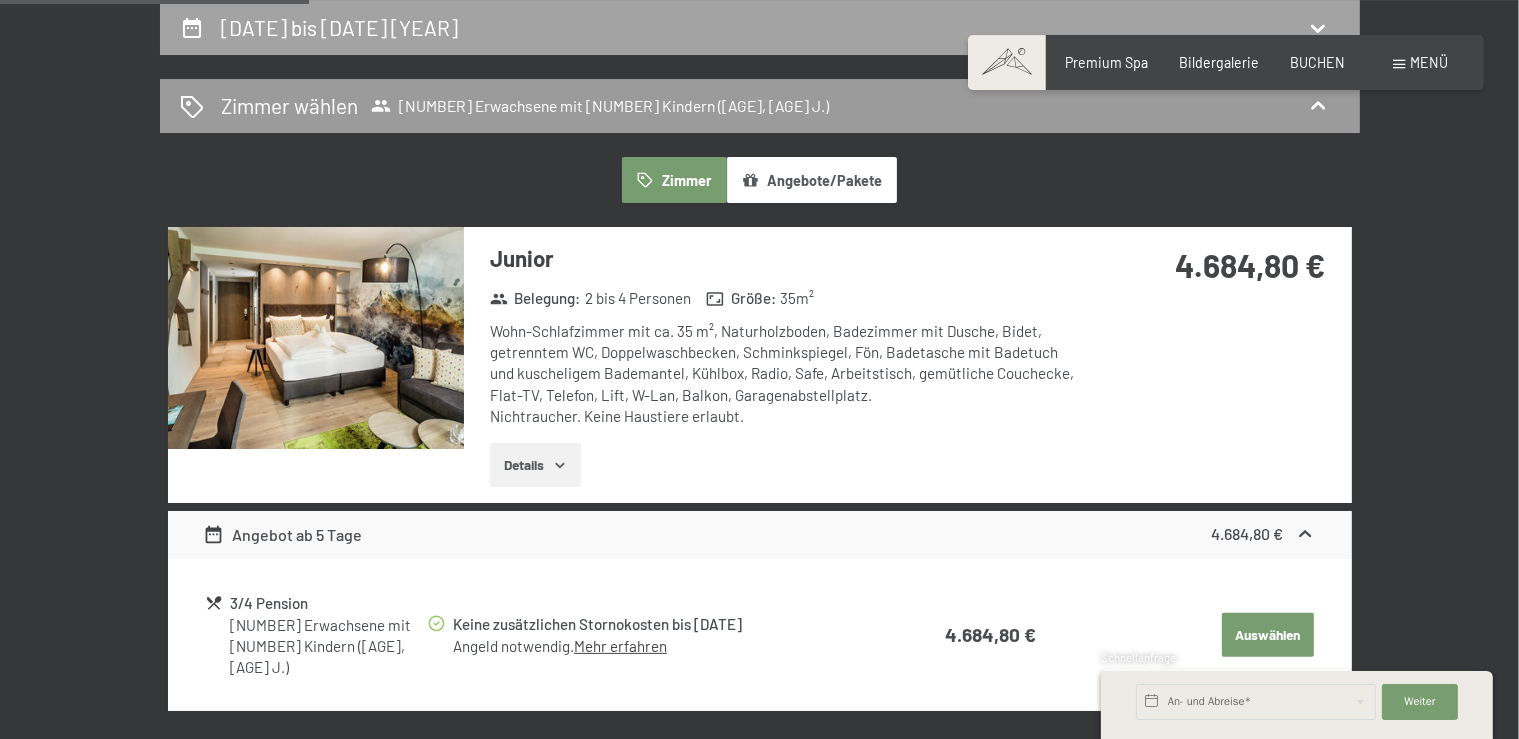 click on "22. Februar bis 28. Februar 2026" at bounding box center (339, 27) 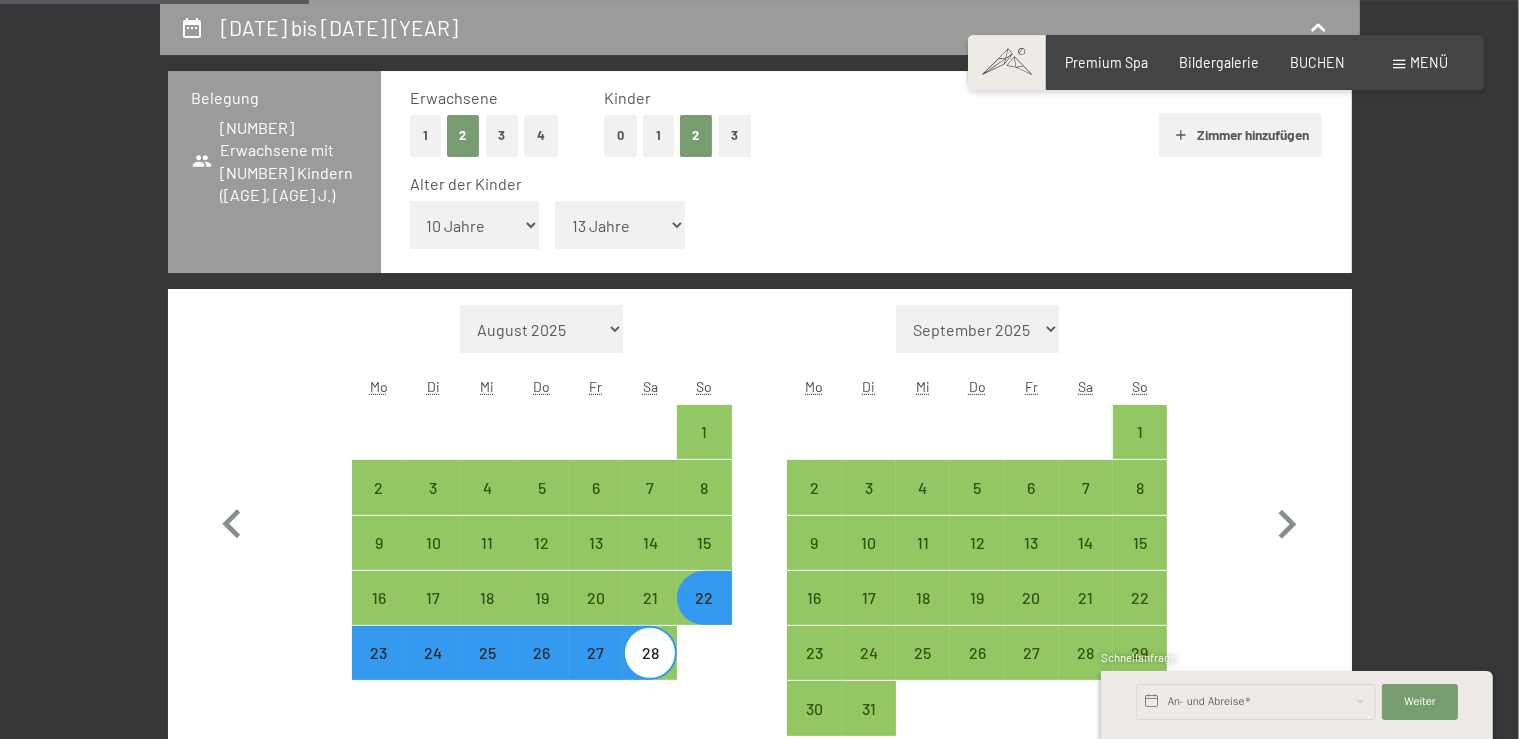 click on "23" at bounding box center [379, 670] 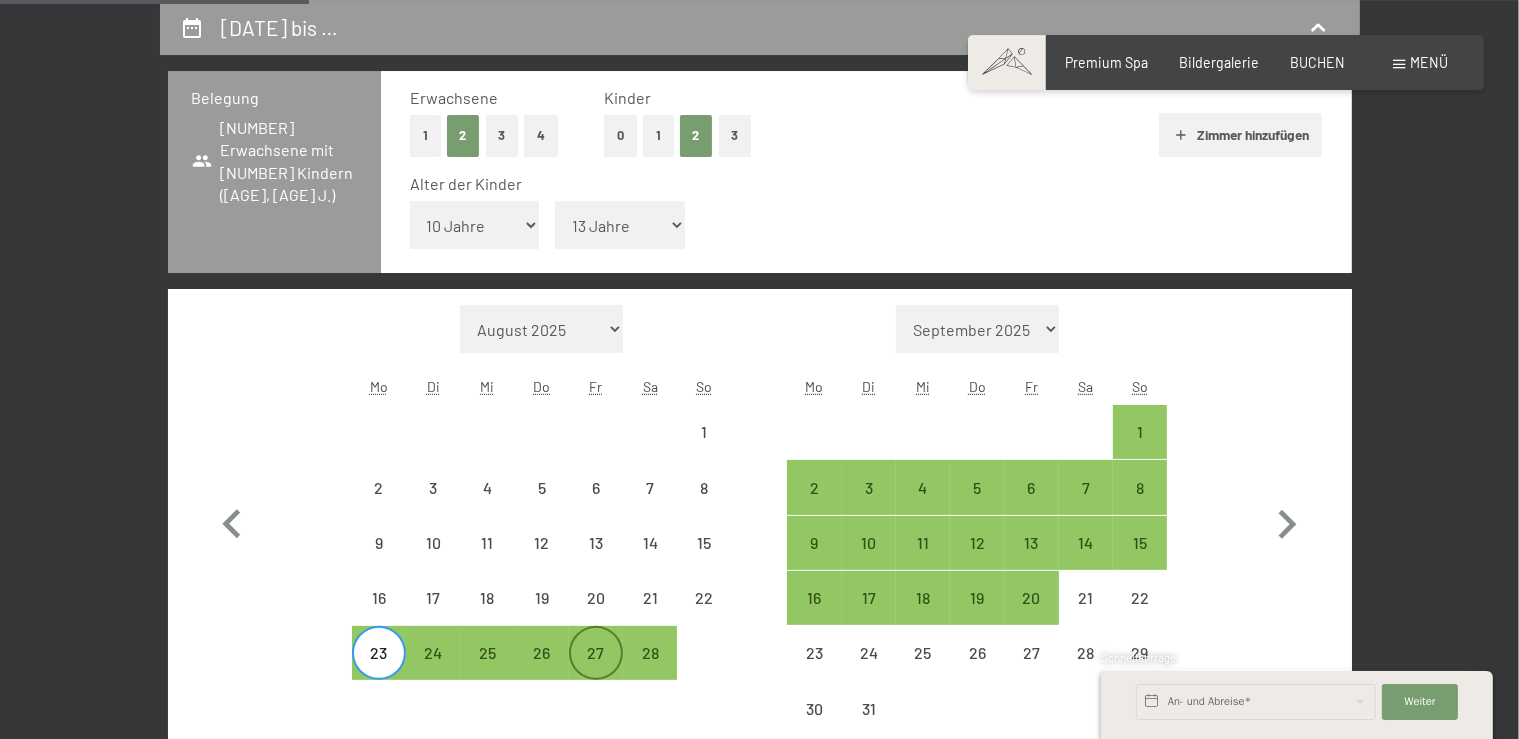 click on "27" at bounding box center [596, 670] 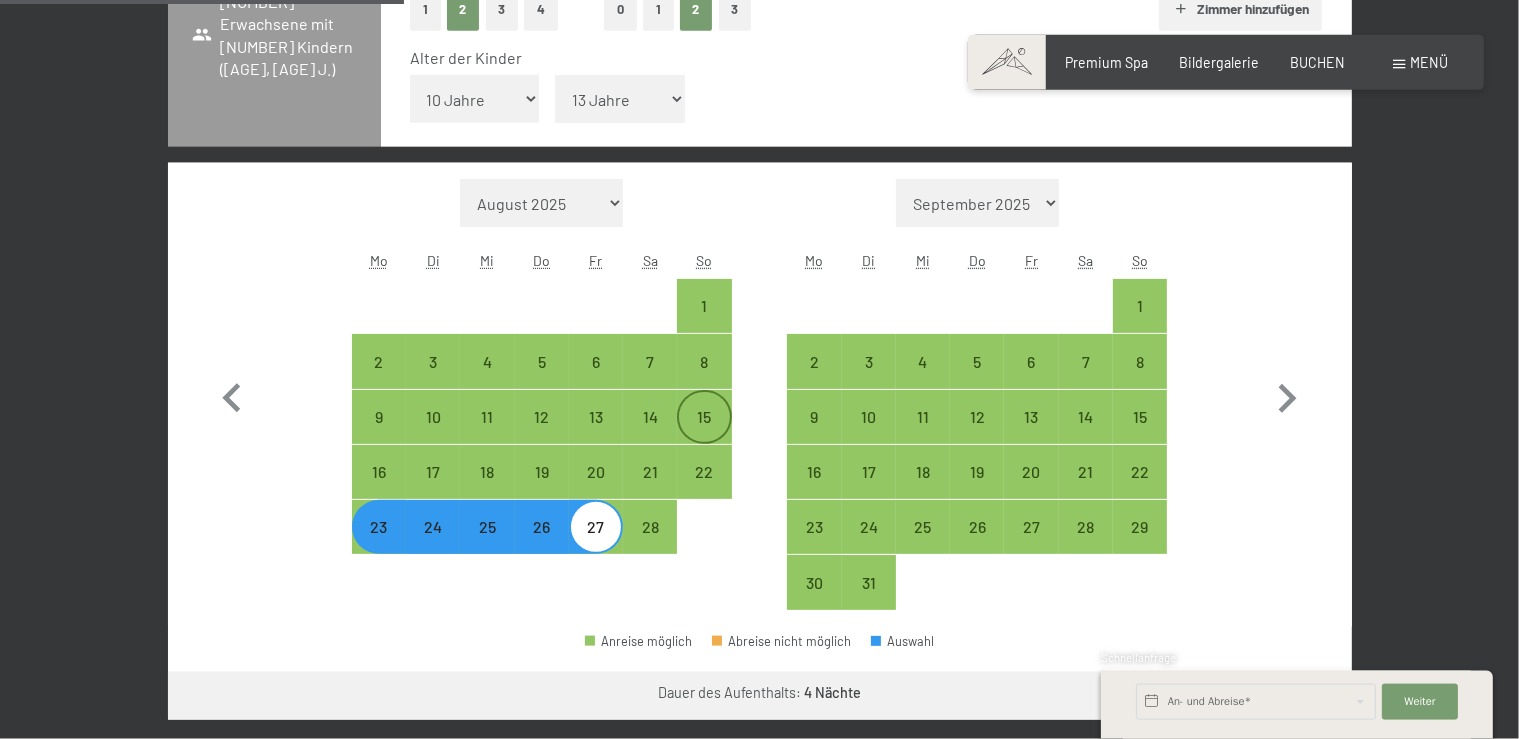 scroll, scrollTop: 631, scrollLeft: 0, axis: vertical 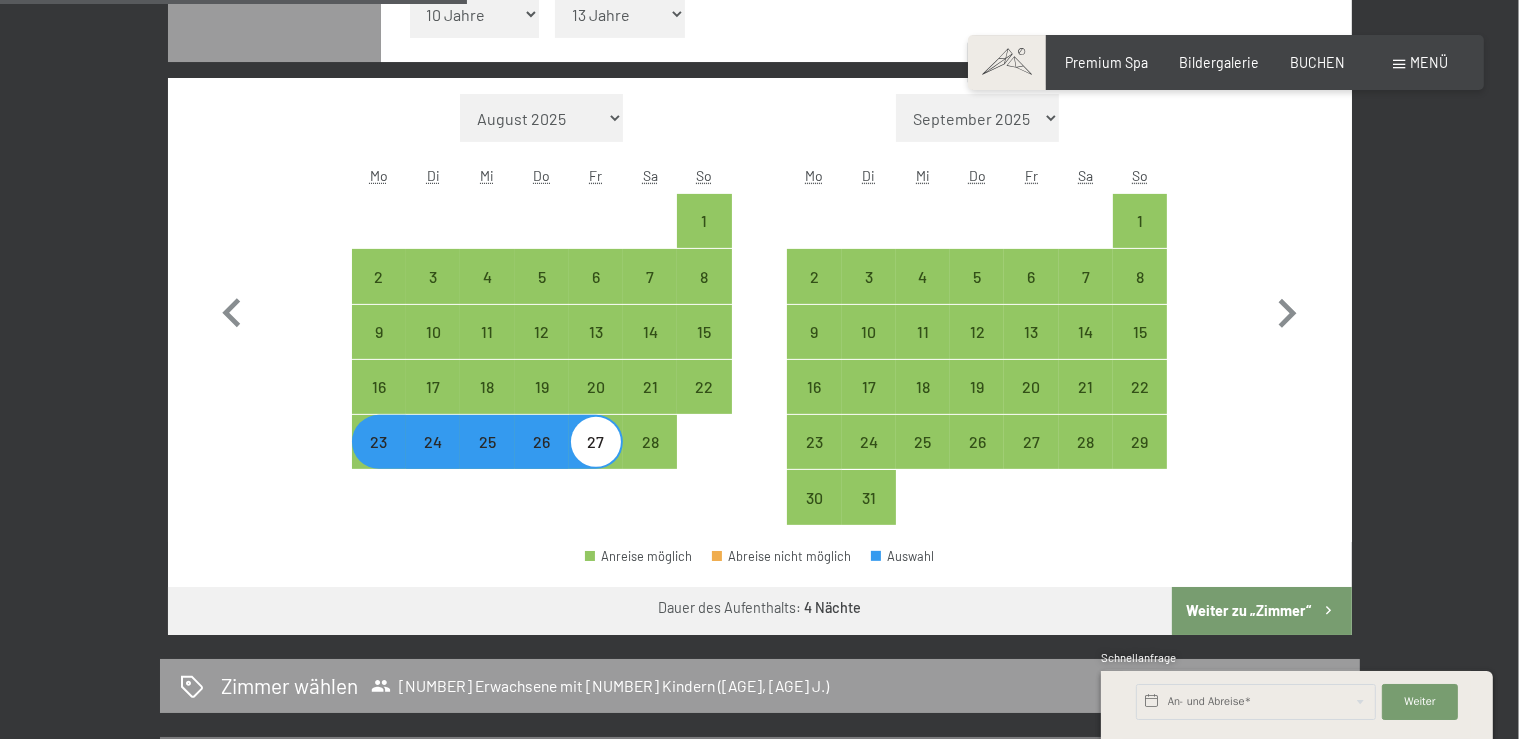 click on "Weiter zu „Zimmer“" at bounding box center [1261, 611] 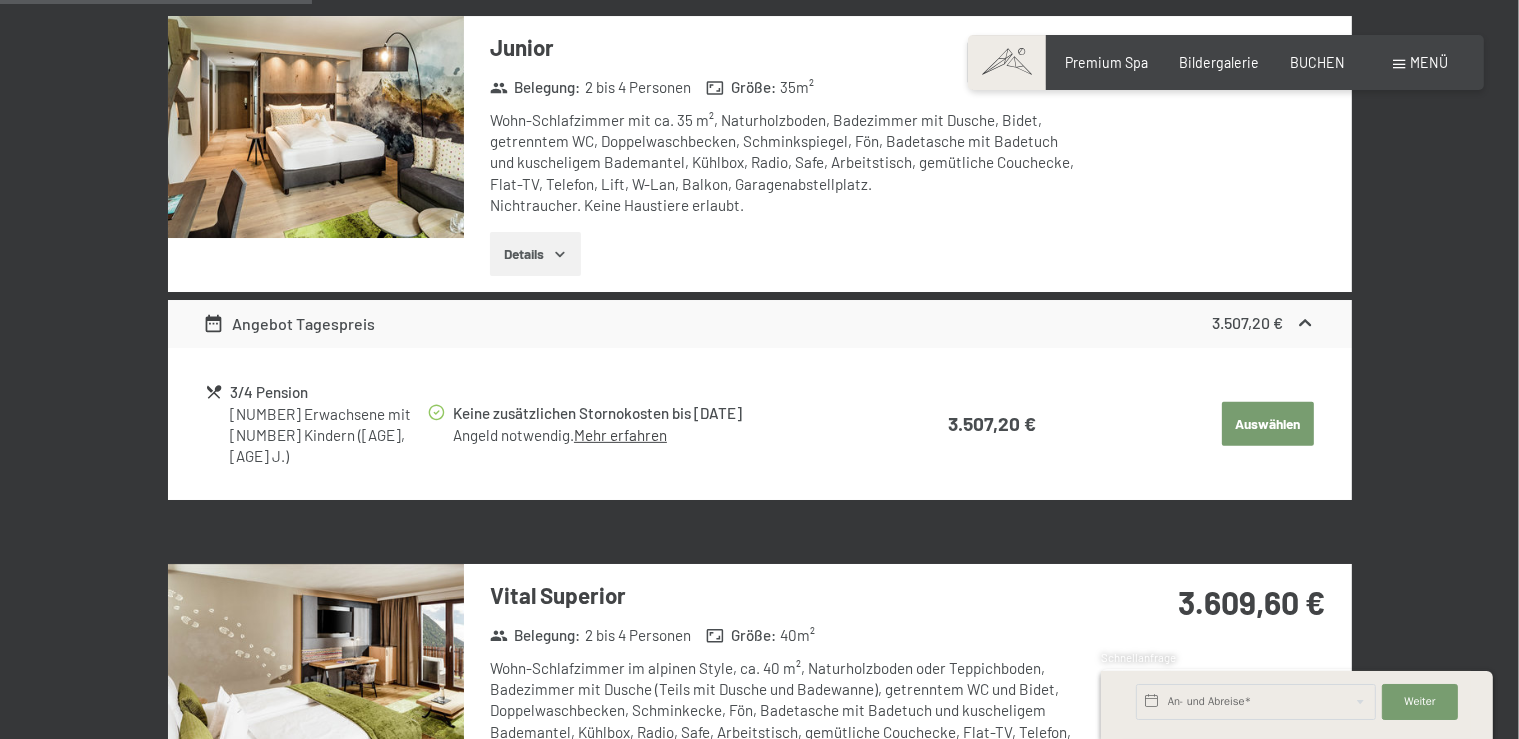 scroll, scrollTop: 420, scrollLeft: 0, axis: vertical 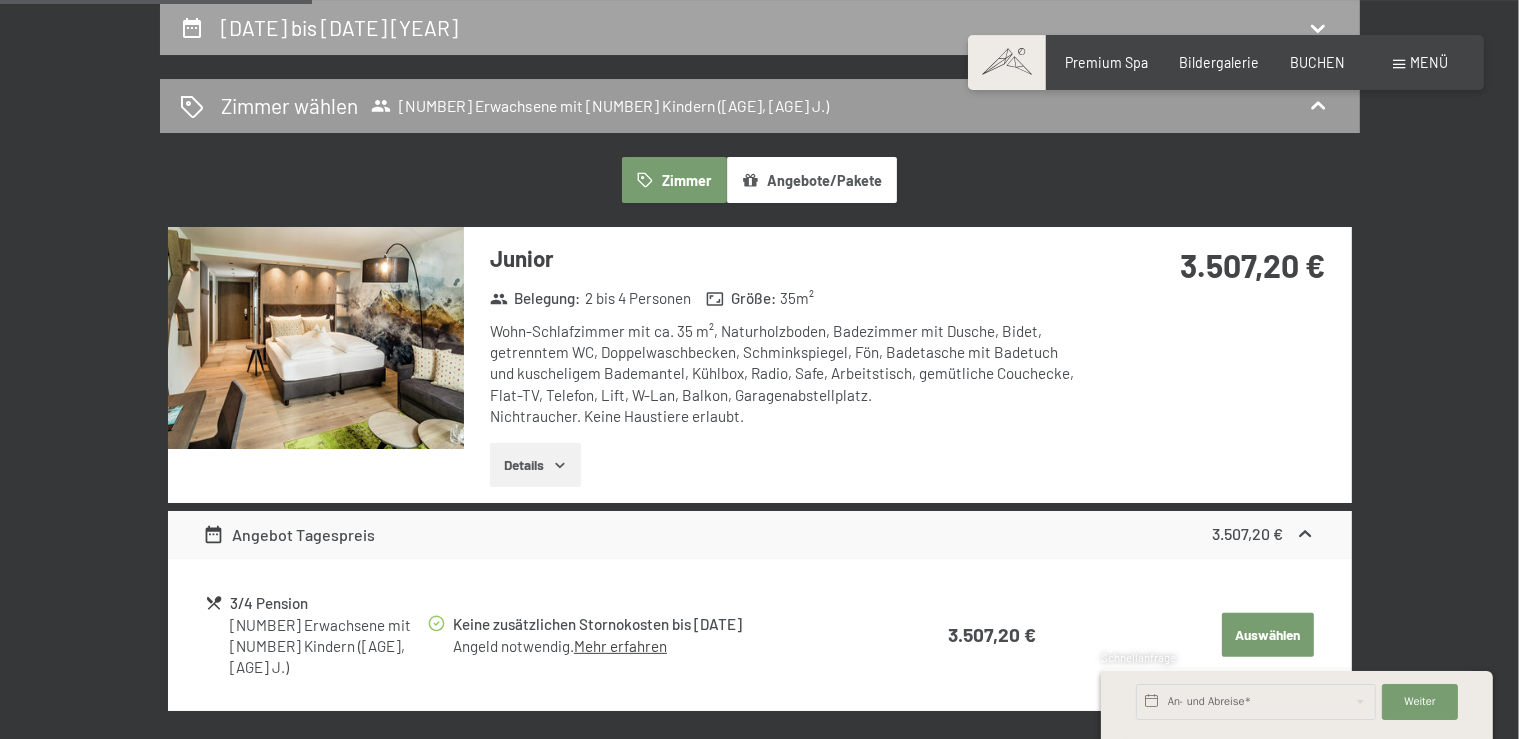 click on "23. Februar bis 27. Februar 2026" at bounding box center (339, 27) 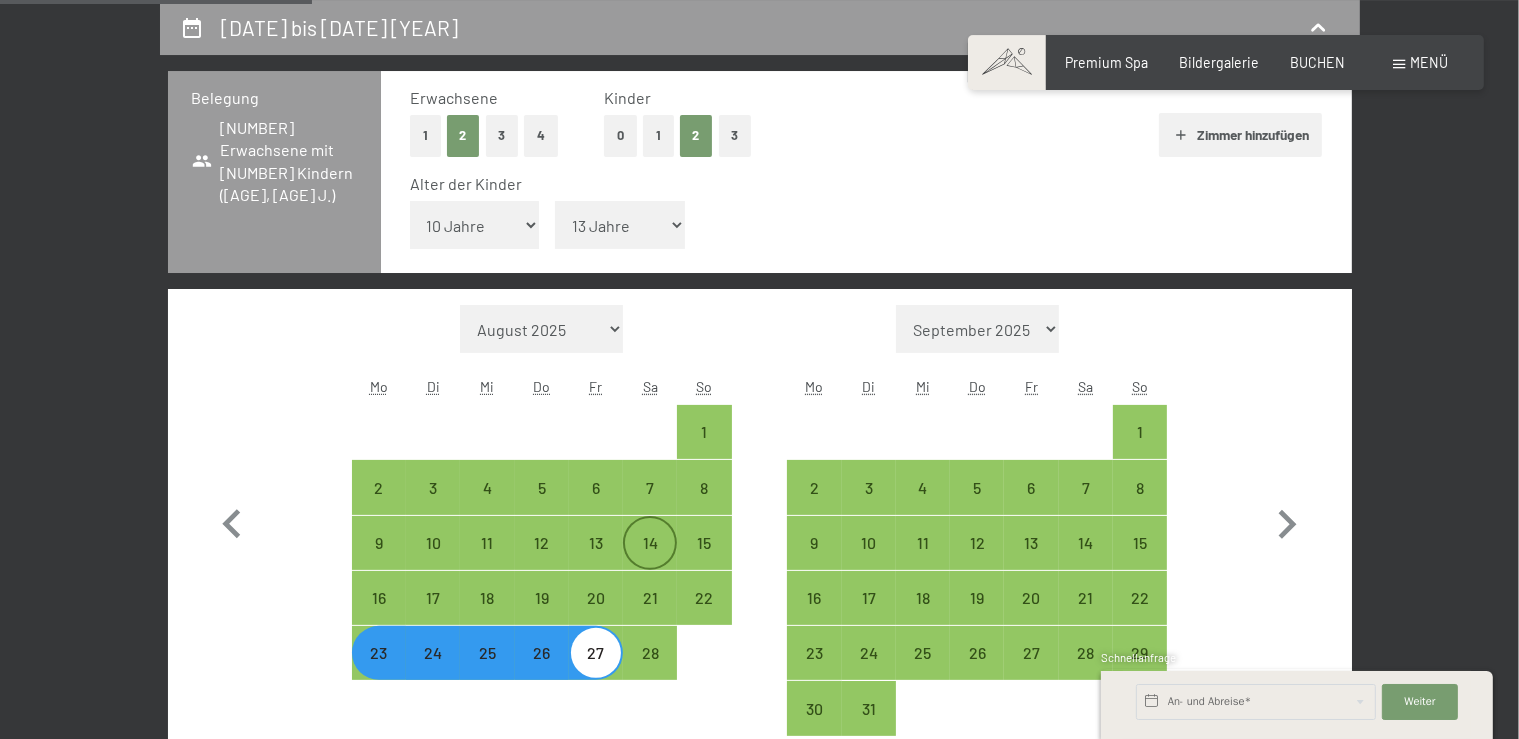 click on "14" at bounding box center (650, 560) 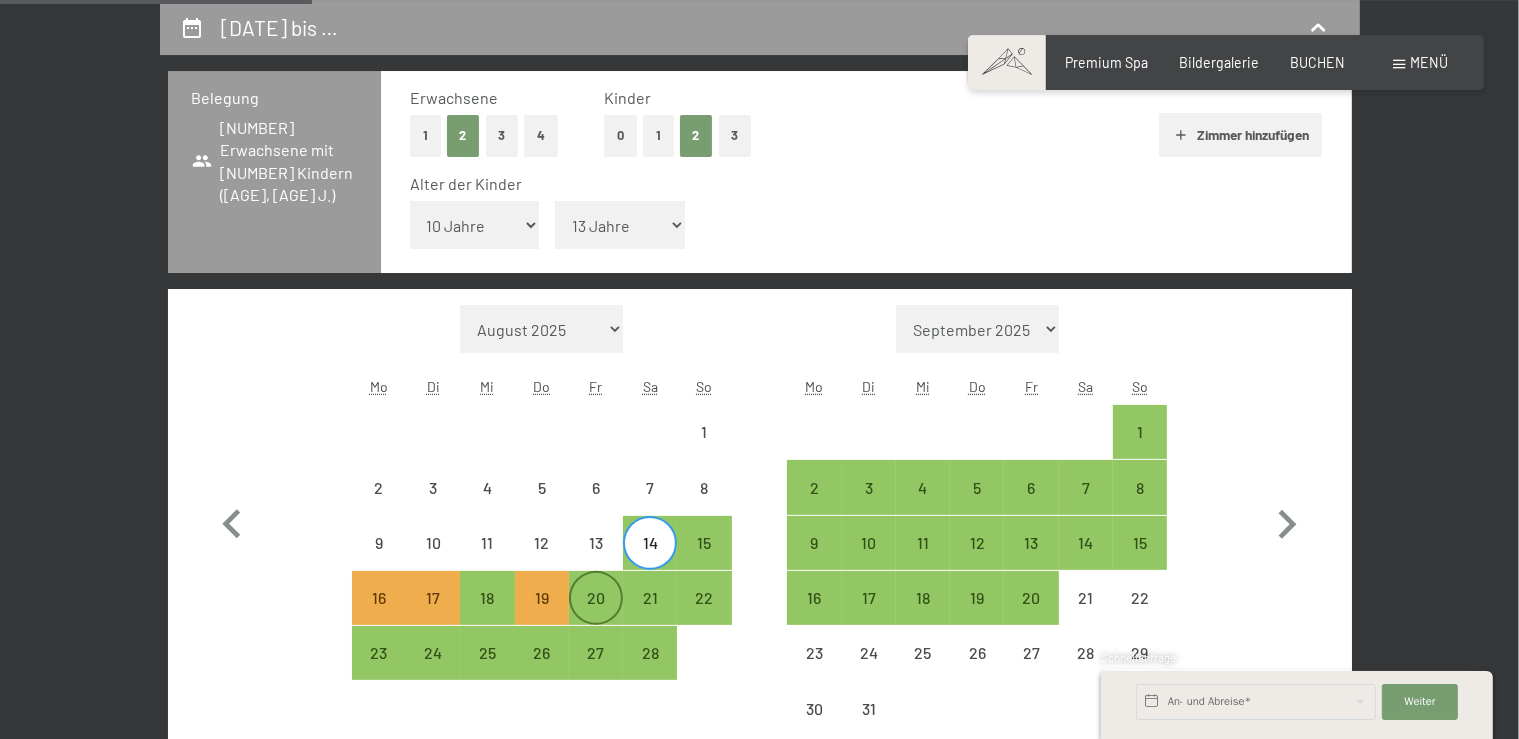 click on "20" at bounding box center (596, 615) 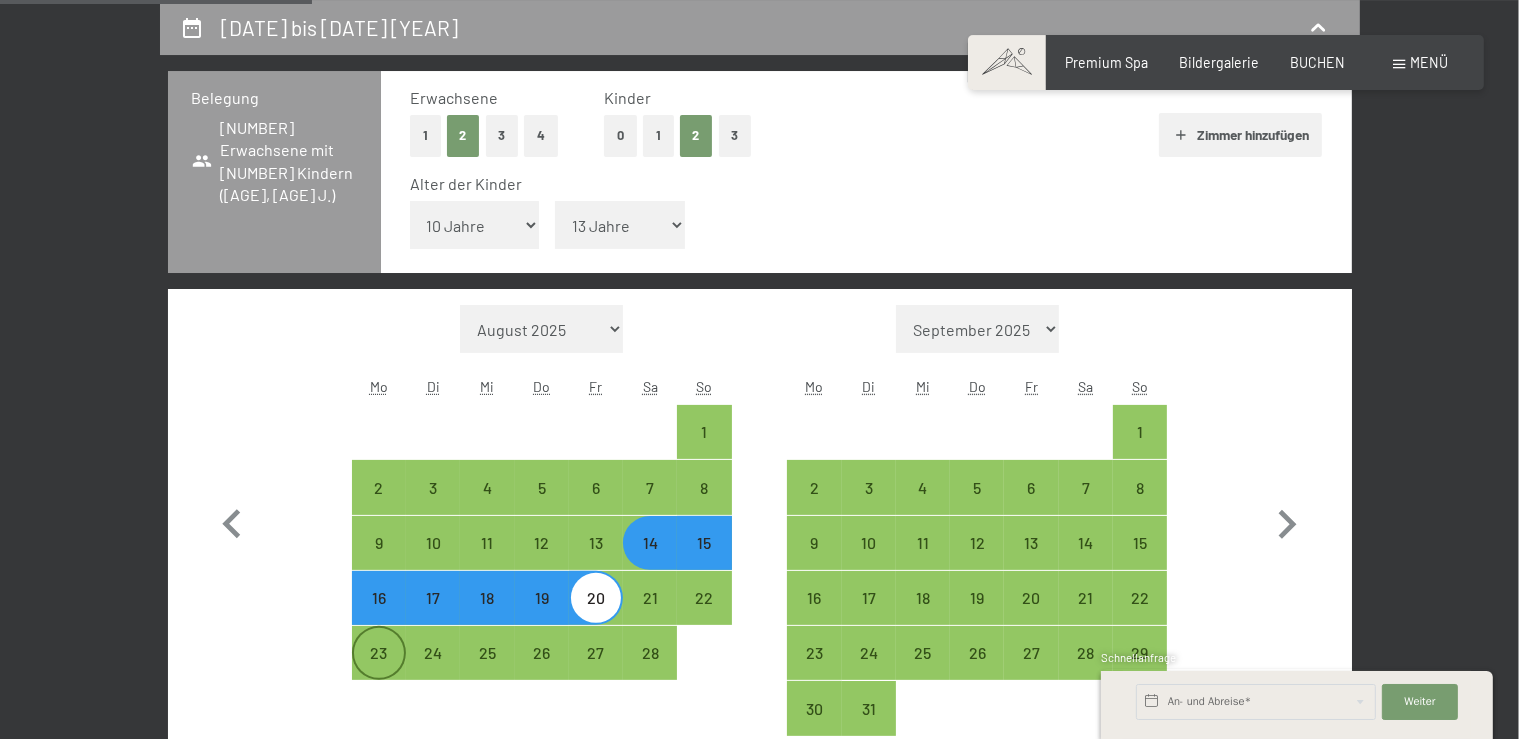 click on "23" at bounding box center (379, 670) 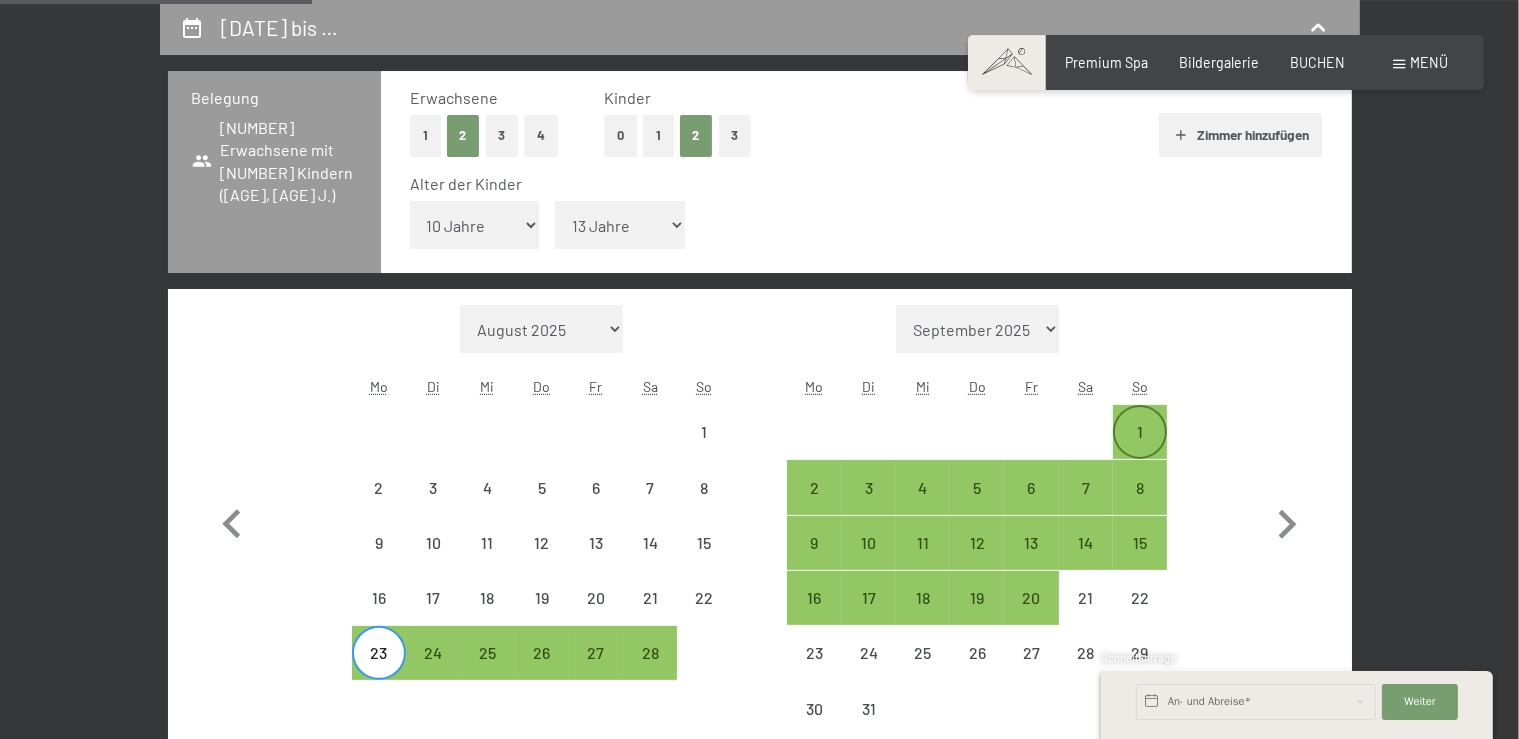 click on "1" at bounding box center [1140, 449] 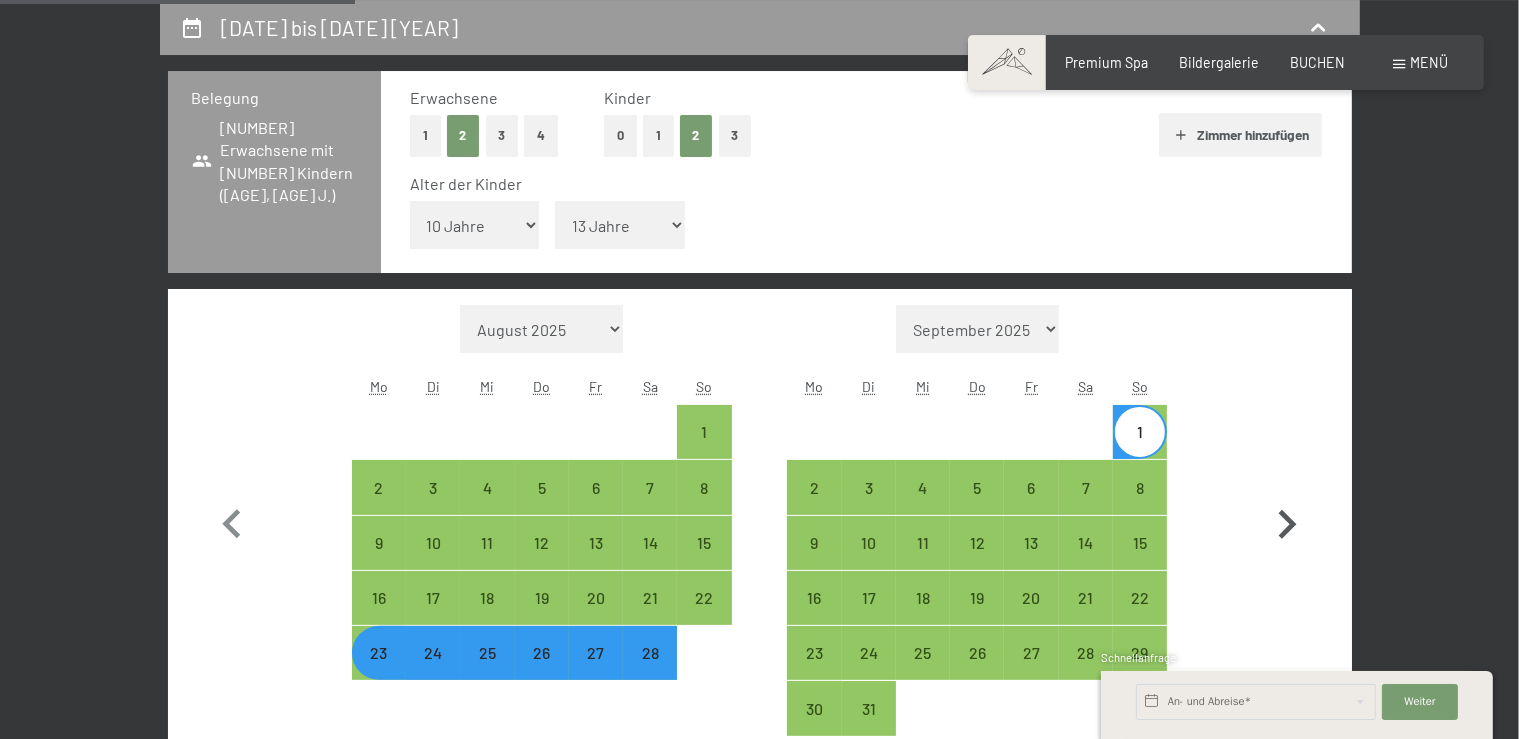 scroll, scrollTop: 631, scrollLeft: 0, axis: vertical 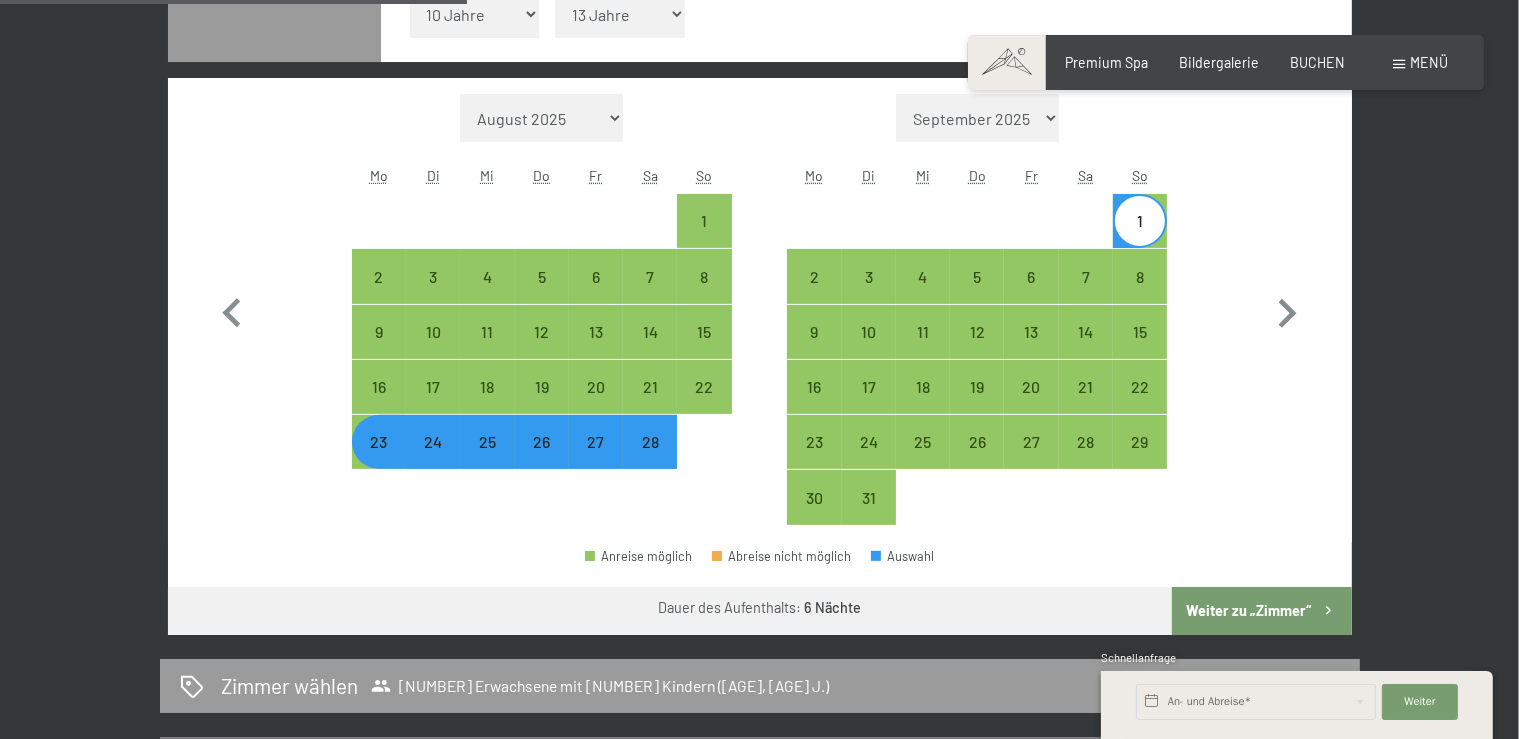 click on "Weiter zu „Zimmer“" at bounding box center [1261, 611] 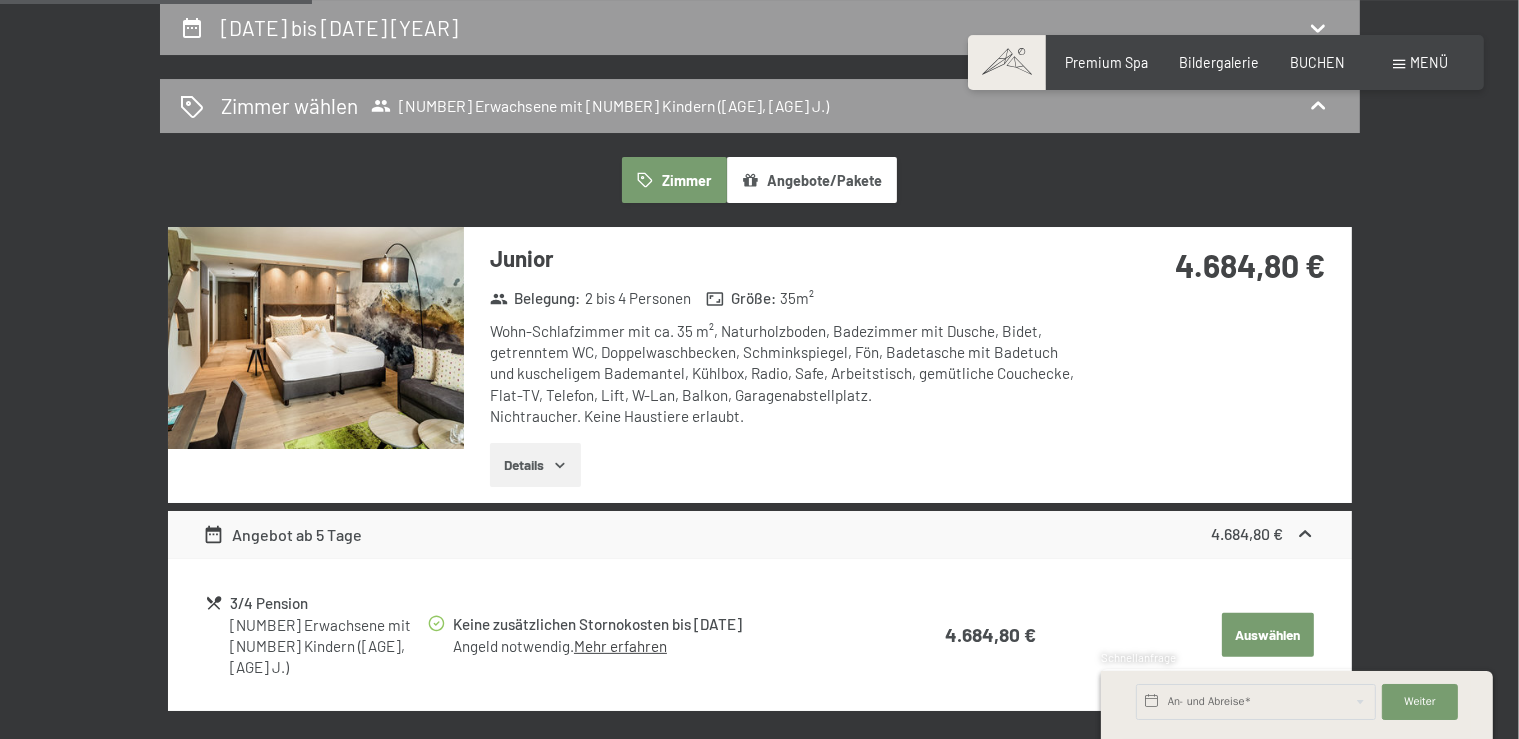 scroll, scrollTop: 631, scrollLeft: 0, axis: vertical 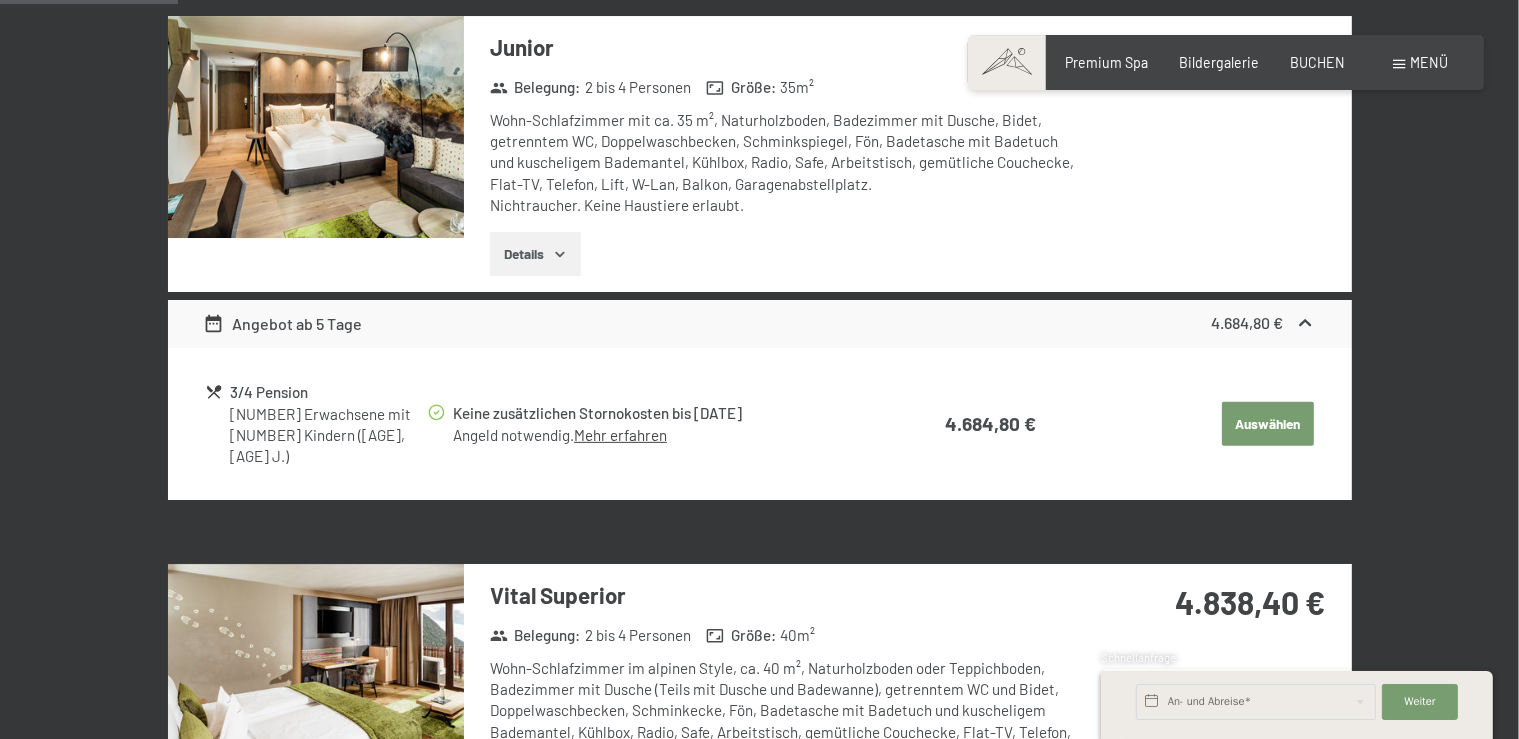 click on "Angebot ab 5 Tage" at bounding box center (282, 324) 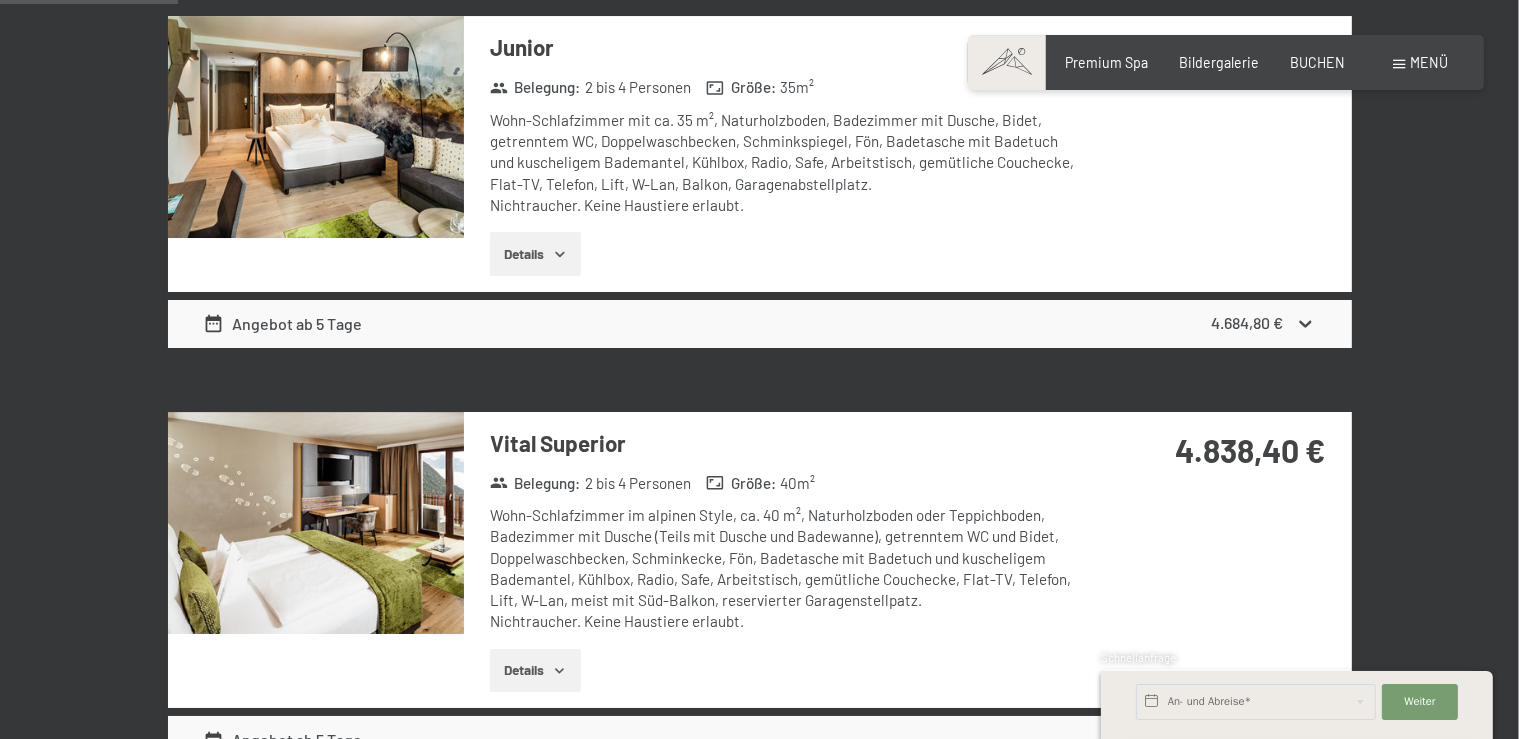 click on "Angebot ab 5 Tage" at bounding box center [282, 324] 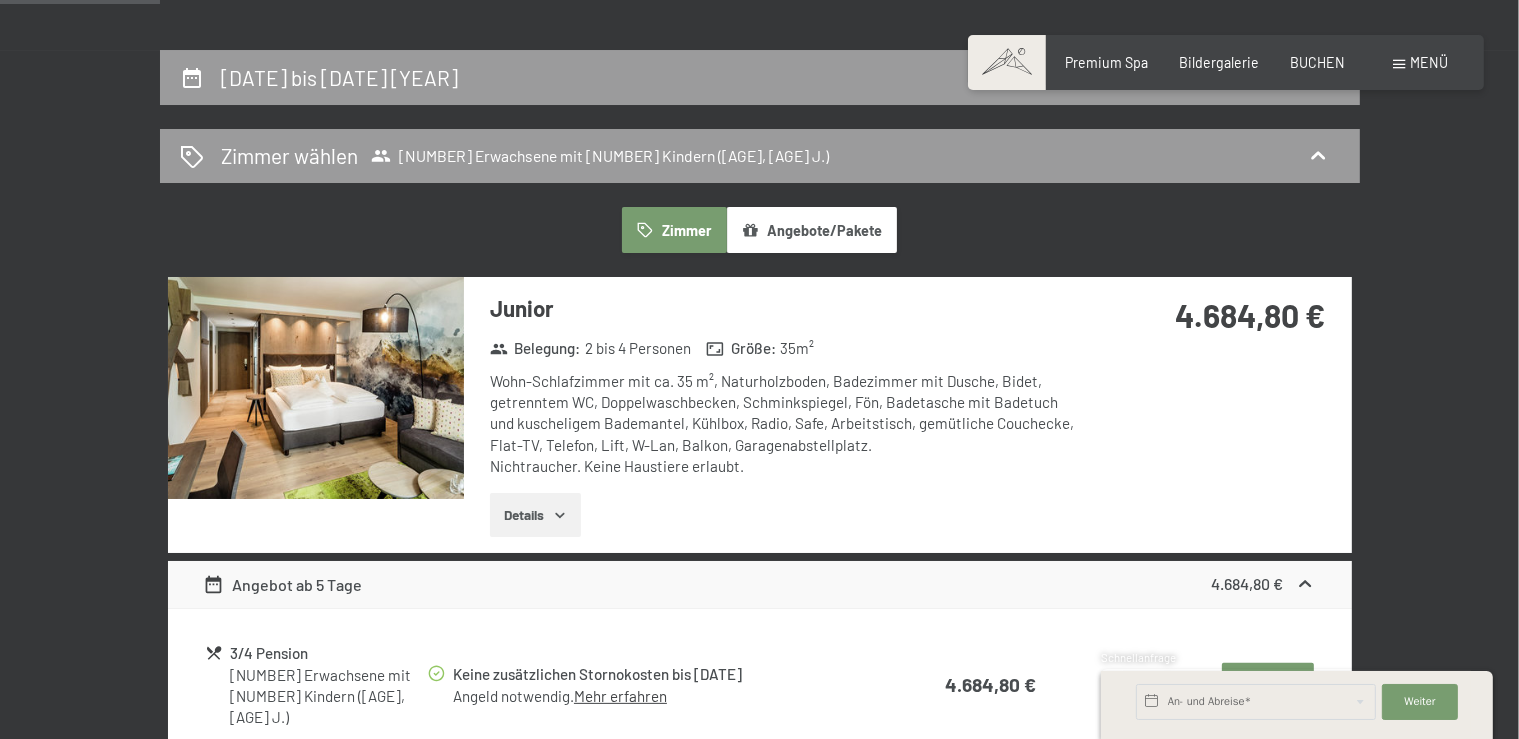 scroll, scrollTop: 314, scrollLeft: 0, axis: vertical 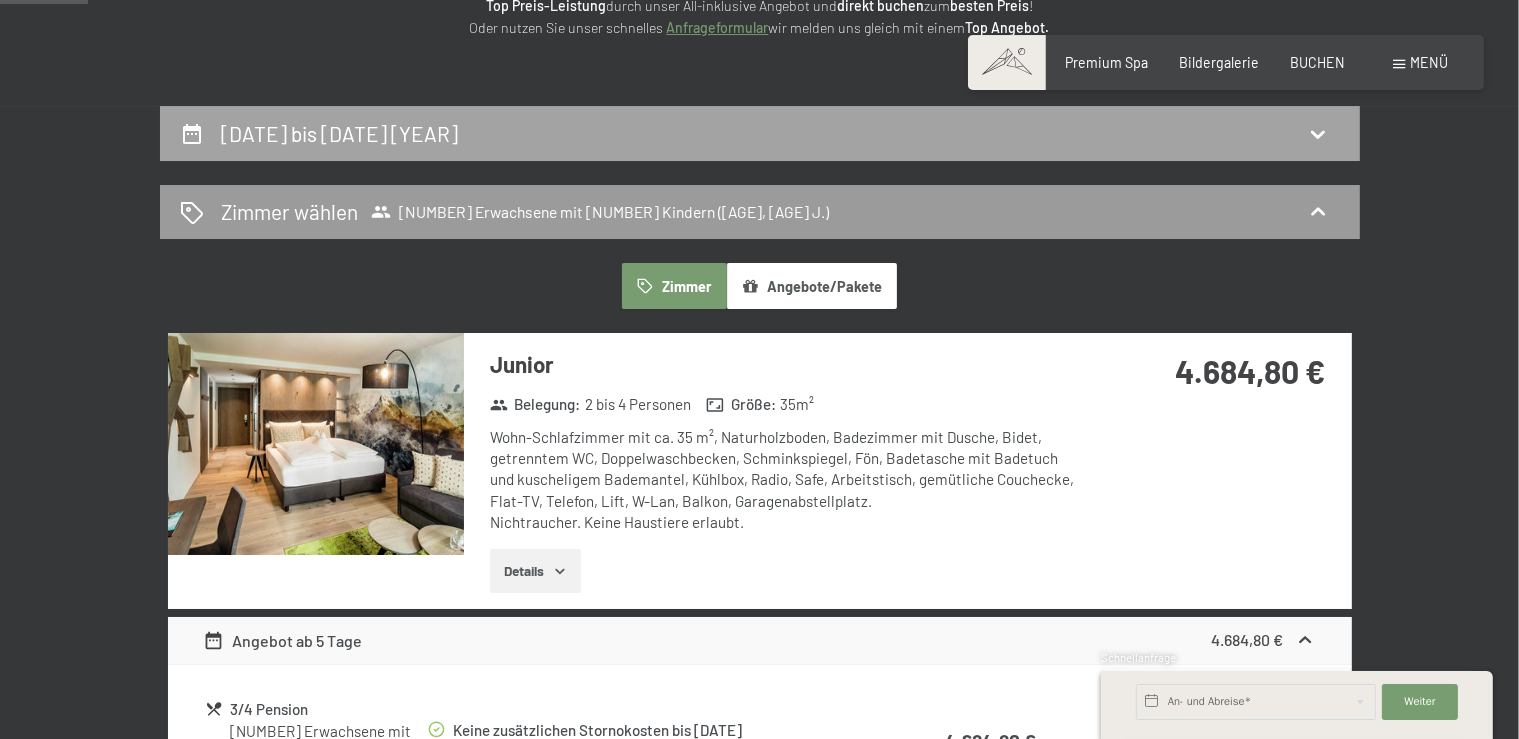 click on "23. Februar bis 1. März 2026" at bounding box center [339, 133] 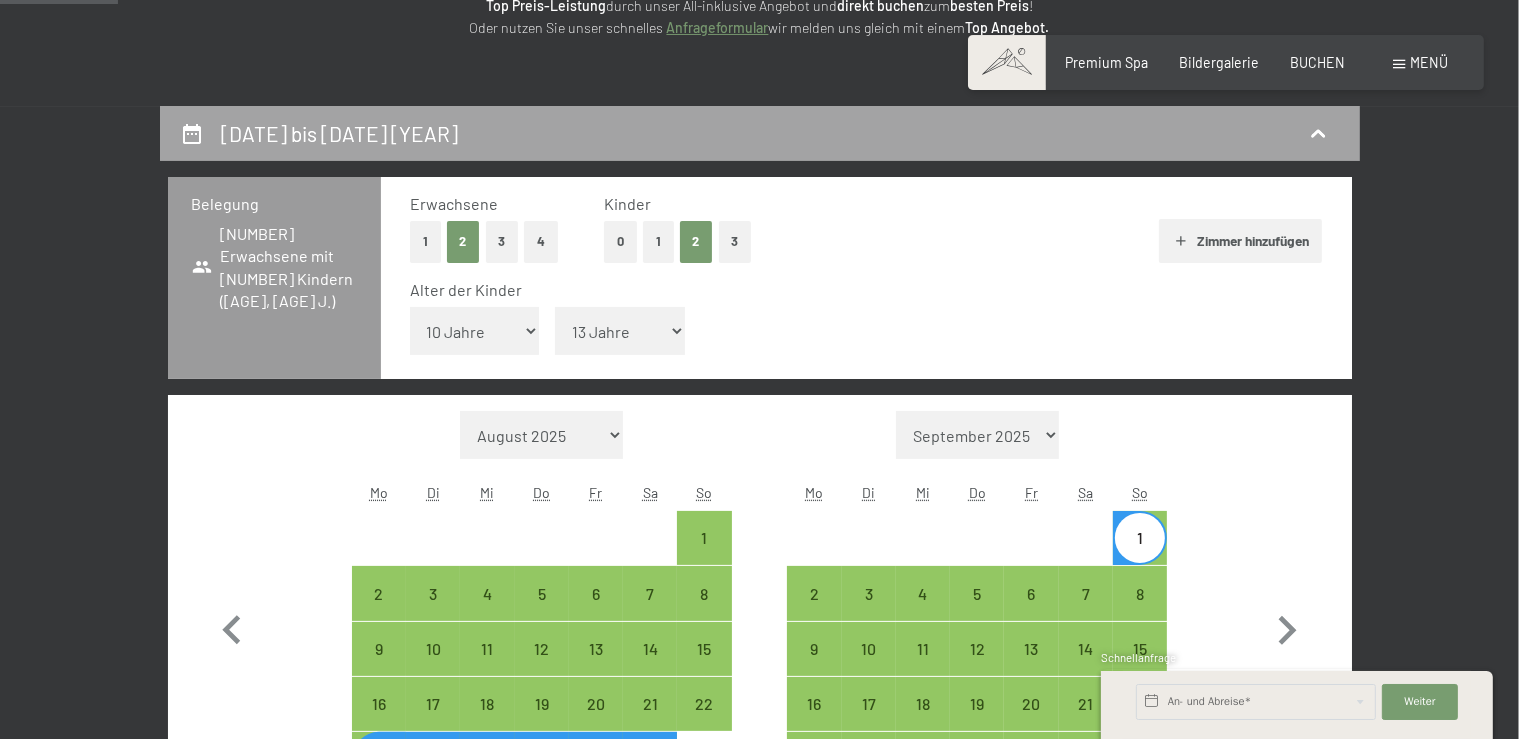 scroll, scrollTop: 420, scrollLeft: 0, axis: vertical 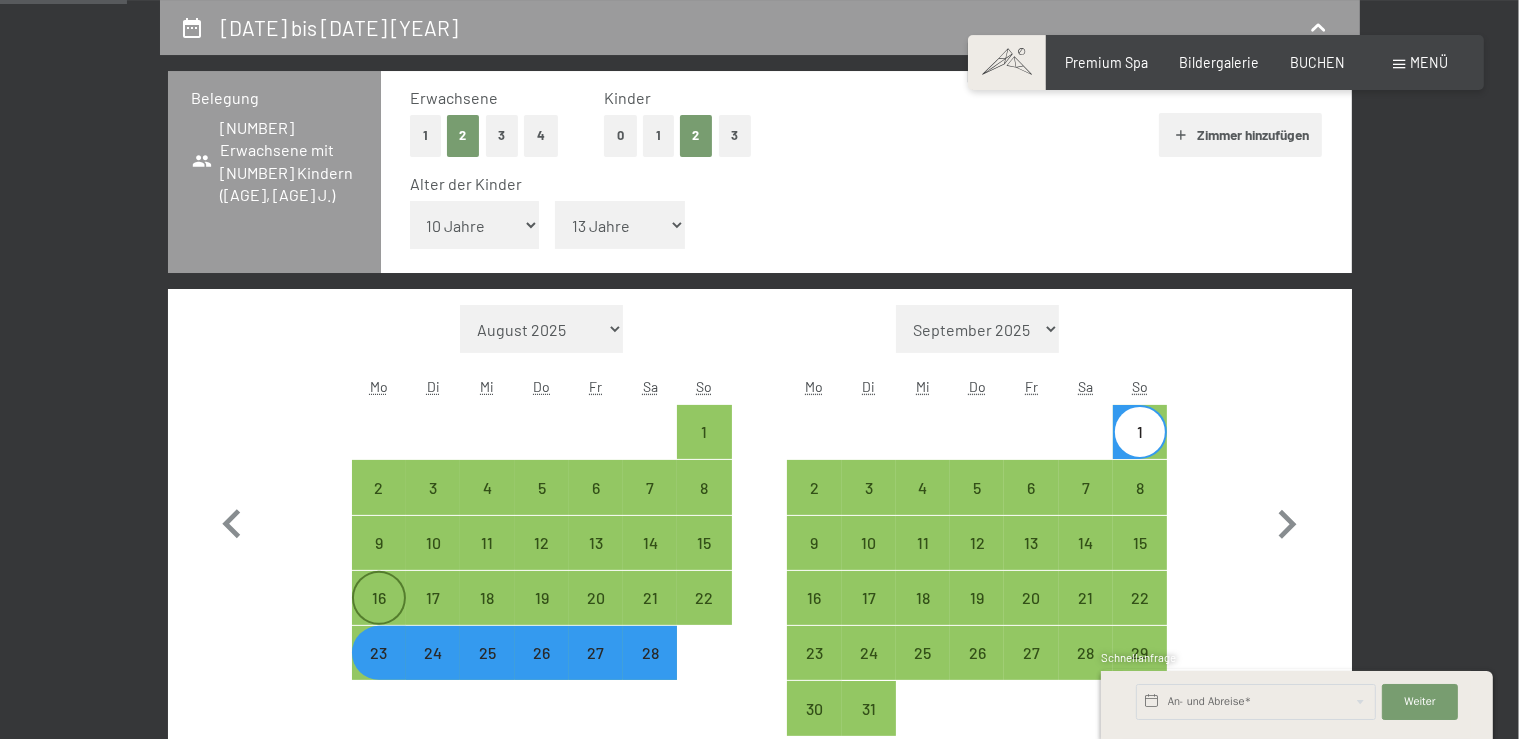 click on "16" at bounding box center (379, 598) 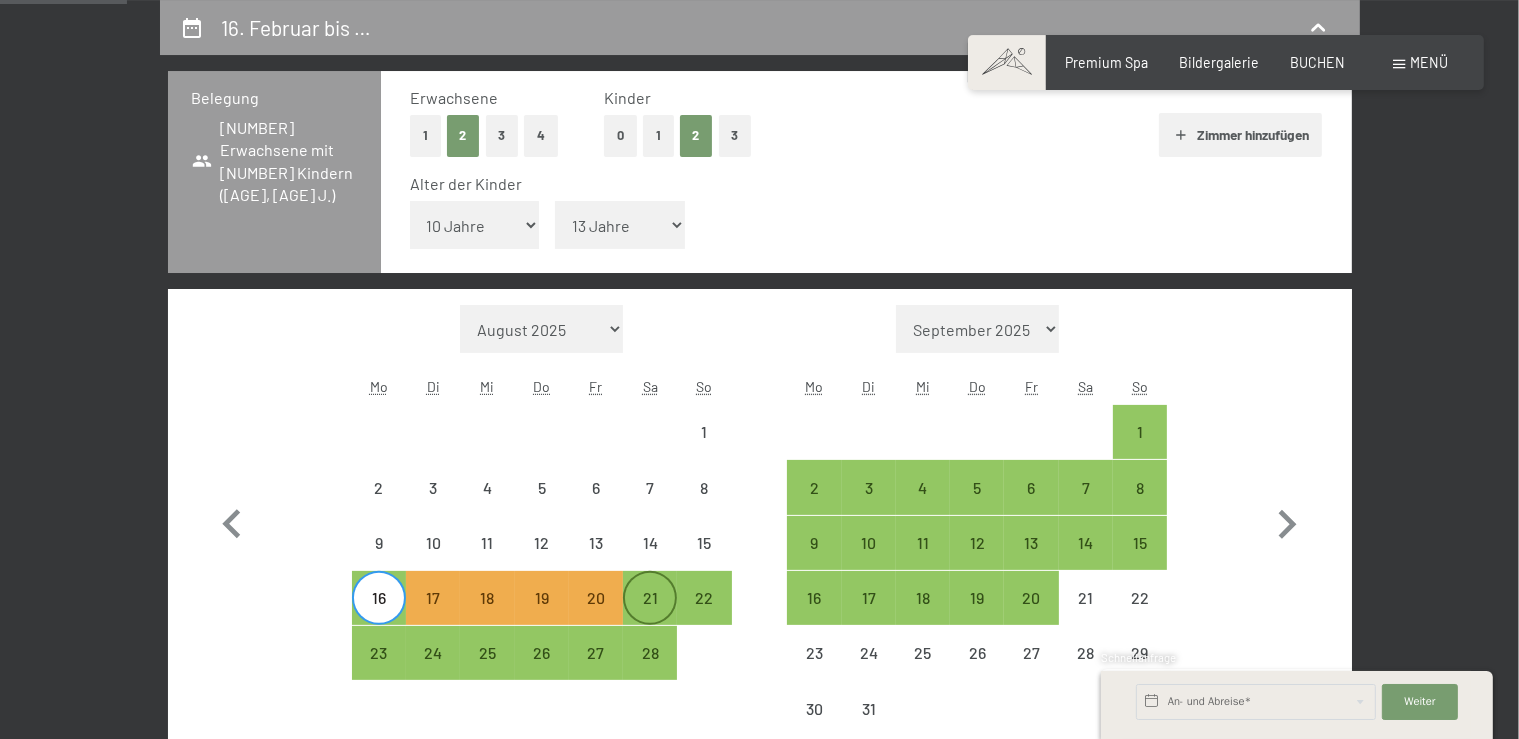 click on "21" at bounding box center [650, 615] 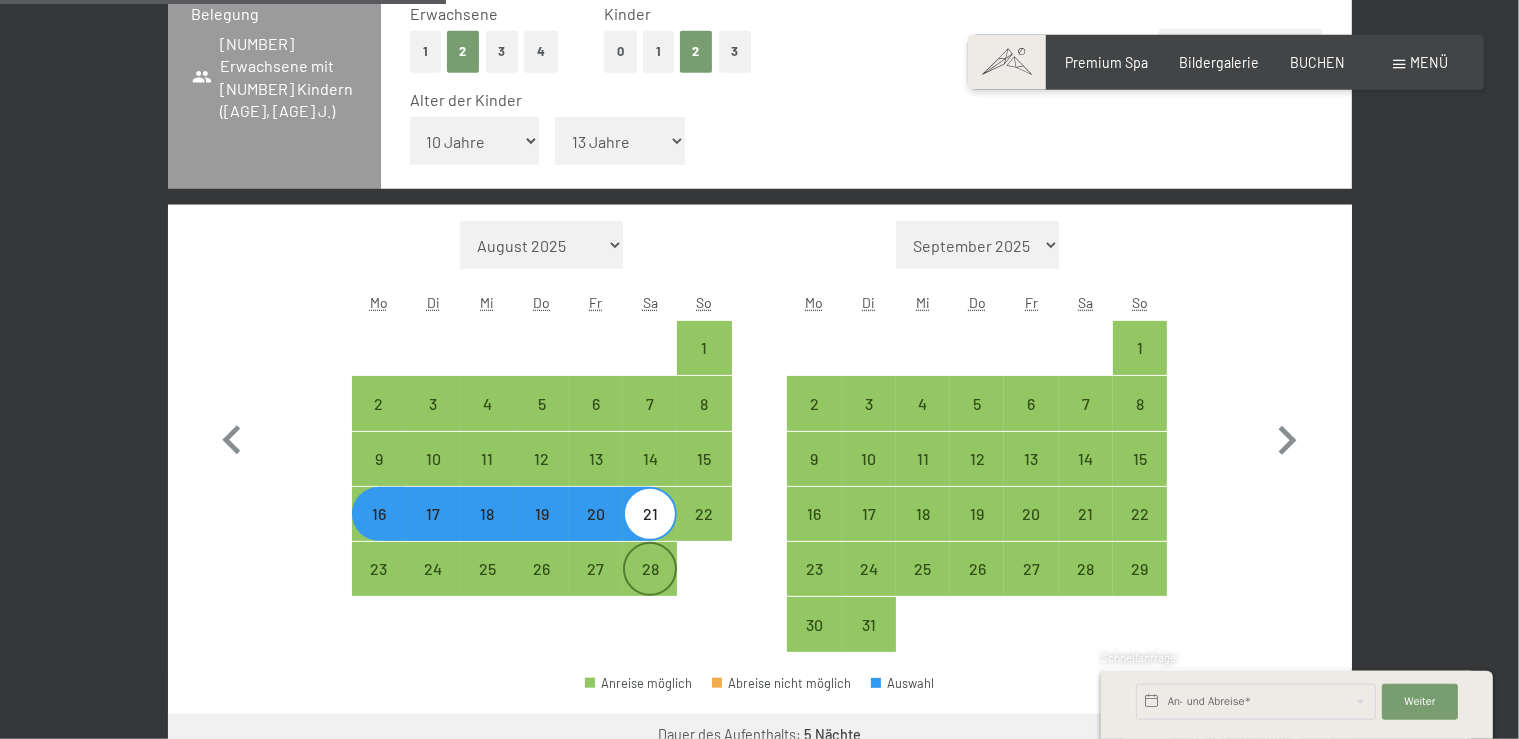 scroll, scrollTop: 631, scrollLeft: 0, axis: vertical 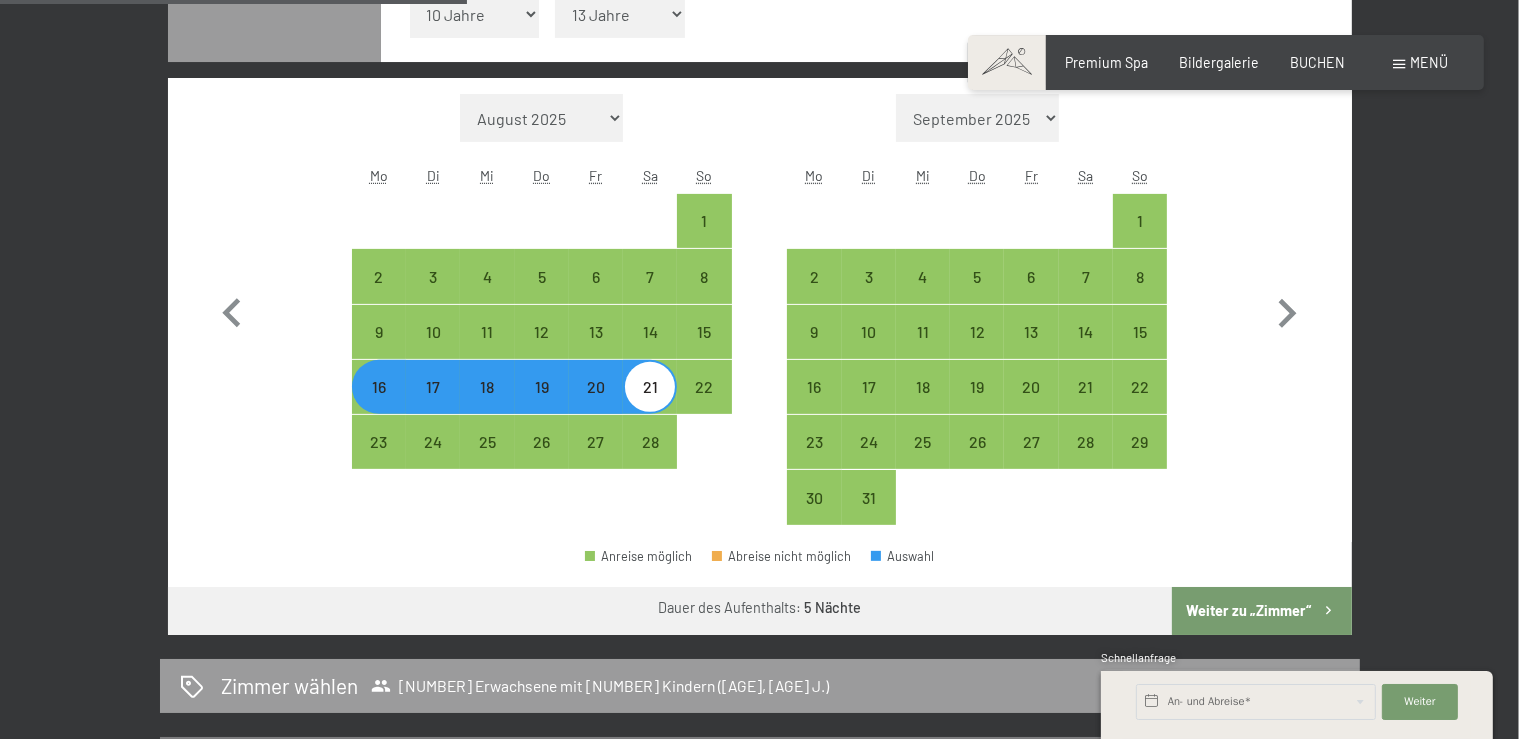 click on "Weiter zu „Zimmer“" at bounding box center [1261, 611] 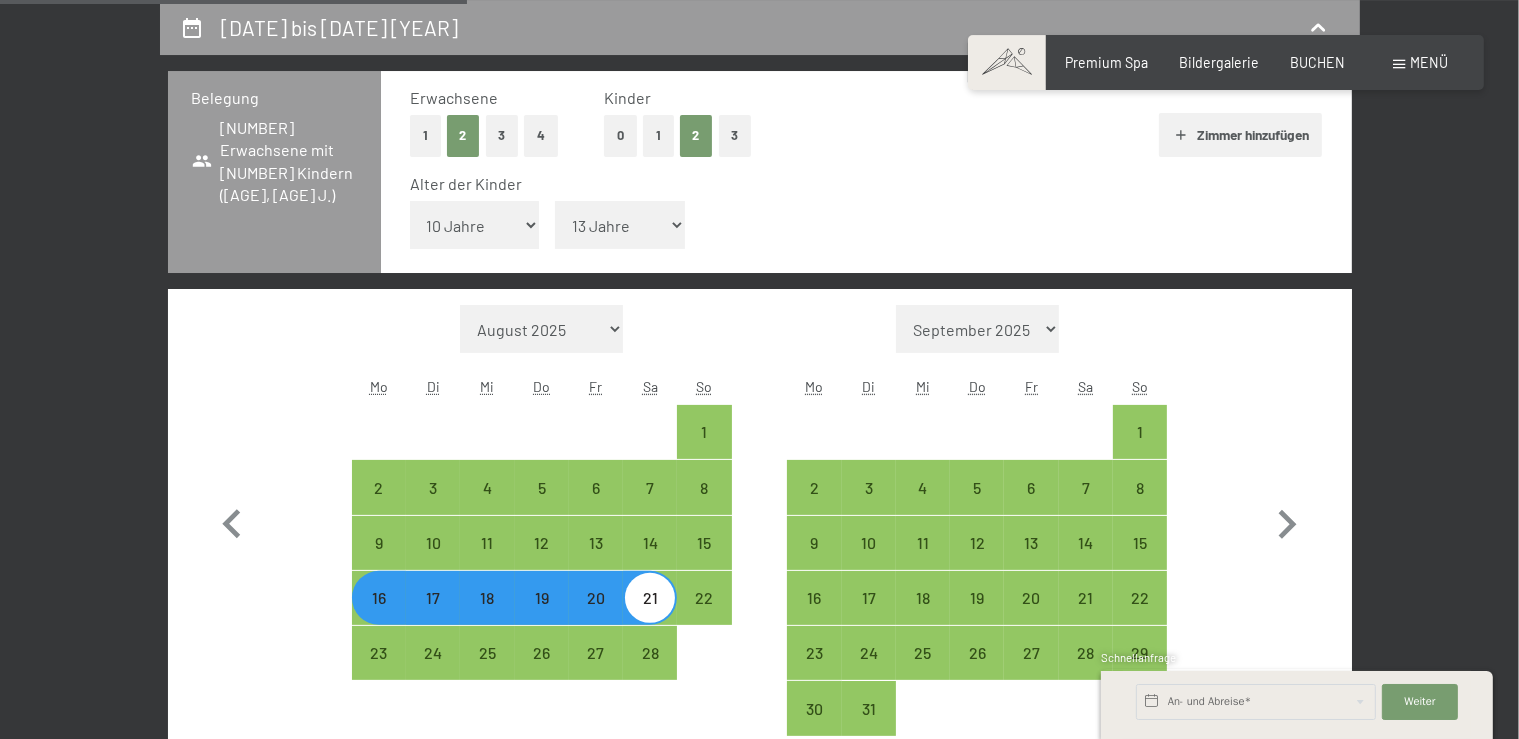 select on "2026-02-01" 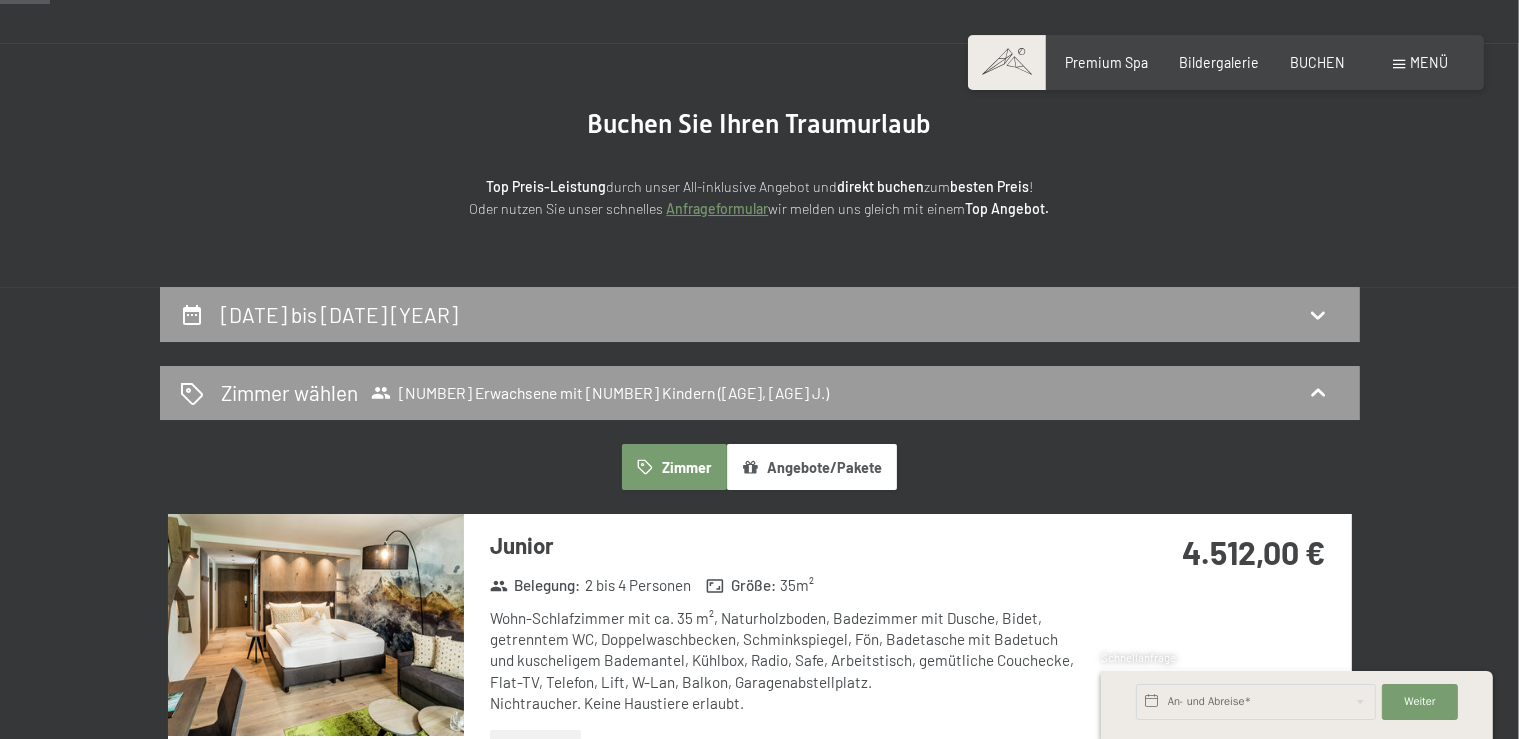 scroll, scrollTop: 103, scrollLeft: 0, axis: vertical 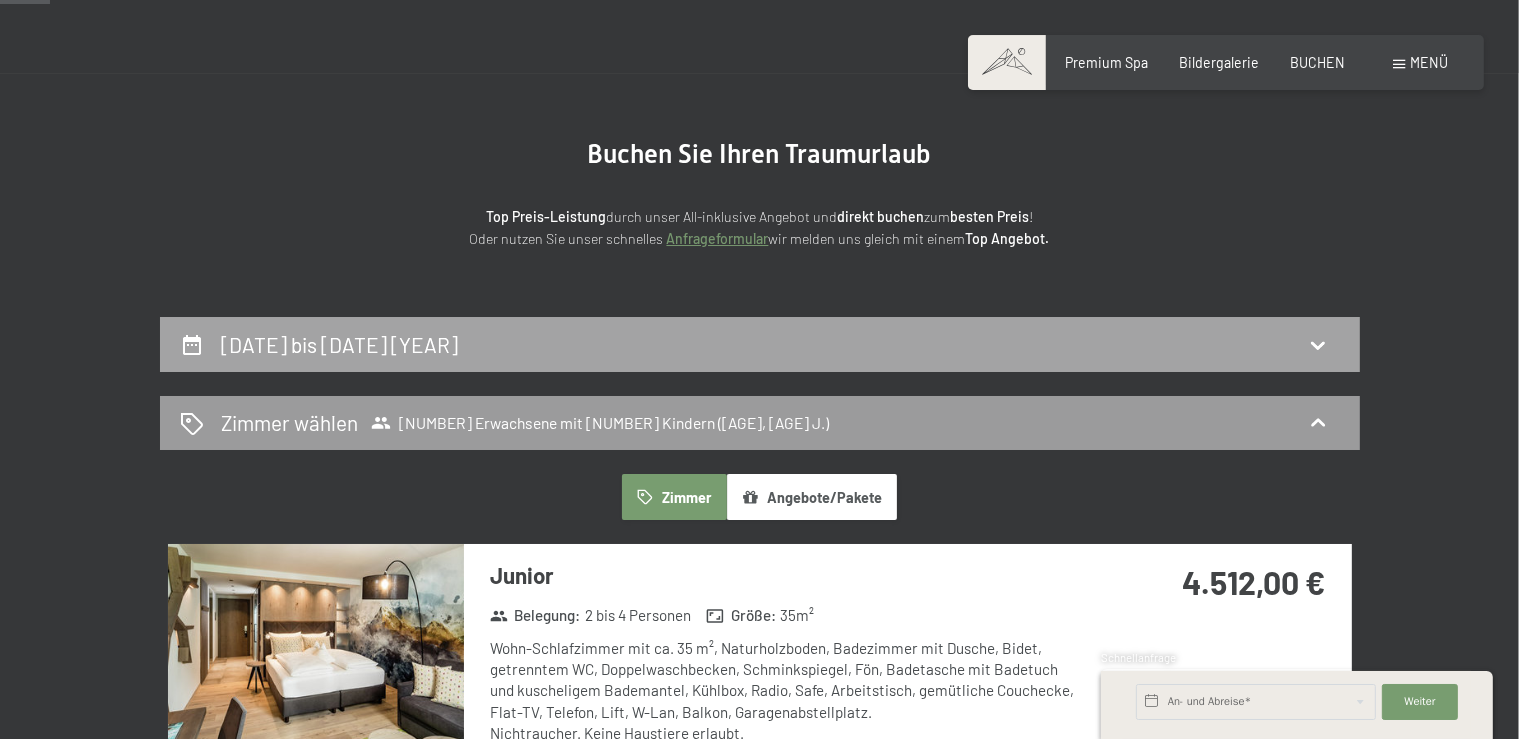 click on "16. Februar bis 21. Februar 2026" at bounding box center [760, 344] 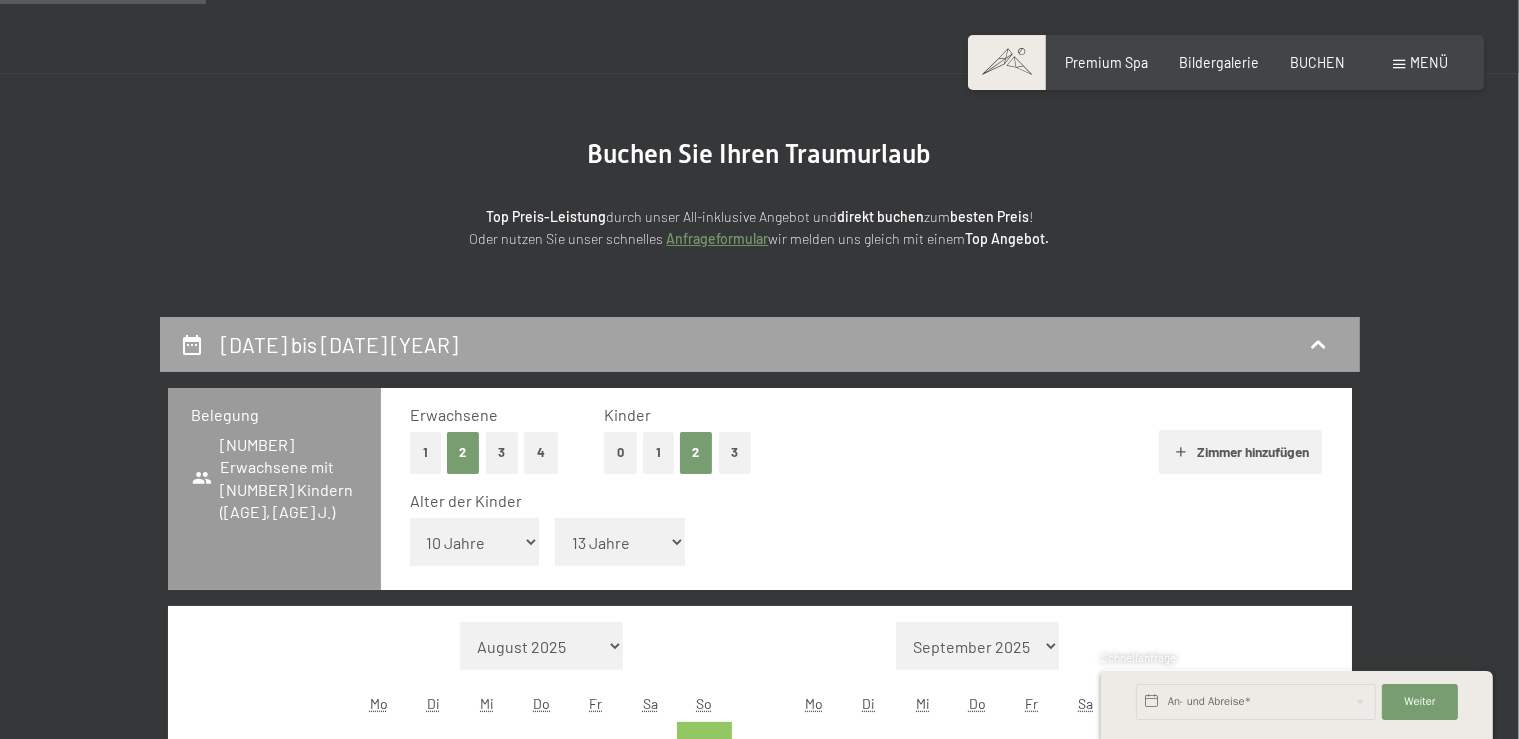 scroll, scrollTop: 420, scrollLeft: 0, axis: vertical 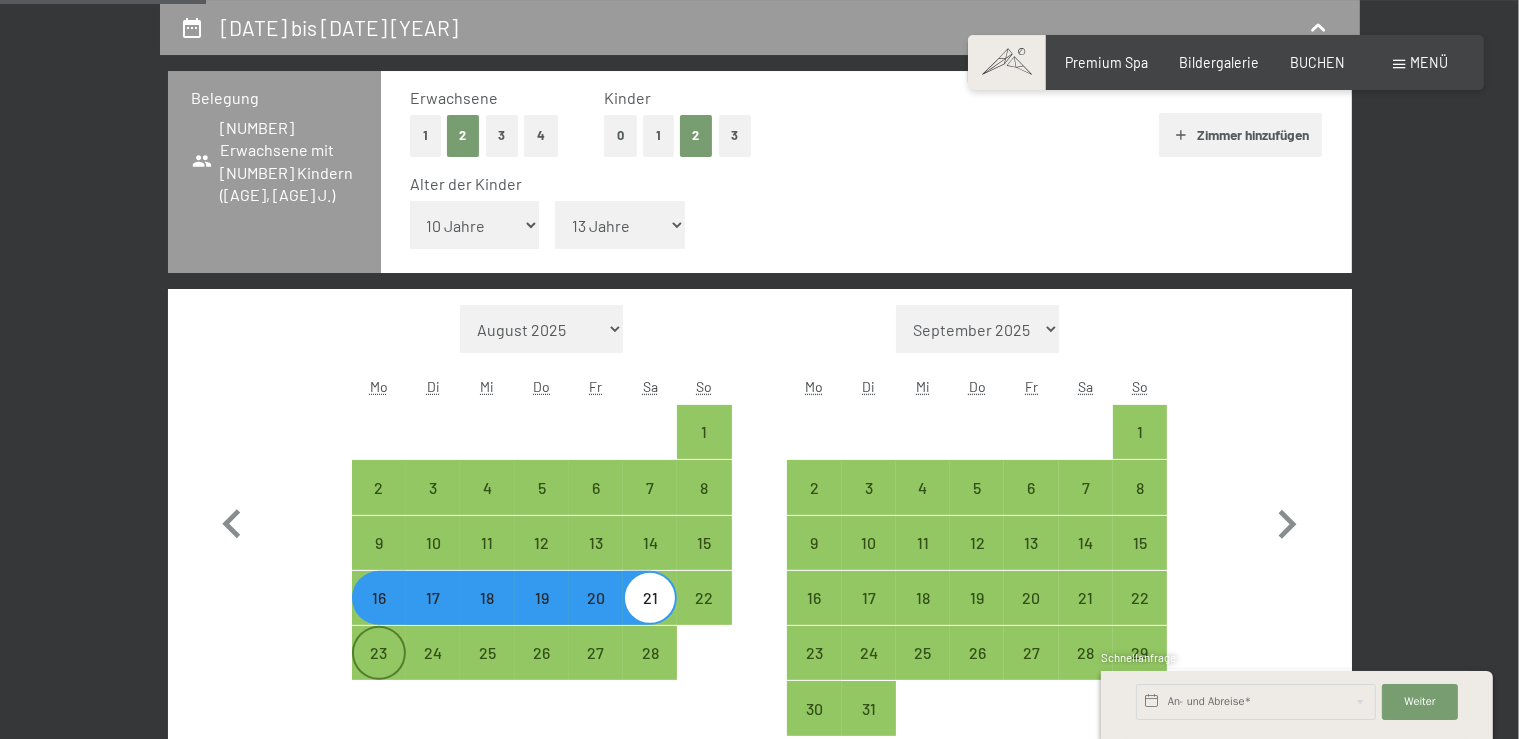 click on "23" at bounding box center [379, 670] 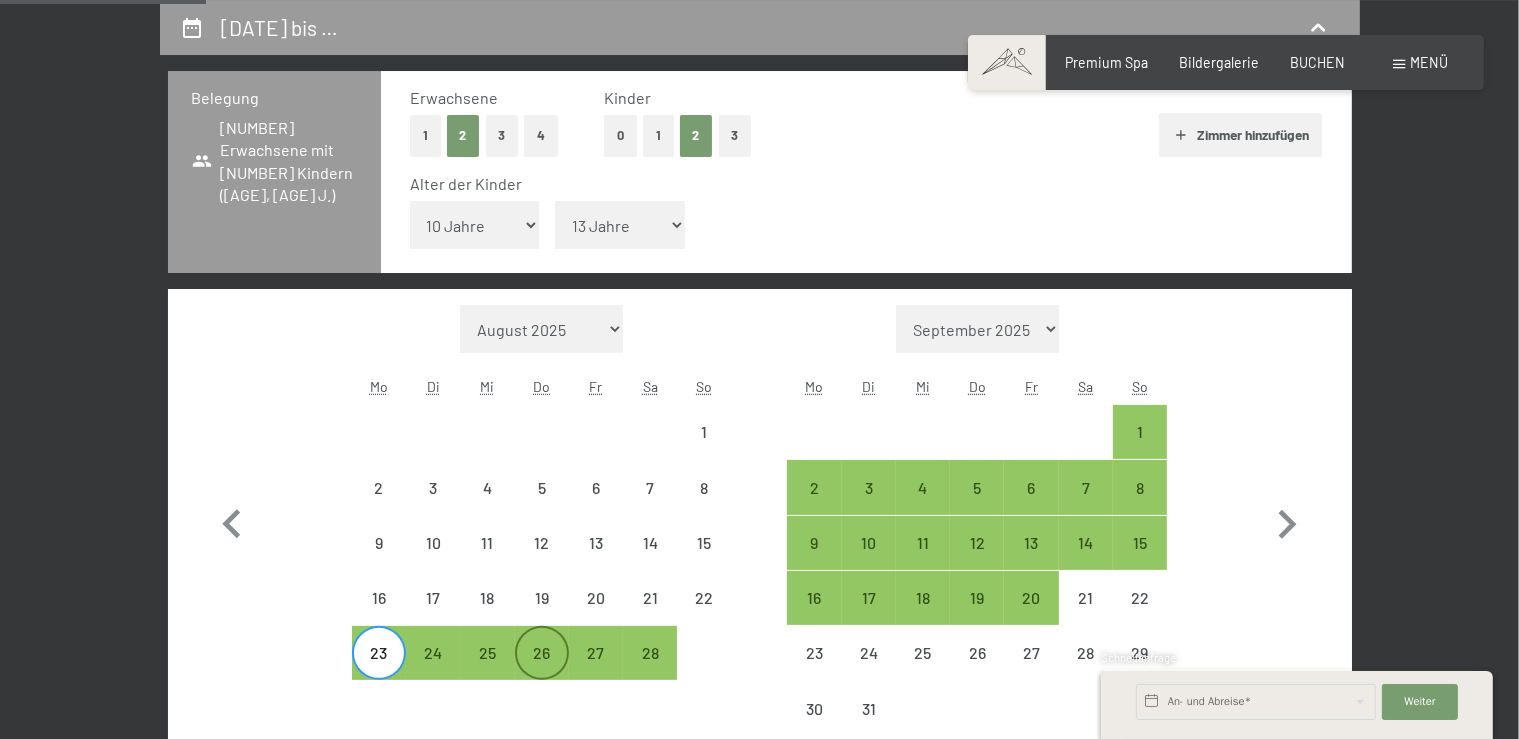 click on "26" at bounding box center (542, 670) 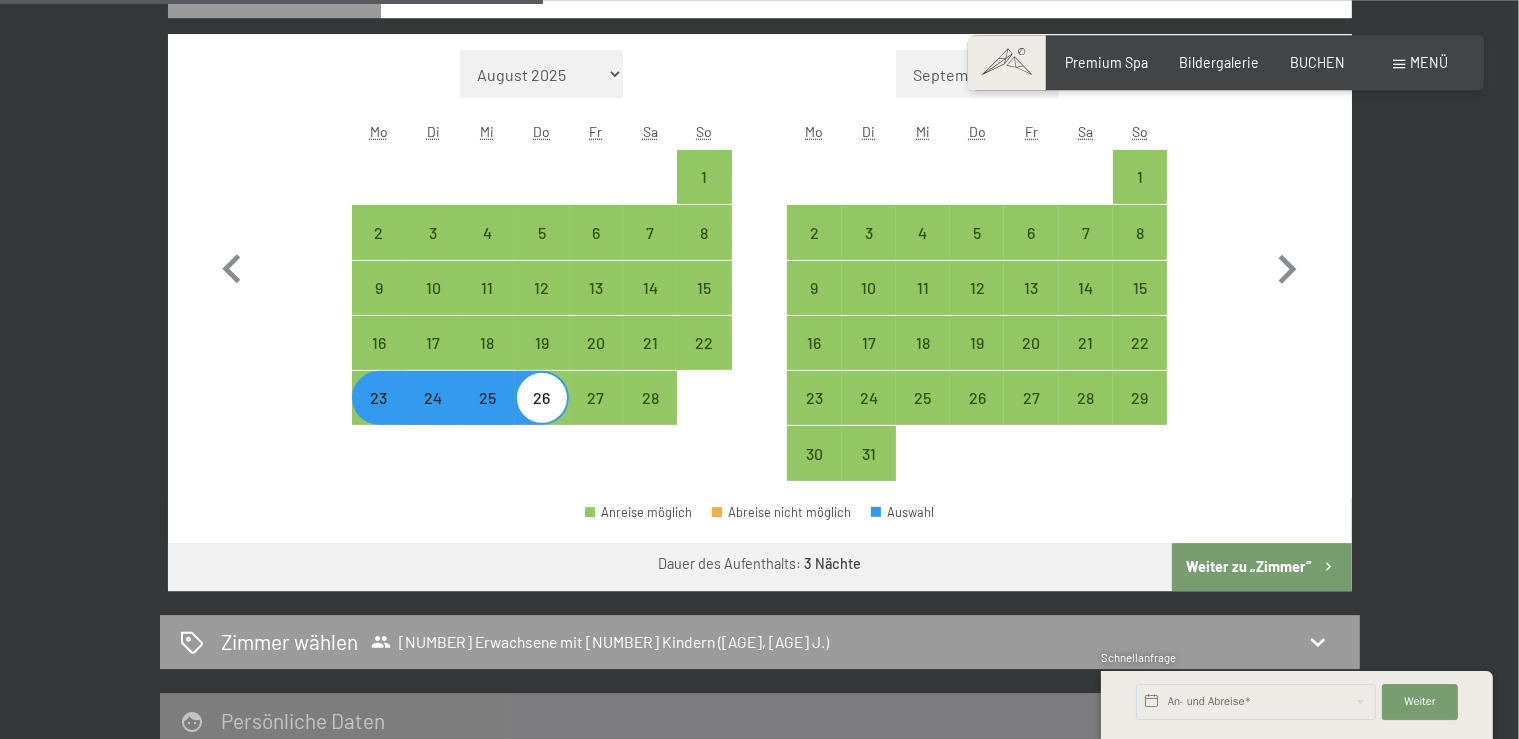 scroll, scrollTop: 736, scrollLeft: 0, axis: vertical 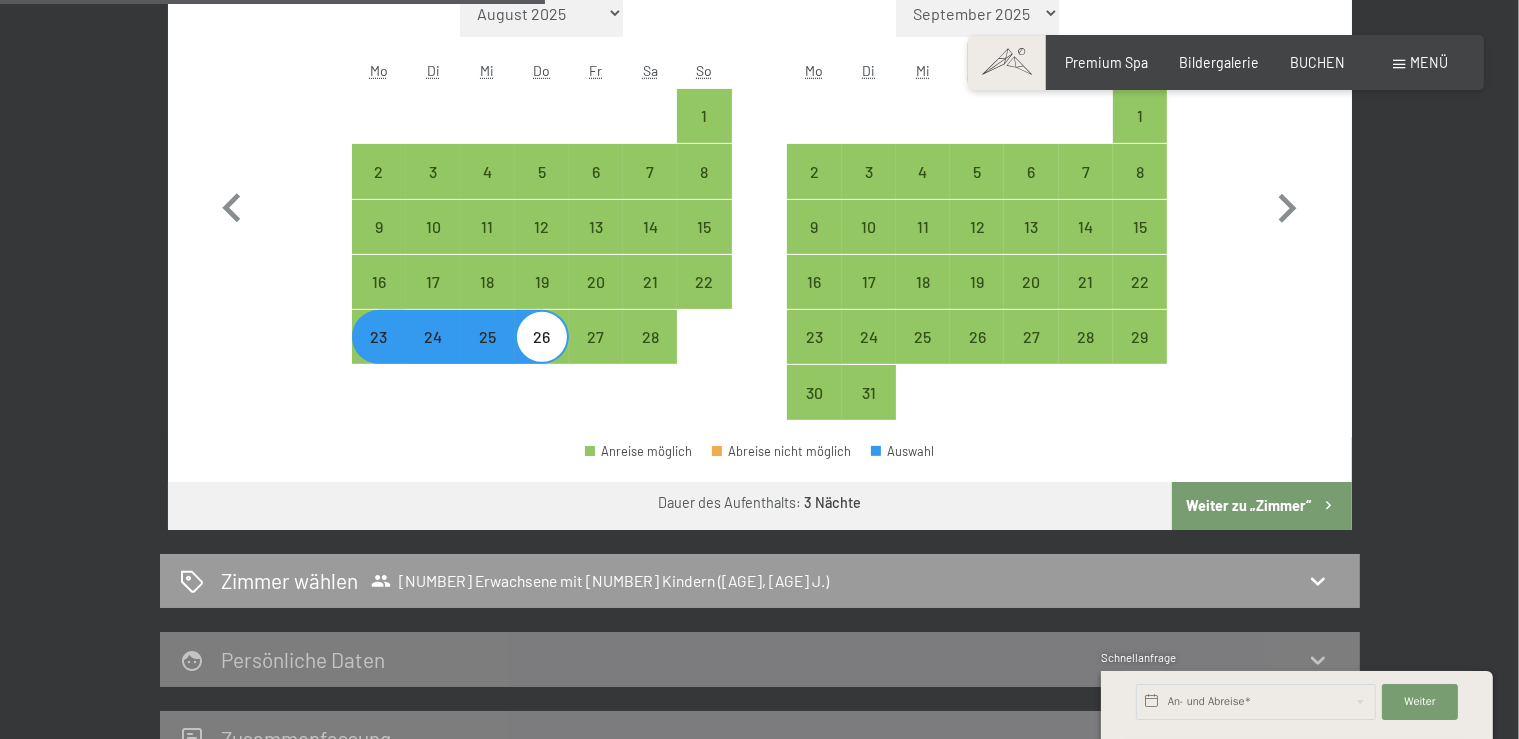 click on "Weiter zu „Zimmer“" at bounding box center [1261, 506] 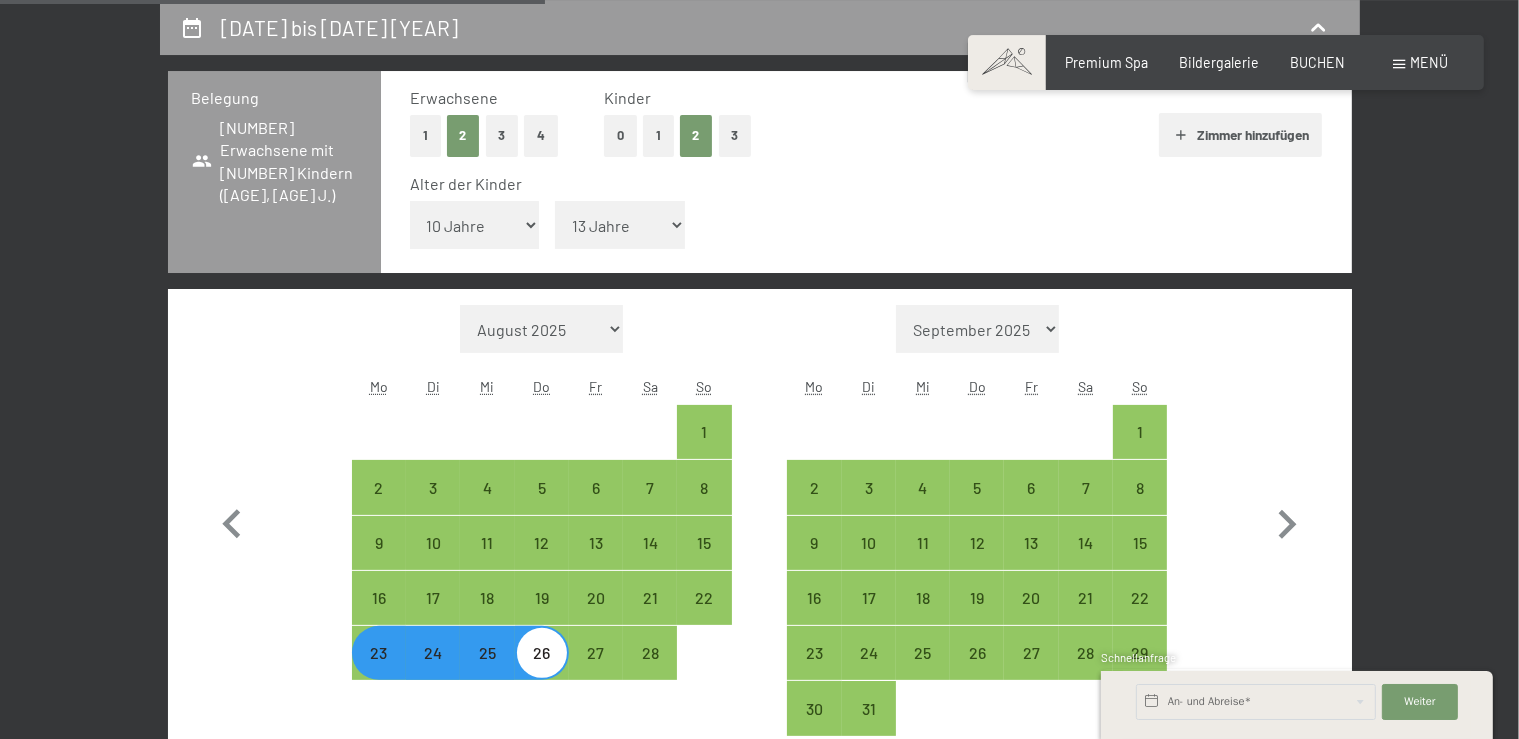 select on "2026-02-01" 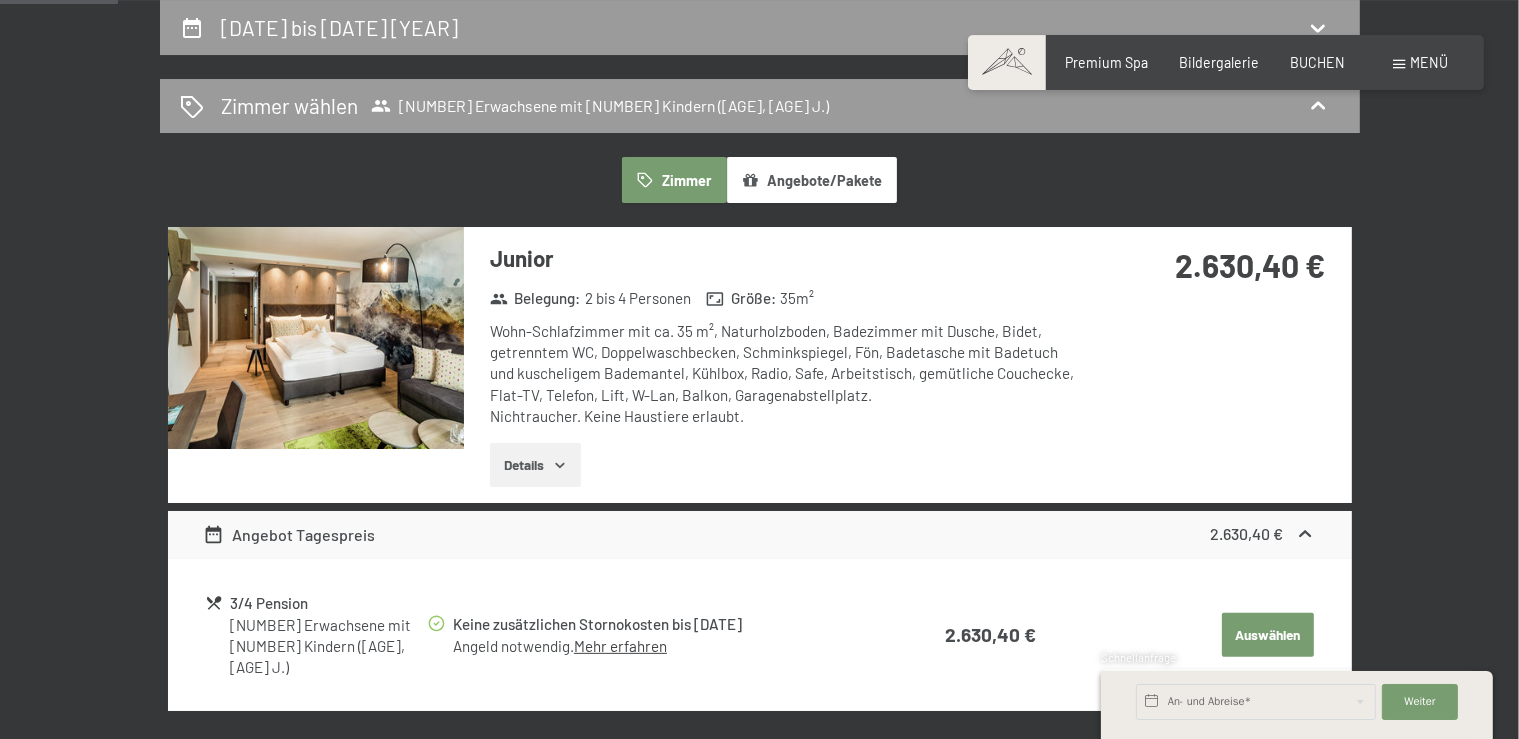 click at bounding box center [316, 338] 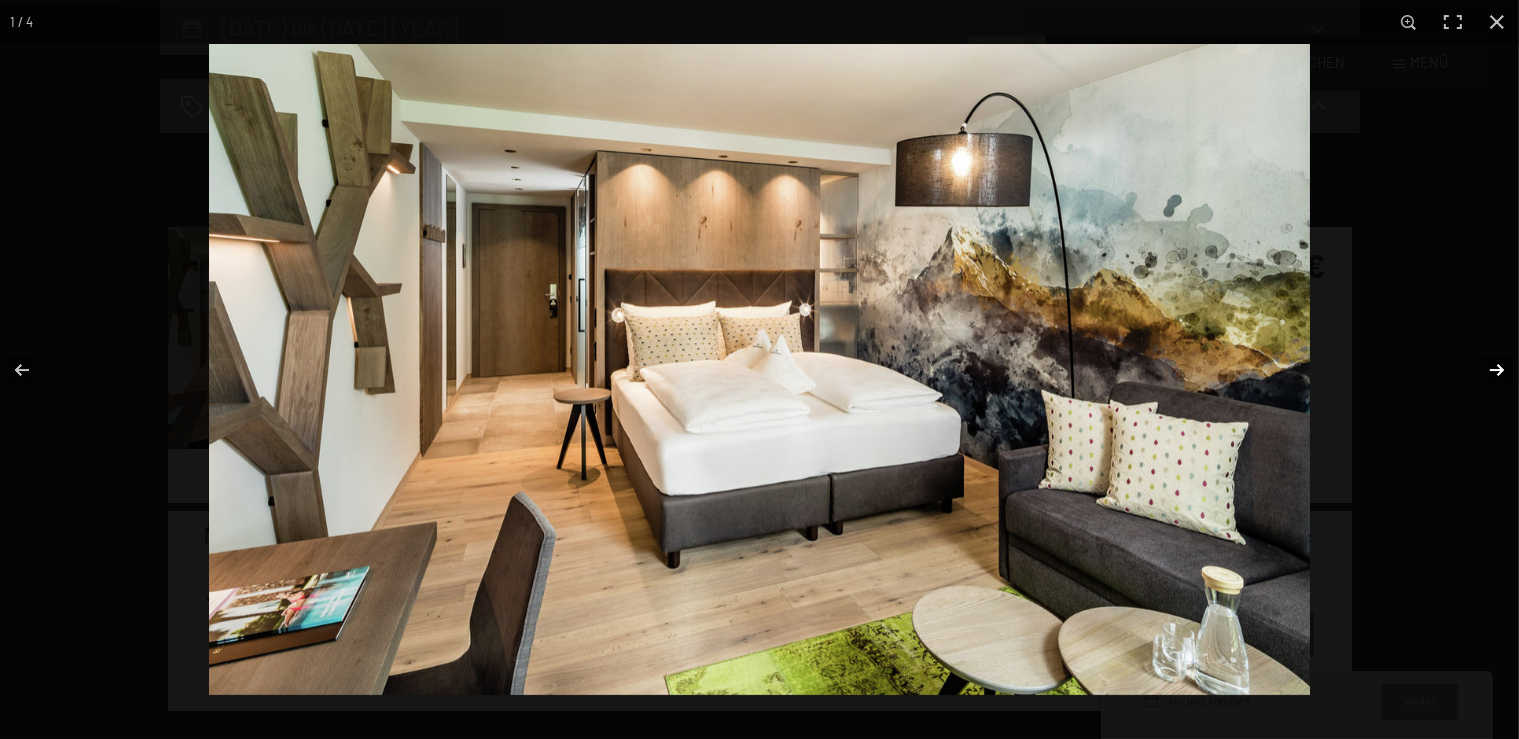 click at bounding box center (1484, 370) 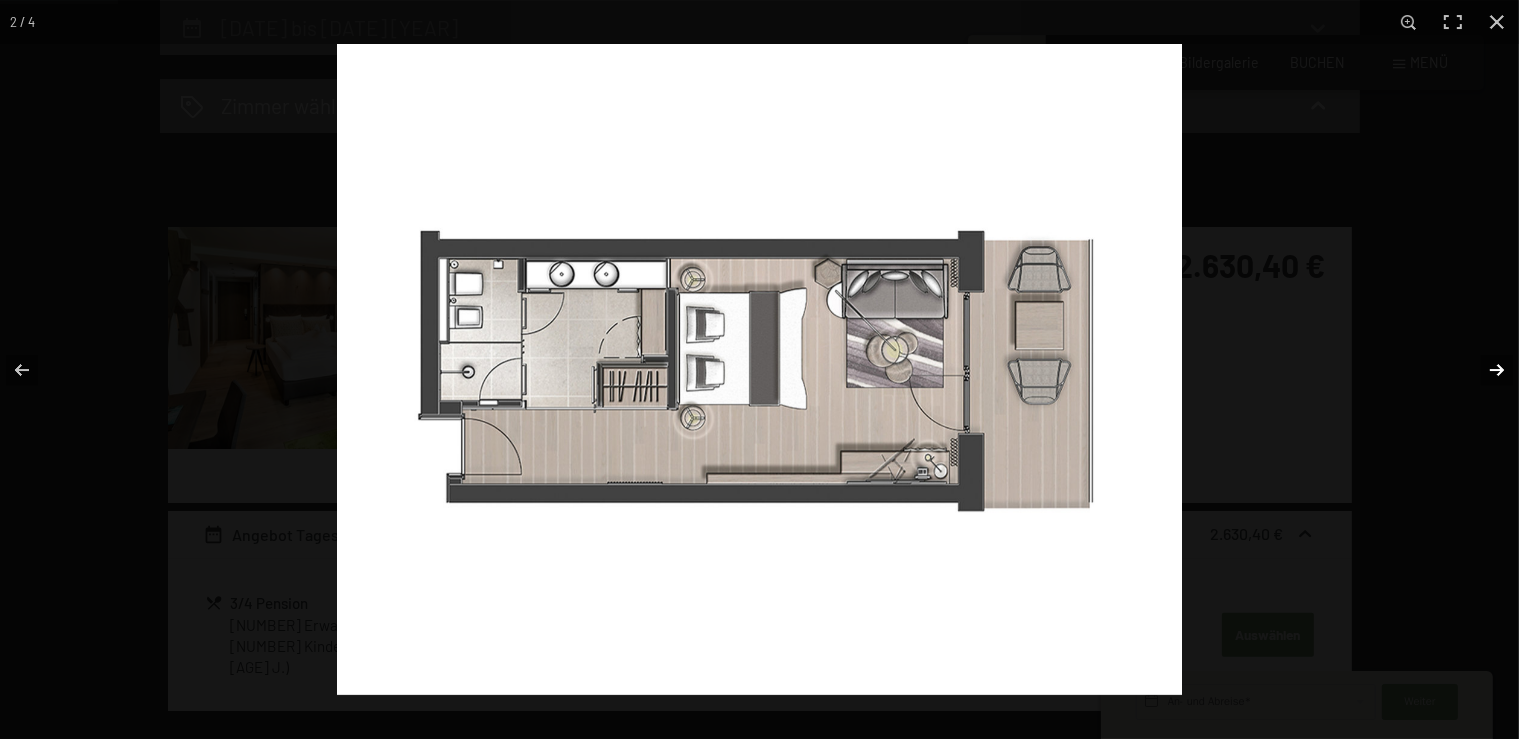 click at bounding box center (1484, 370) 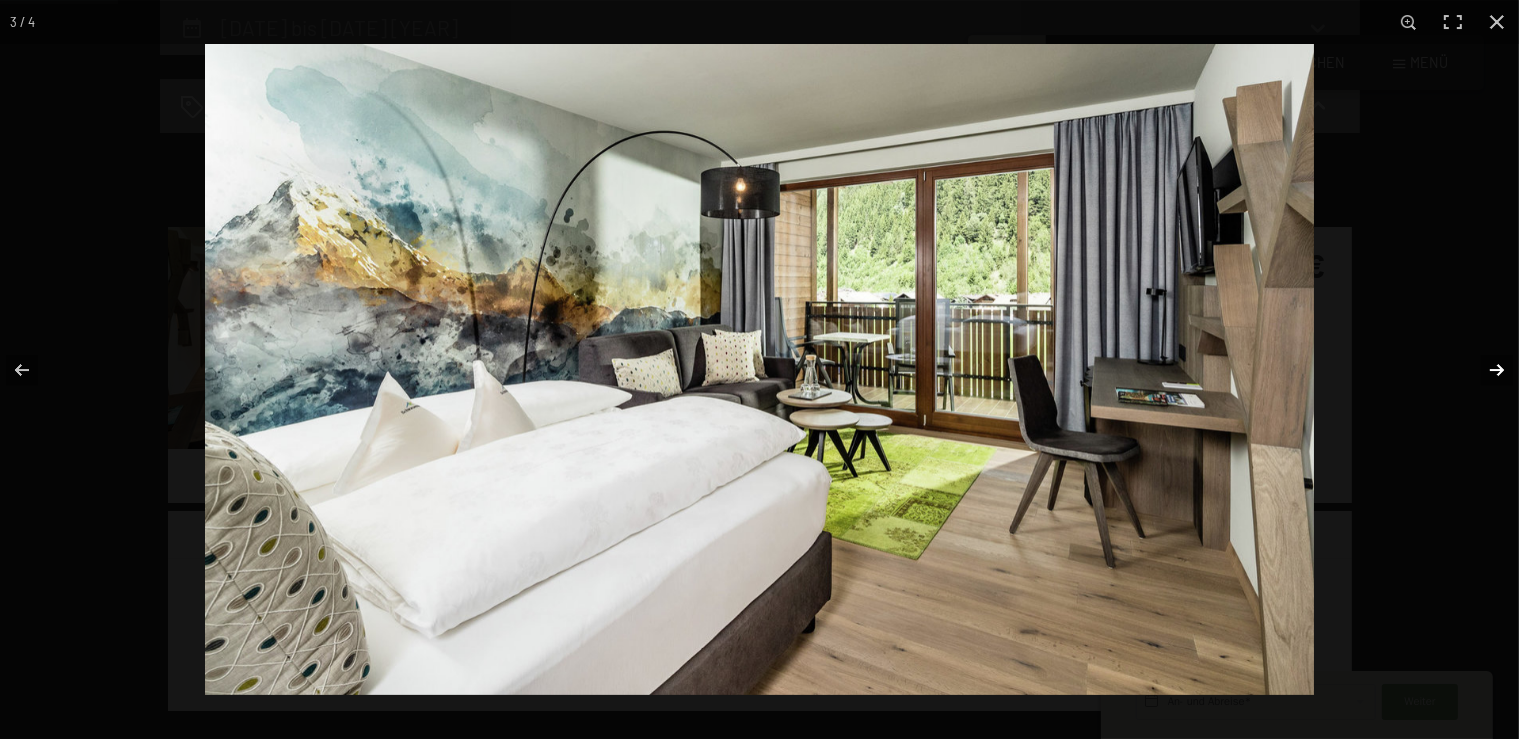 click at bounding box center [1484, 370] 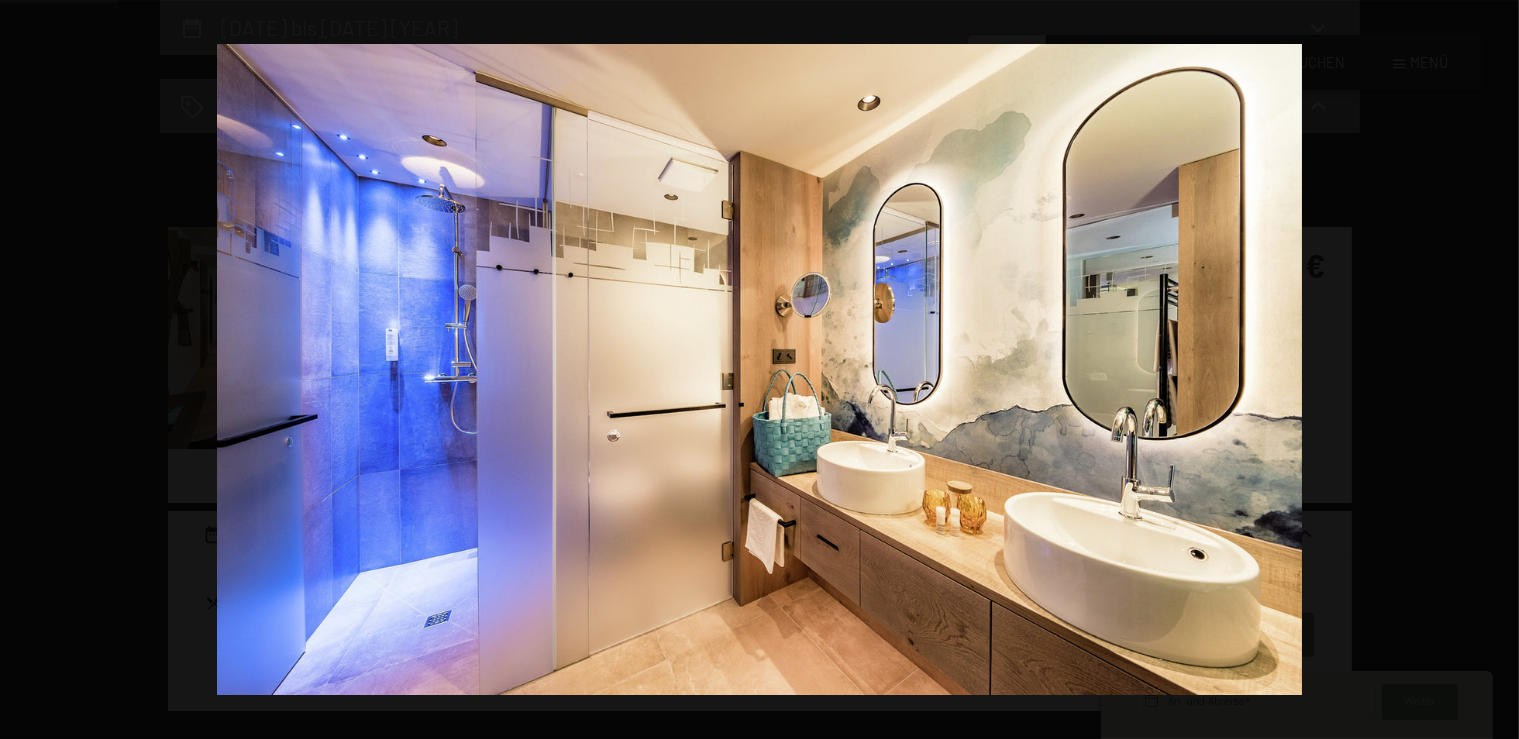 click at bounding box center [1484, 370] 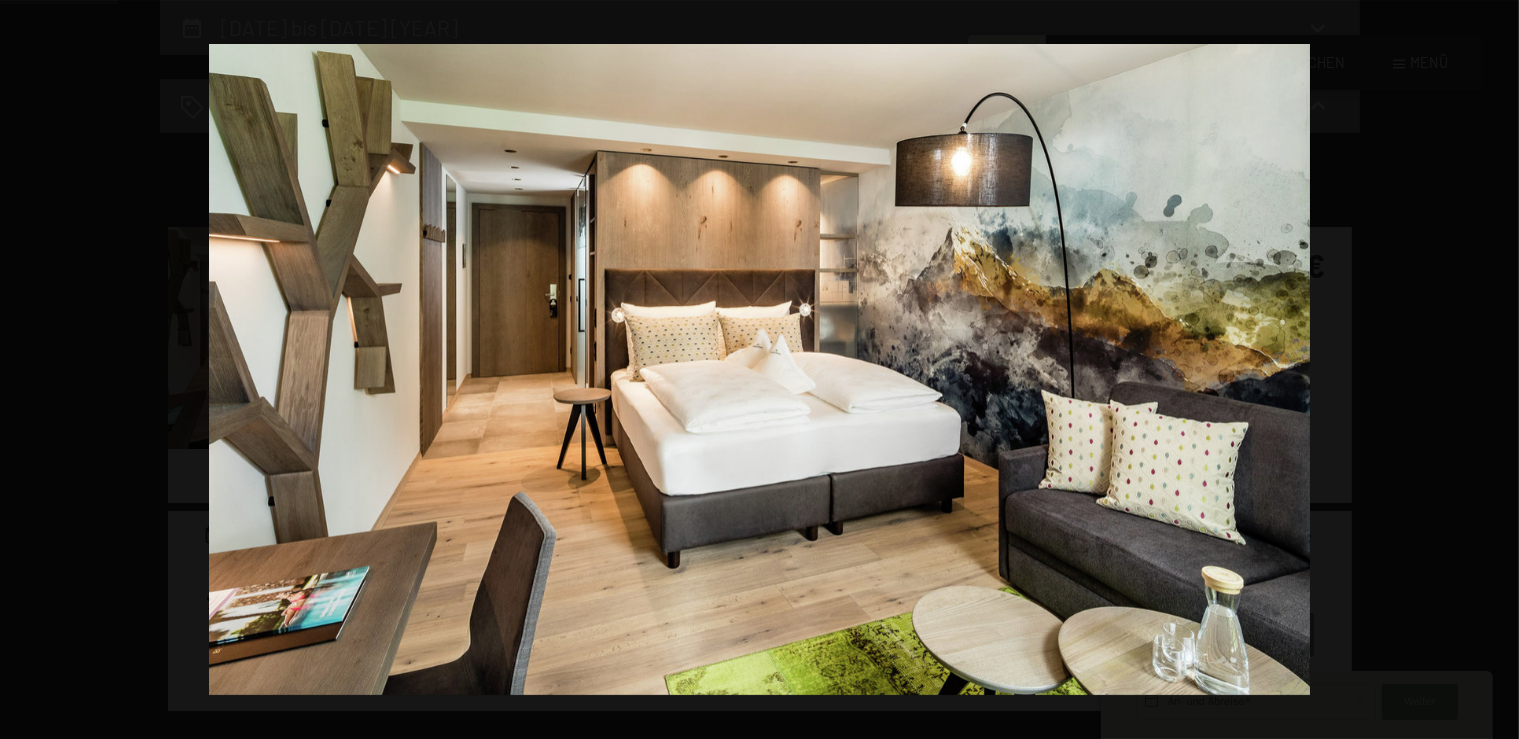 click at bounding box center (1484, 370) 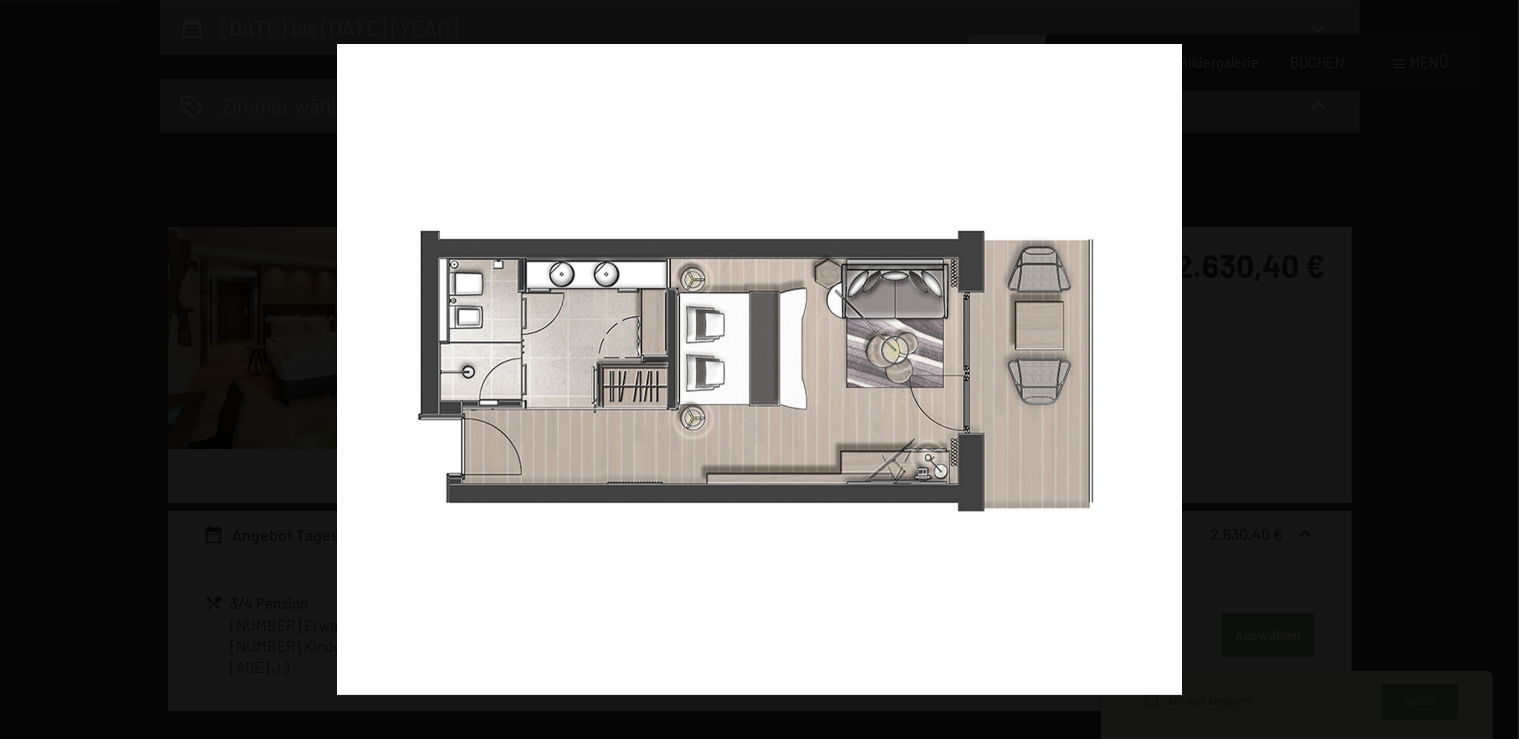click at bounding box center [1484, 370] 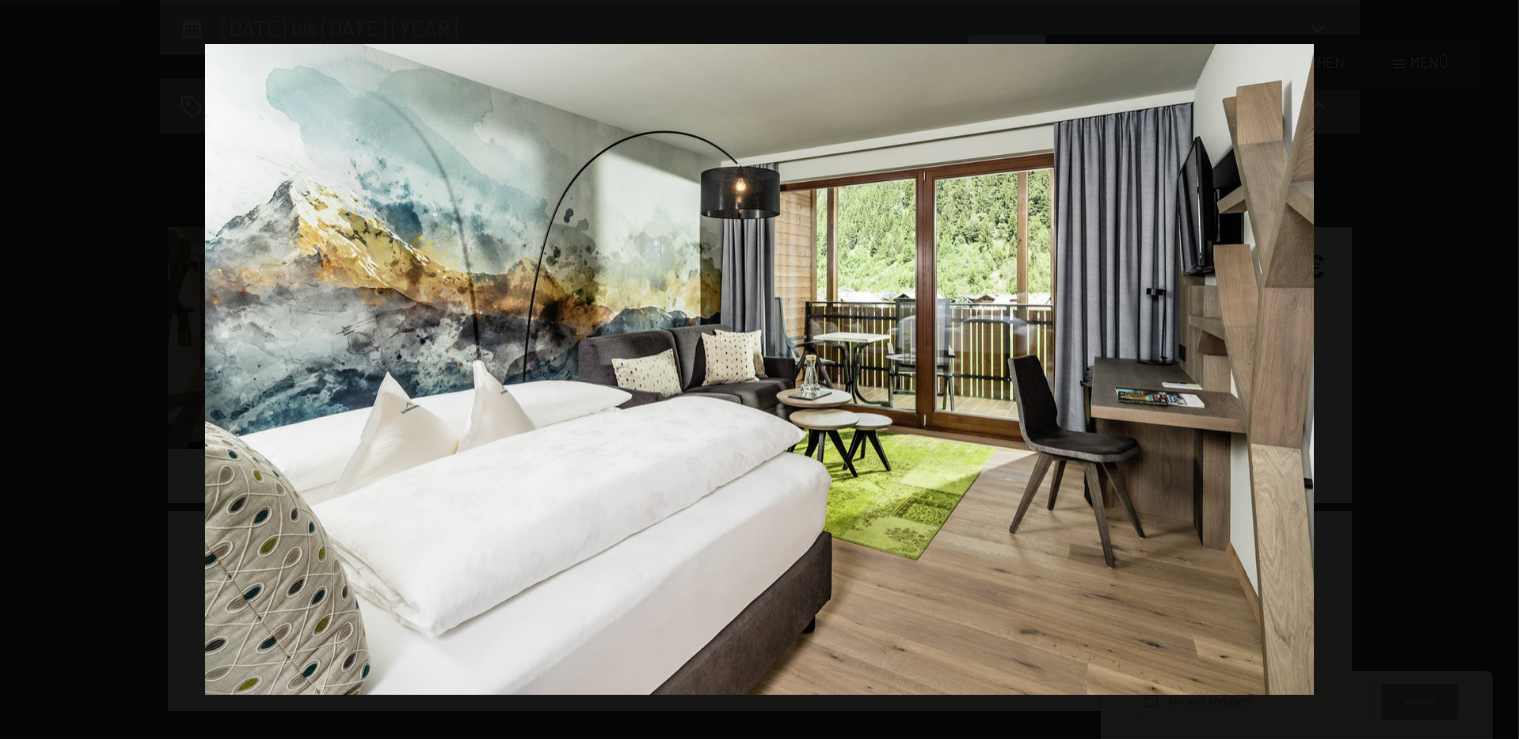 click at bounding box center [1484, 370] 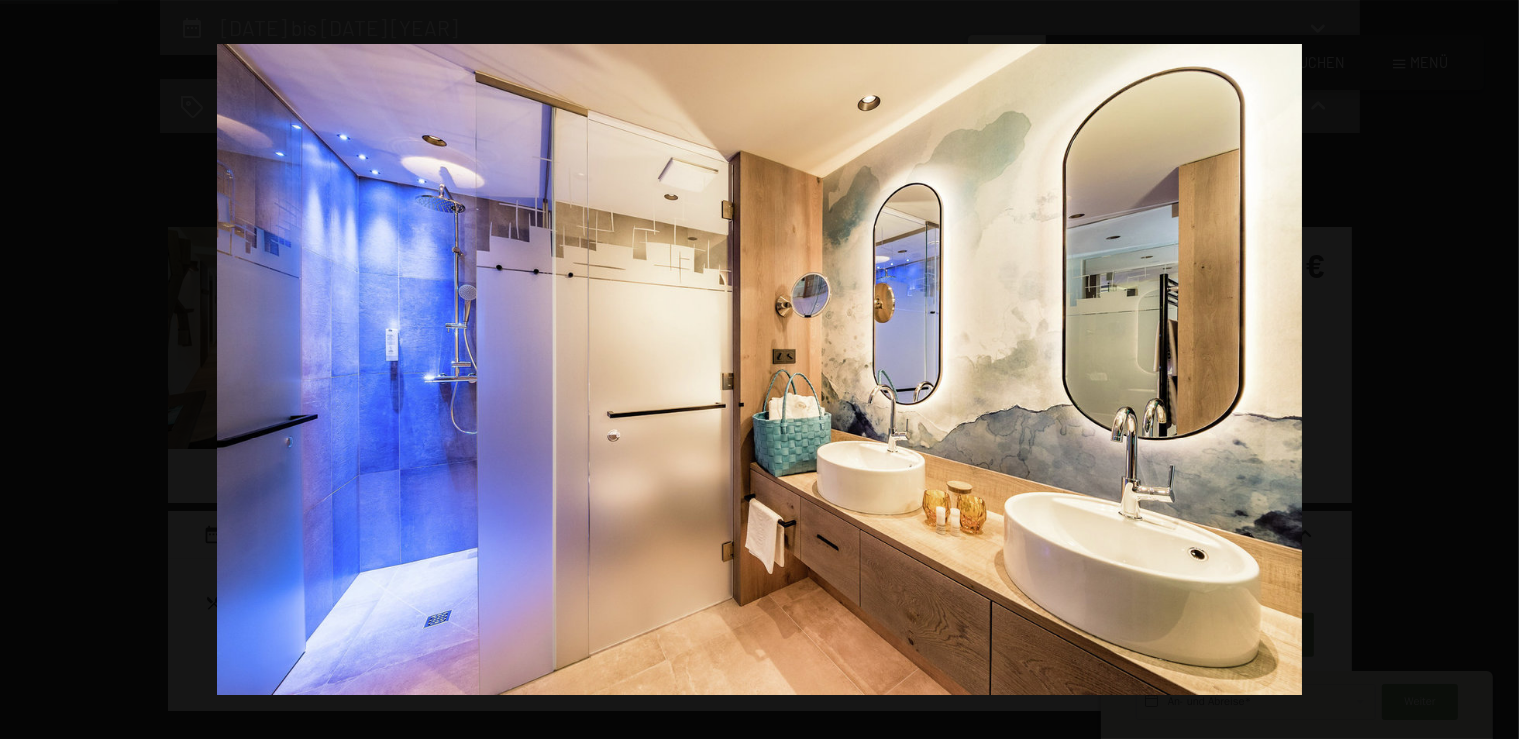 click at bounding box center (1484, 370) 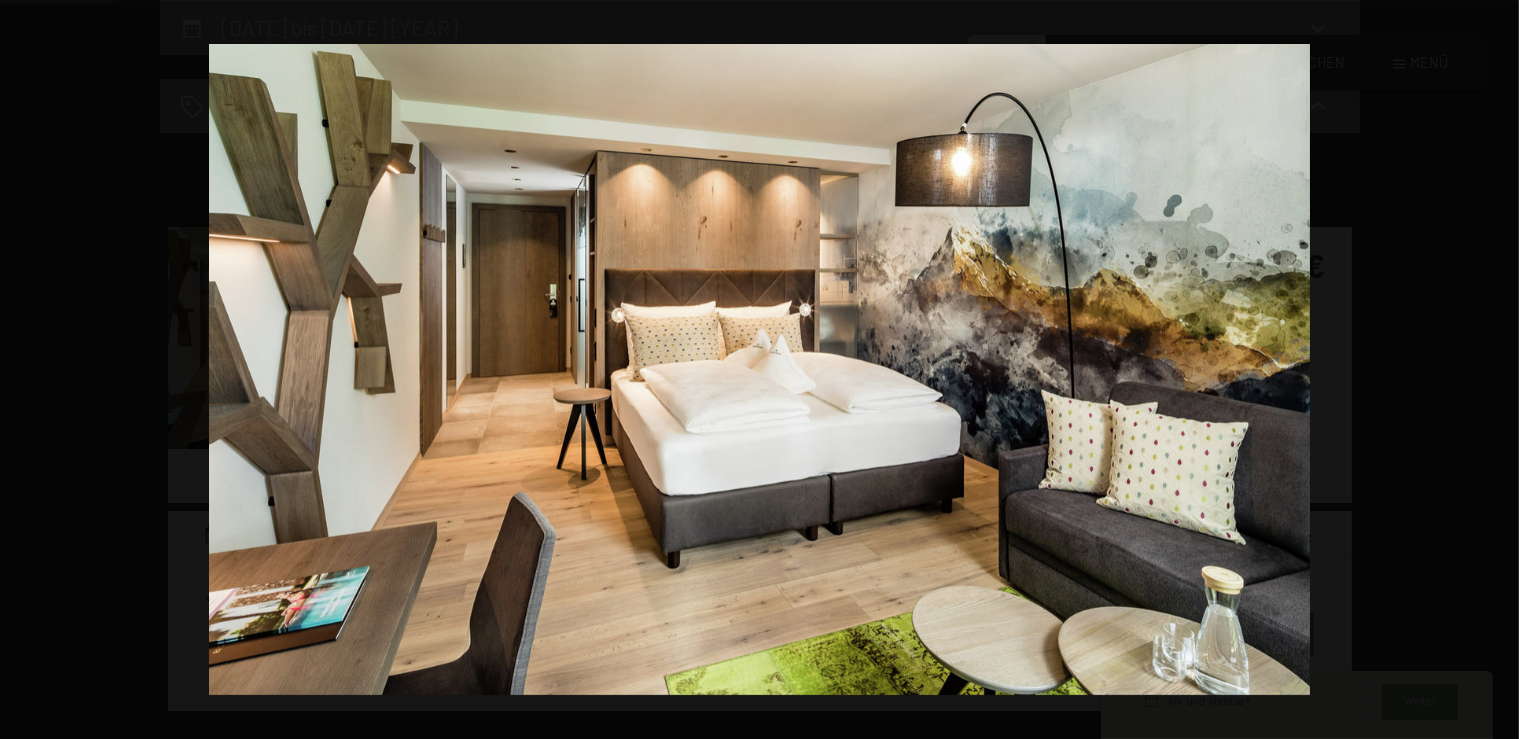 click at bounding box center (1484, 370) 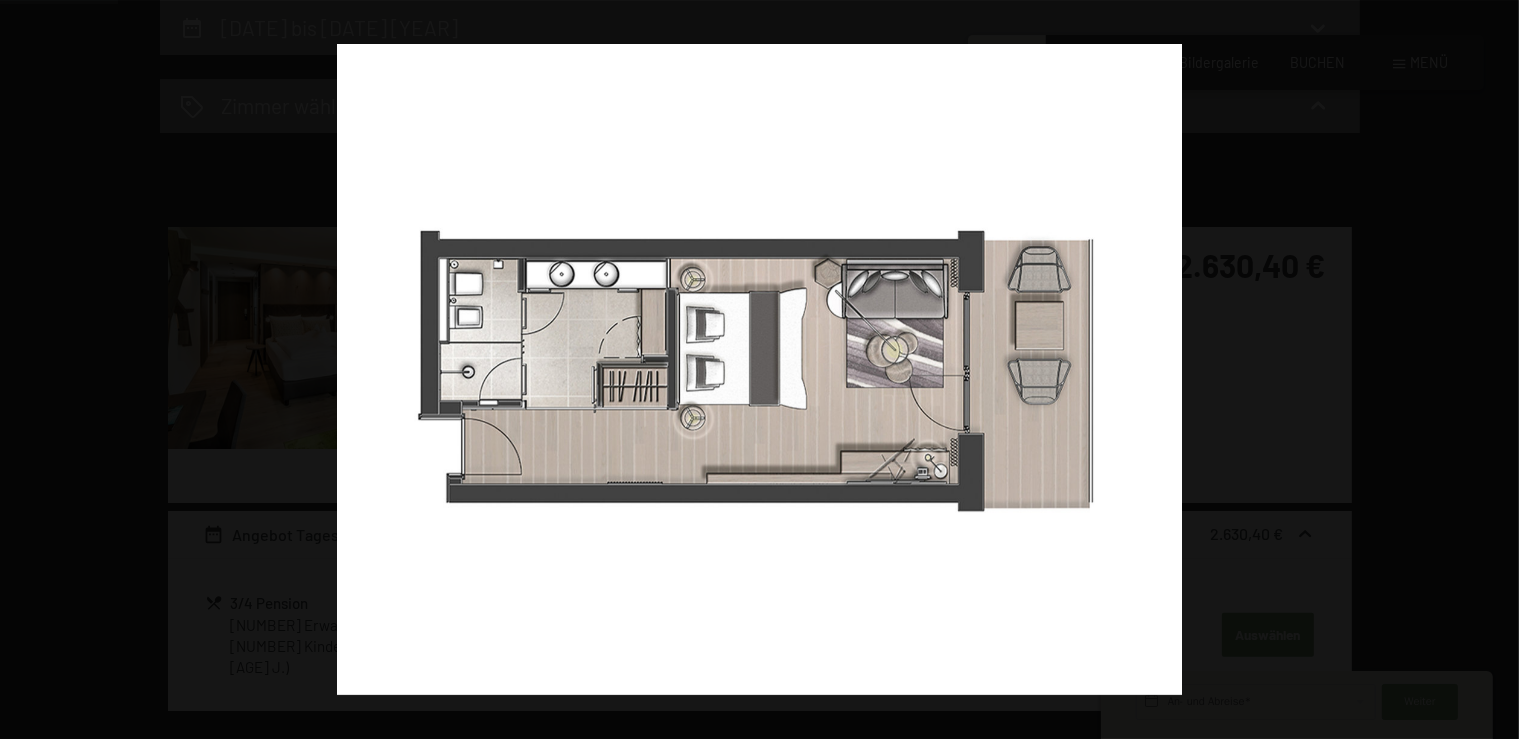 click at bounding box center [1484, 370] 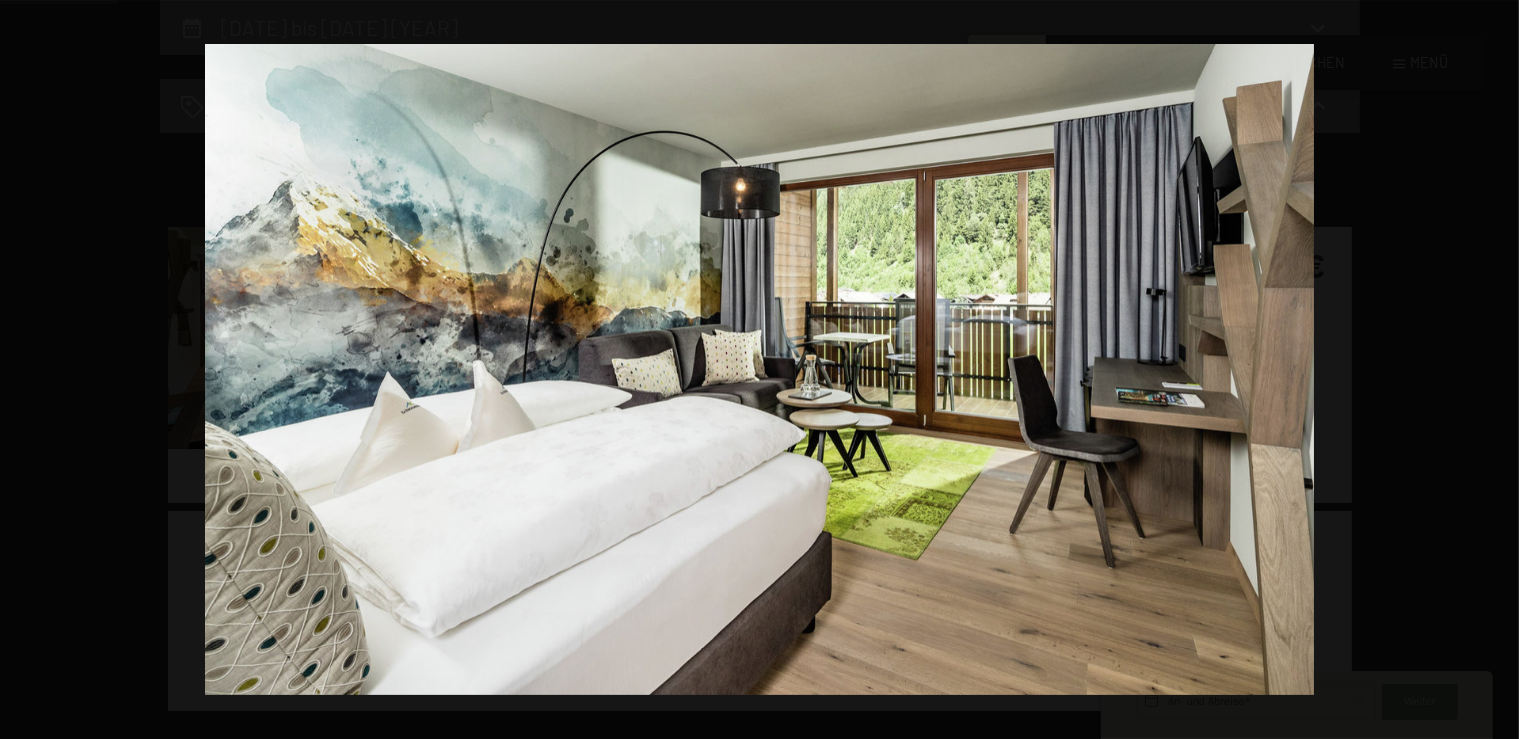 click at bounding box center [1484, 370] 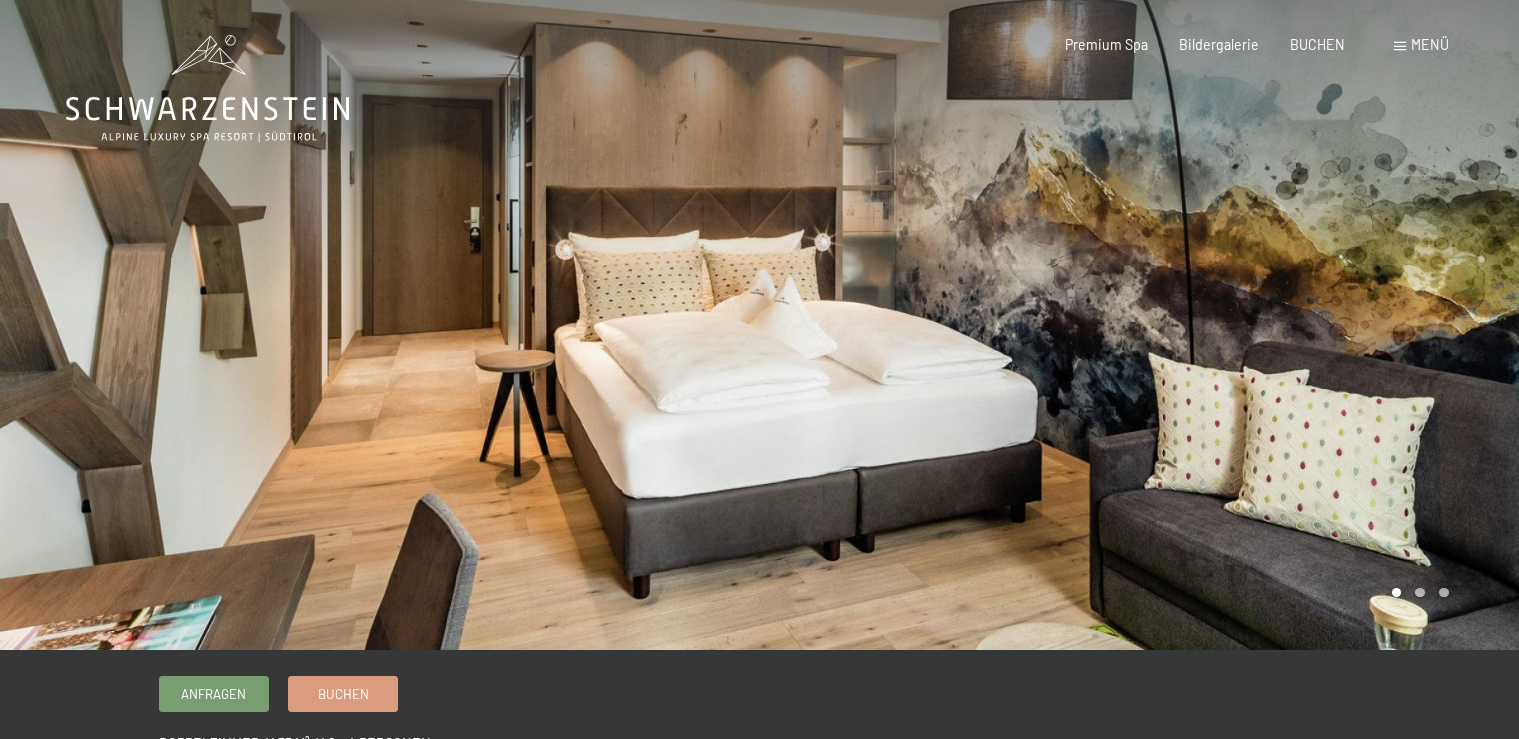 scroll, scrollTop: 0, scrollLeft: 0, axis: both 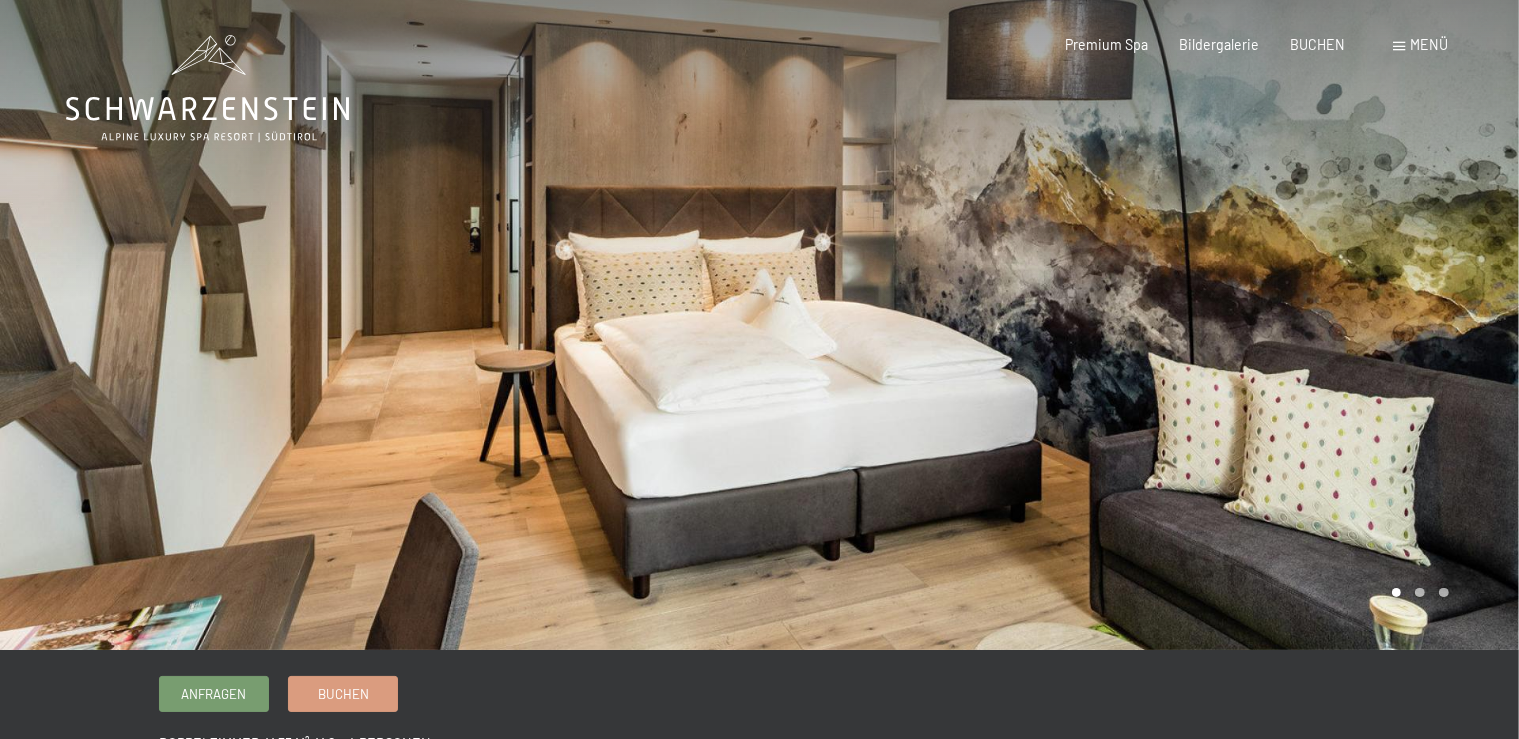 click at bounding box center (1140, 325) 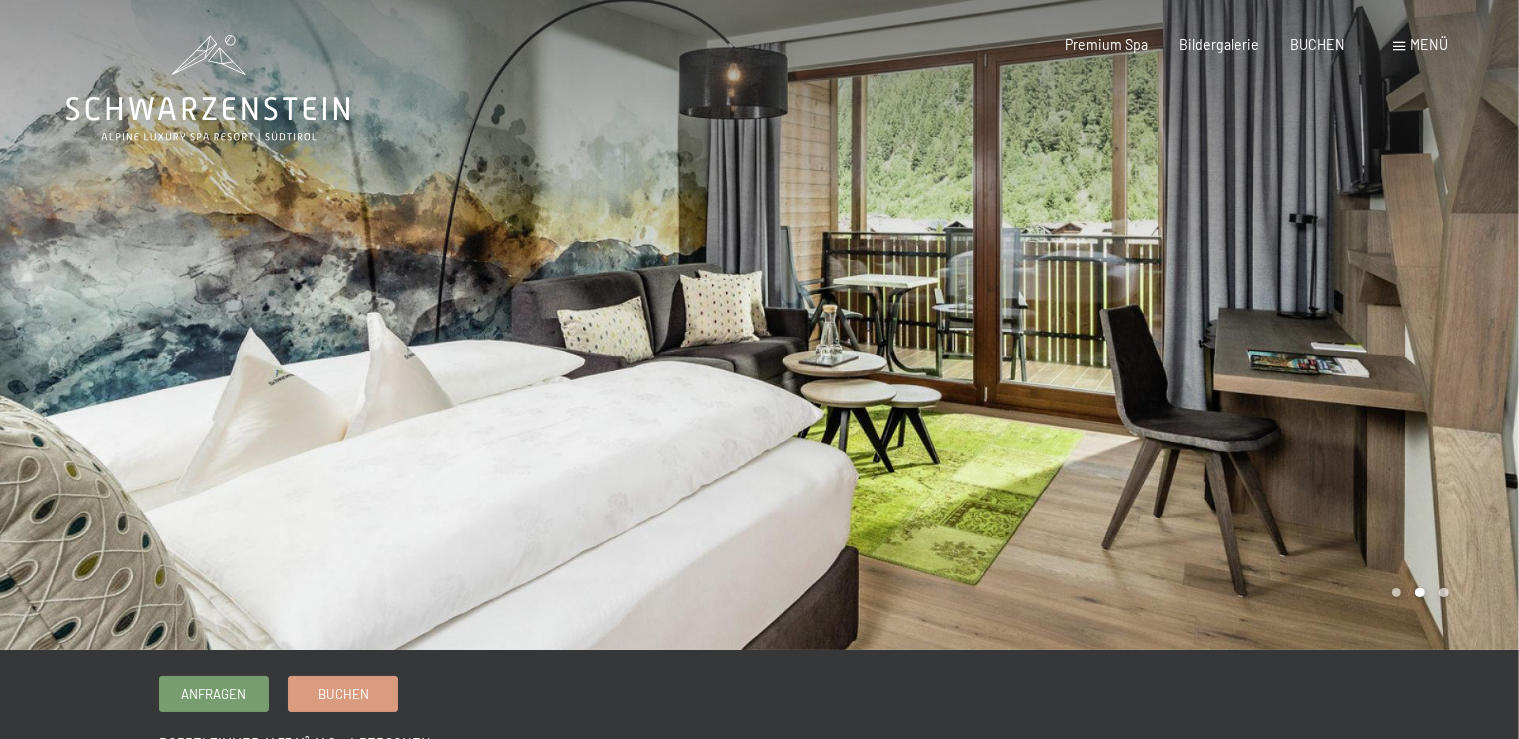 click at bounding box center (1140, 325) 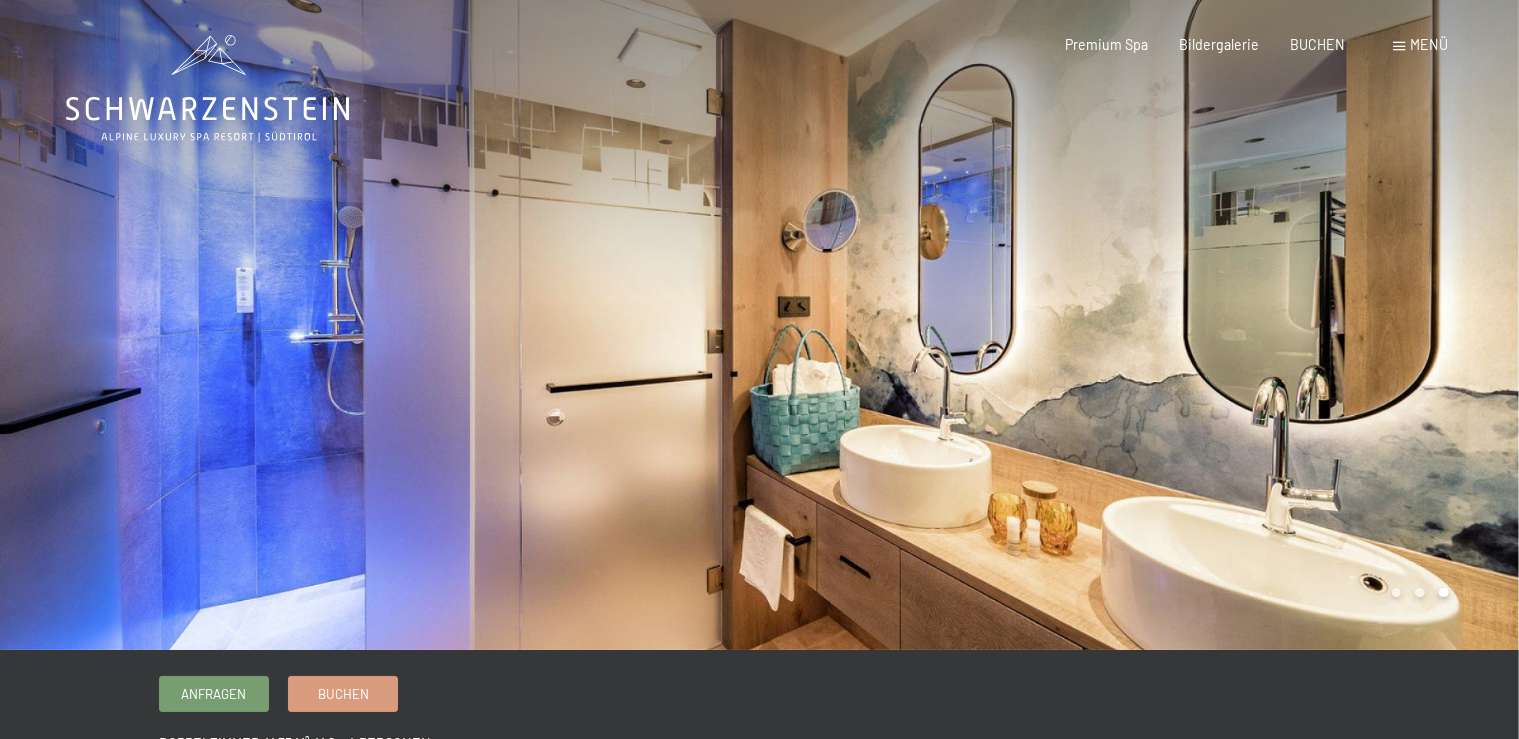 click at bounding box center (1140, 325) 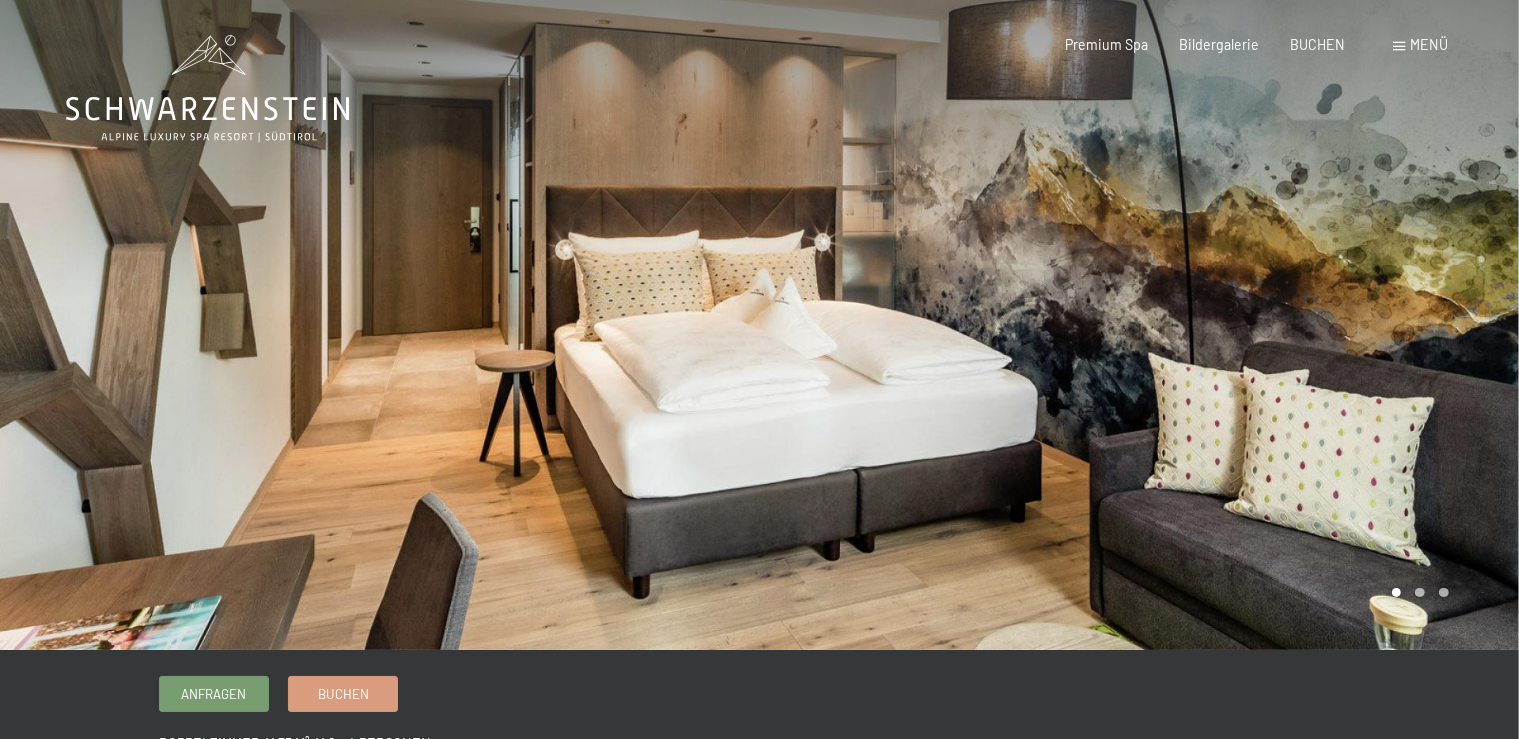 click at bounding box center [1140, 325] 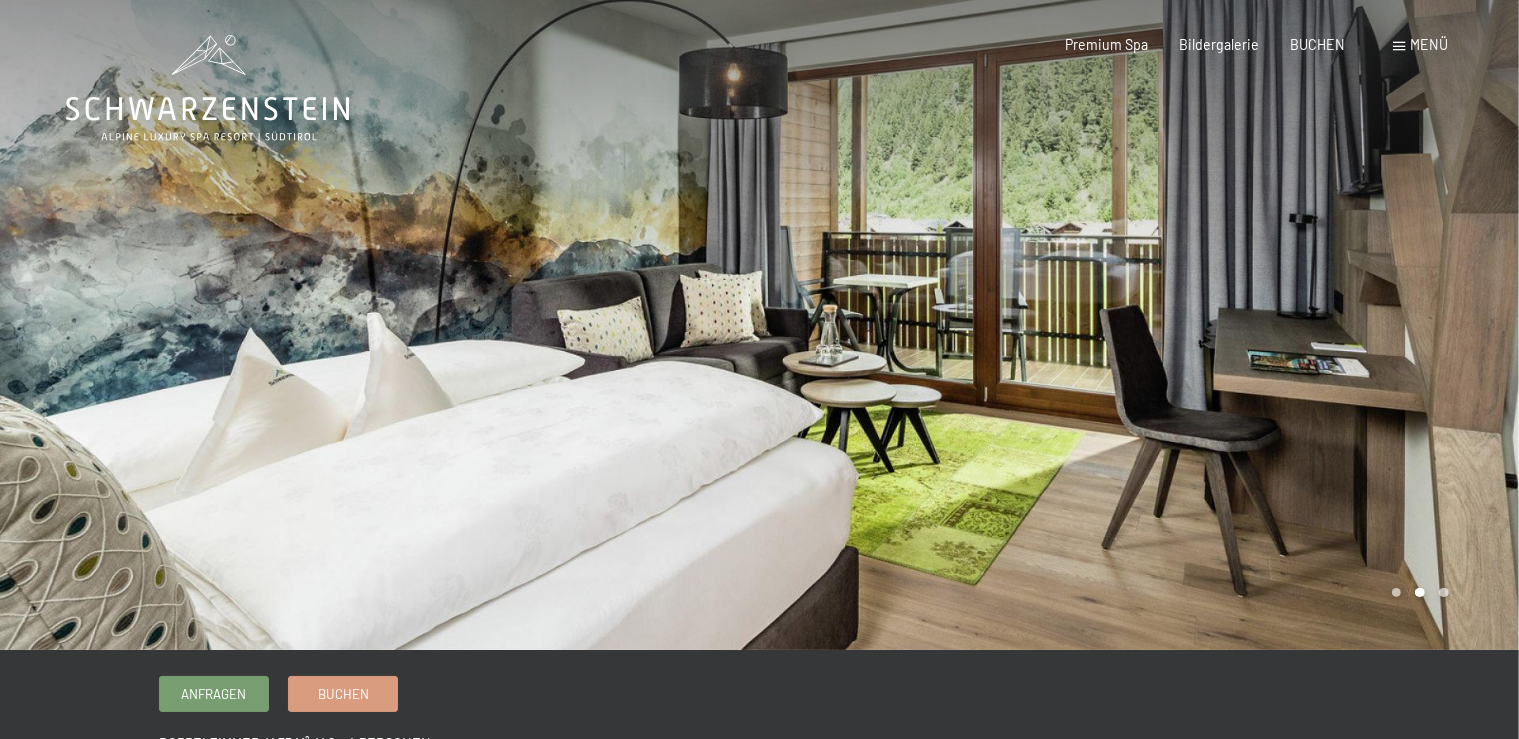 click at bounding box center [1140, 325] 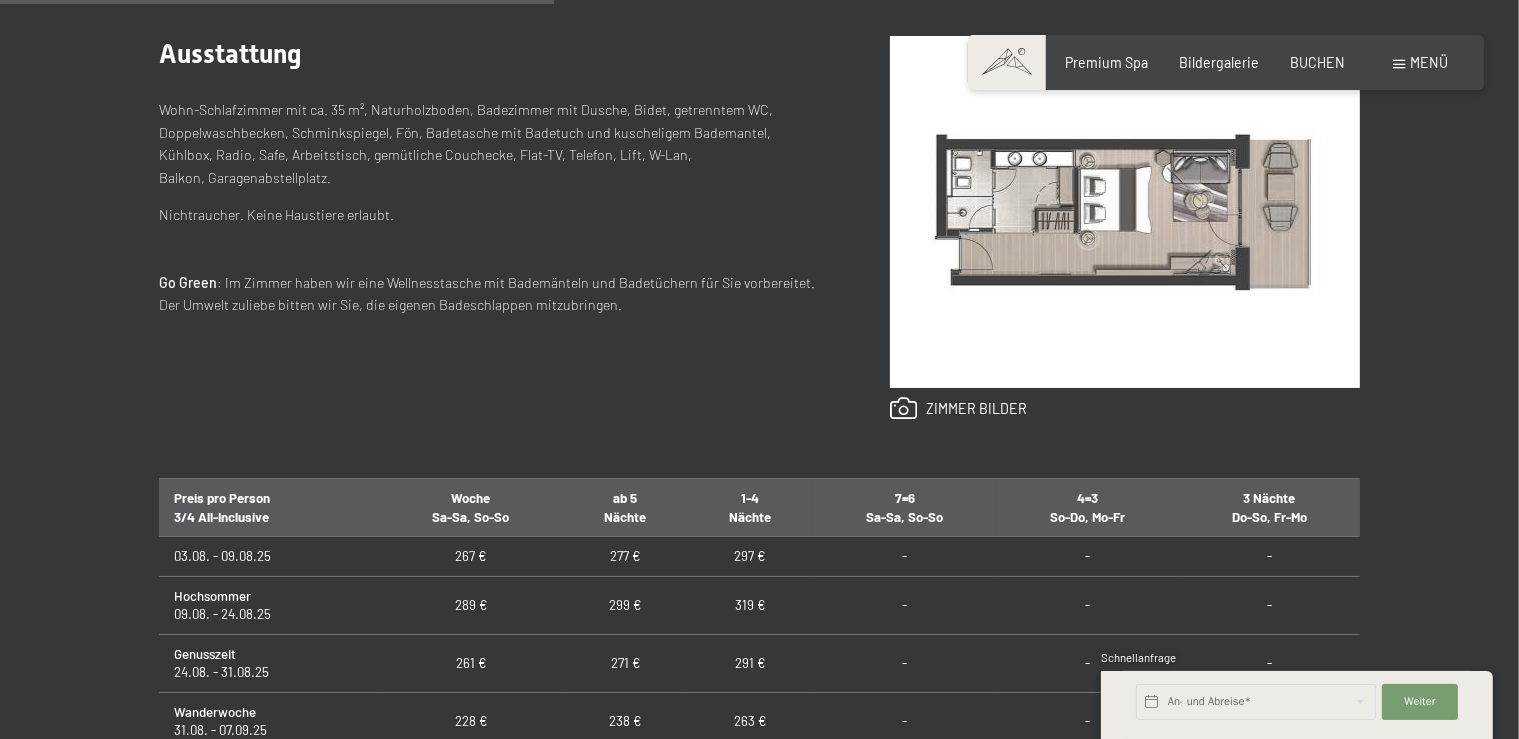 scroll, scrollTop: 1056, scrollLeft: 0, axis: vertical 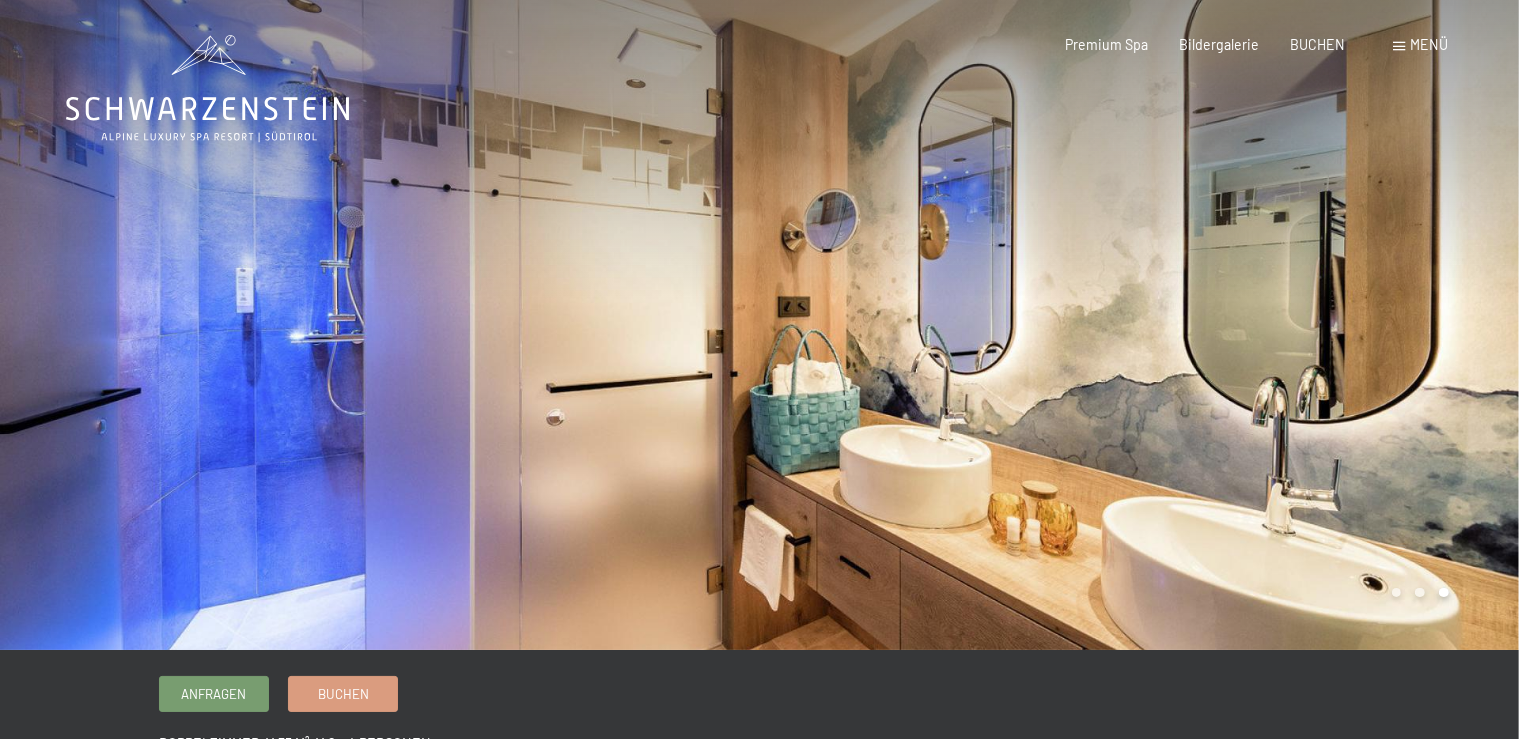 click at bounding box center [1140, 325] 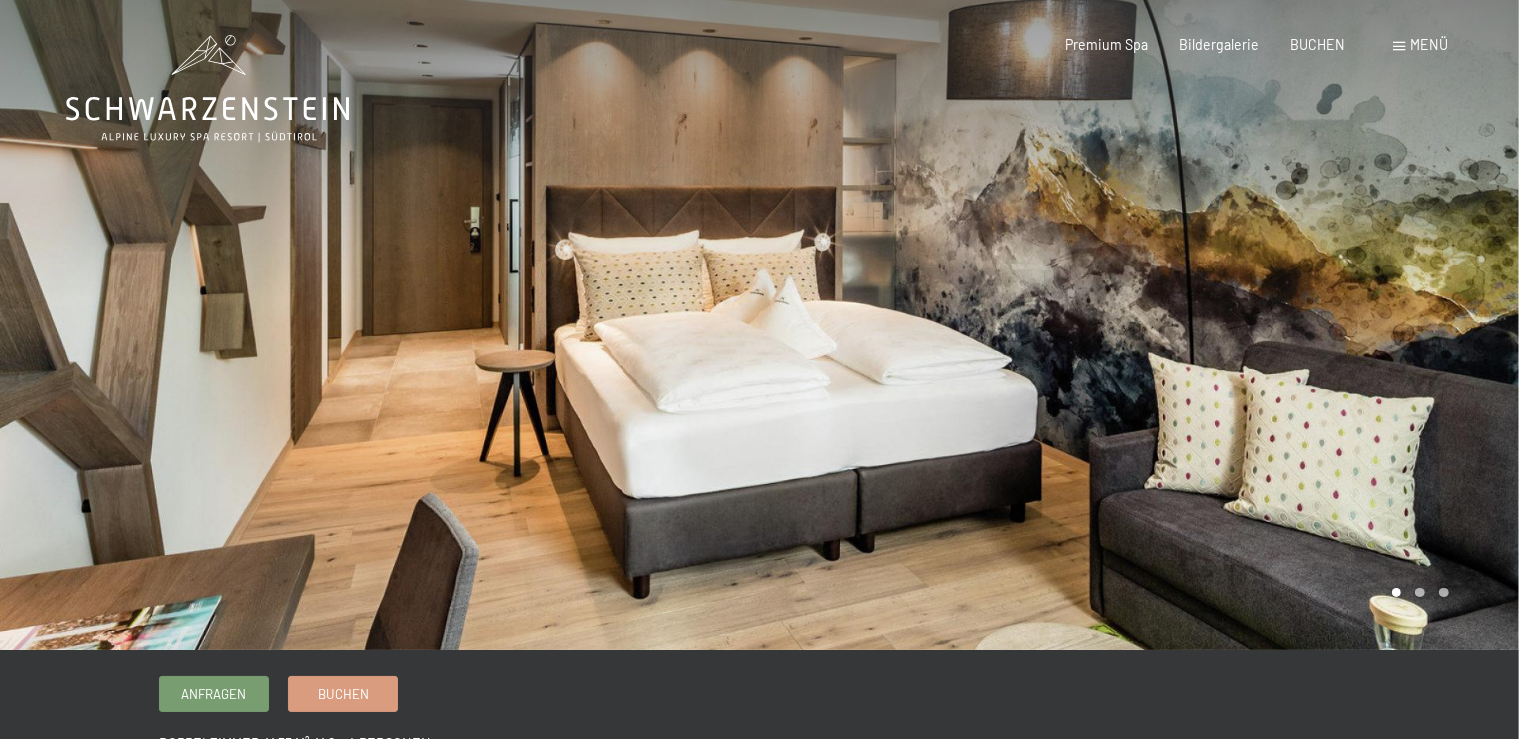 click at bounding box center [1140, 325] 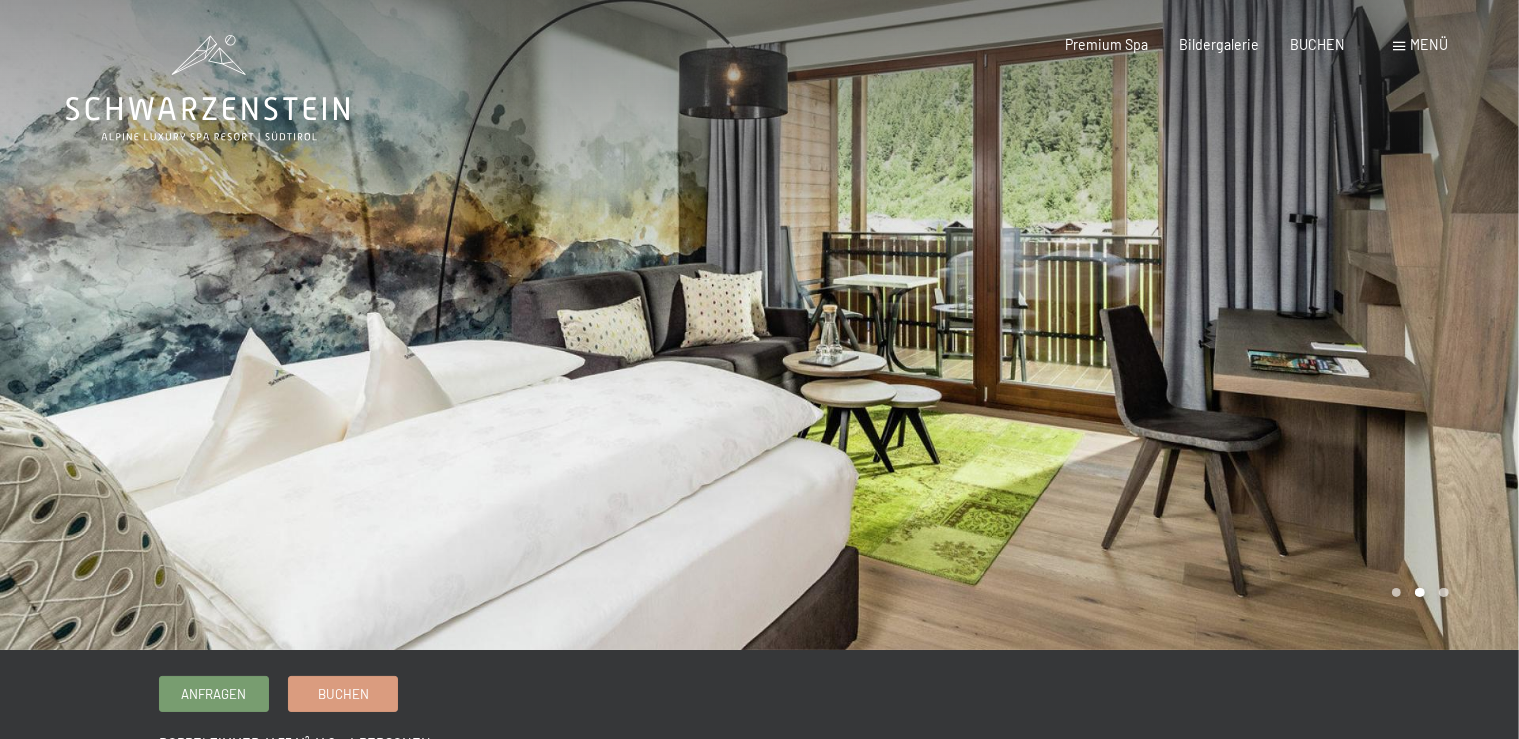 click at bounding box center (1140, 325) 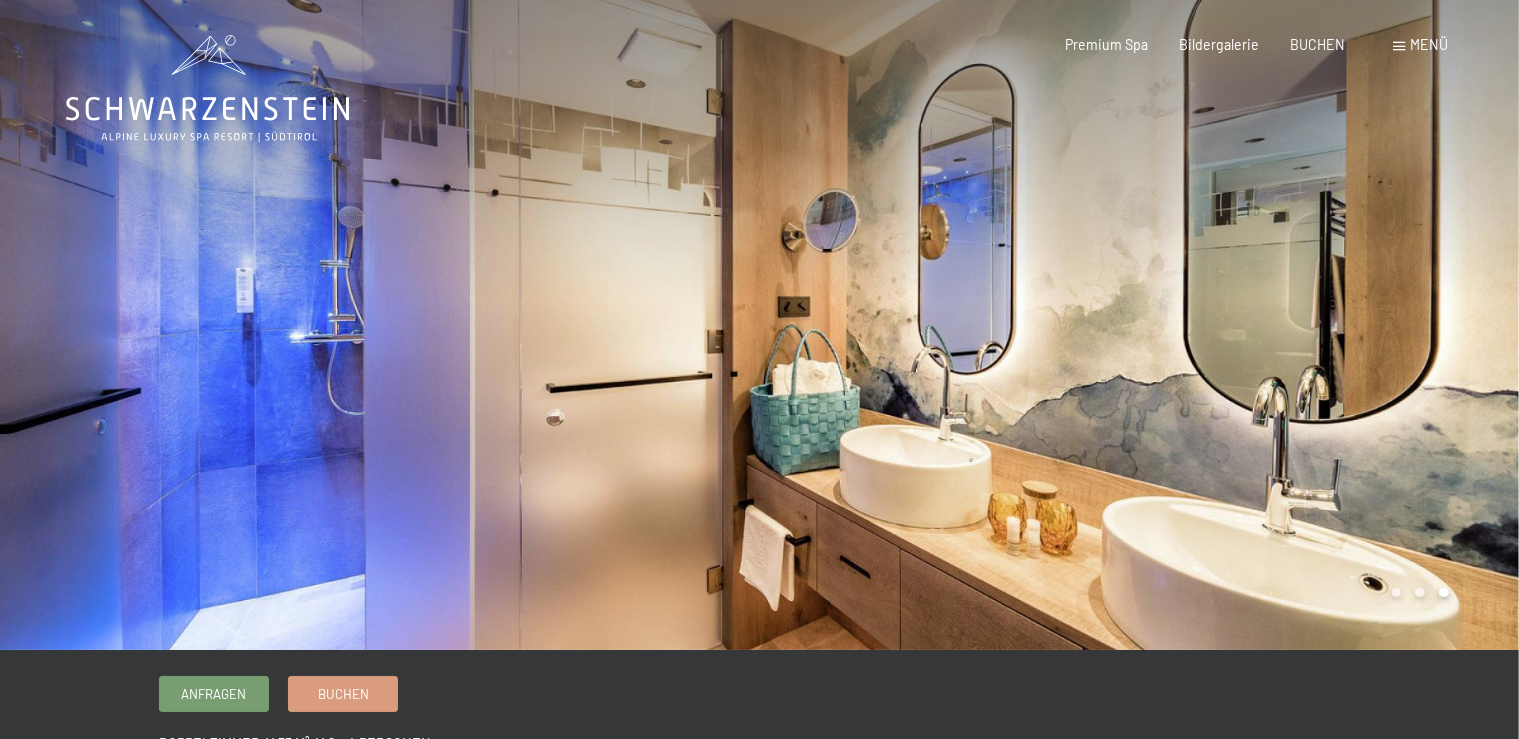 drag, startPoint x: 903, startPoint y: 274, endPoint x: 874, endPoint y: 272, distance: 29.068884 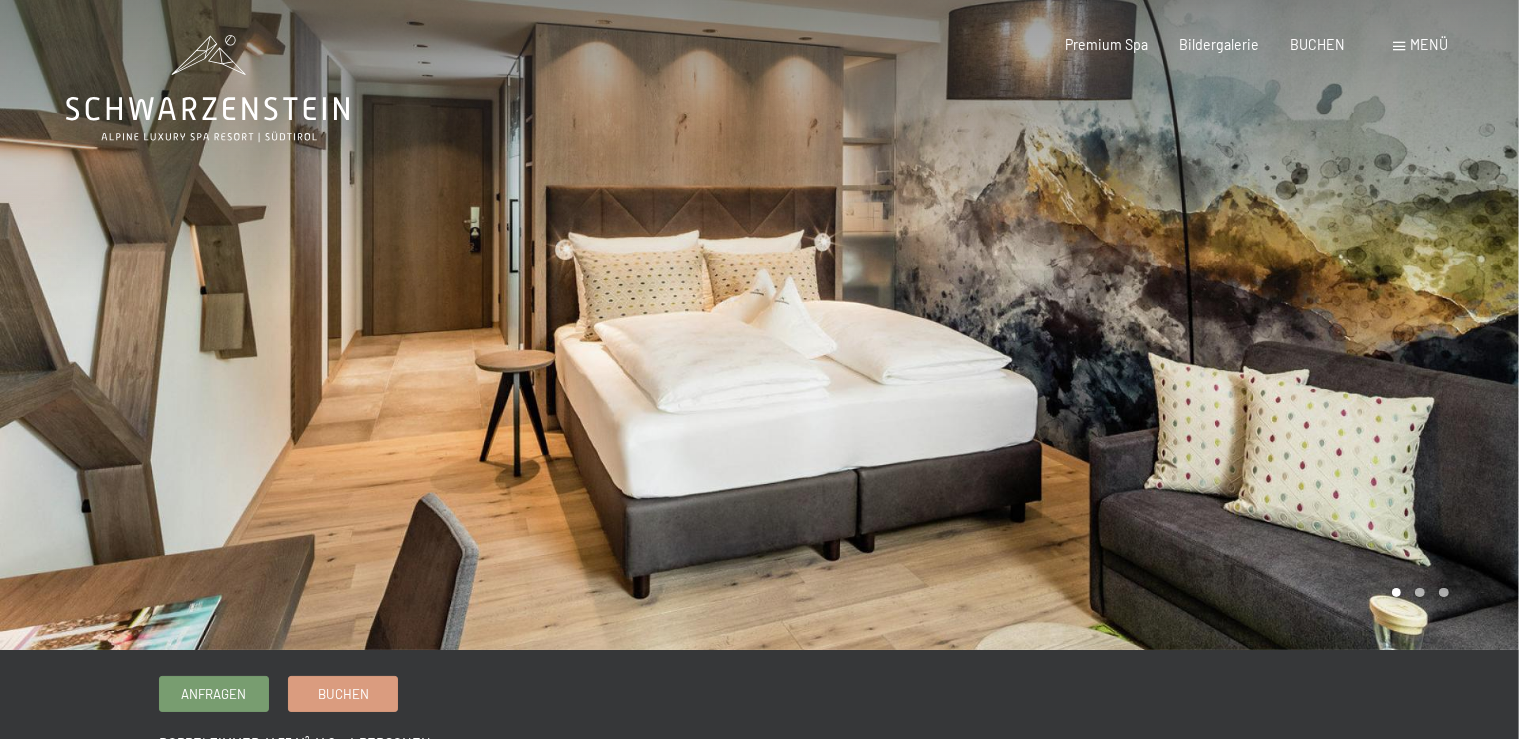 click at bounding box center (1140, 325) 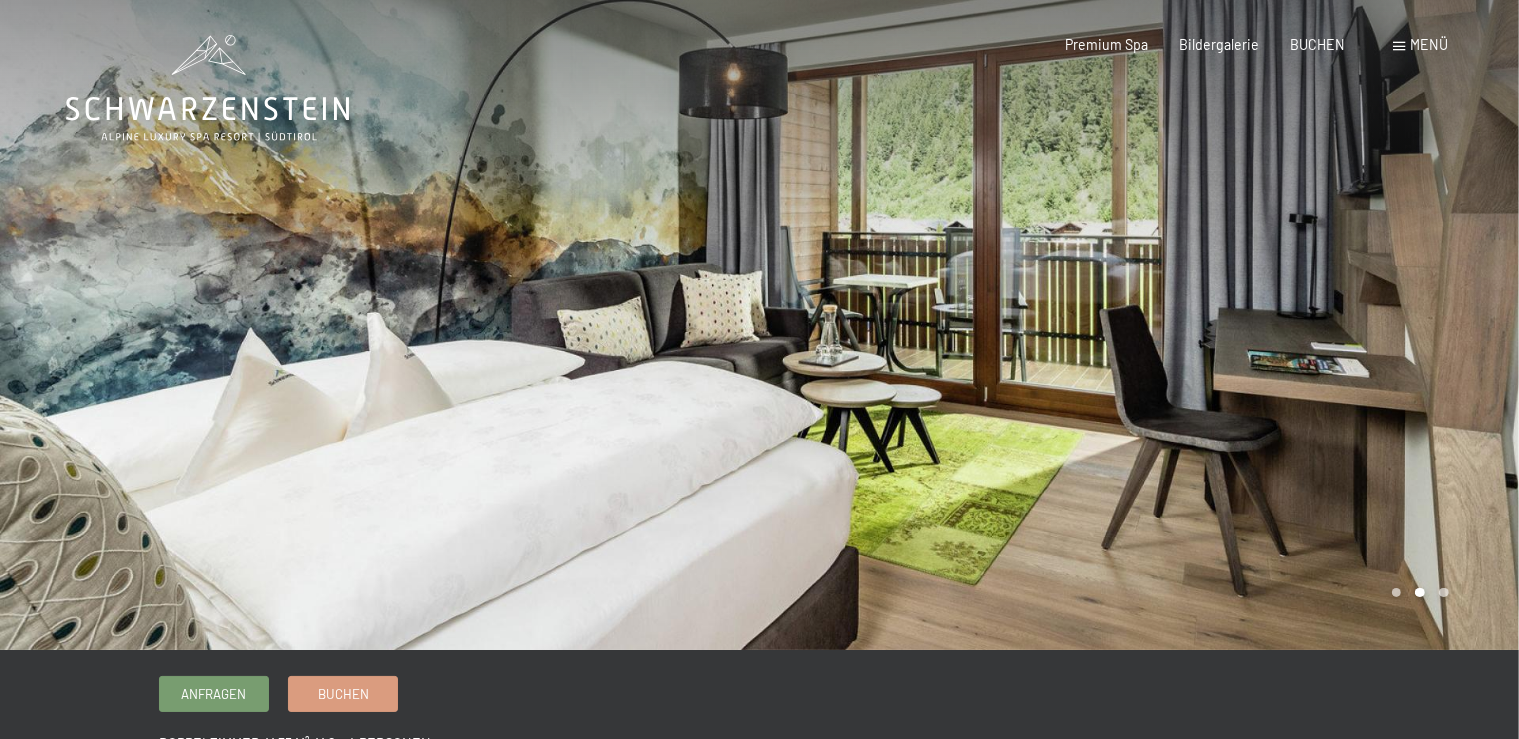 click on "Menü" at bounding box center (1430, 44) 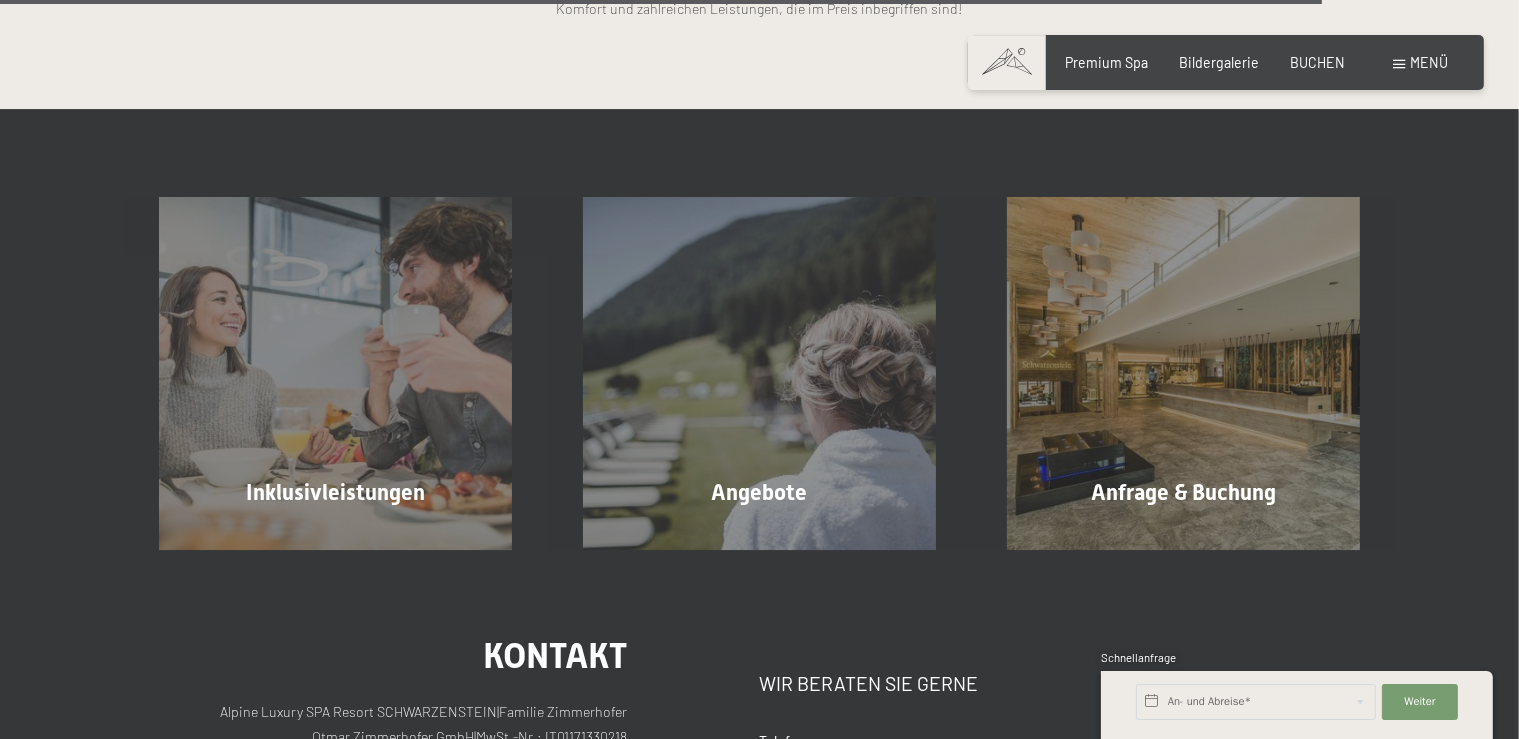 scroll, scrollTop: 4963, scrollLeft: 0, axis: vertical 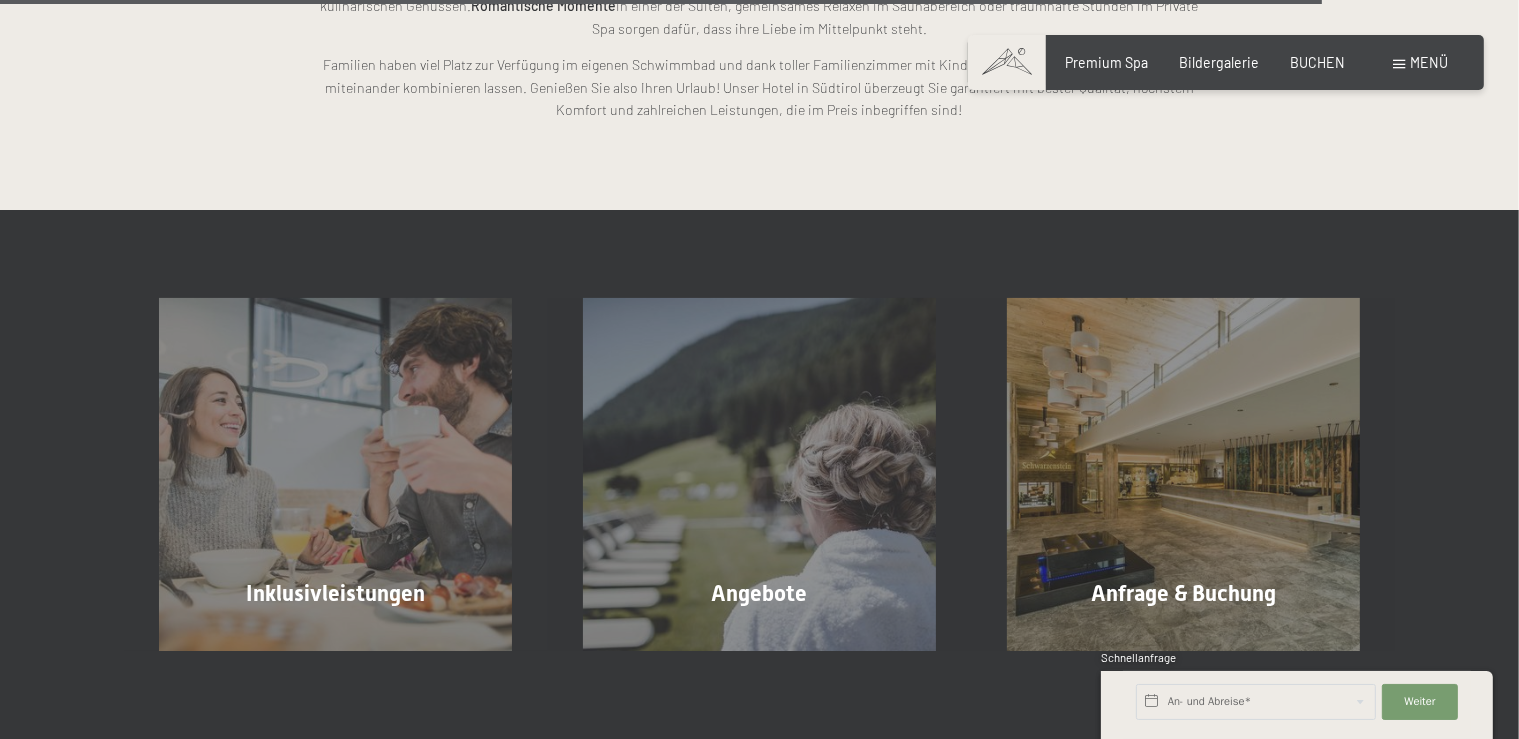 click at bounding box center (1007, 62) 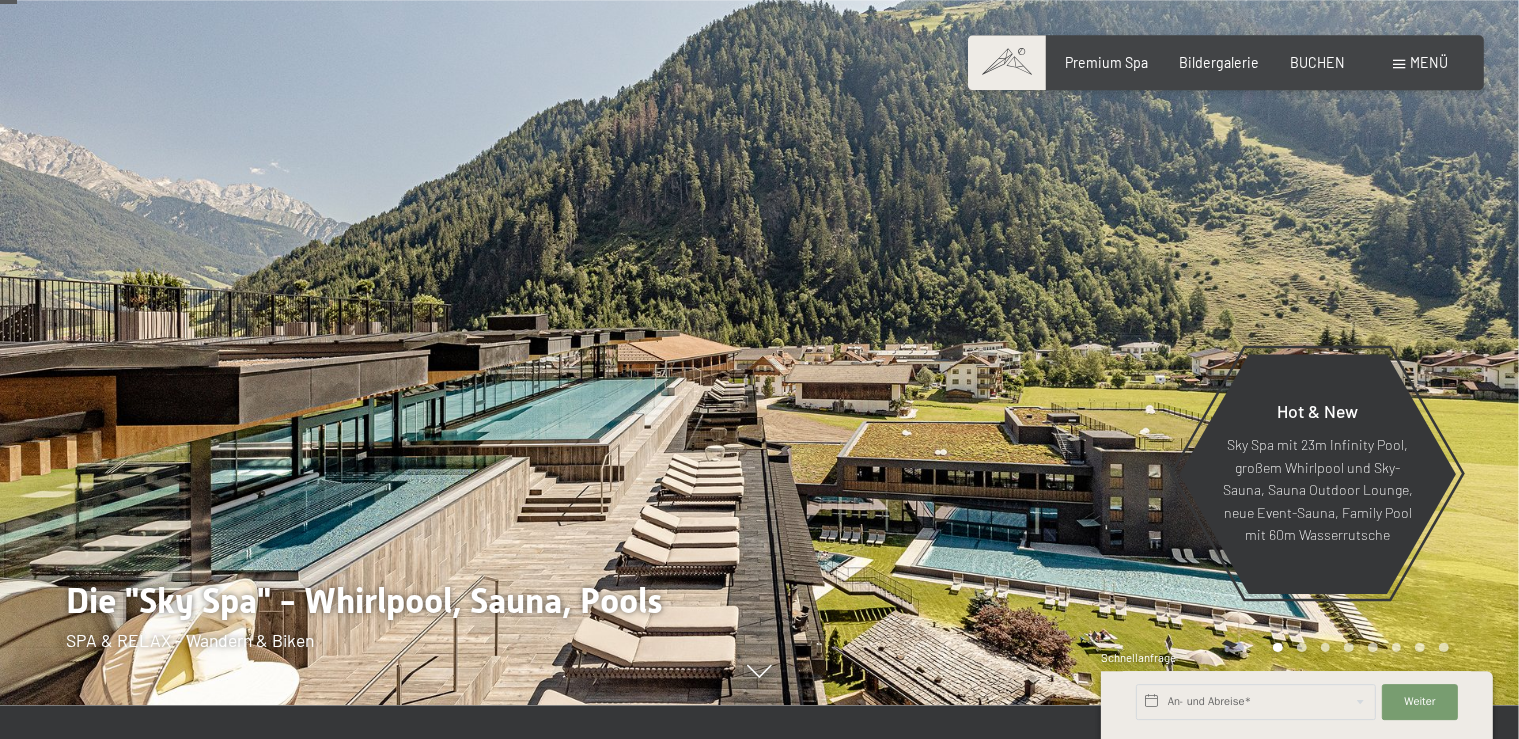 scroll, scrollTop: 0, scrollLeft: 0, axis: both 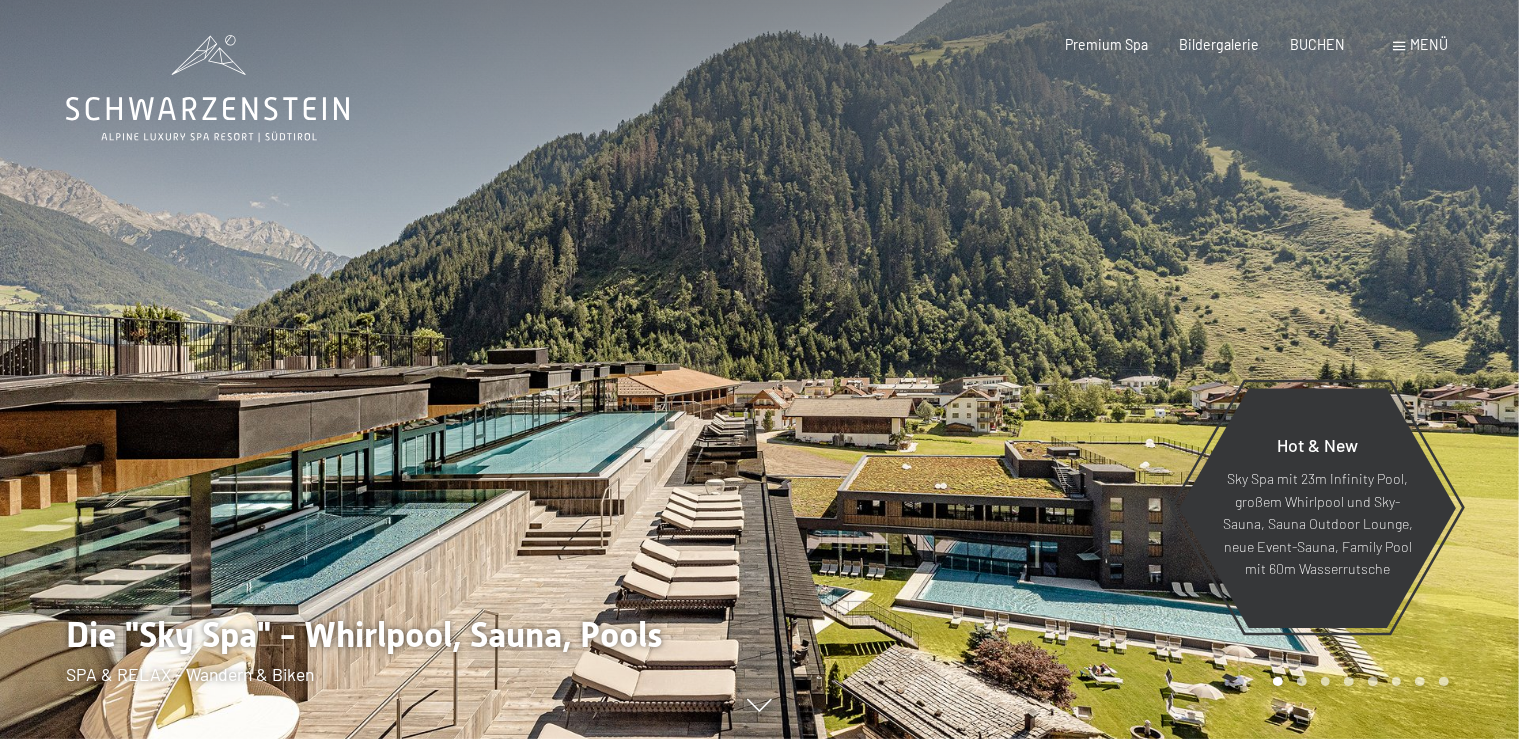 drag, startPoint x: 471, startPoint y: 554, endPoint x: 478, endPoint y: 545, distance: 11.401754 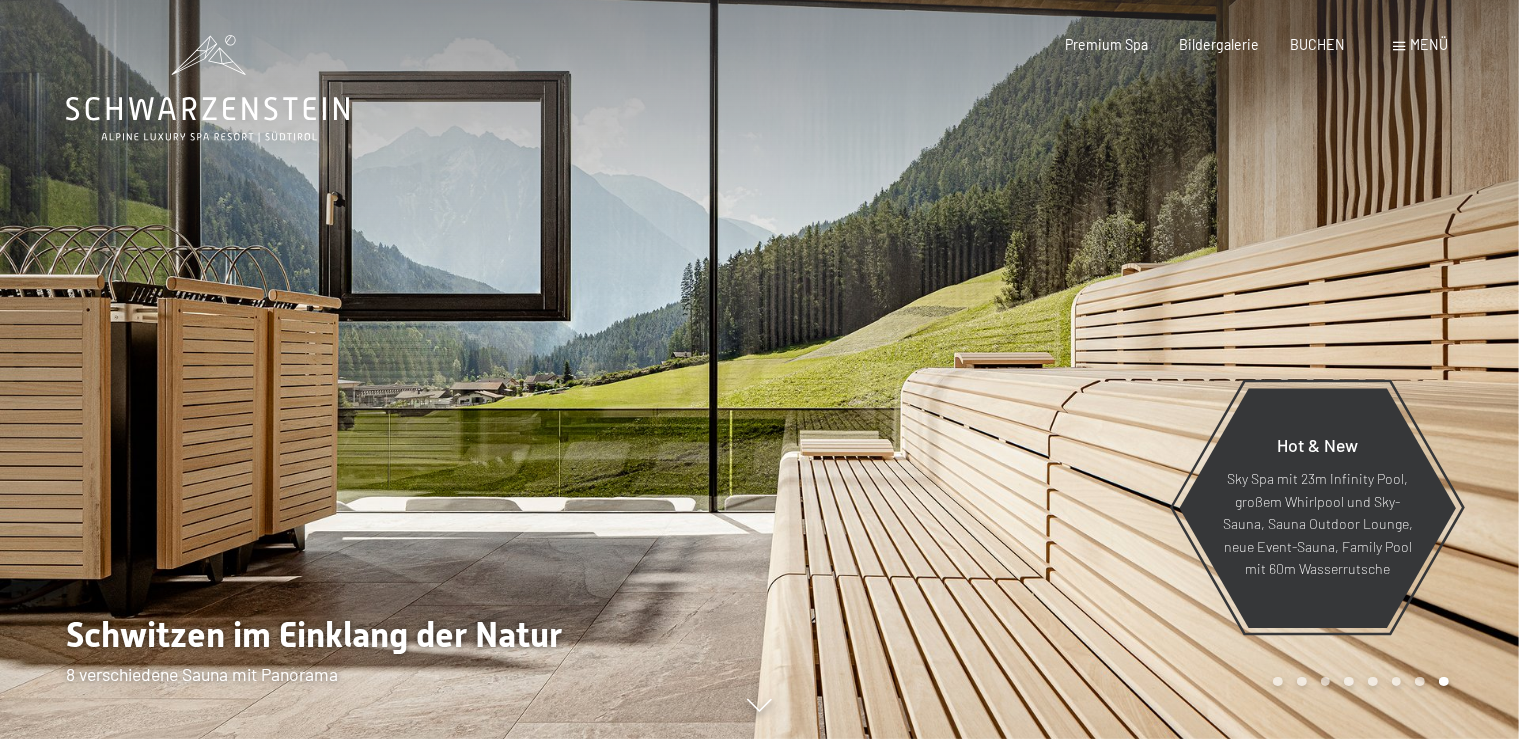 click at bounding box center (1140, 369) 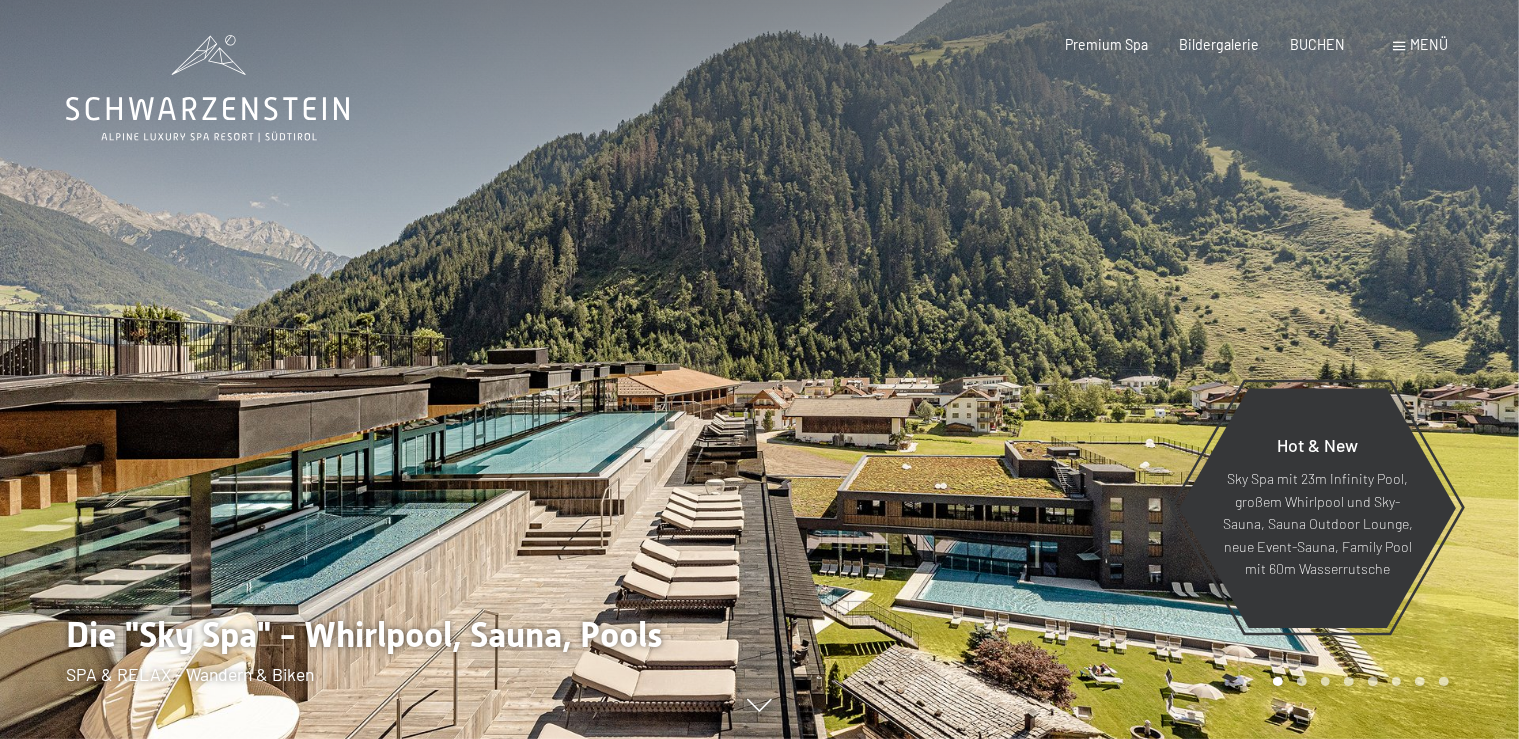 click at bounding box center [1140, 369] 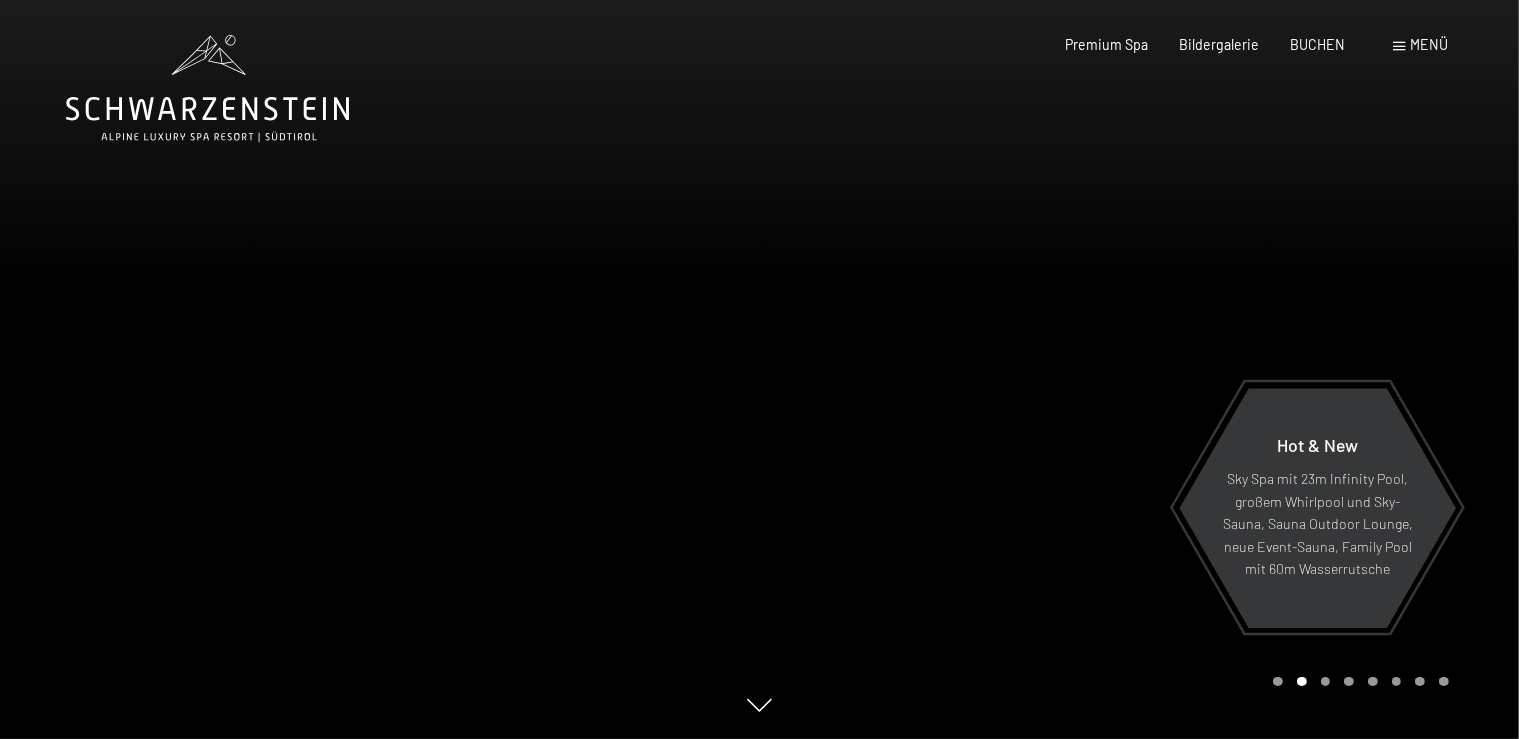 click at bounding box center (1140, 369) 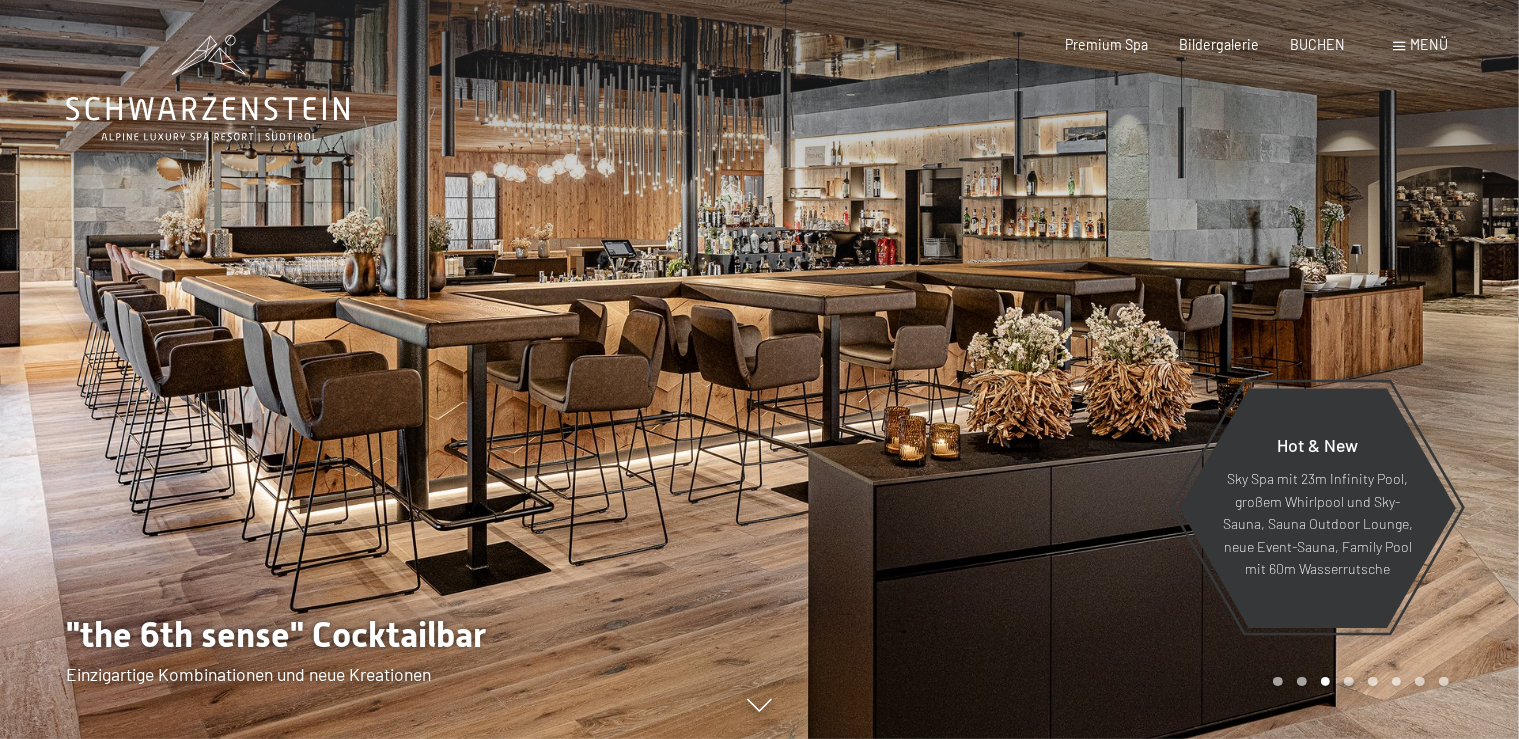 click at bounding box center [380, 369] 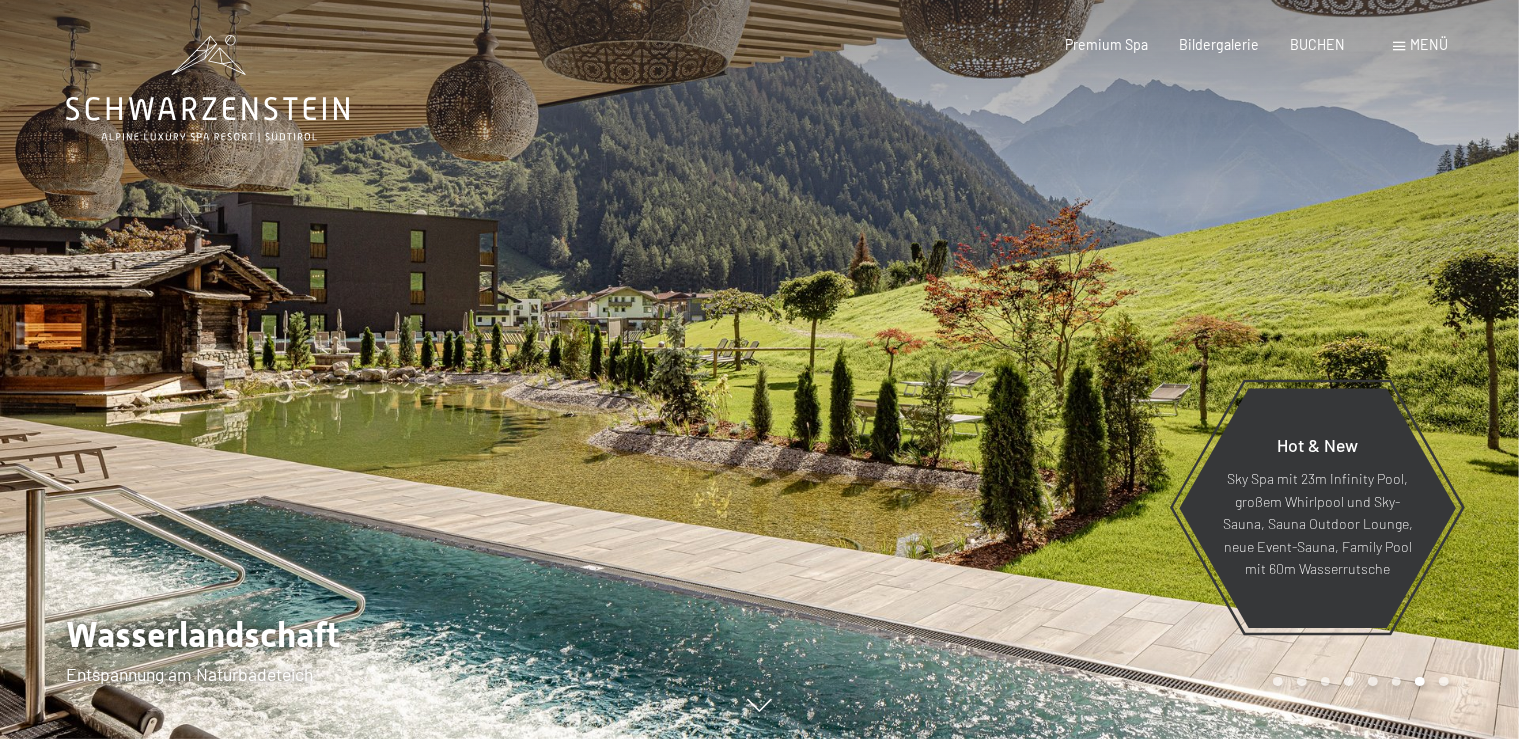 click at bounding box center (1140, 369) 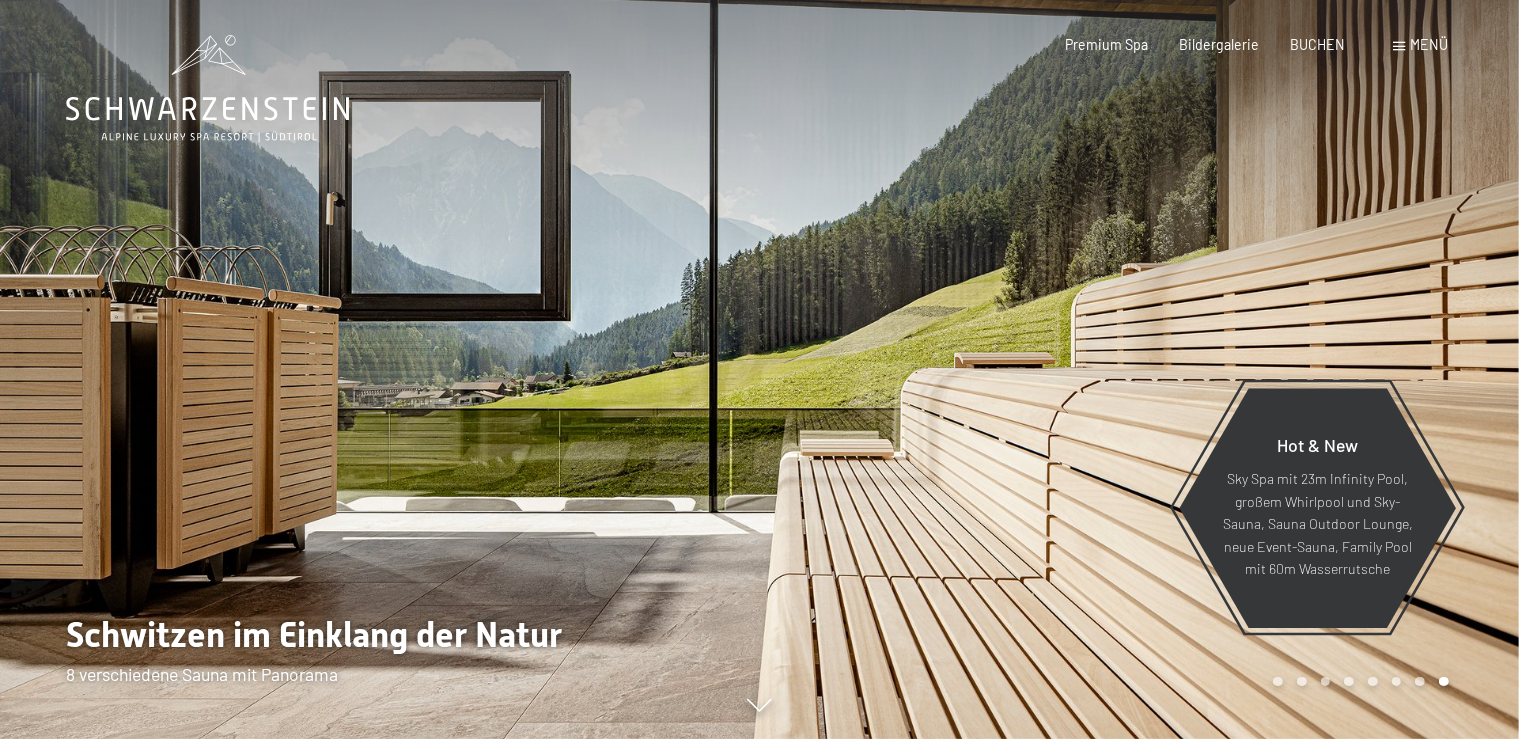 click at bounding box center (1140, 369) 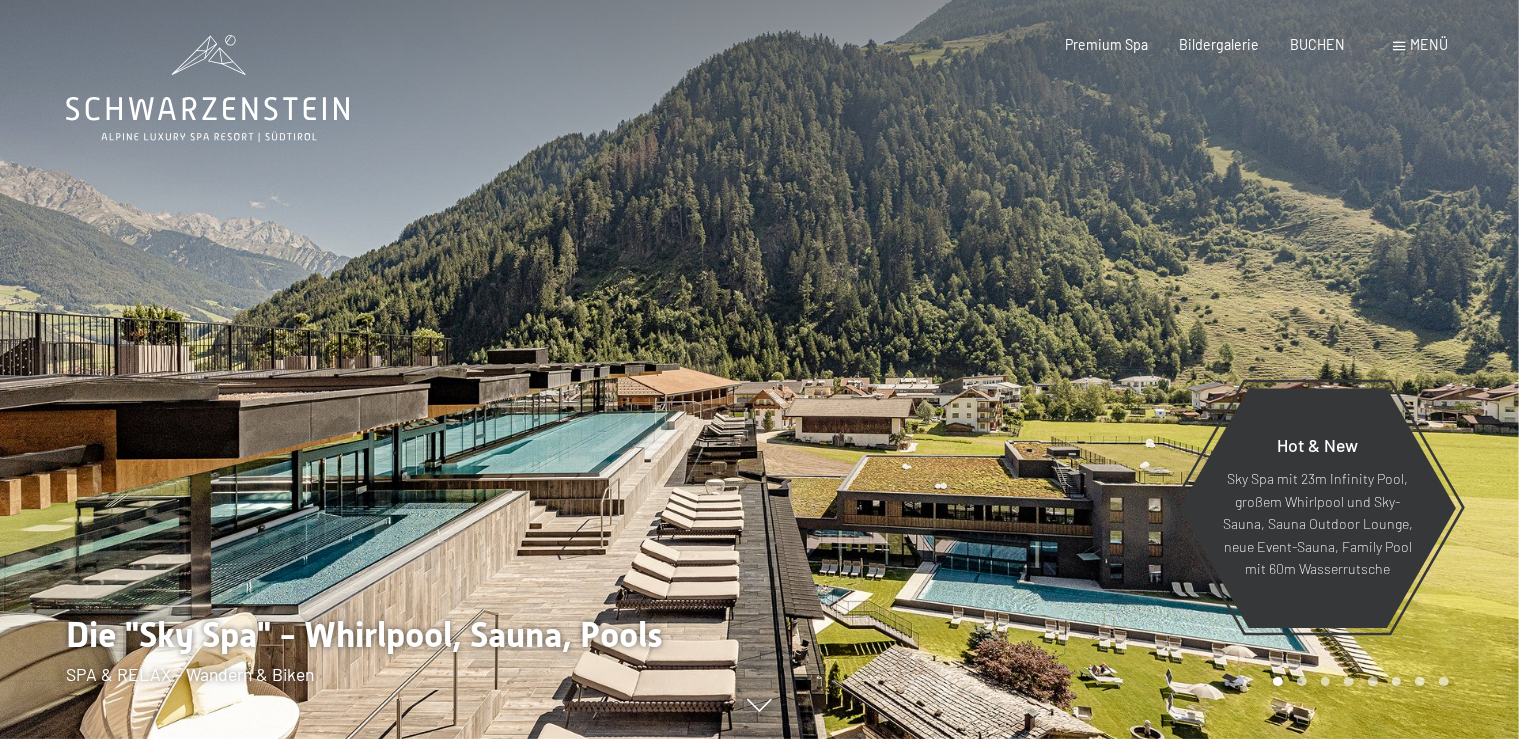 click at bounding box center [1140, 369] 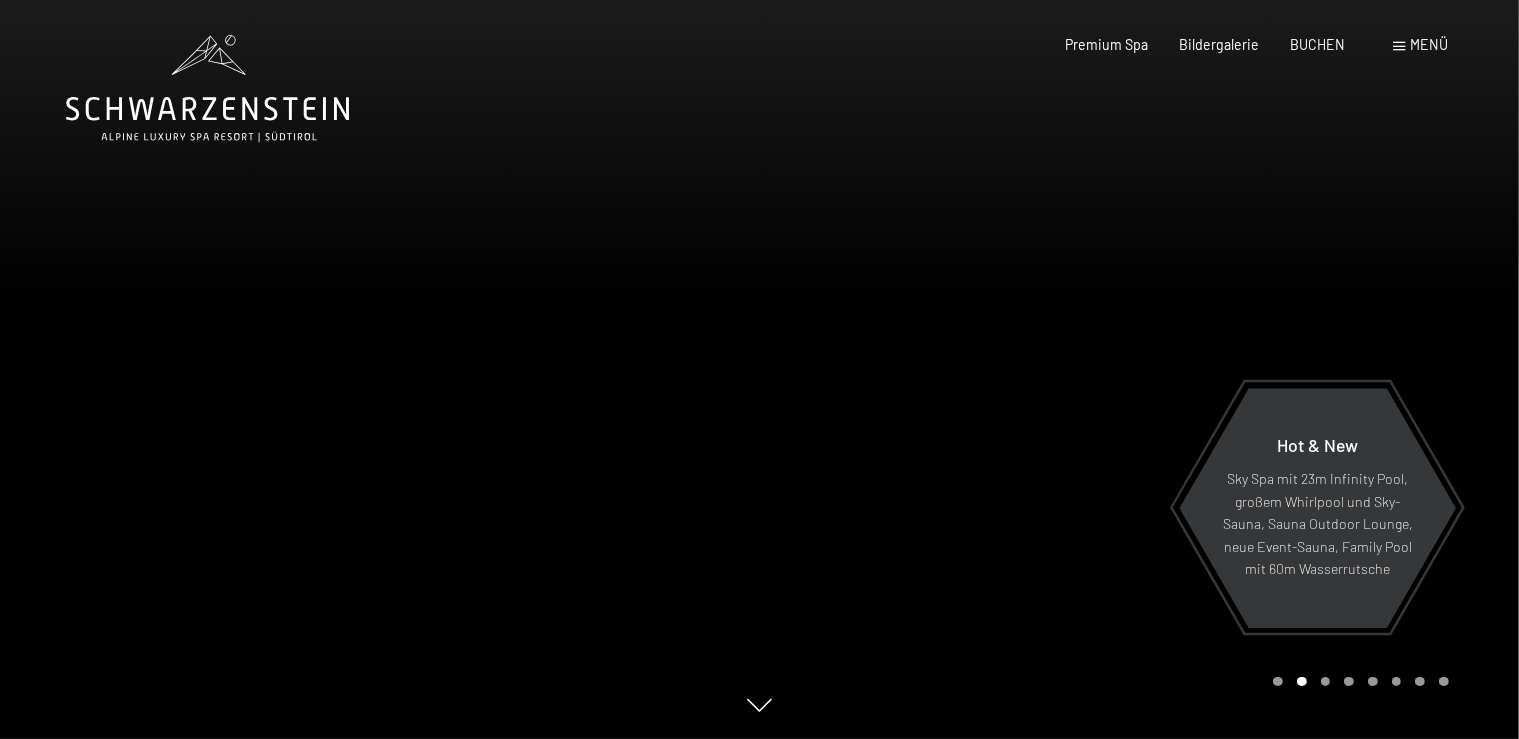 click at bounding box center (380, 369) 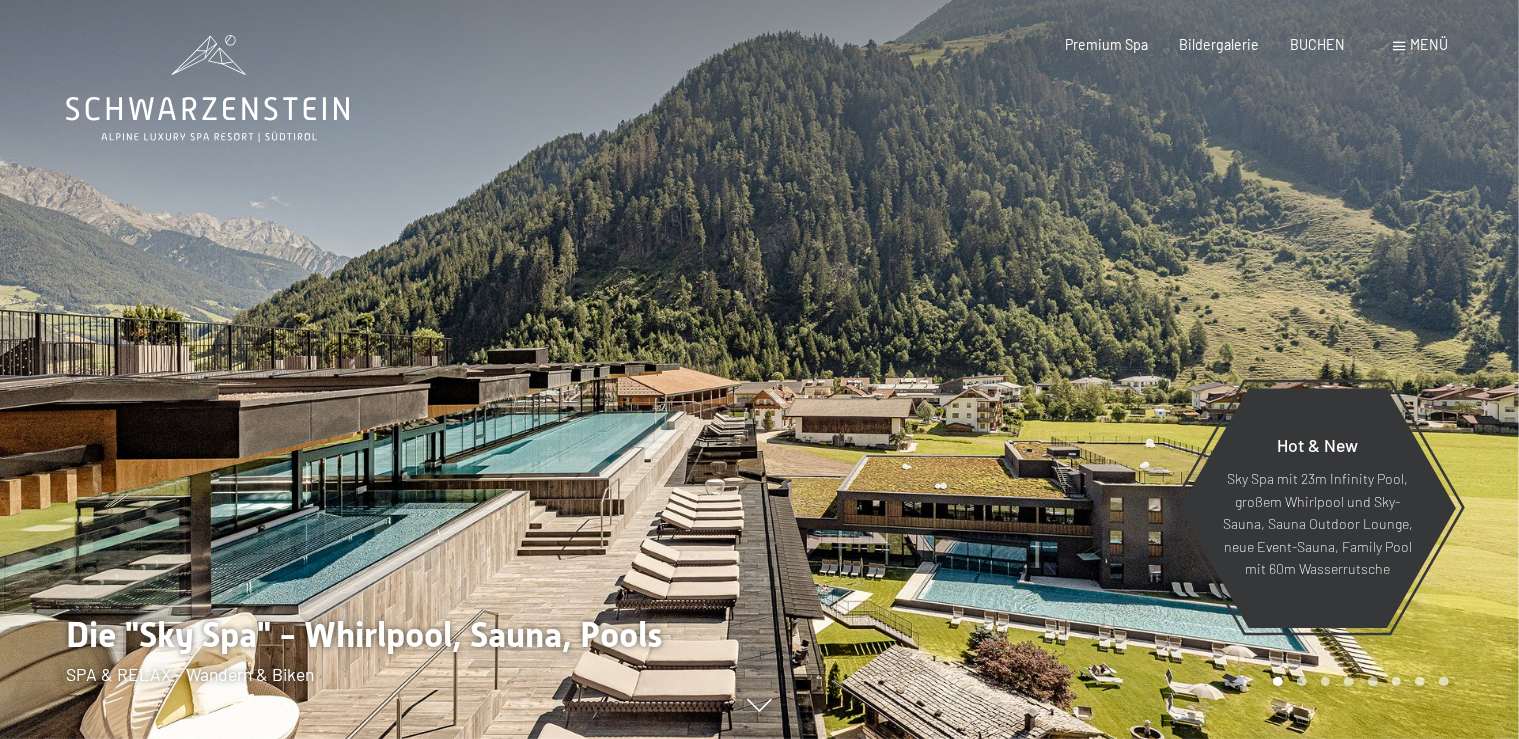 click at bounding box center [1140, 369] 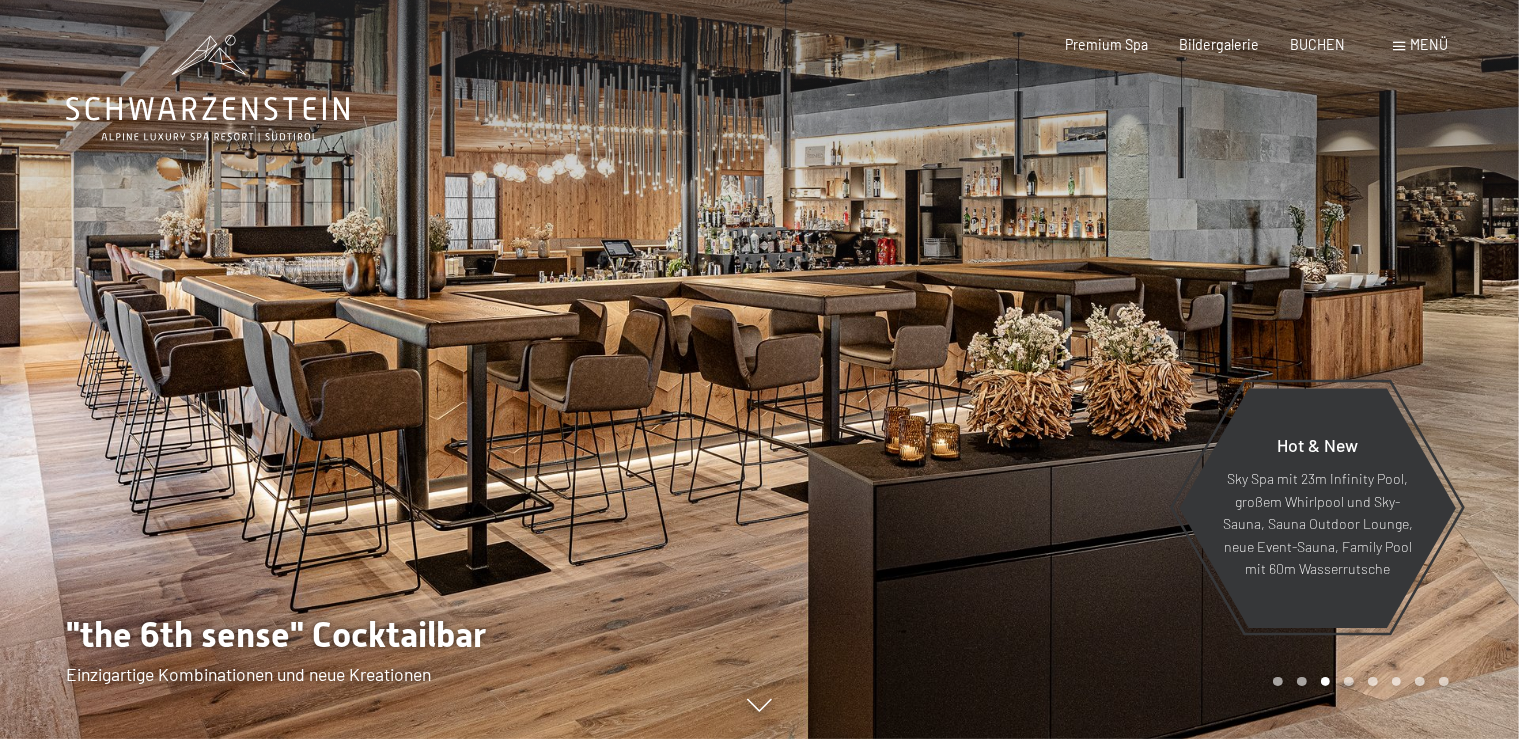 click at bounding box center [1140, 369] 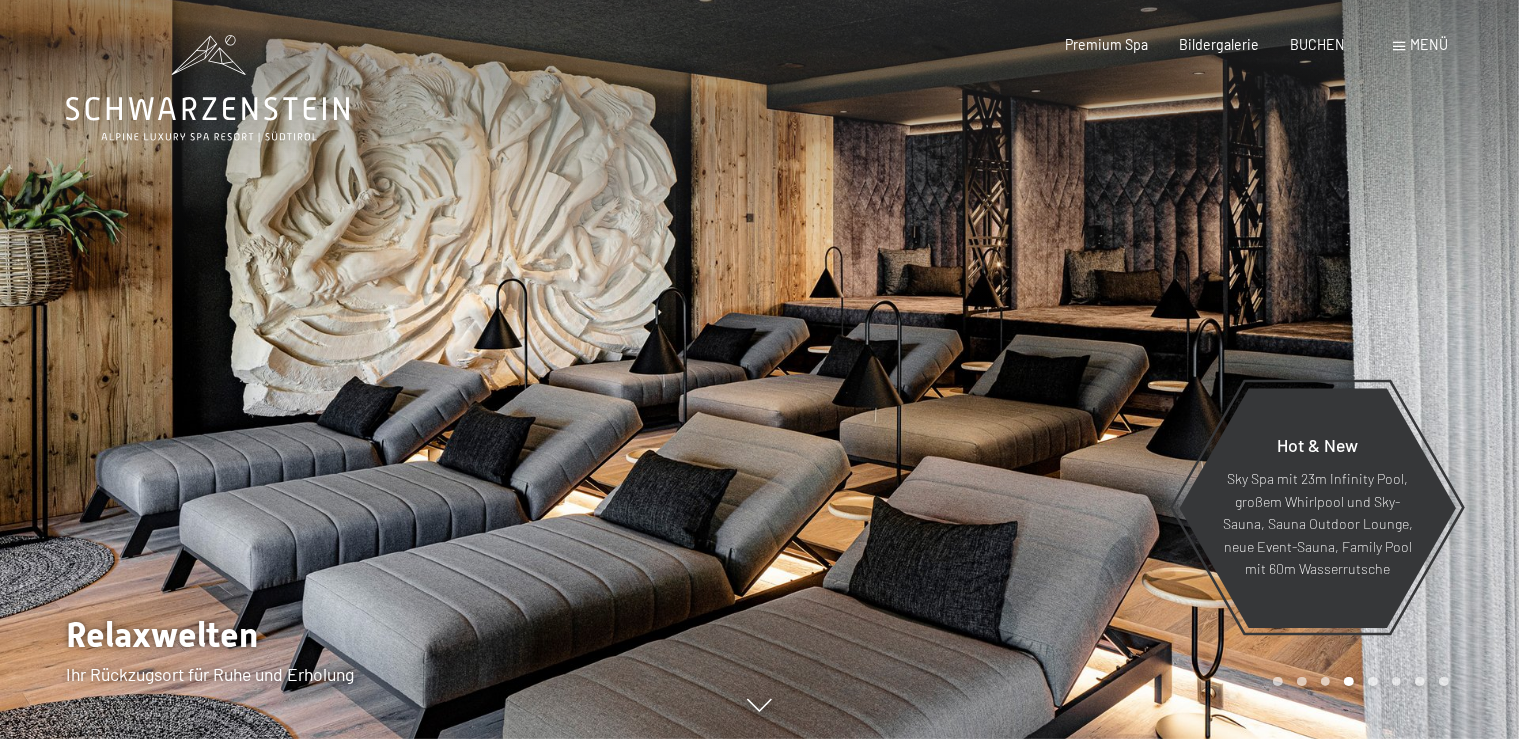 click at bounding box center (1140, 369) 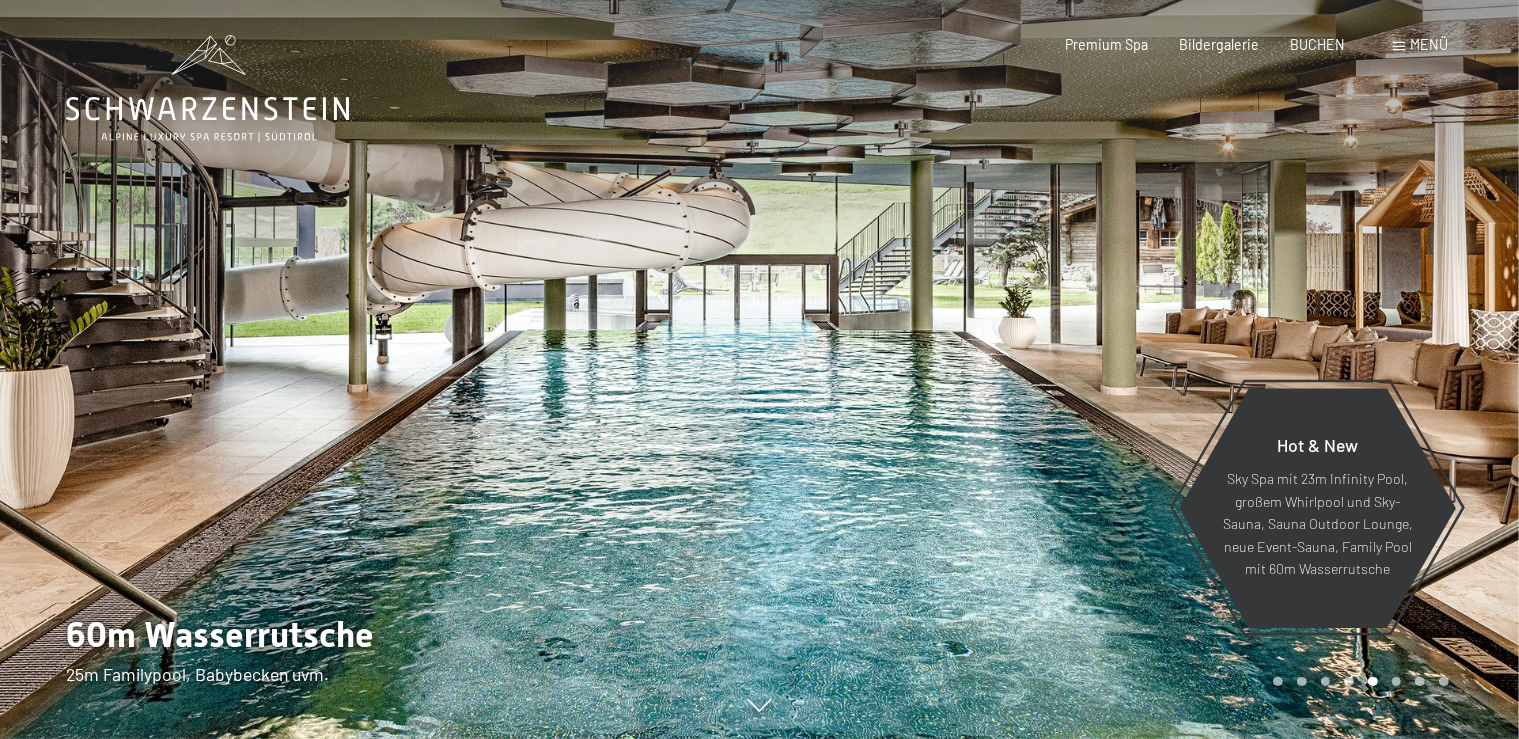 click at bounding box center (1140, 369) 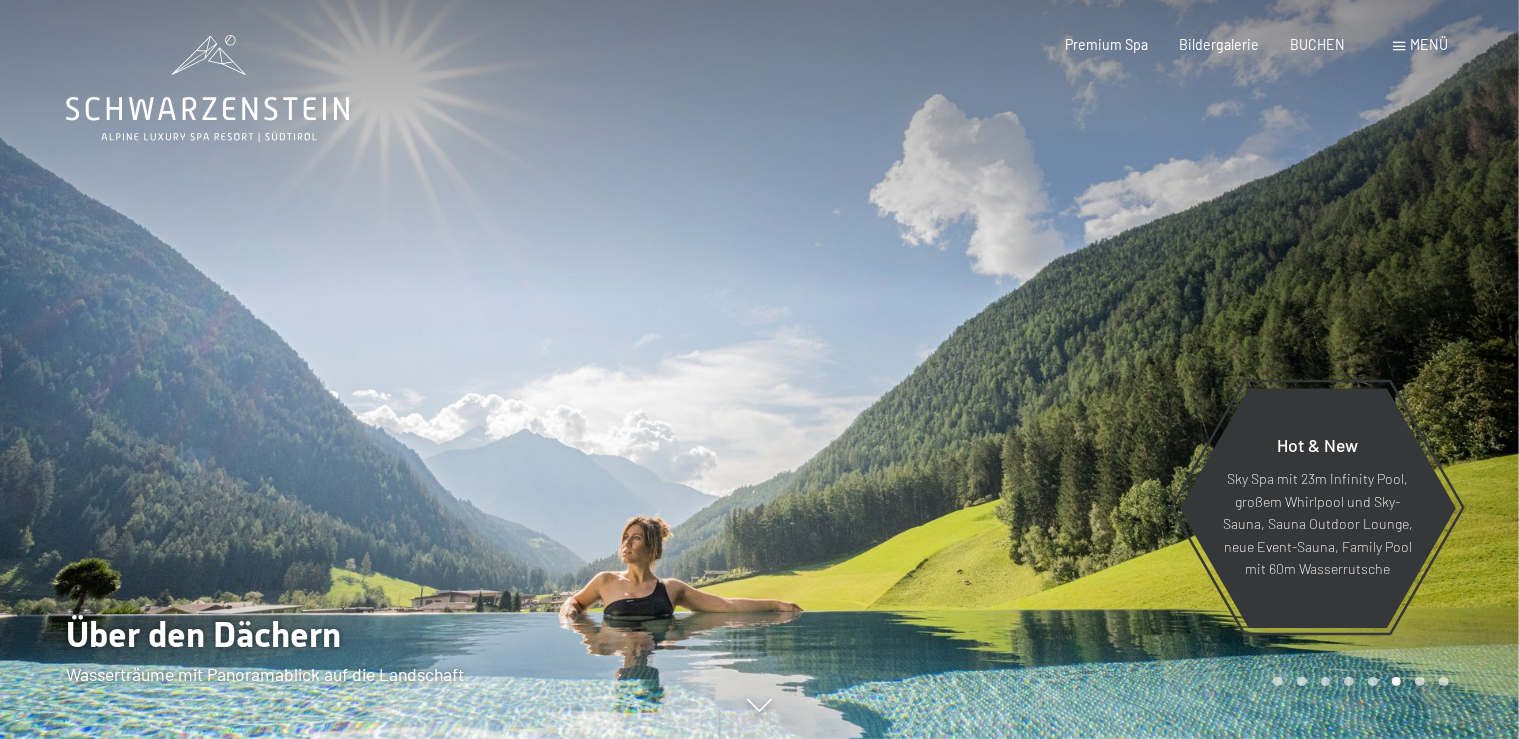 click at bounding box center [380, 369] 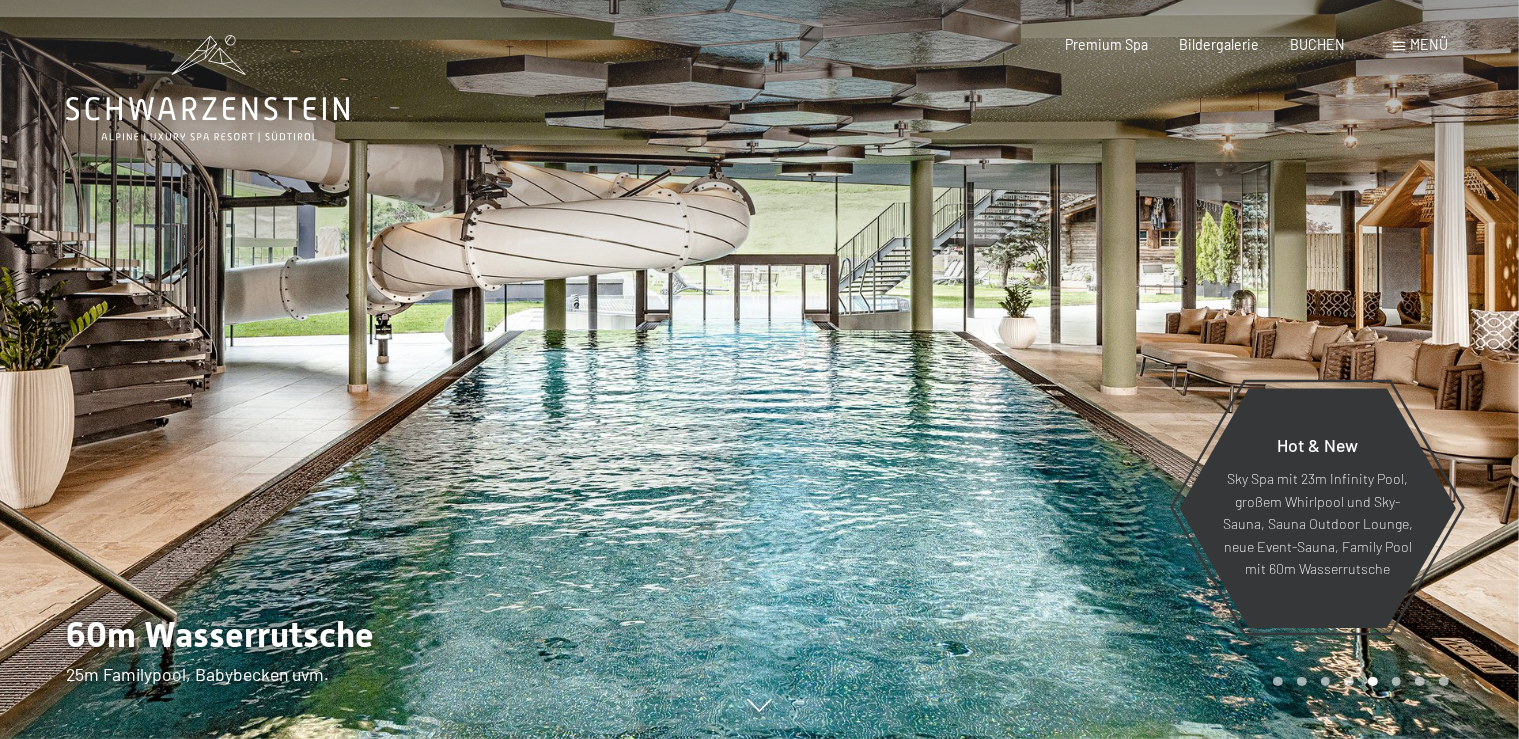 click at bounding box center (1140, 369) 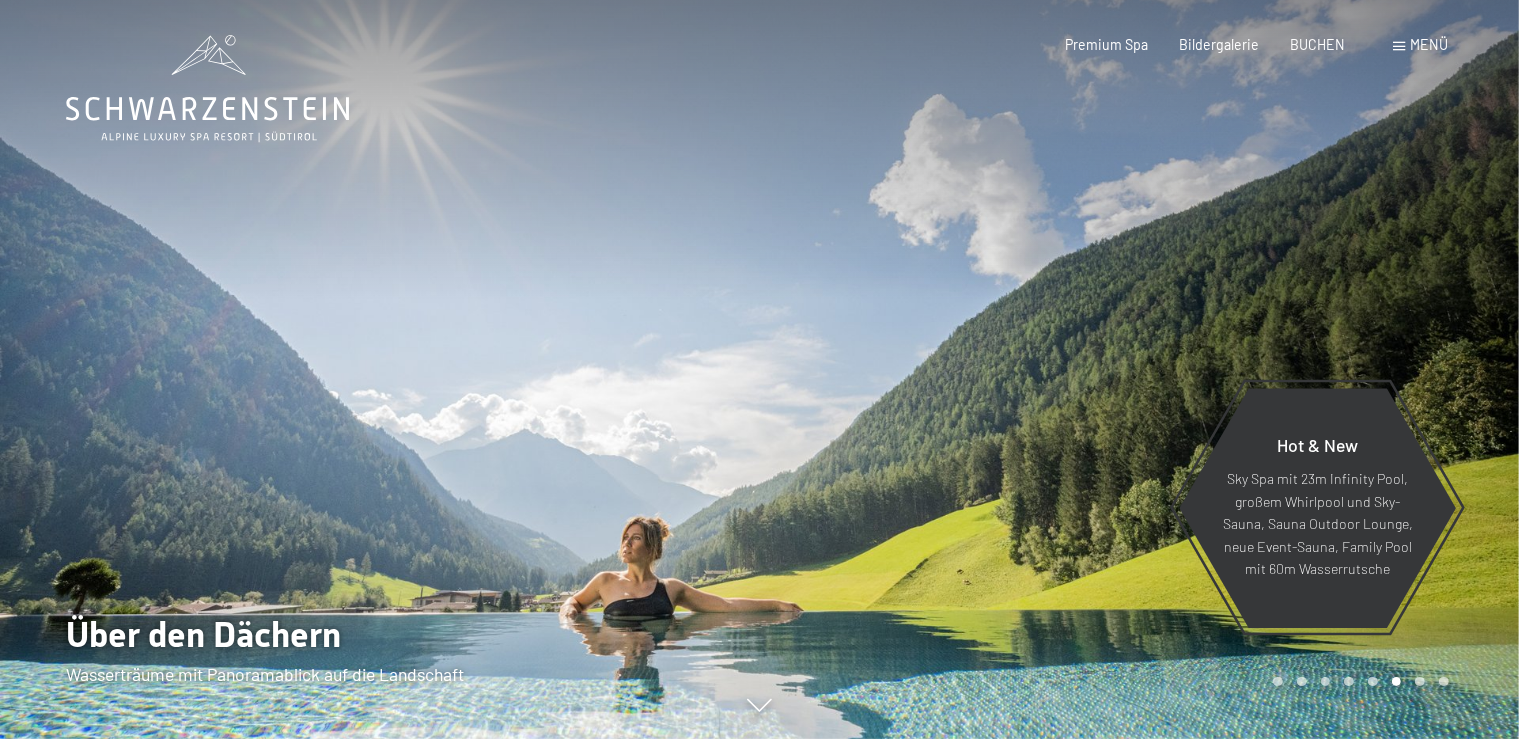 click at bounding box center (1140, 369) 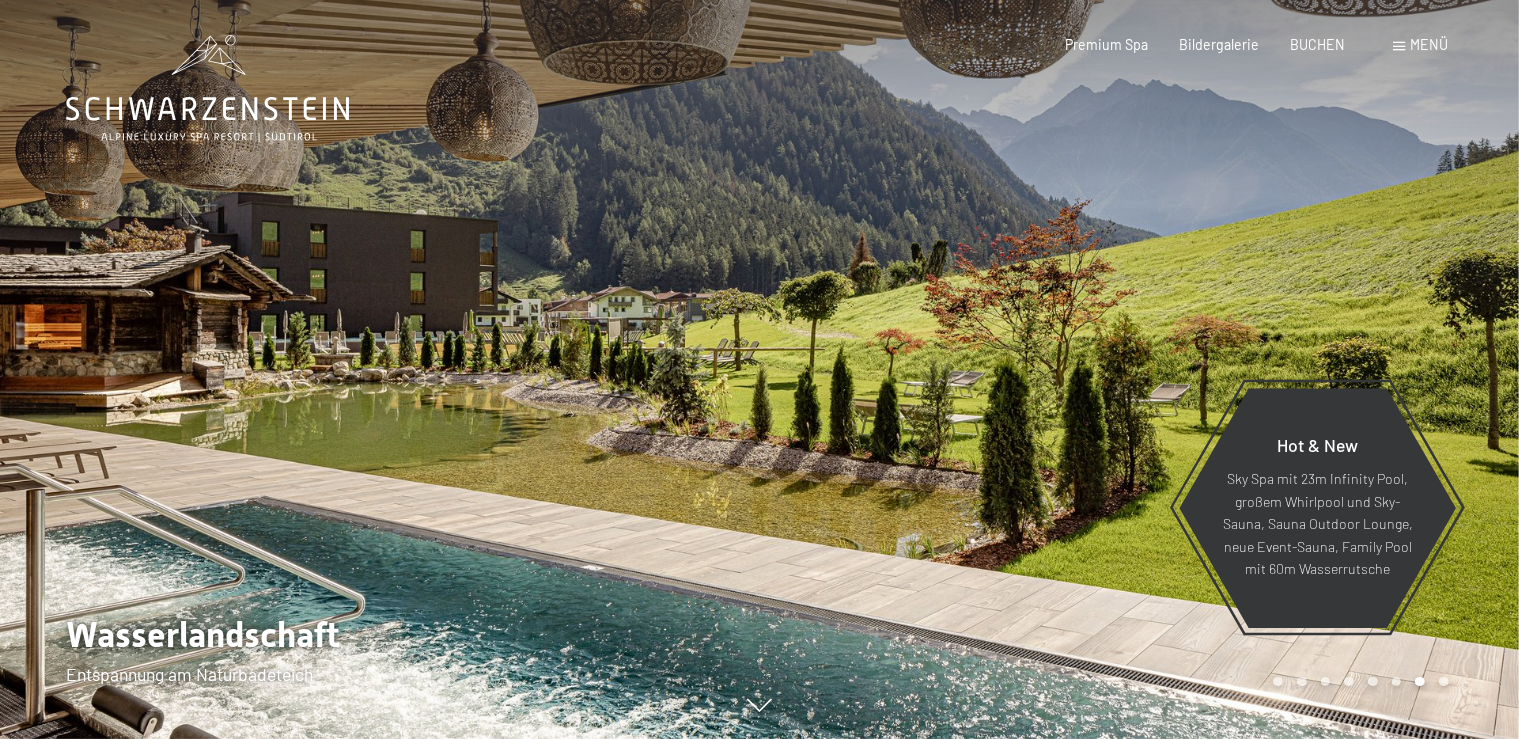 click at bounding box center (1140, 369) 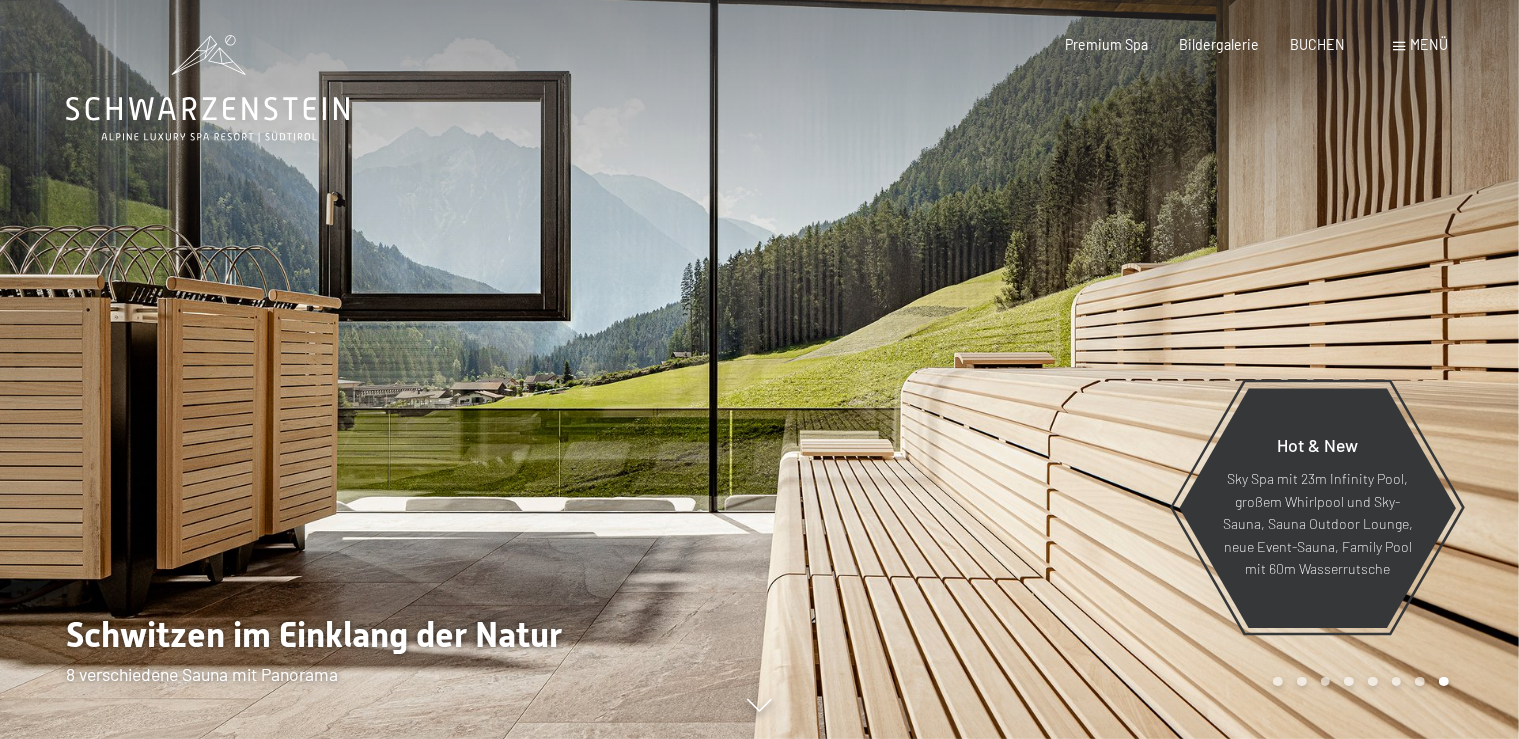 click at bounding box center [1140, 369] 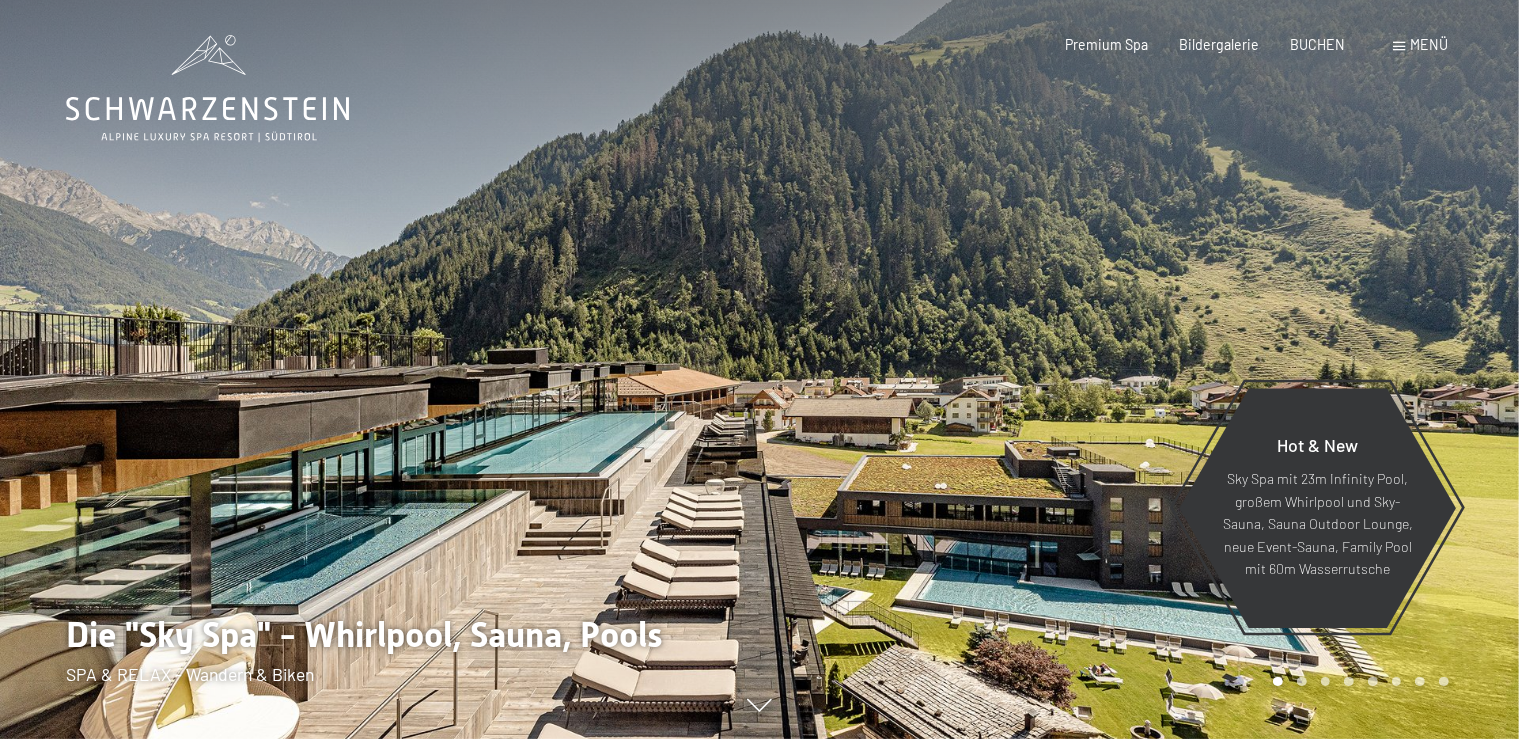 click at bounding box center [1140, 369] 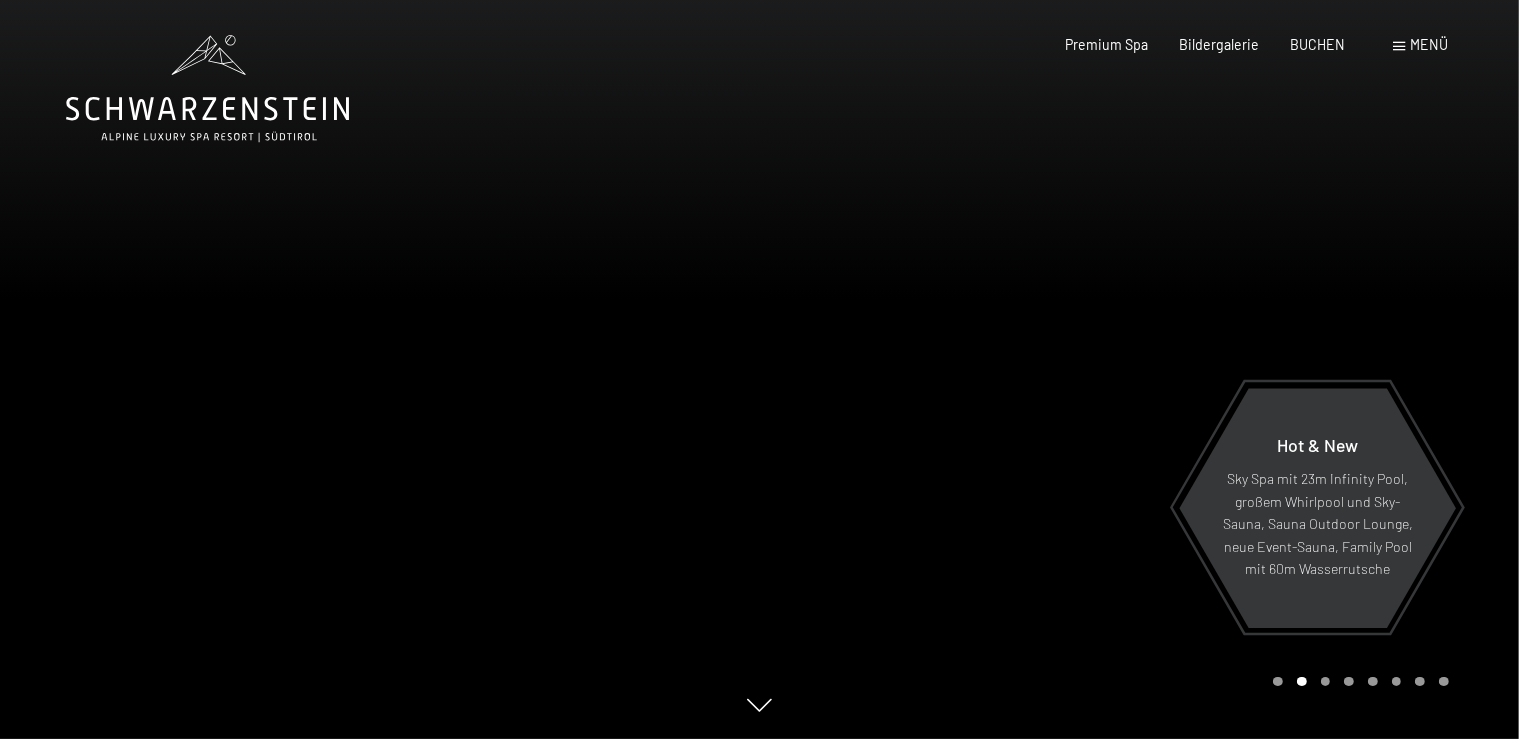 click at bounding box center [1140, 369] 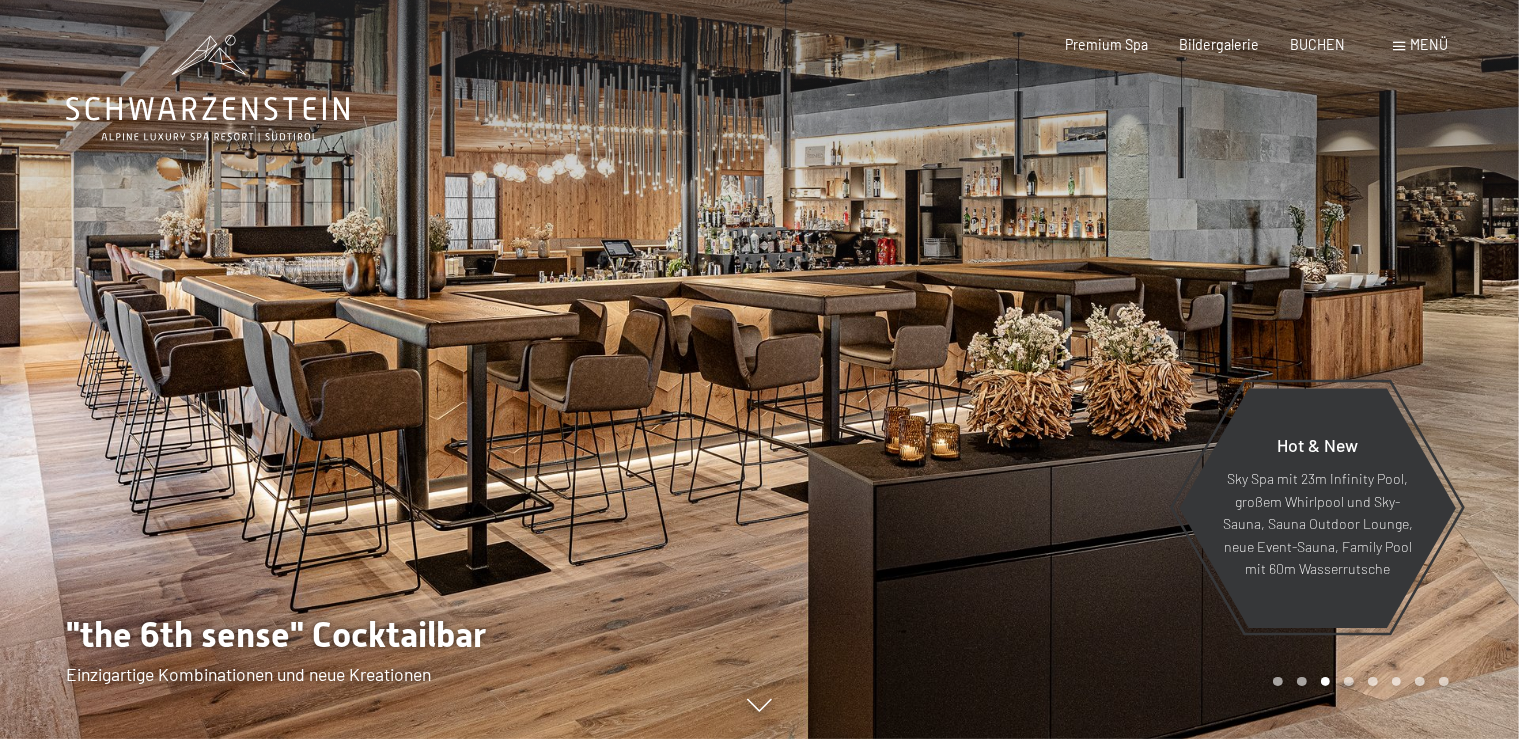 click at bounding box center (1140, 369) 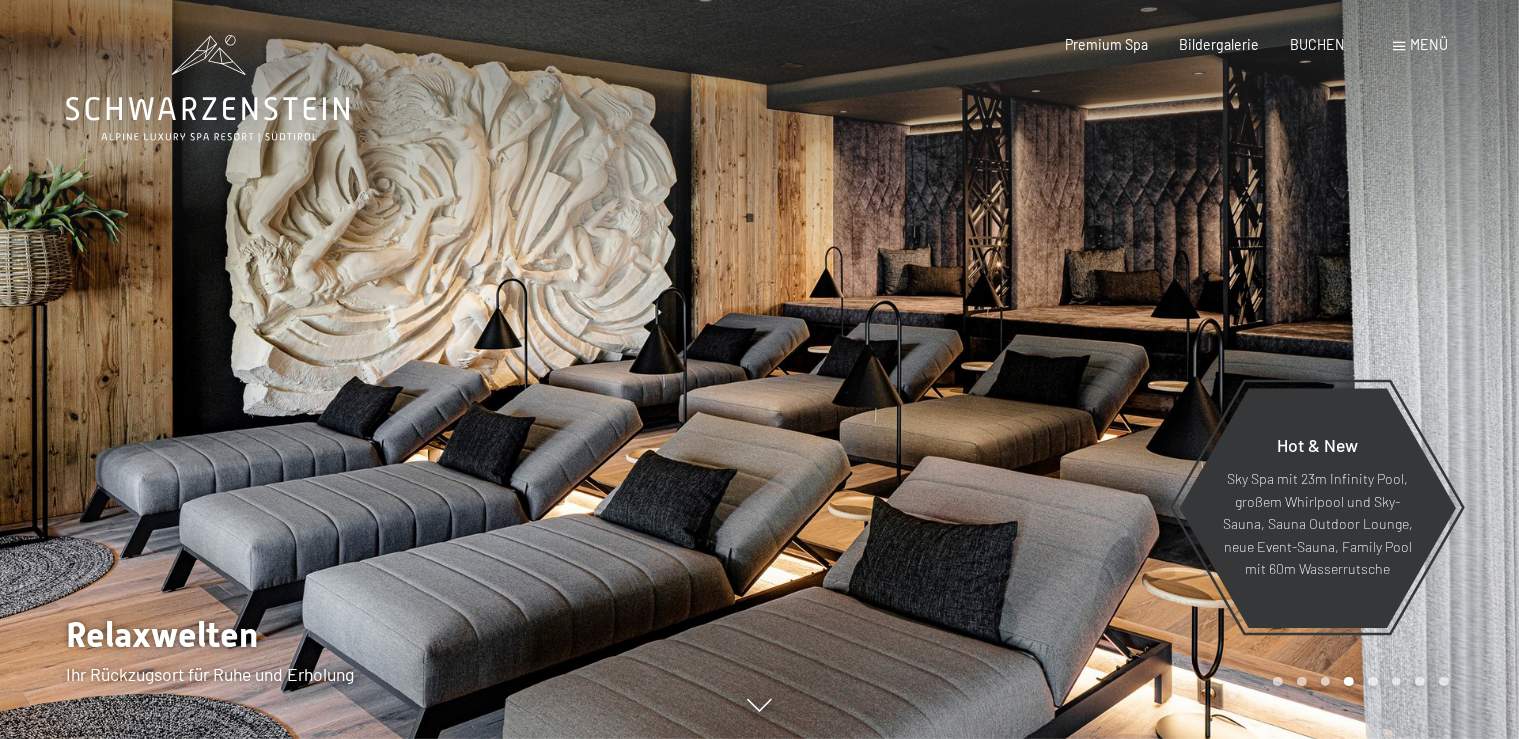 drag, startPoint x: 341, startPoint y: 343, endPoint x: 380, endPoint y: 326, distance: 42.544094 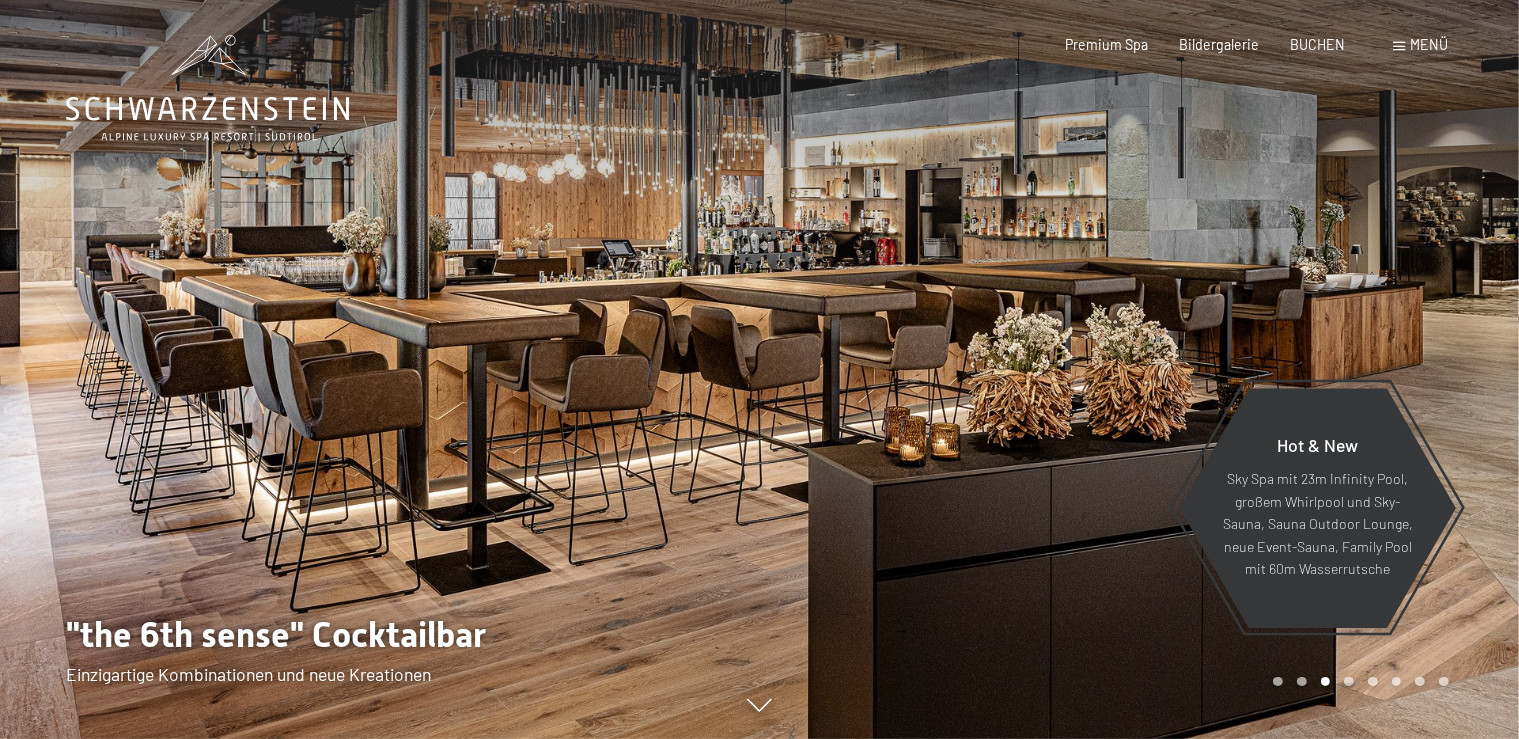 click at bounding box center [380, 369] 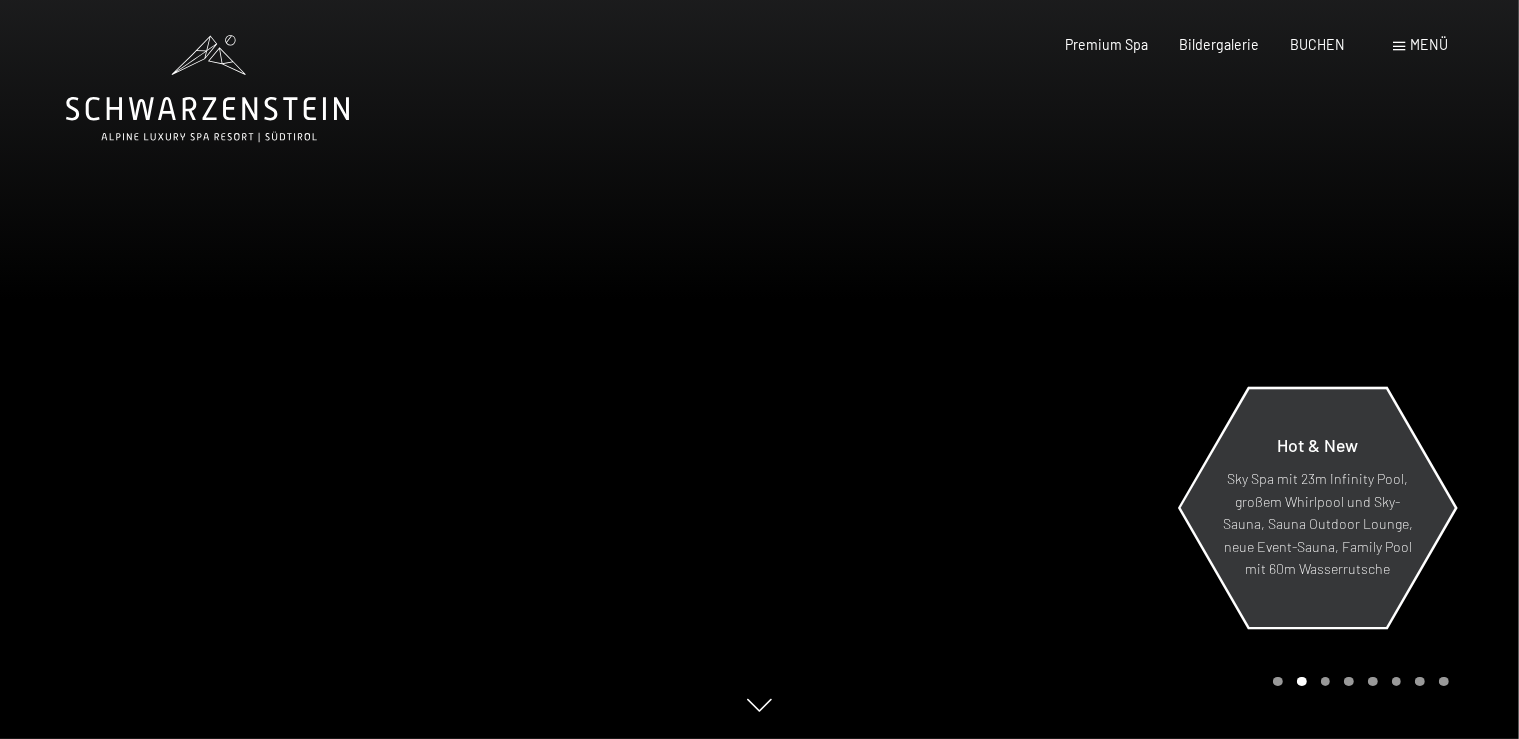 click on "Sky Spa mit 23m Infinity Pool, großem Whirlpool und Sky-Sauna, Sauna Outdoor Lounge, neue Event-Sauna, Family Pool mit 60m Wasserrutsche" at bounding box center [1317, 525] 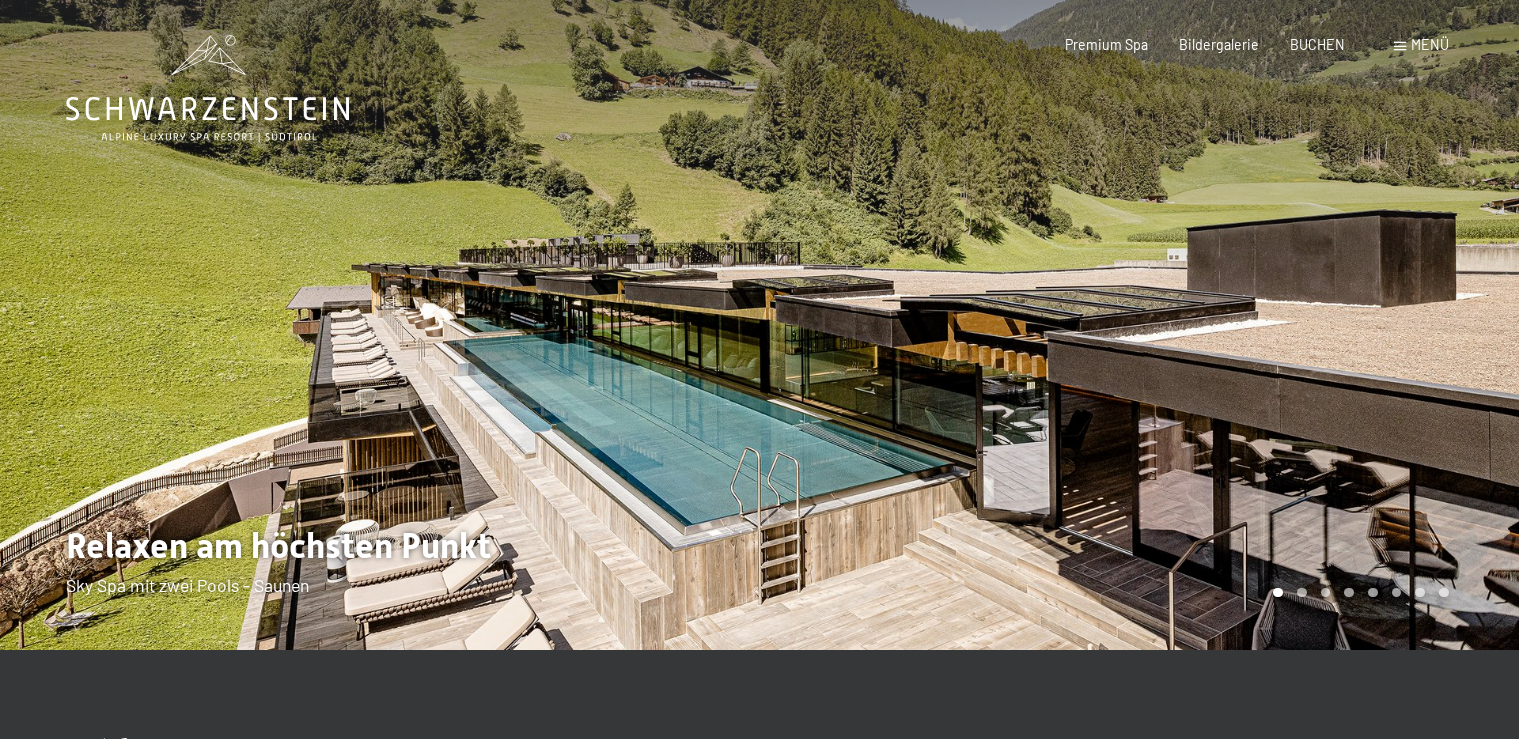 scroll, scrollTop: 0, scrollLeft: 0, axis: both 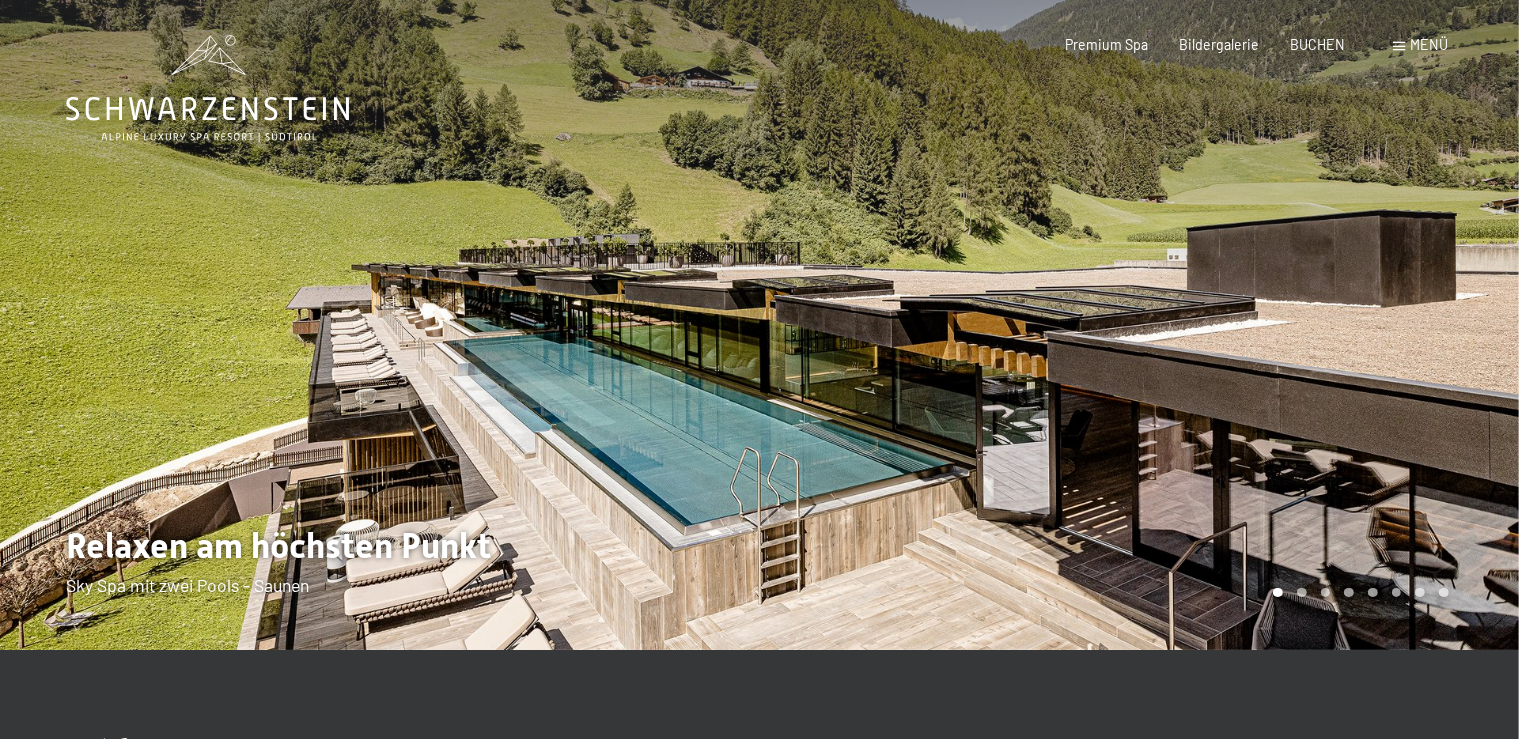 click at bounding box center (1140, 325) 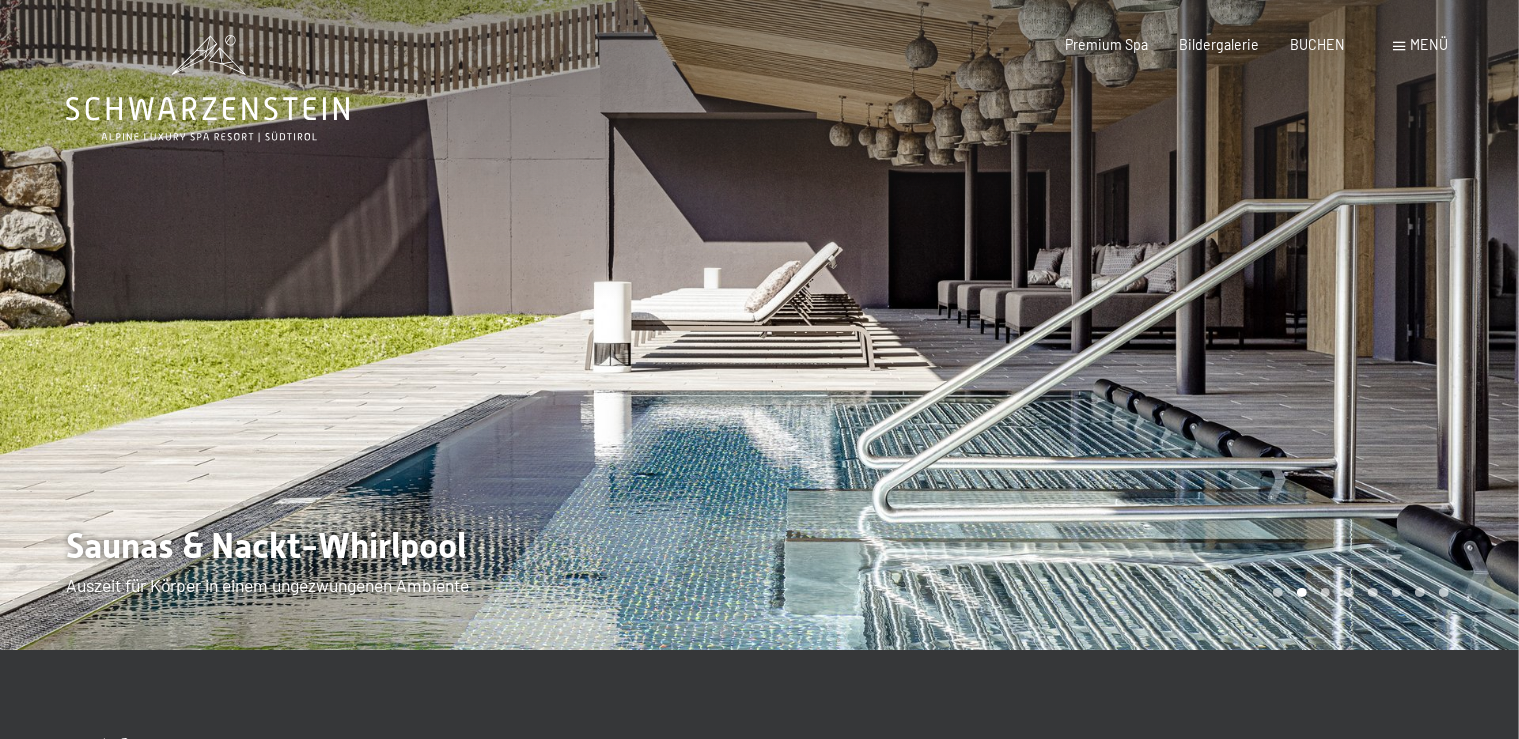 click at bounding box center [1140, 325] 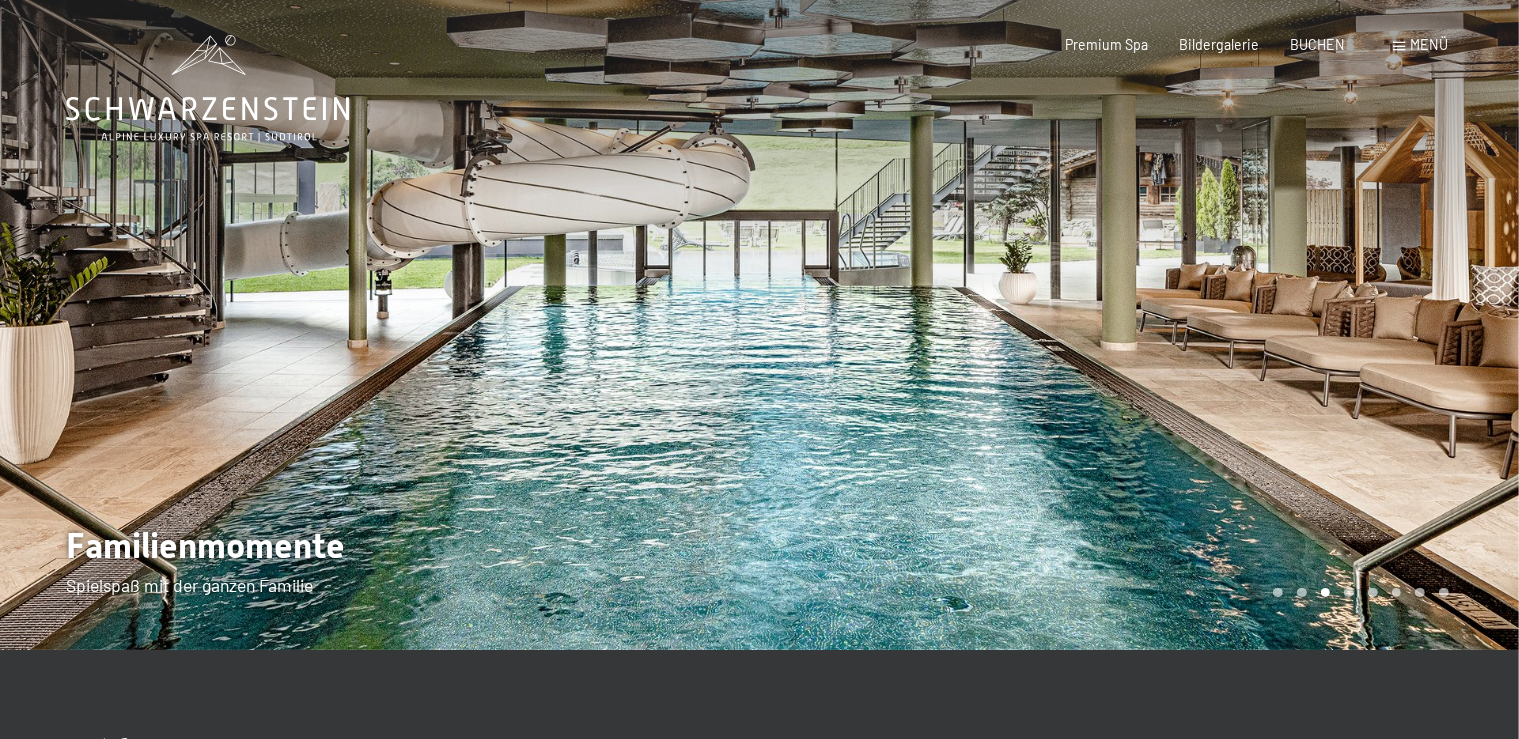 click at bounding box center (1140, 325) 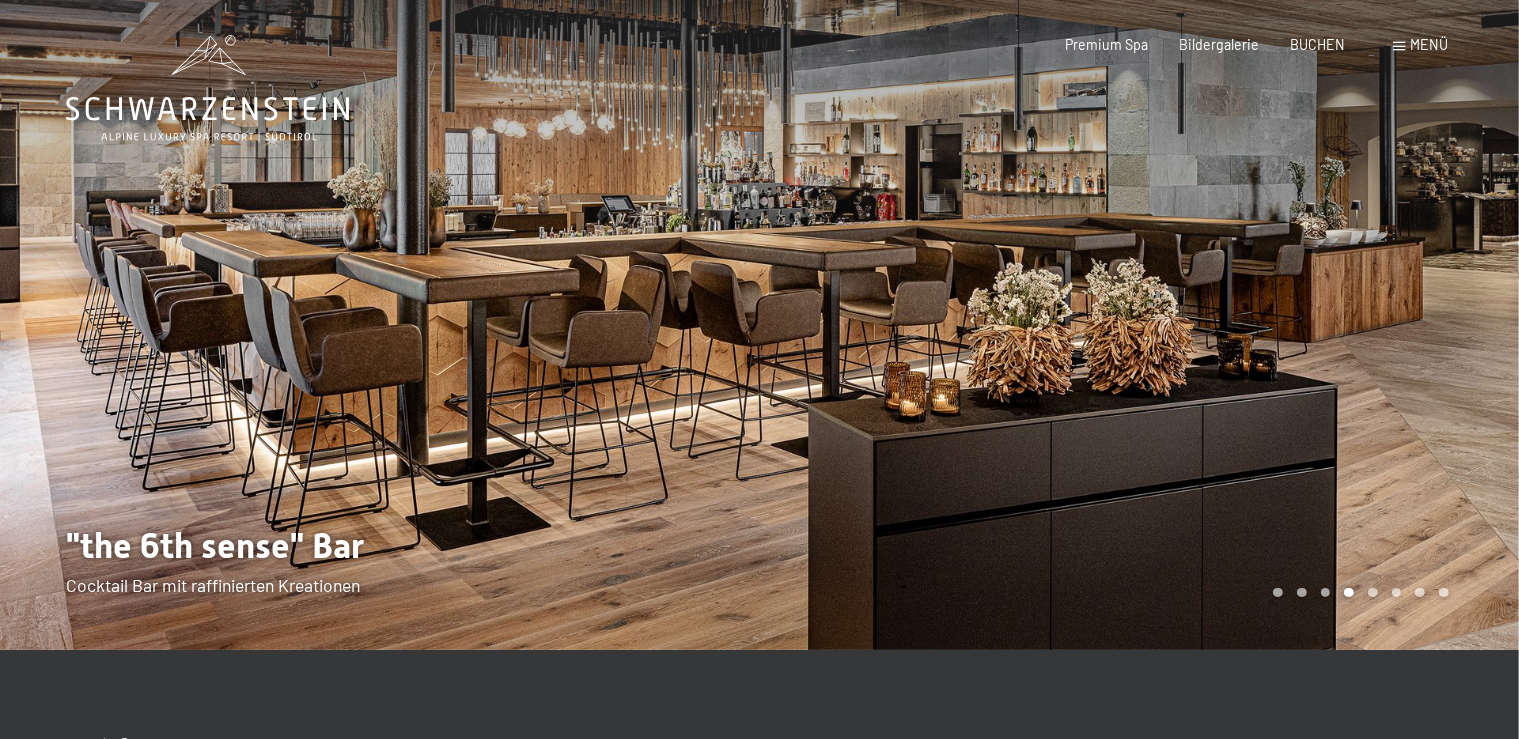 click at bounding box center [1140, 325] 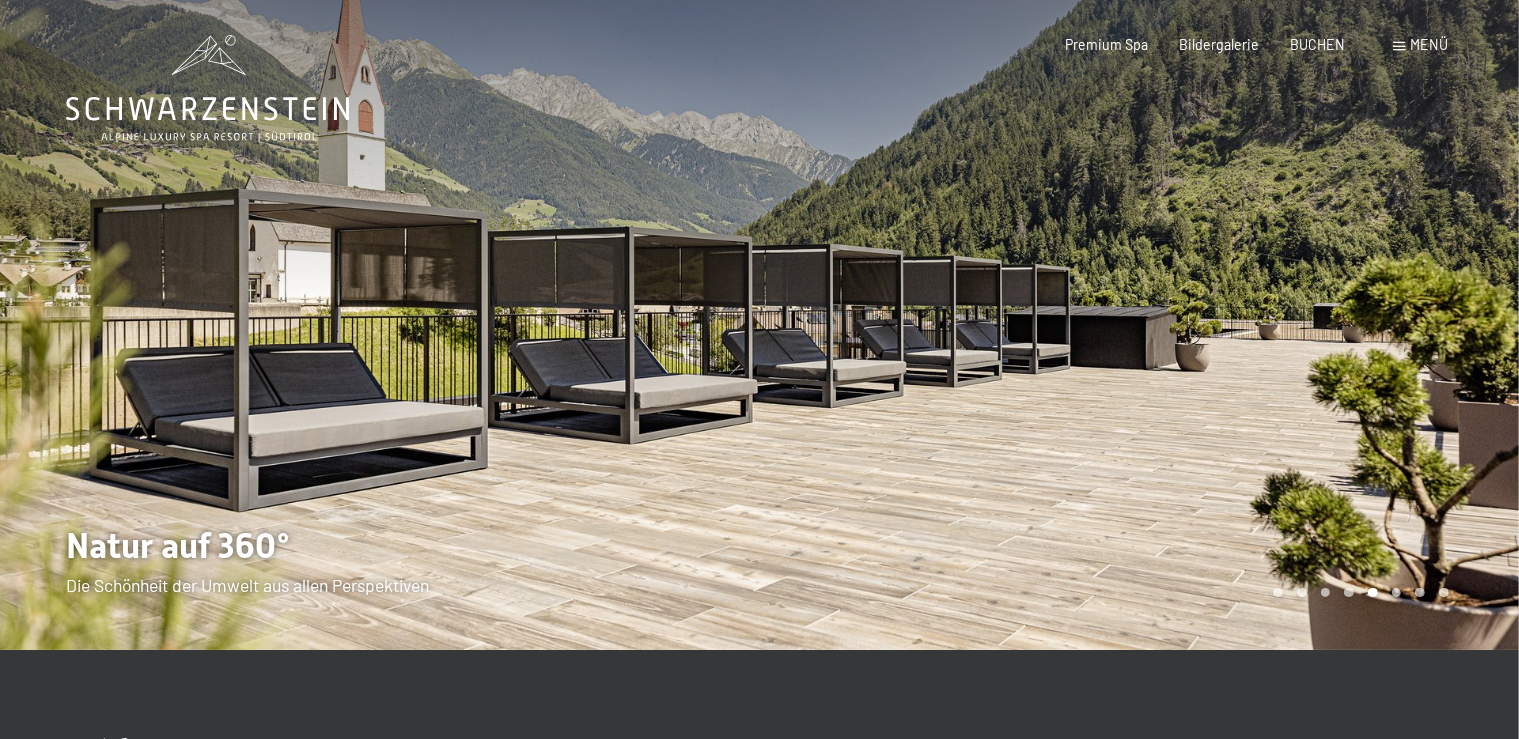 click at bounding box center (1140, 325) 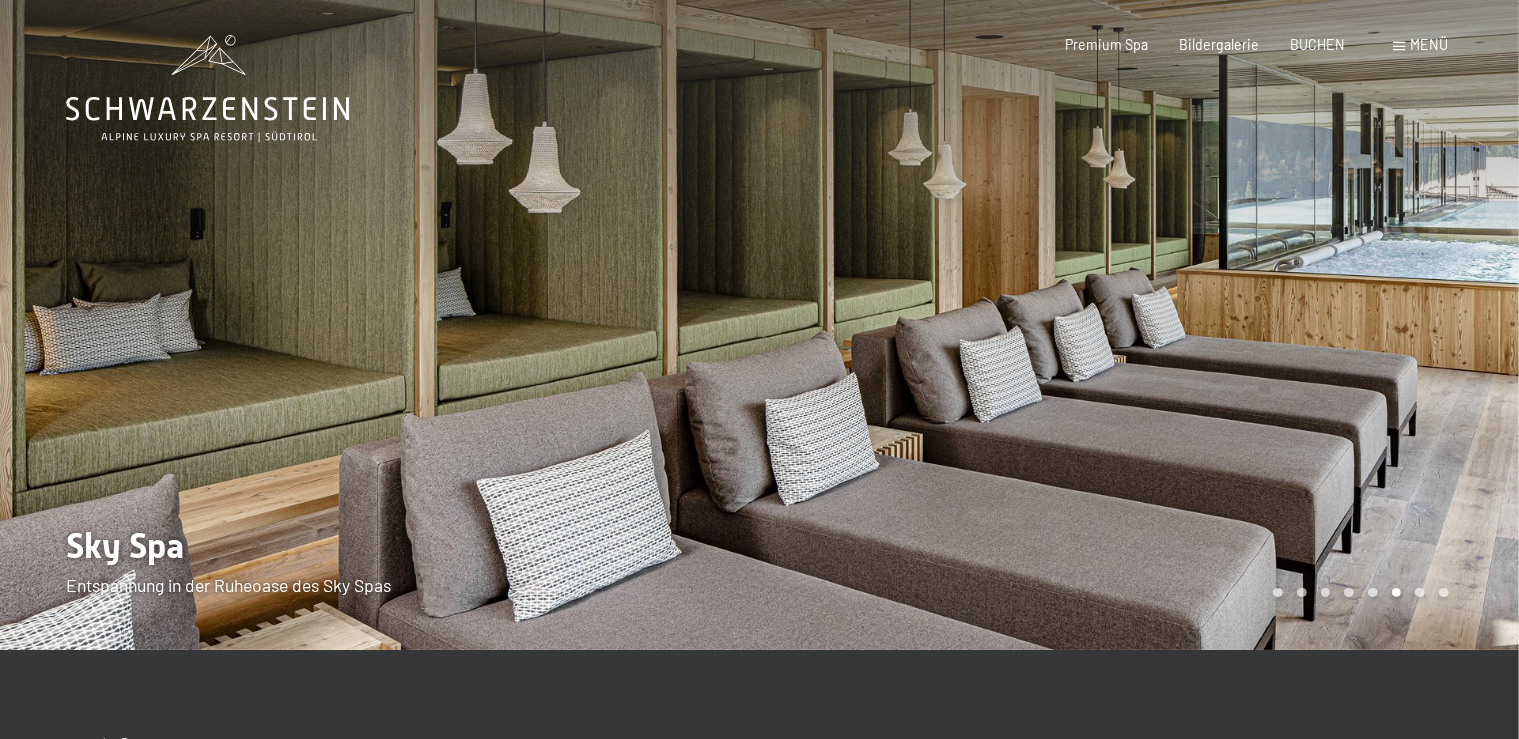 click at bounding box center (1140, 325) 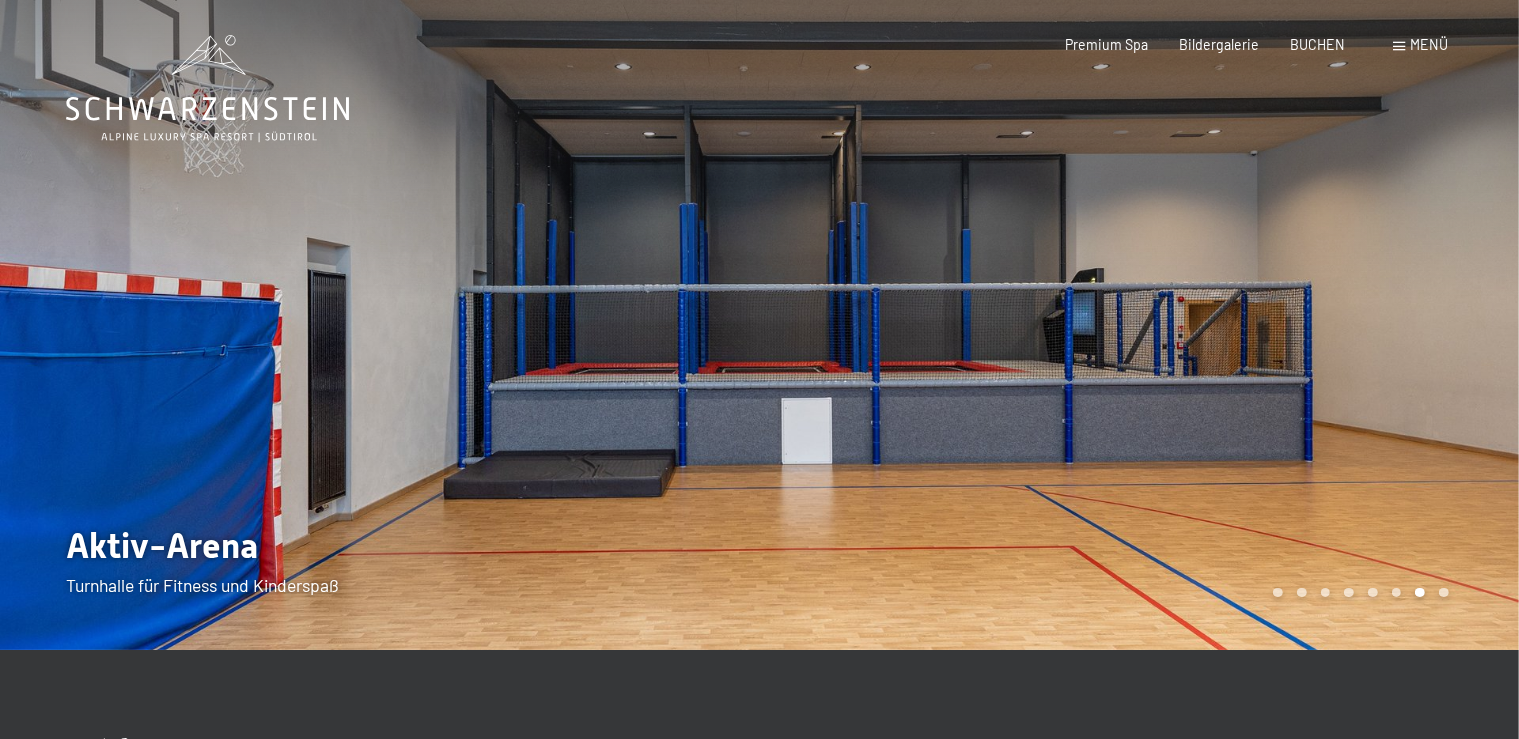 click at bounding box center (1140, 325) 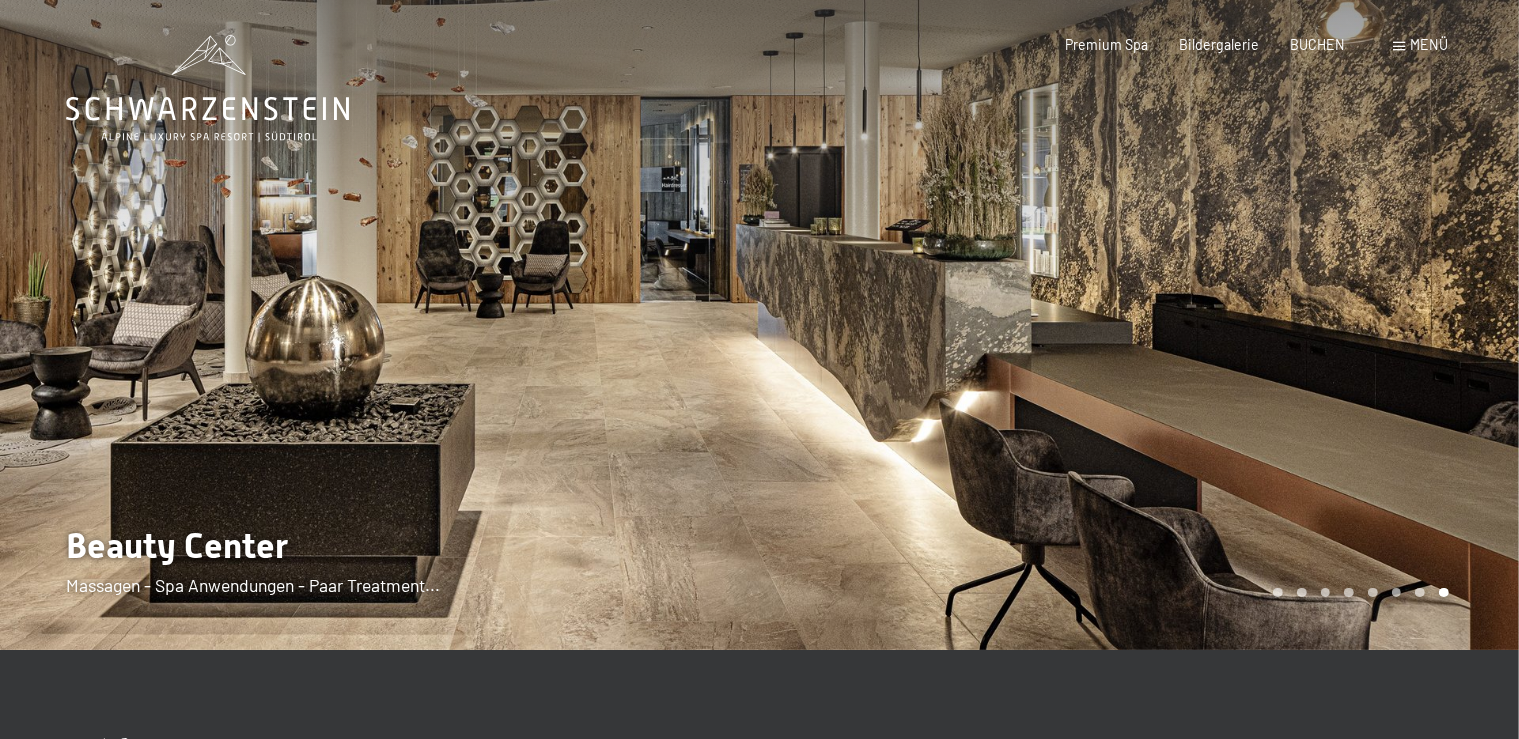 click at bounding box center (380, 325) 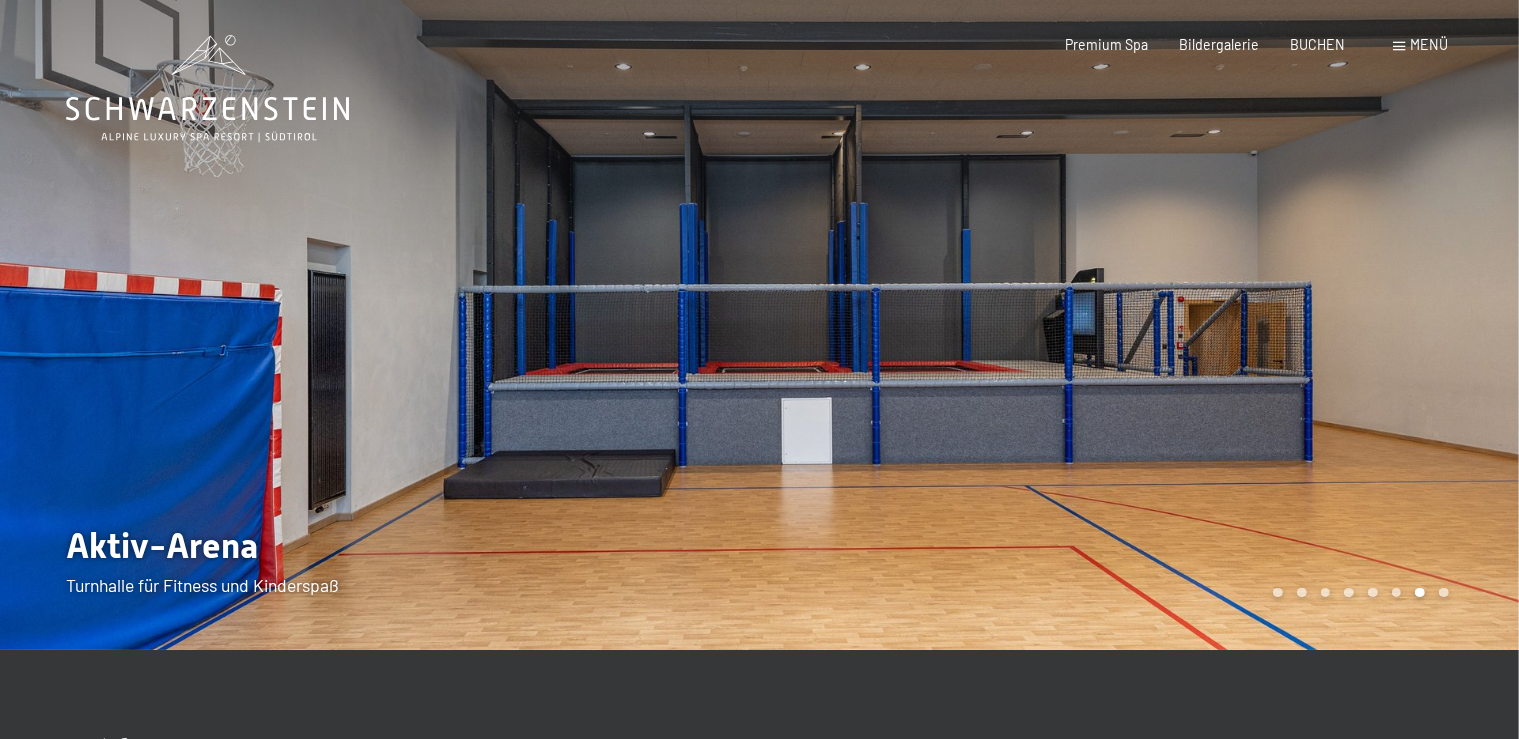 click at bounding box center (1140, 325) 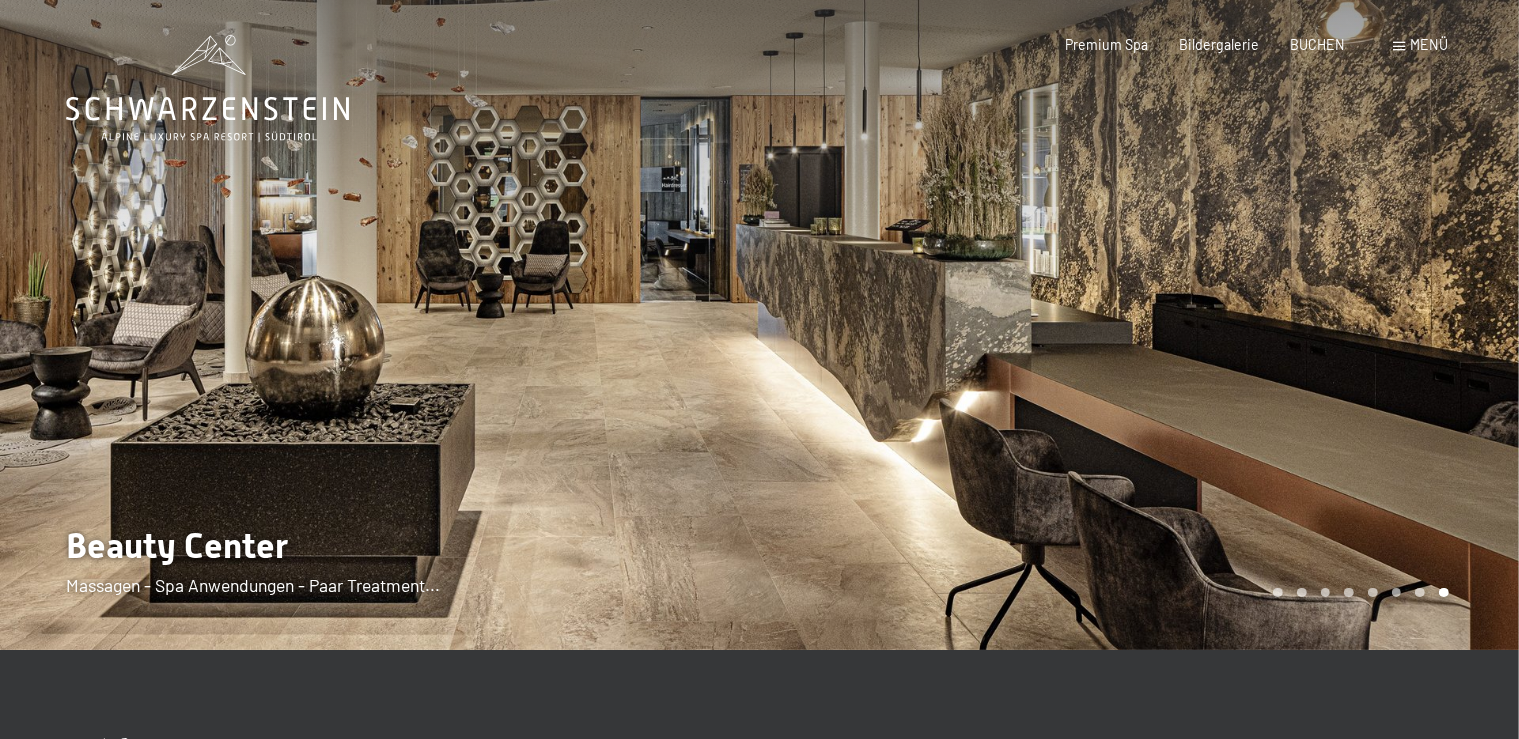 click at bounding box center (1140, 325) 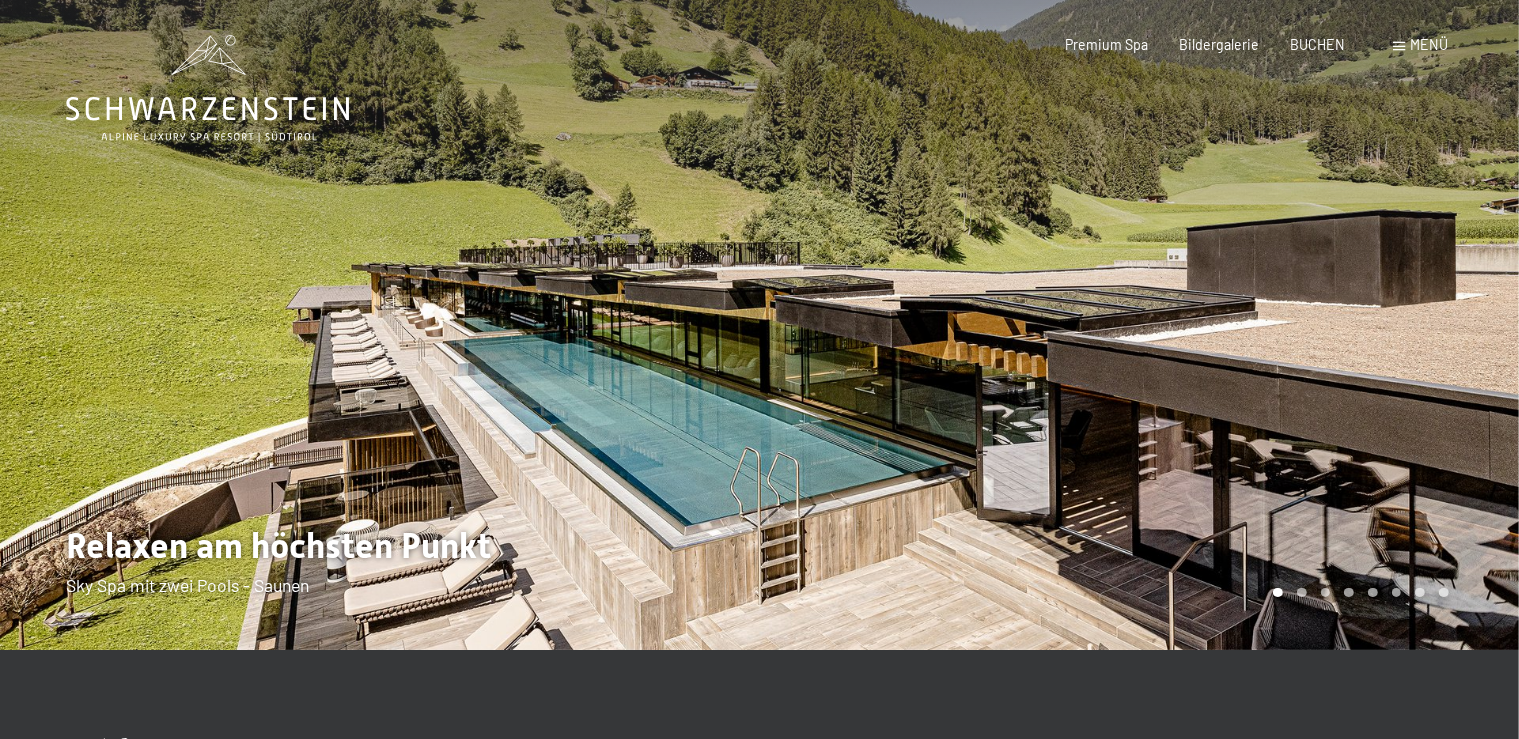 click at bounding box center [1140, 325] 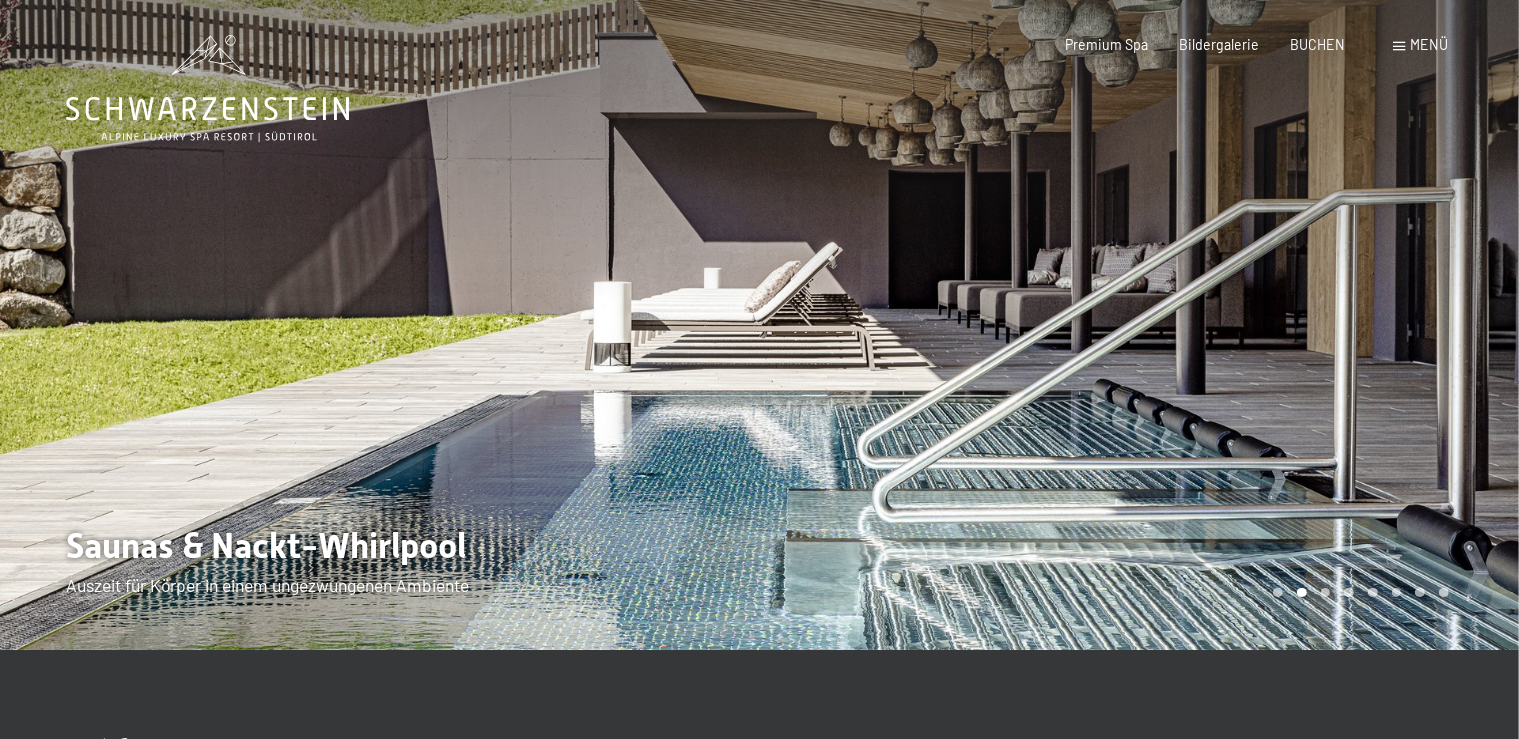 click at bounding box center [1140, 325] 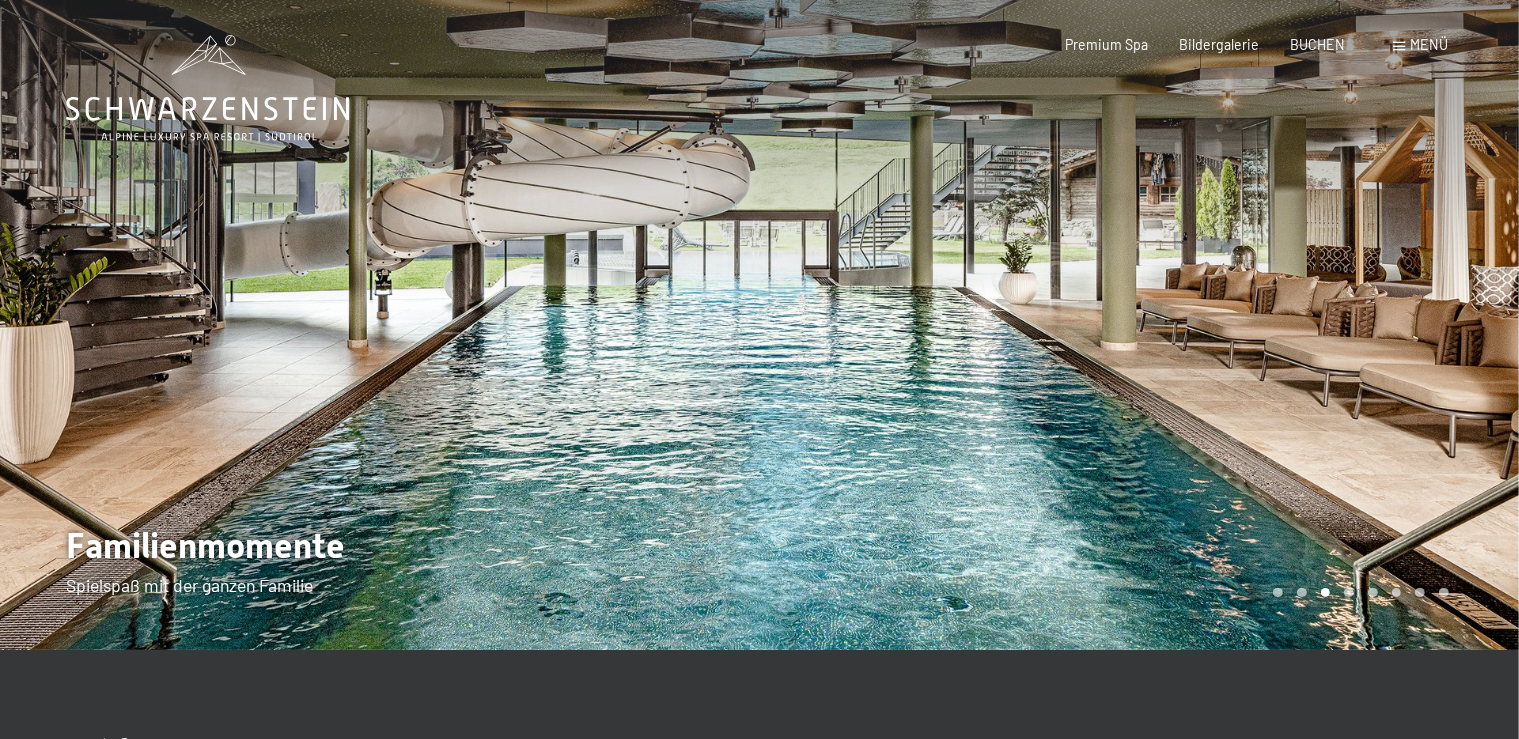 drag, startPoint x: 1307, startPoint y: 439, endPoint x: 1298, endPoint y: 444, distance: 10.29563 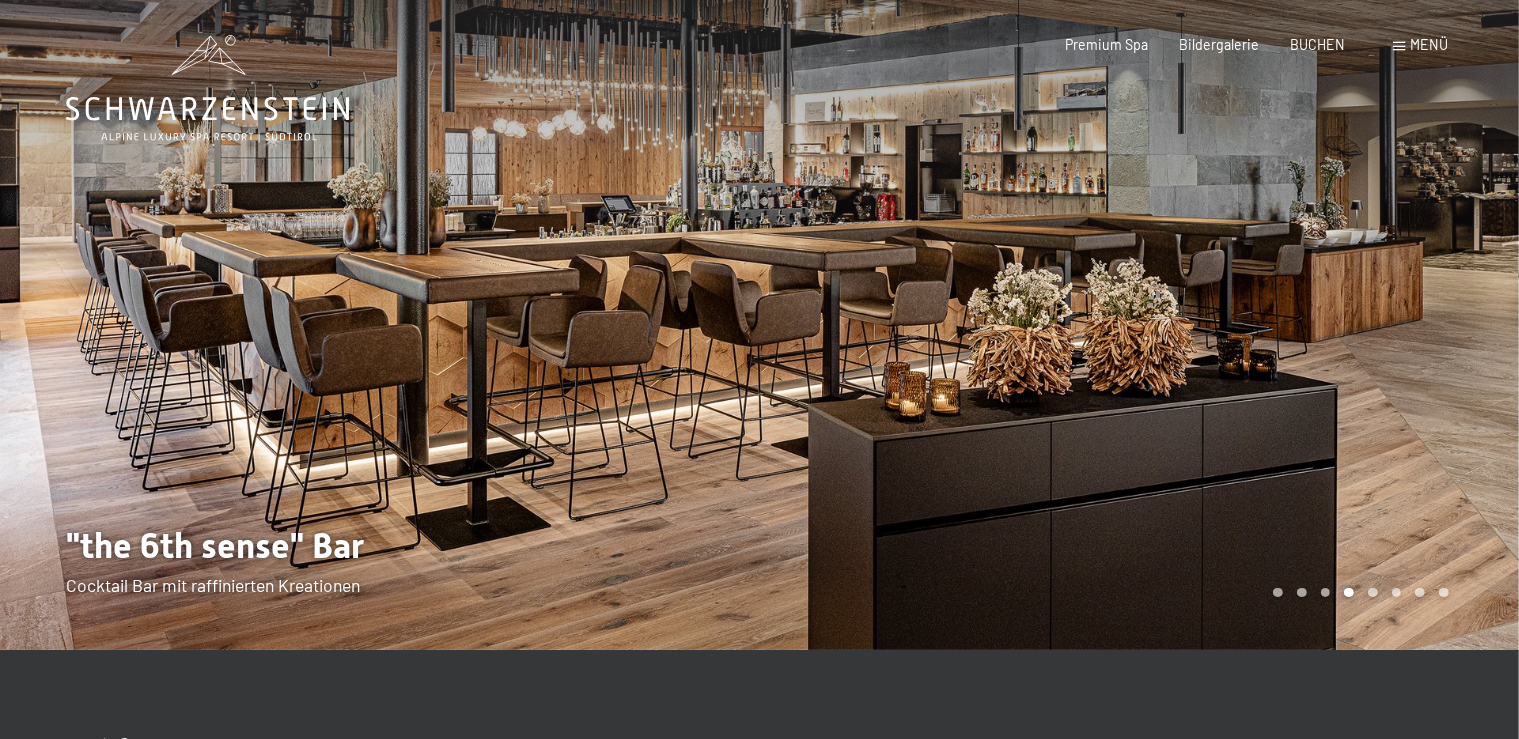 click at bounding box center (1140, 325) 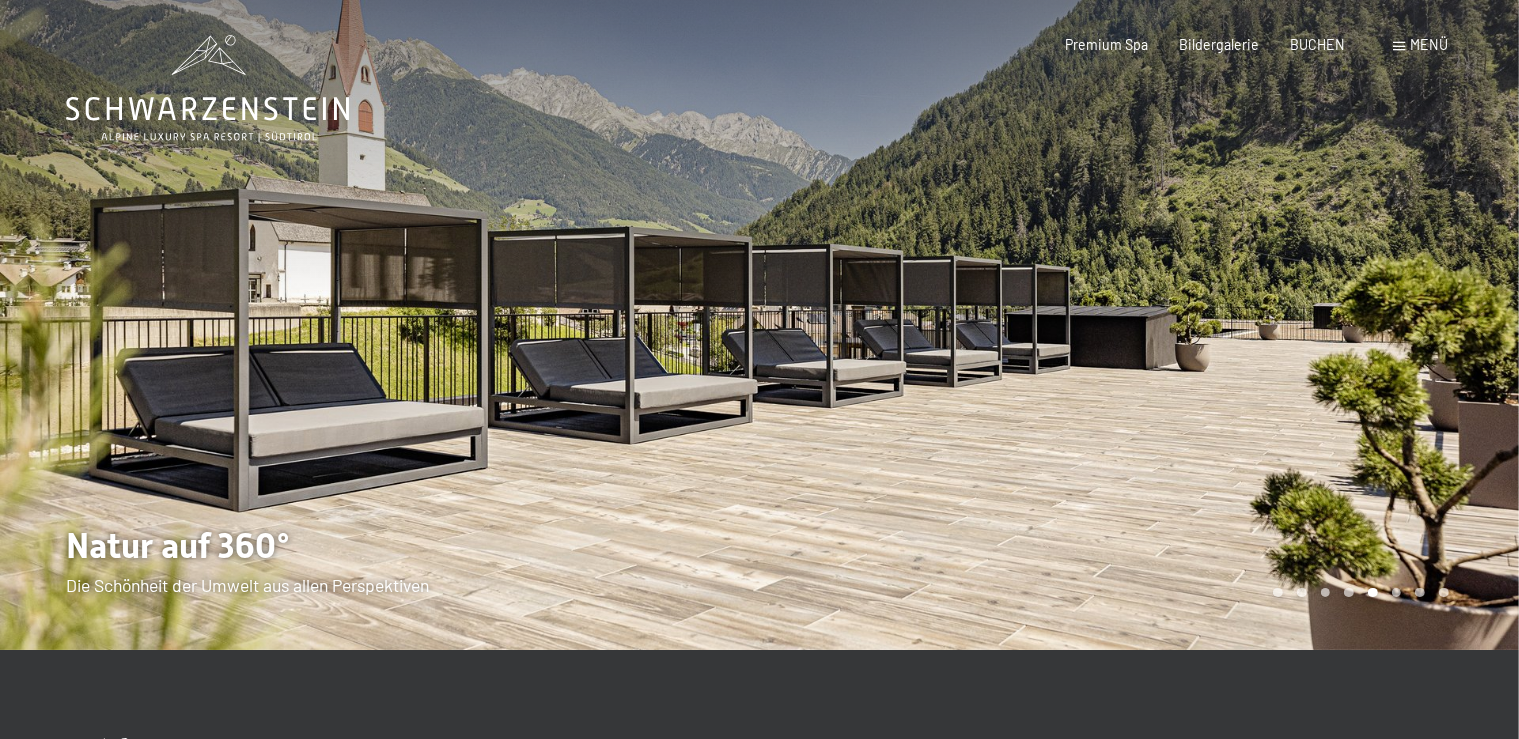 click at bounding box center [1140, 325] 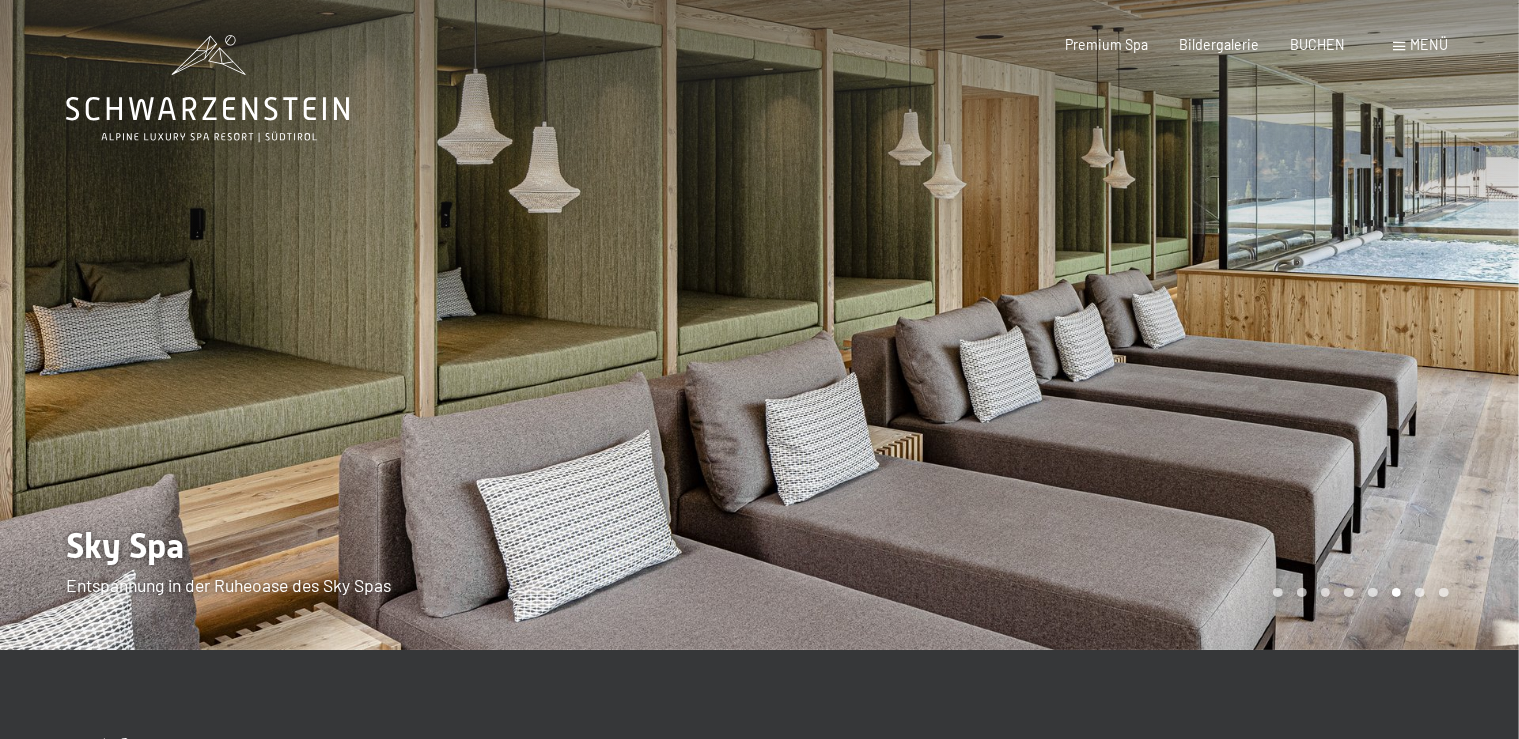 click at bounding box center (1140, 325) 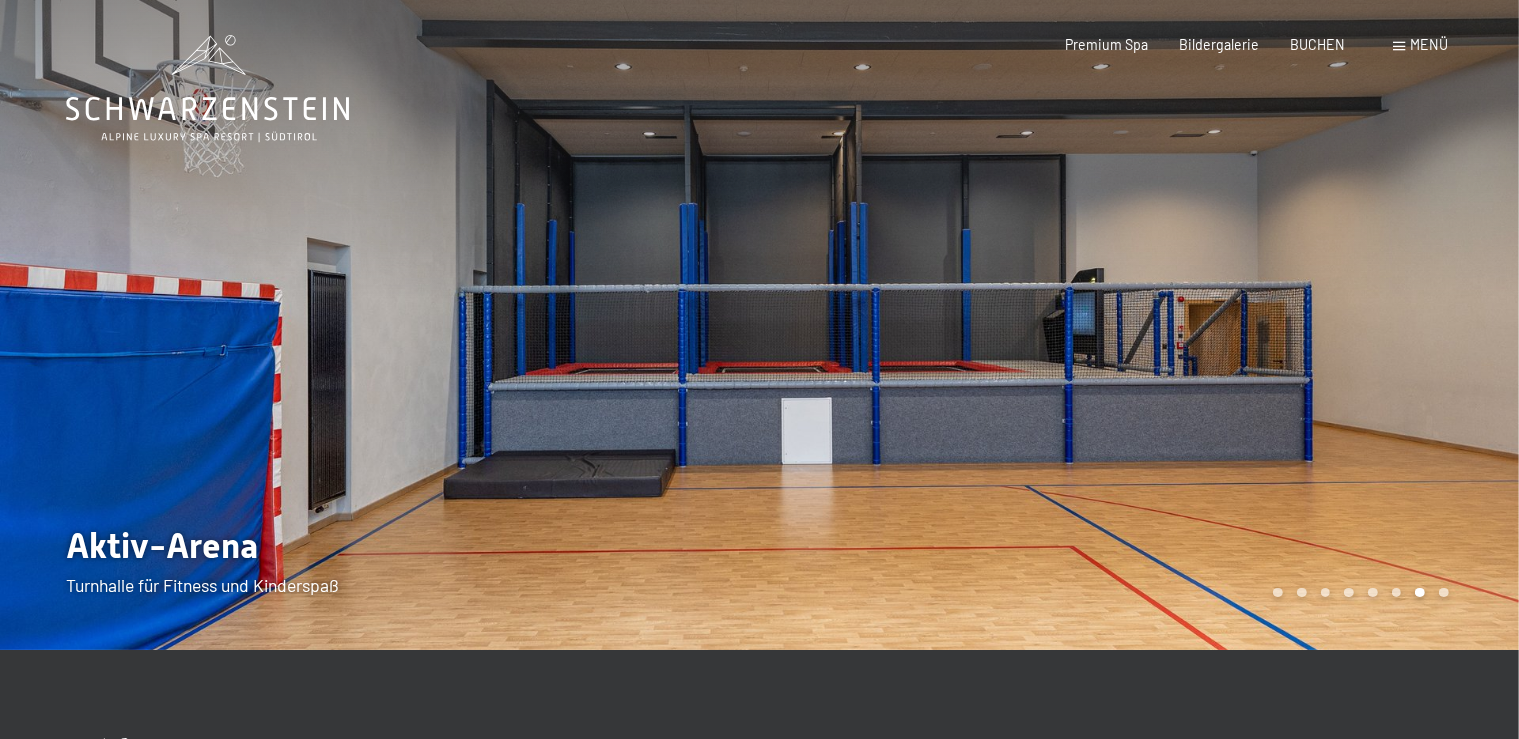 click at bounding box center (1140, 325) 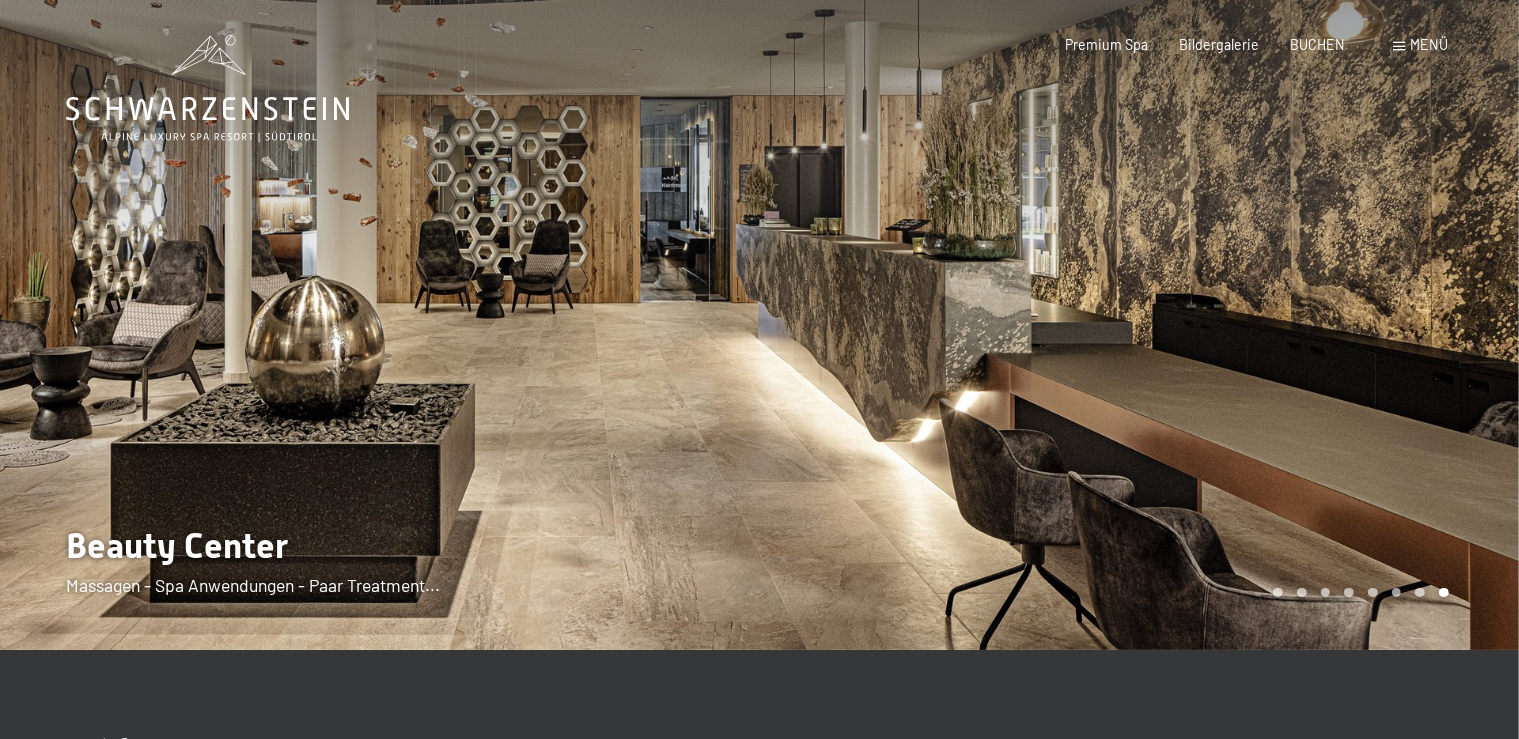 drag, startPoint x: 268, startPoint y: 349, endPoint x: 261, endPoint y: 337, distance: 13.892444 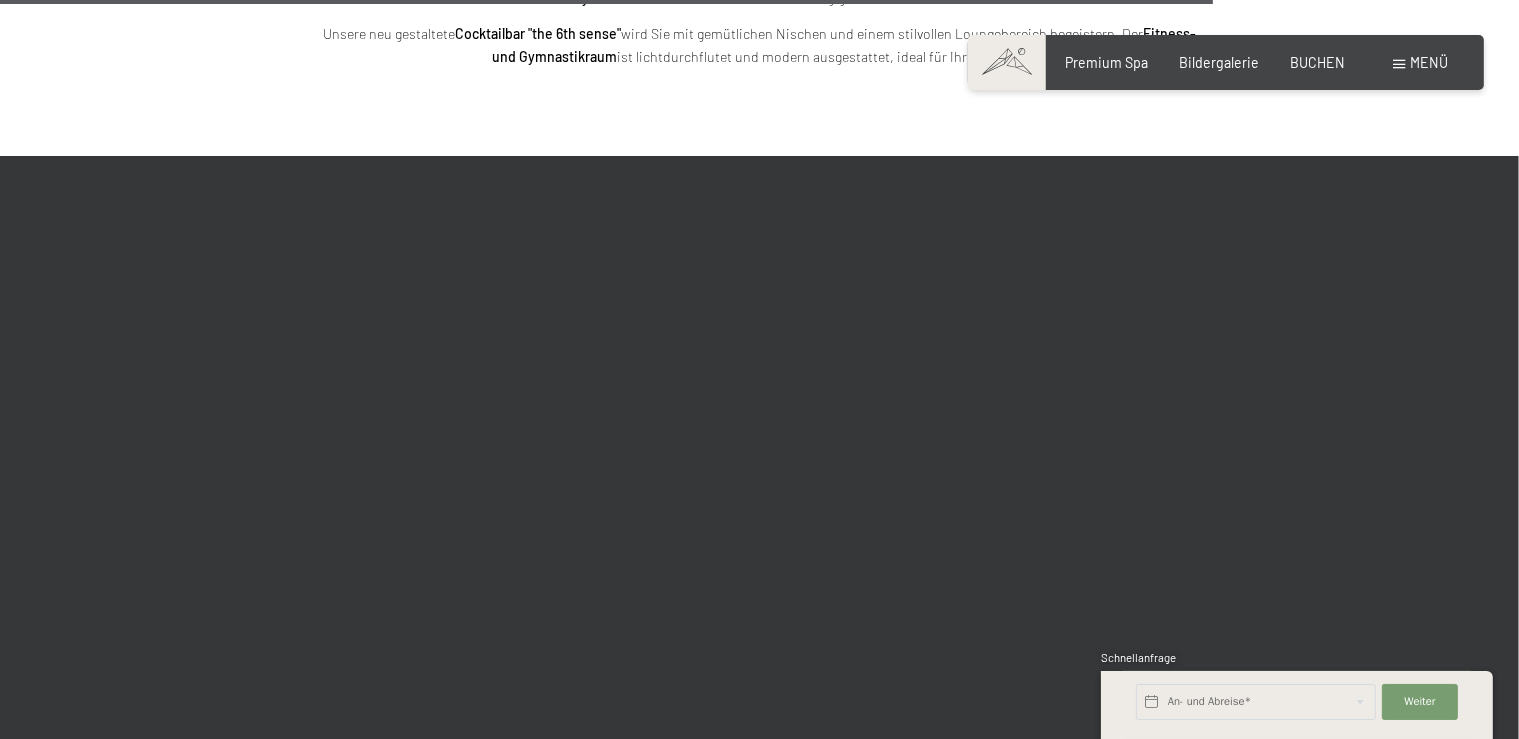 scroll, scrollTop: 5702, scrollLeft: 0, axis: vertical 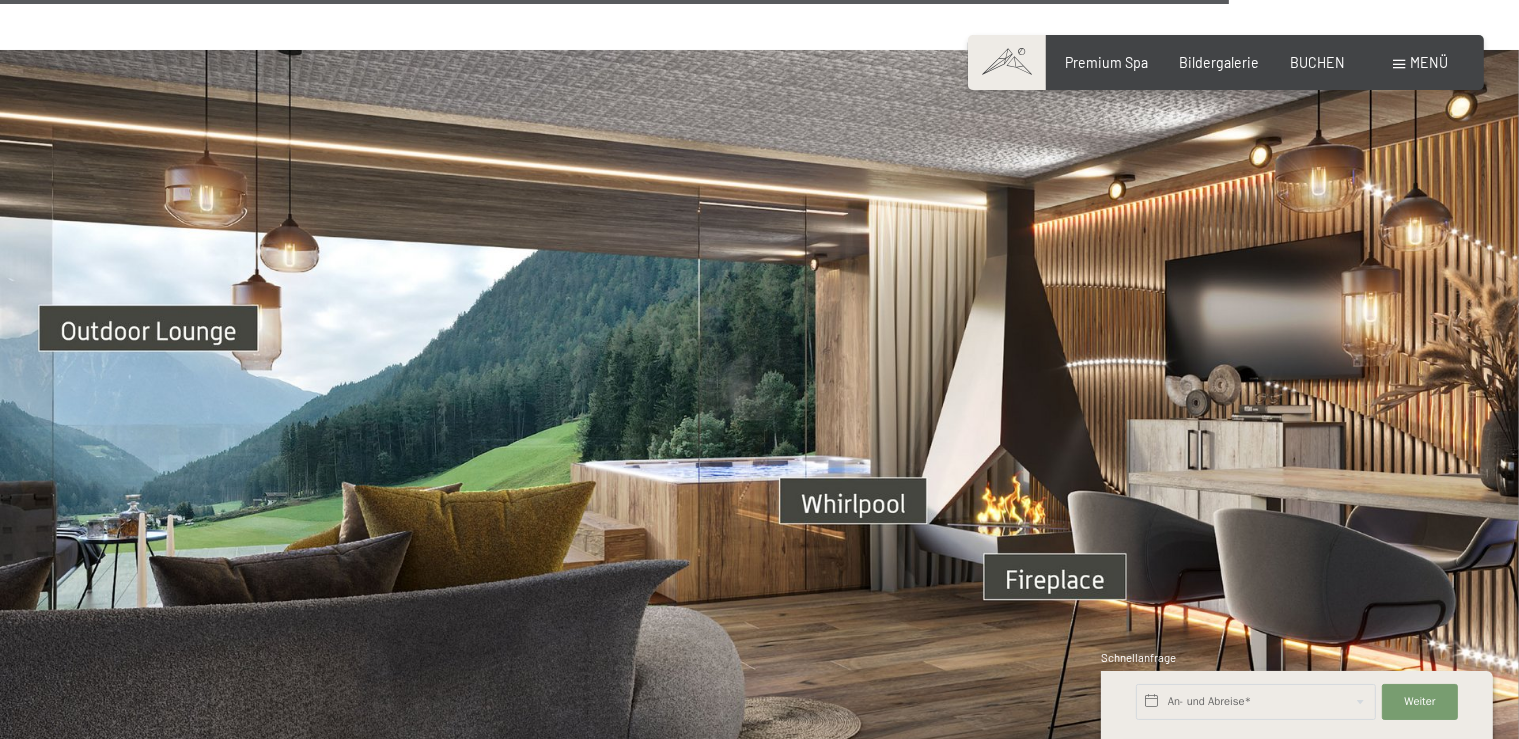 click at bounding box center (759, 477) 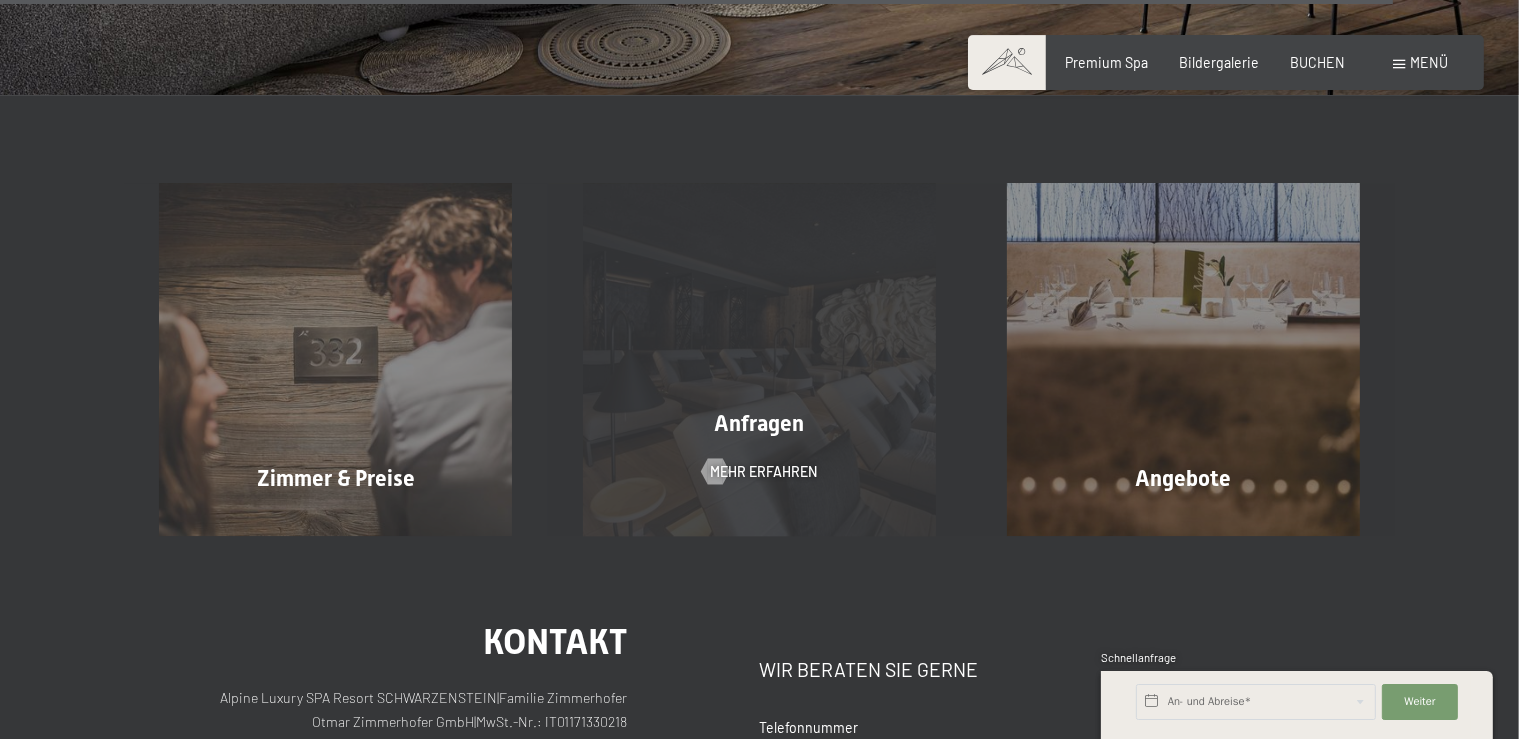 scroll, scrollTop: 6547, scrollLeft: 0, axis: vertical 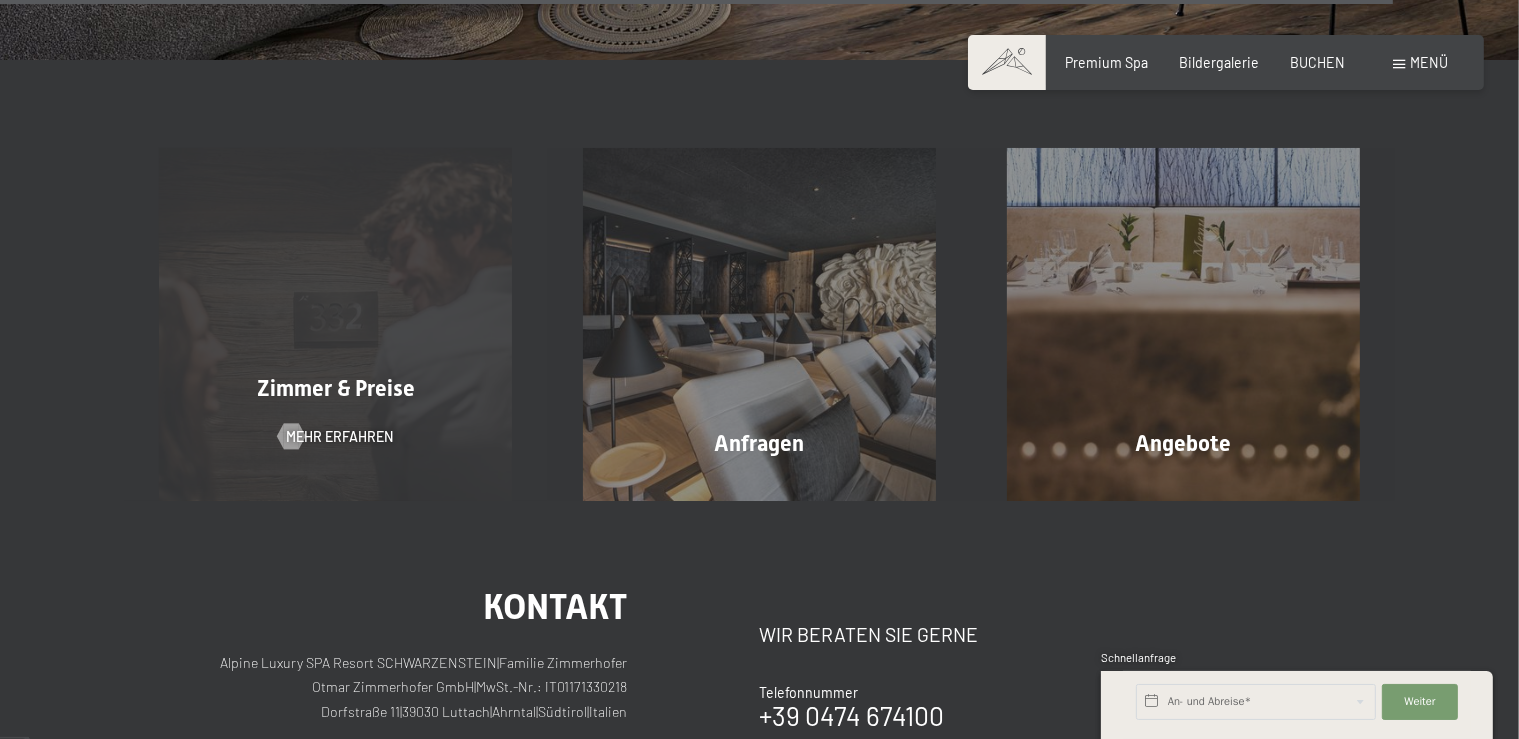 click on "Zimmer & Preise           Mehr erfahren" at bounding box center [336, 324] 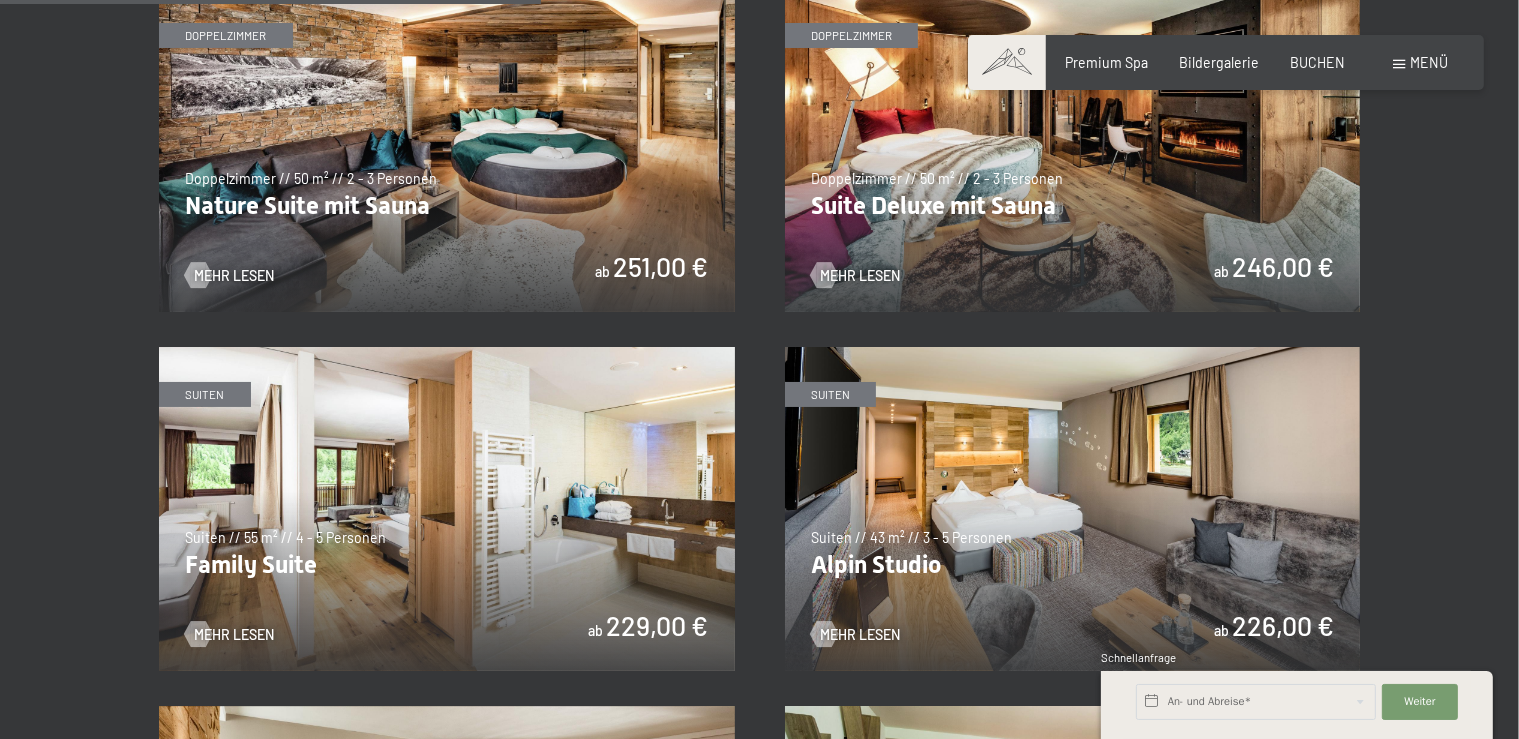 scroll, scrollTop: 2217, scrollLeft: 0, axis: vertical 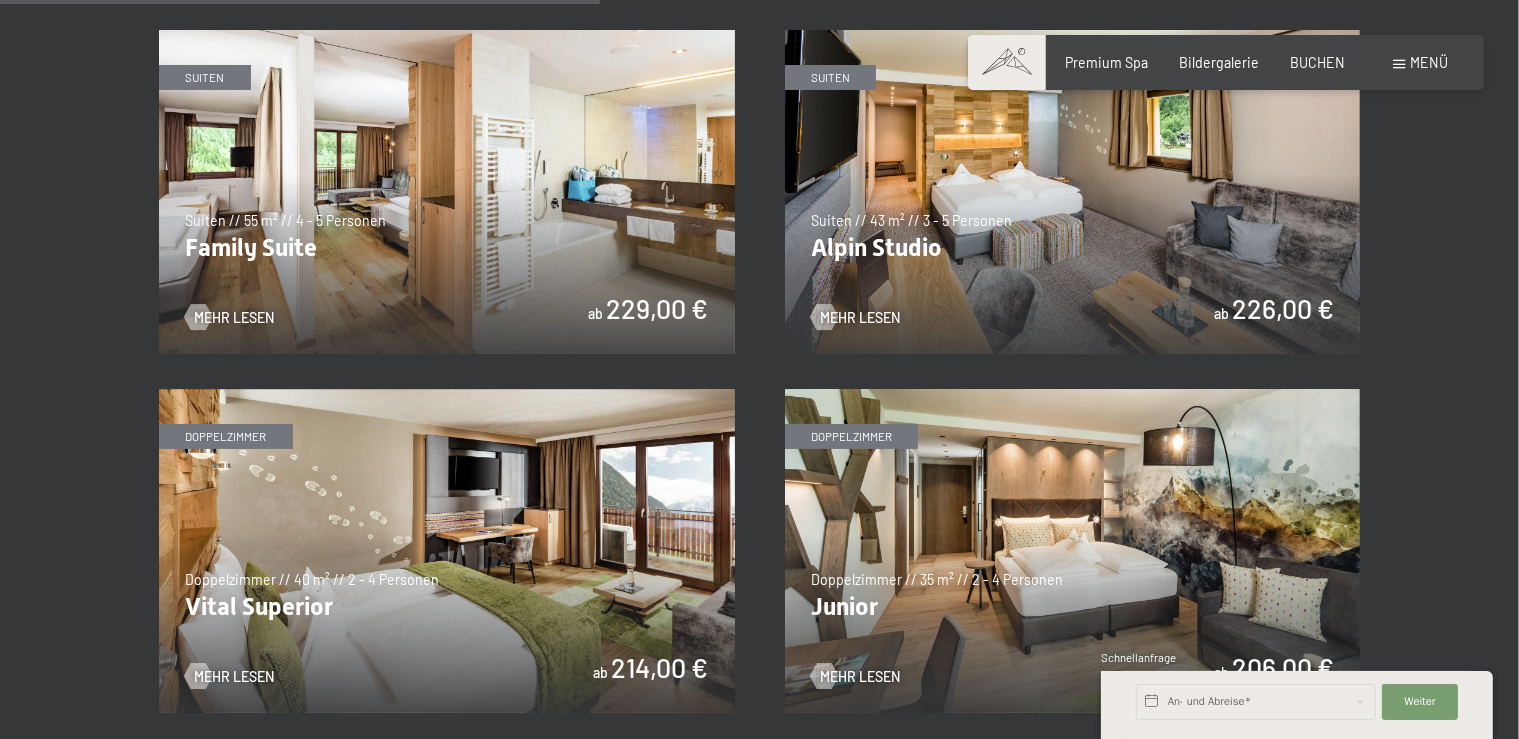 click at bounding box center (1073, 551) 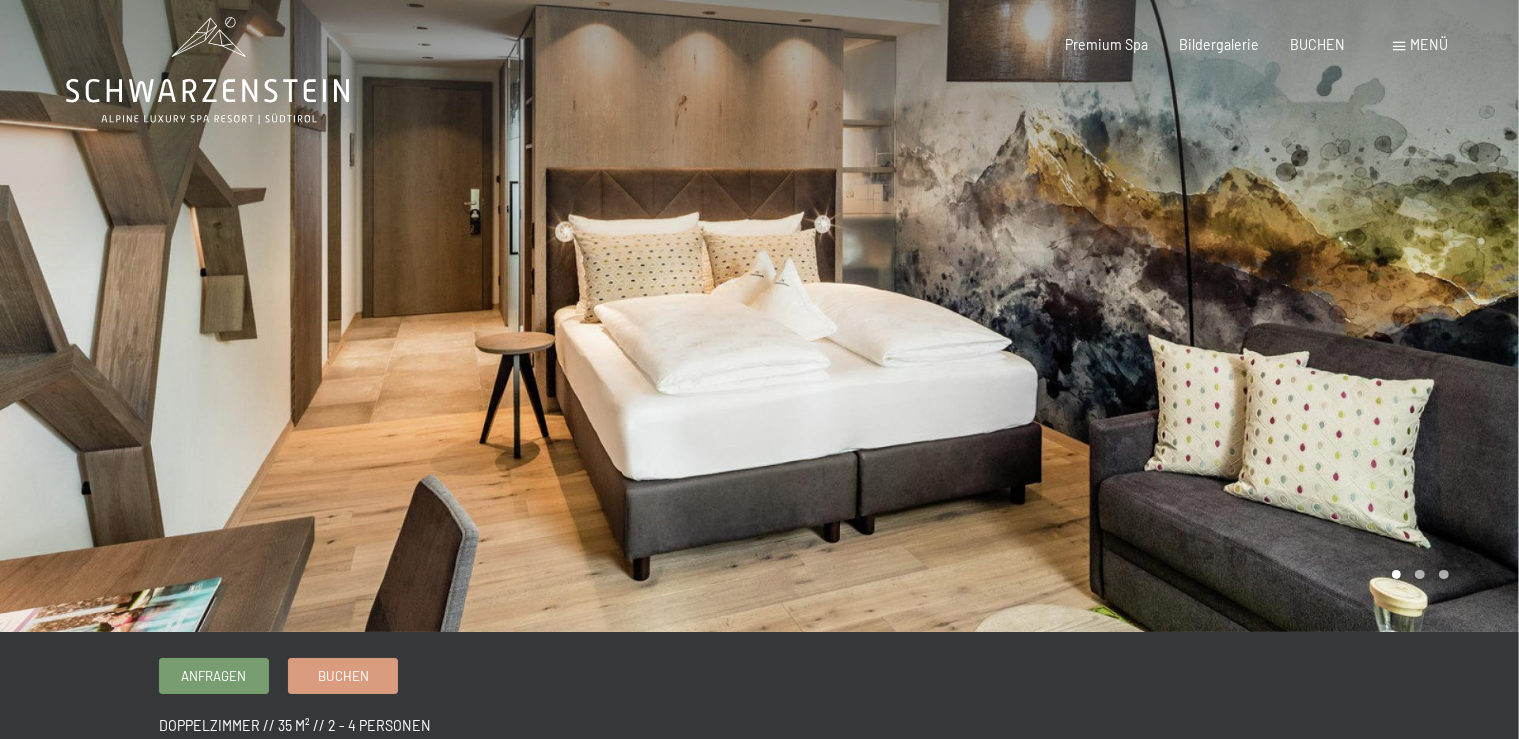 scroll, scrollTop: 0, scrollLeft: 0, axis: both 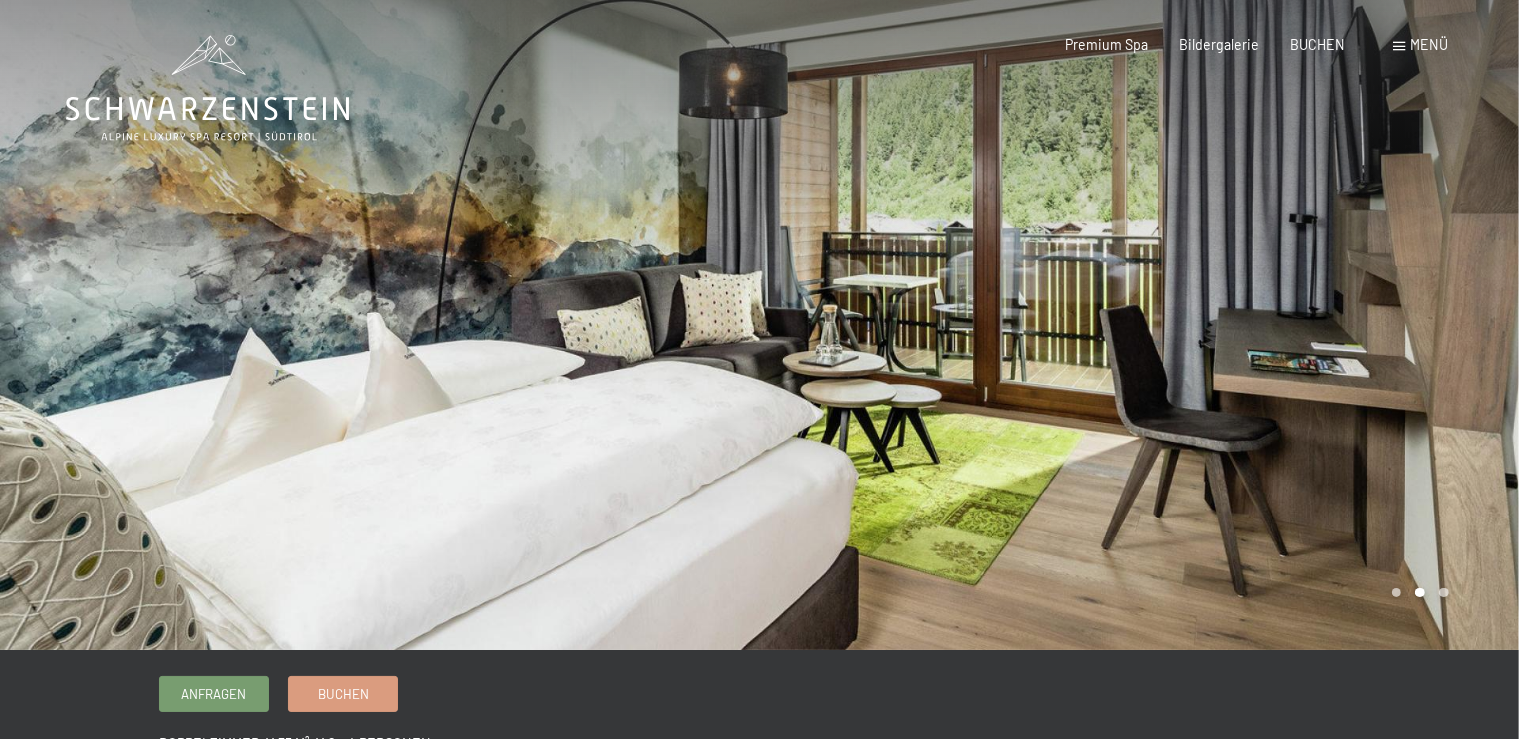 click at bounding box center [1140, 325] 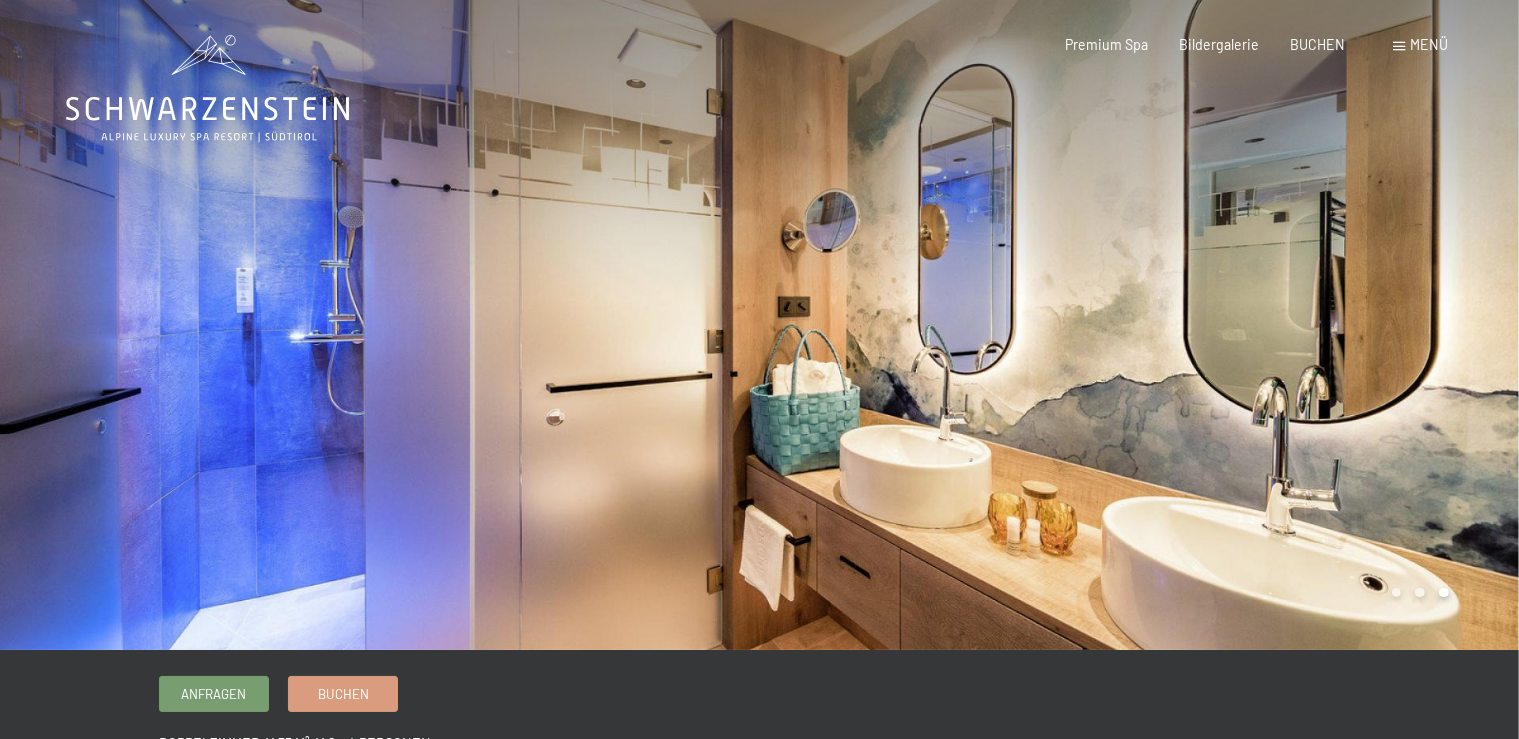 click at bounding box center [1140, 325] 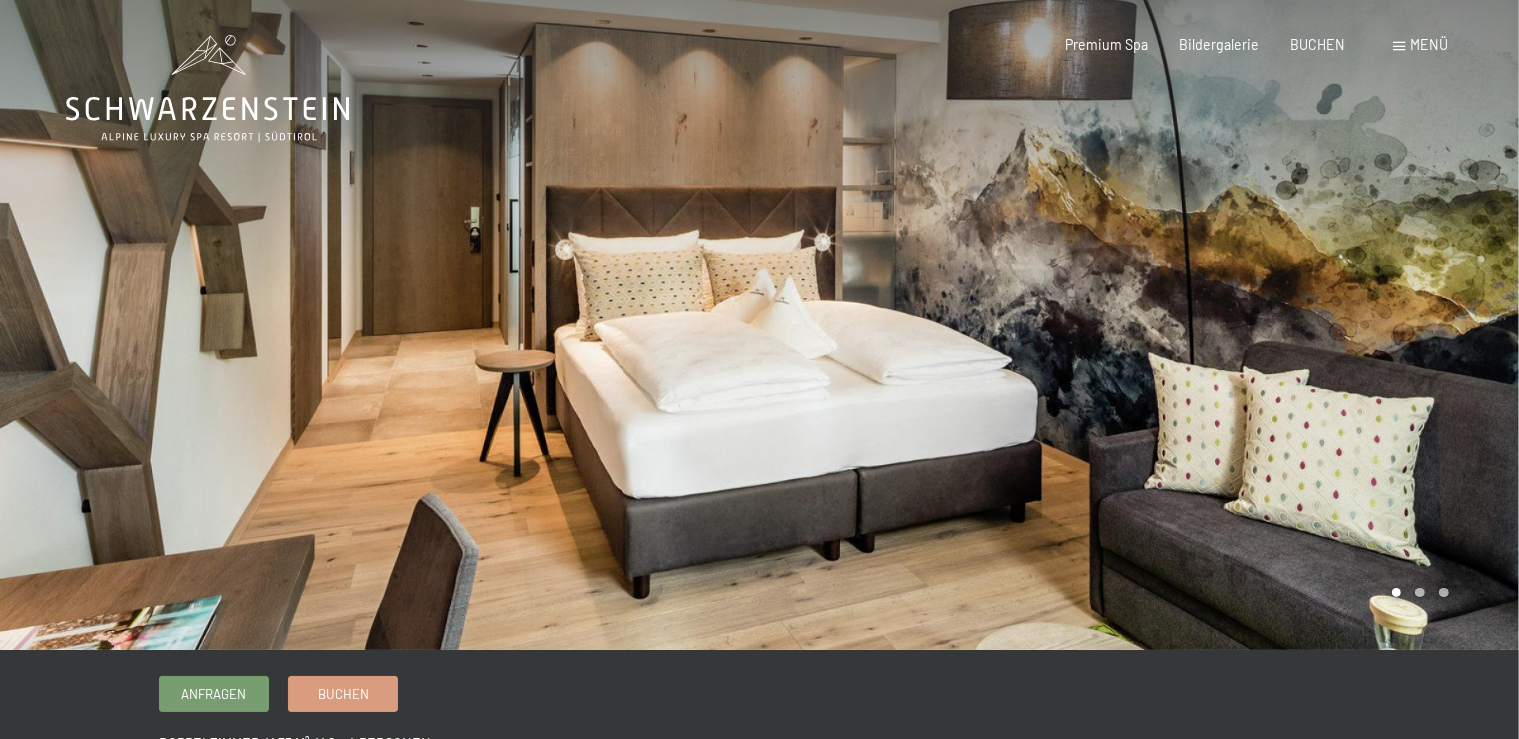 click at bounding box center [1140, 325] 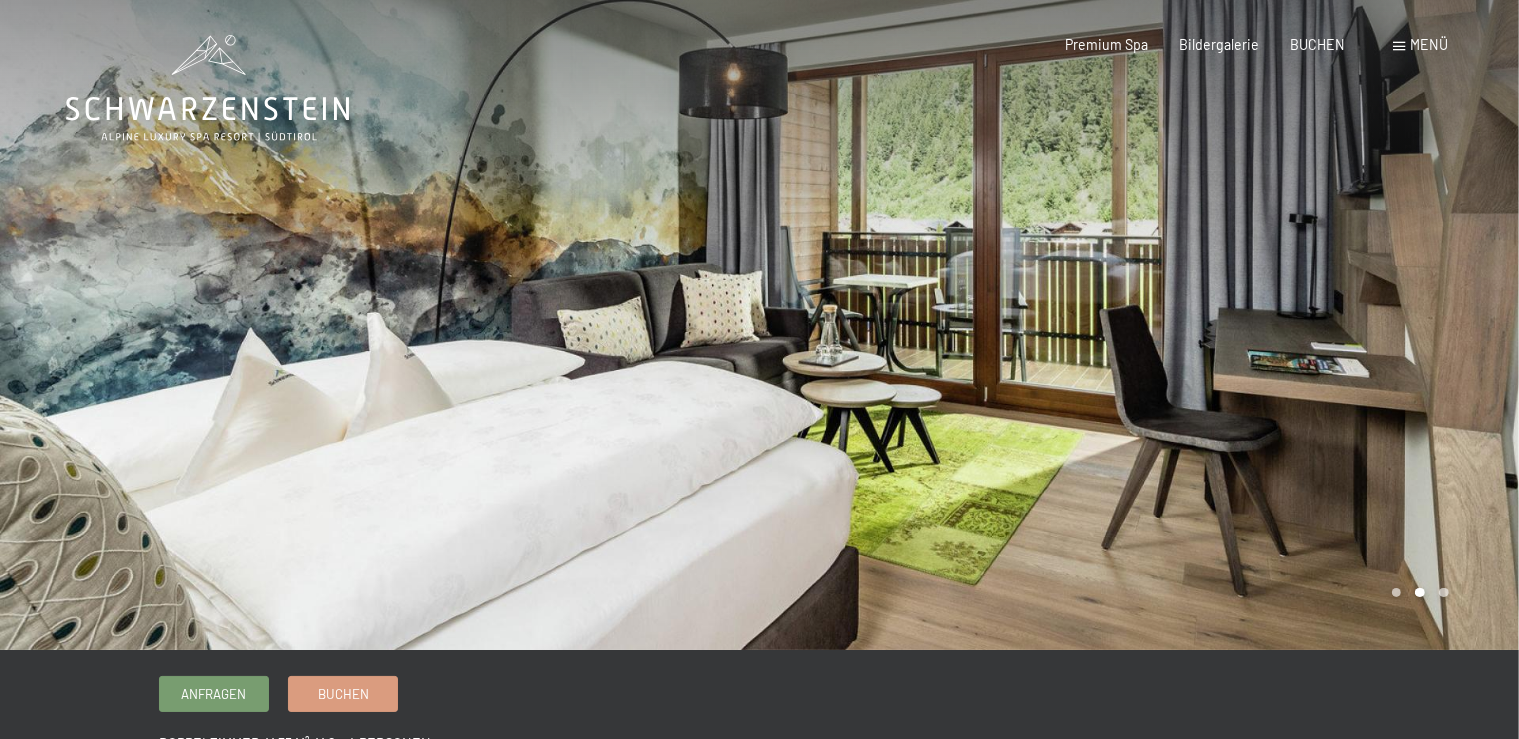 click at bounding box center [1140, 325] 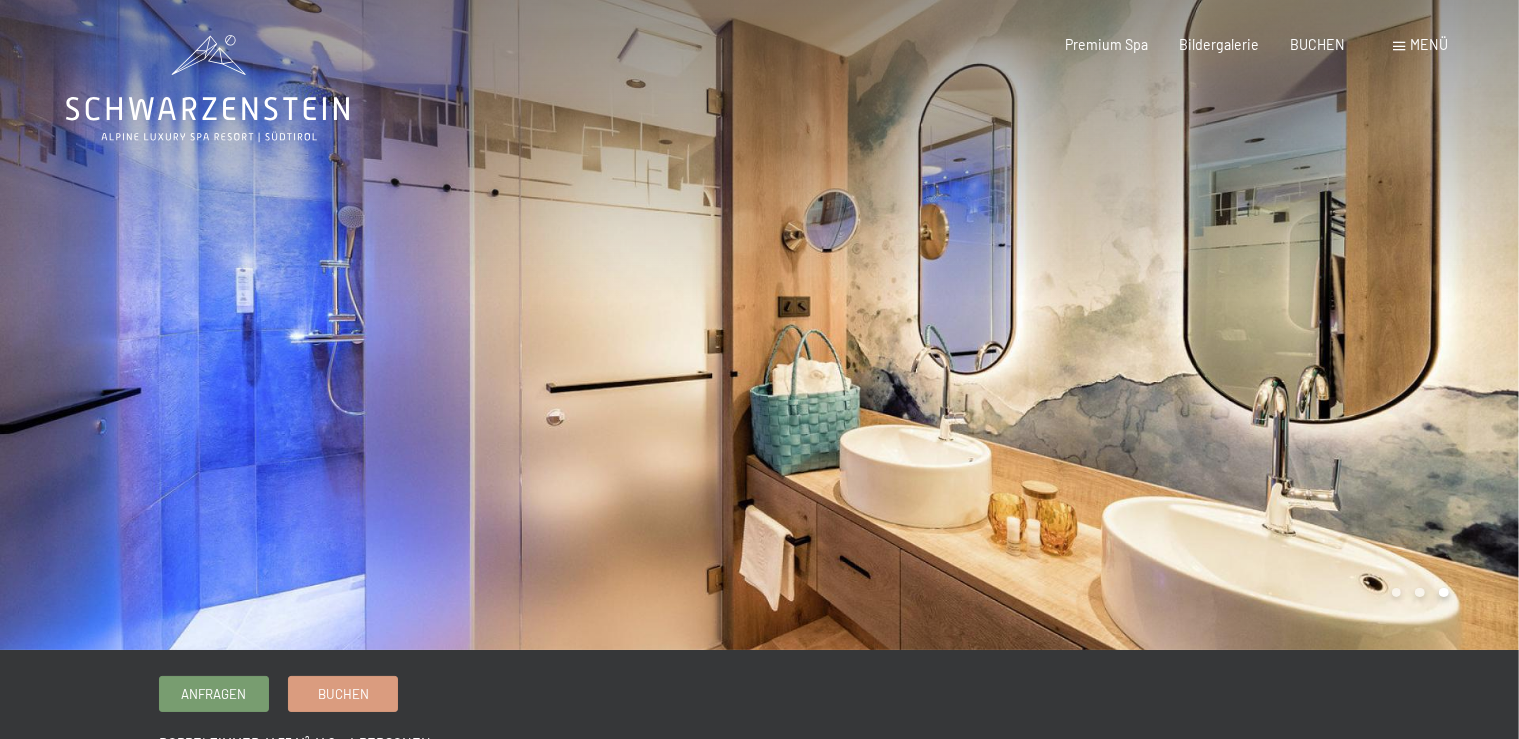 click at bounding box center [1140, 325] 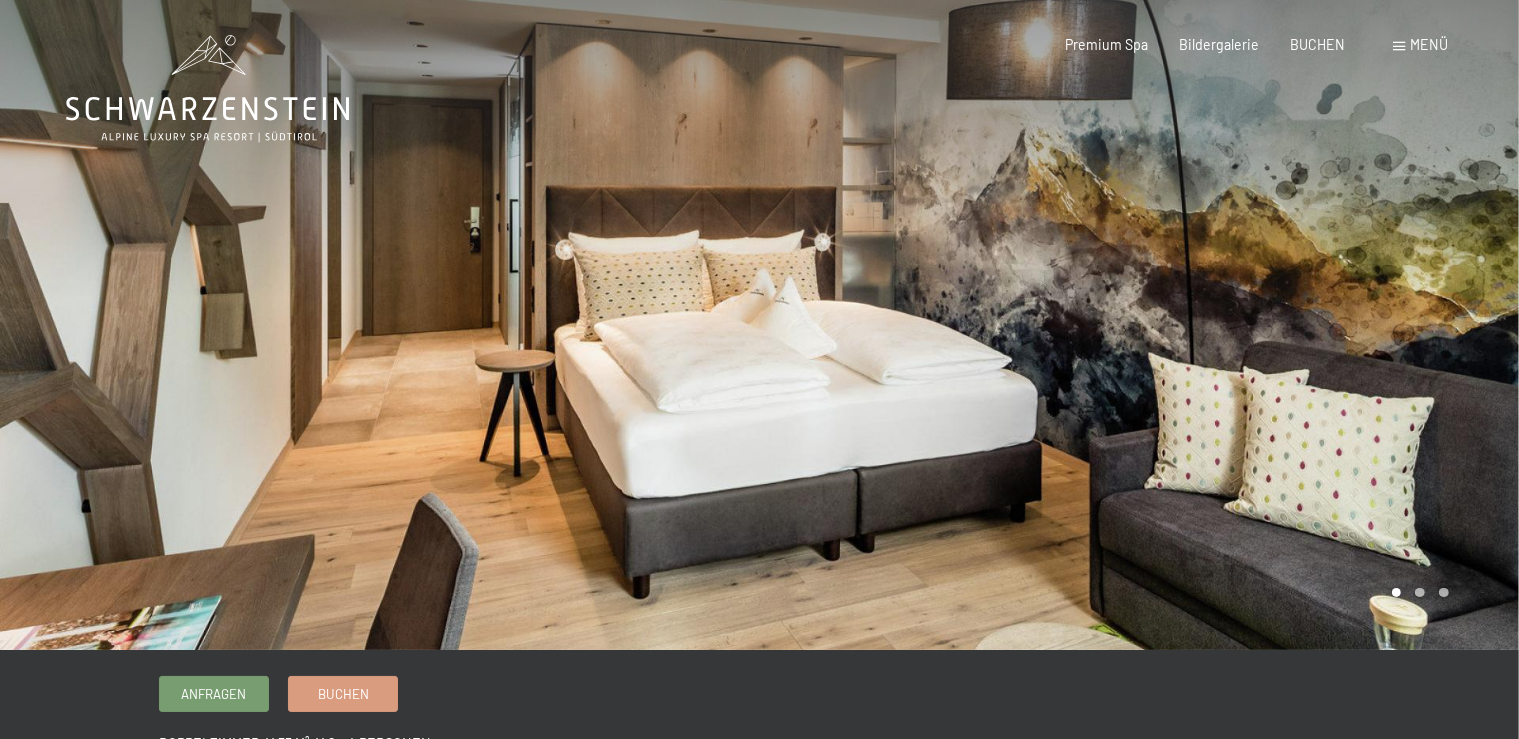 click at bounding box center (1140, 325) 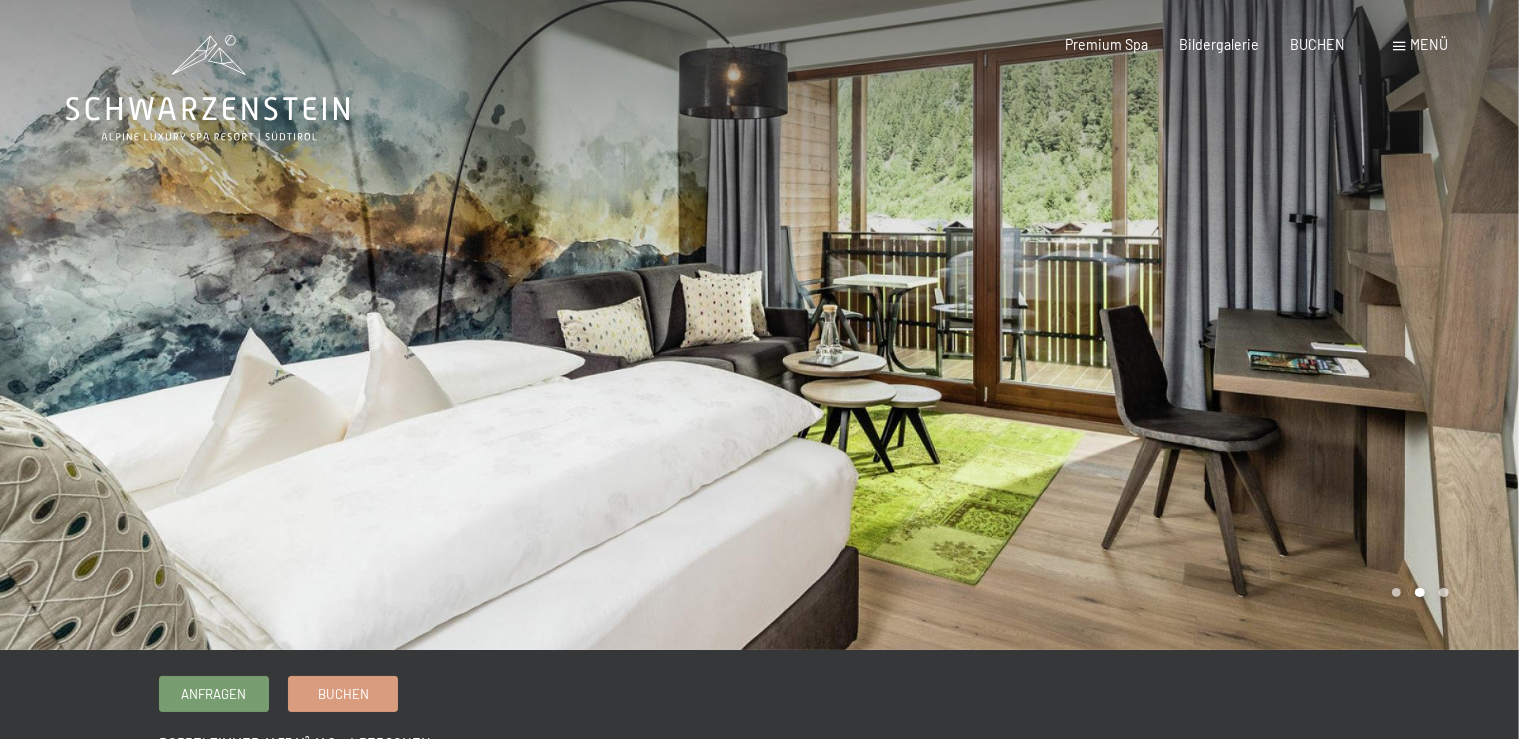 click at bounding box center [1140, 325] 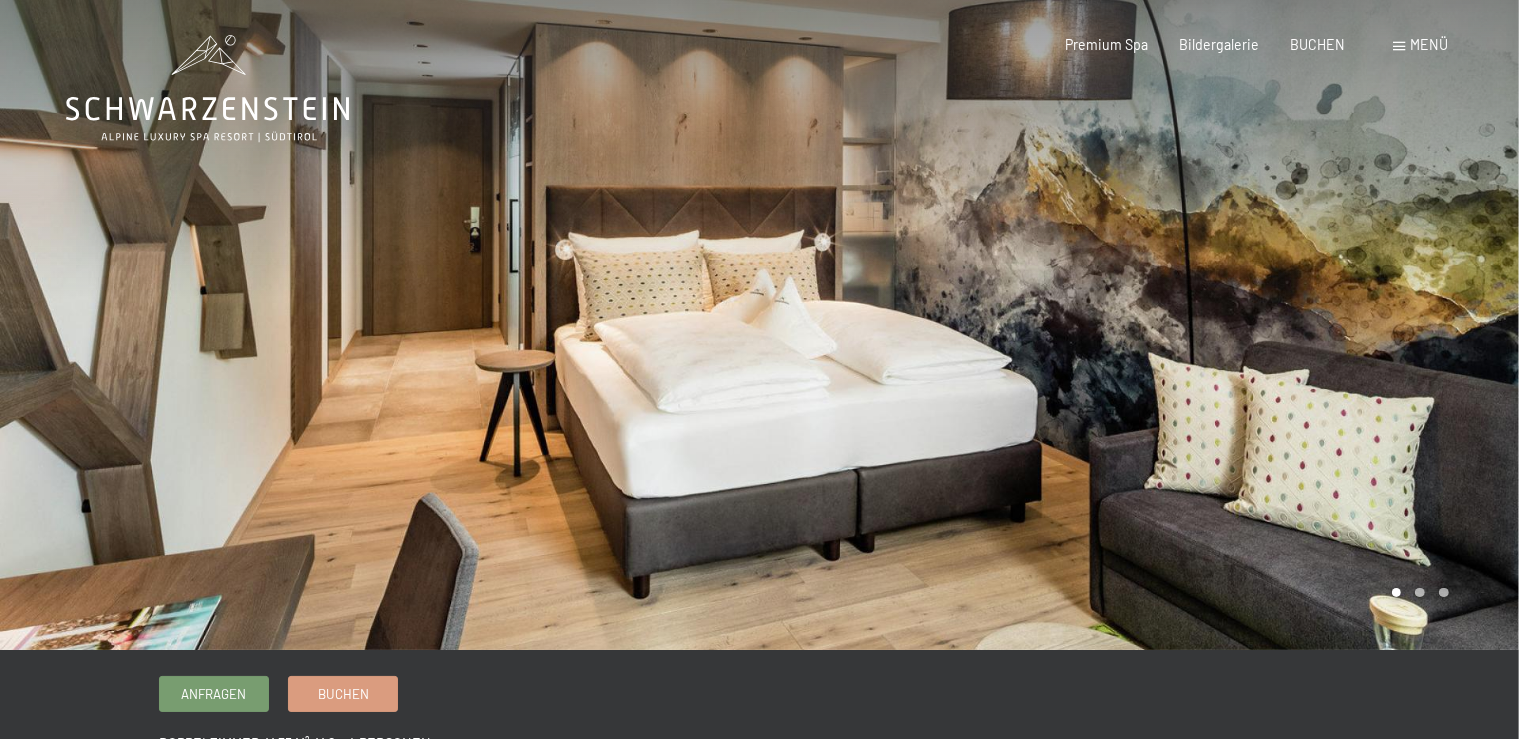 click at bounding box center (1140, 325) 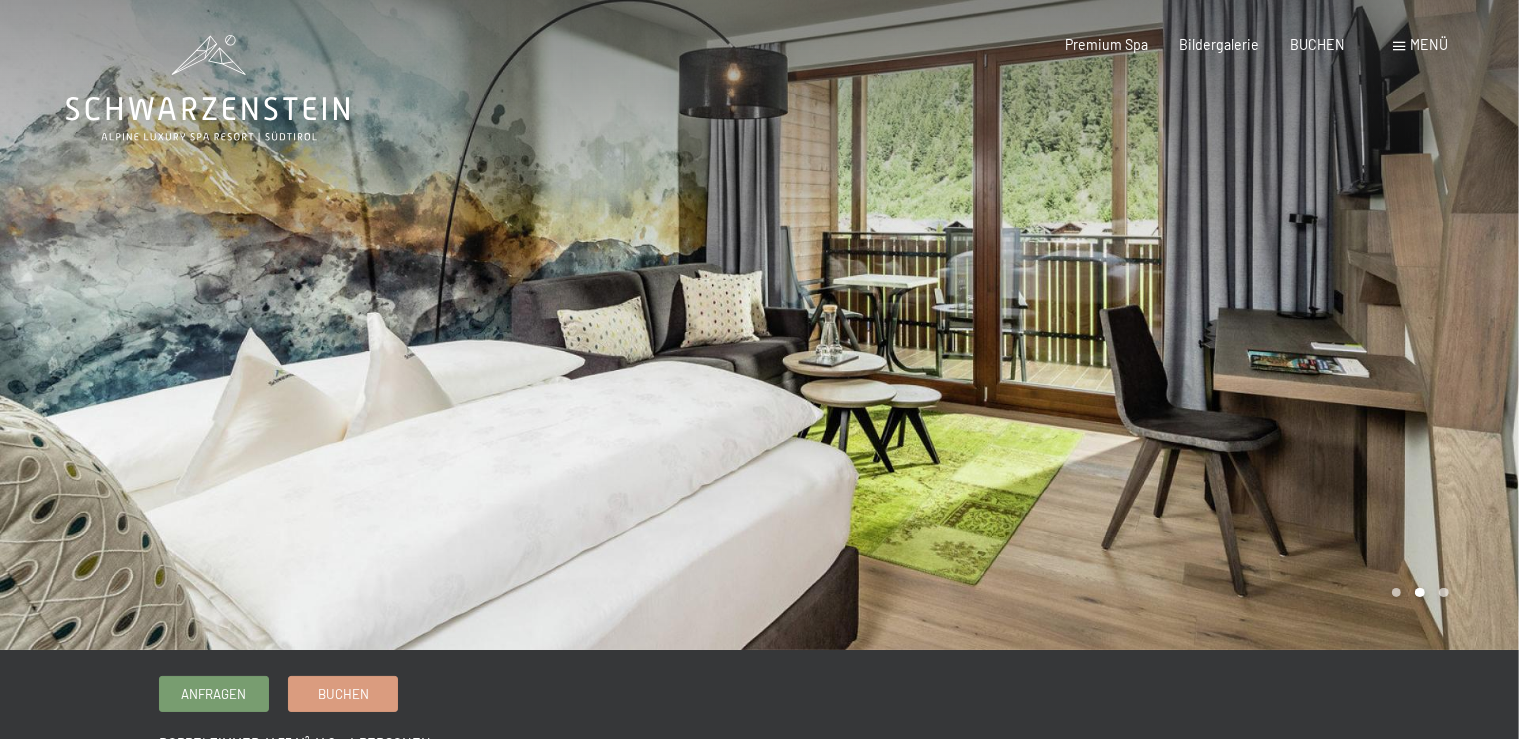 click at bounding box center [1140, 325] 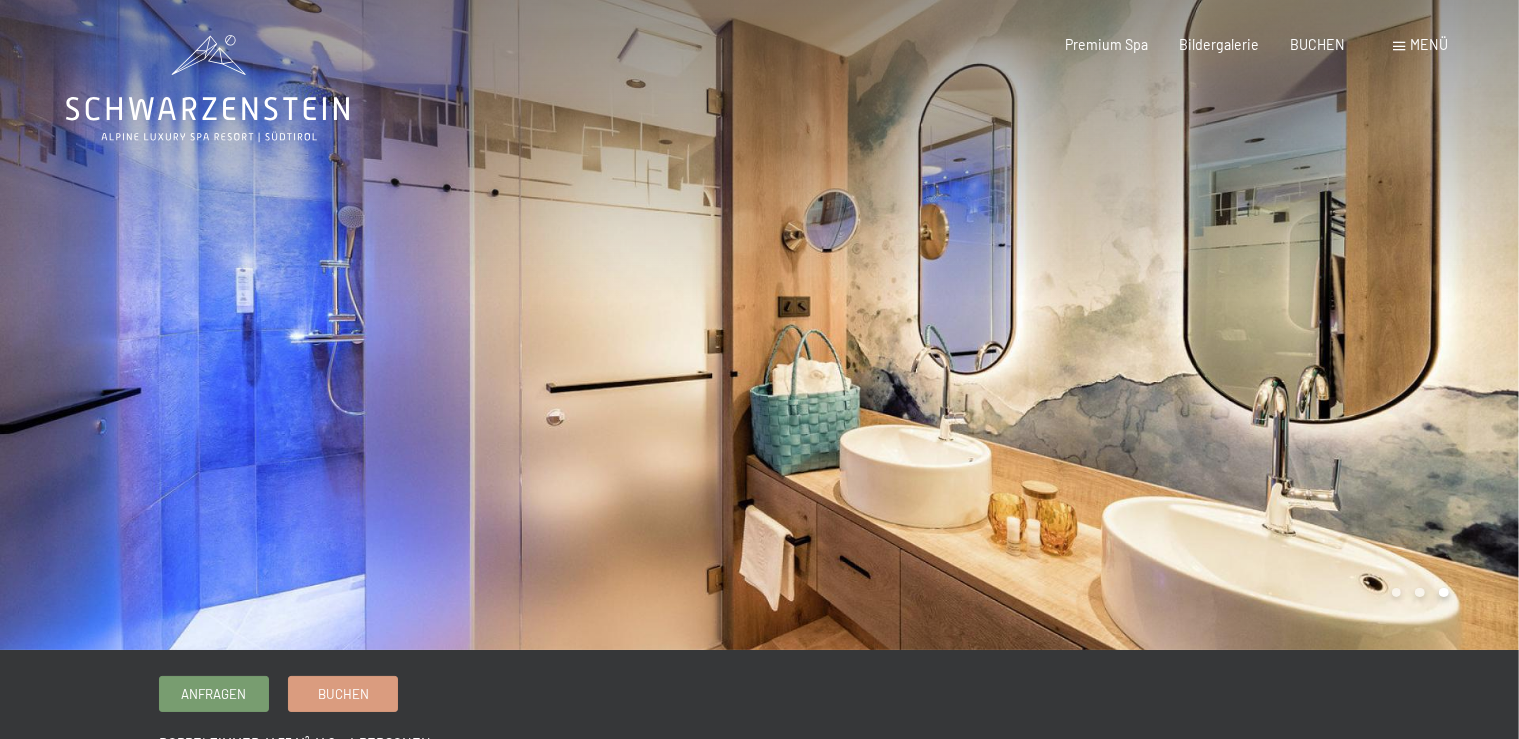 click at bounding box center (1140, 325) 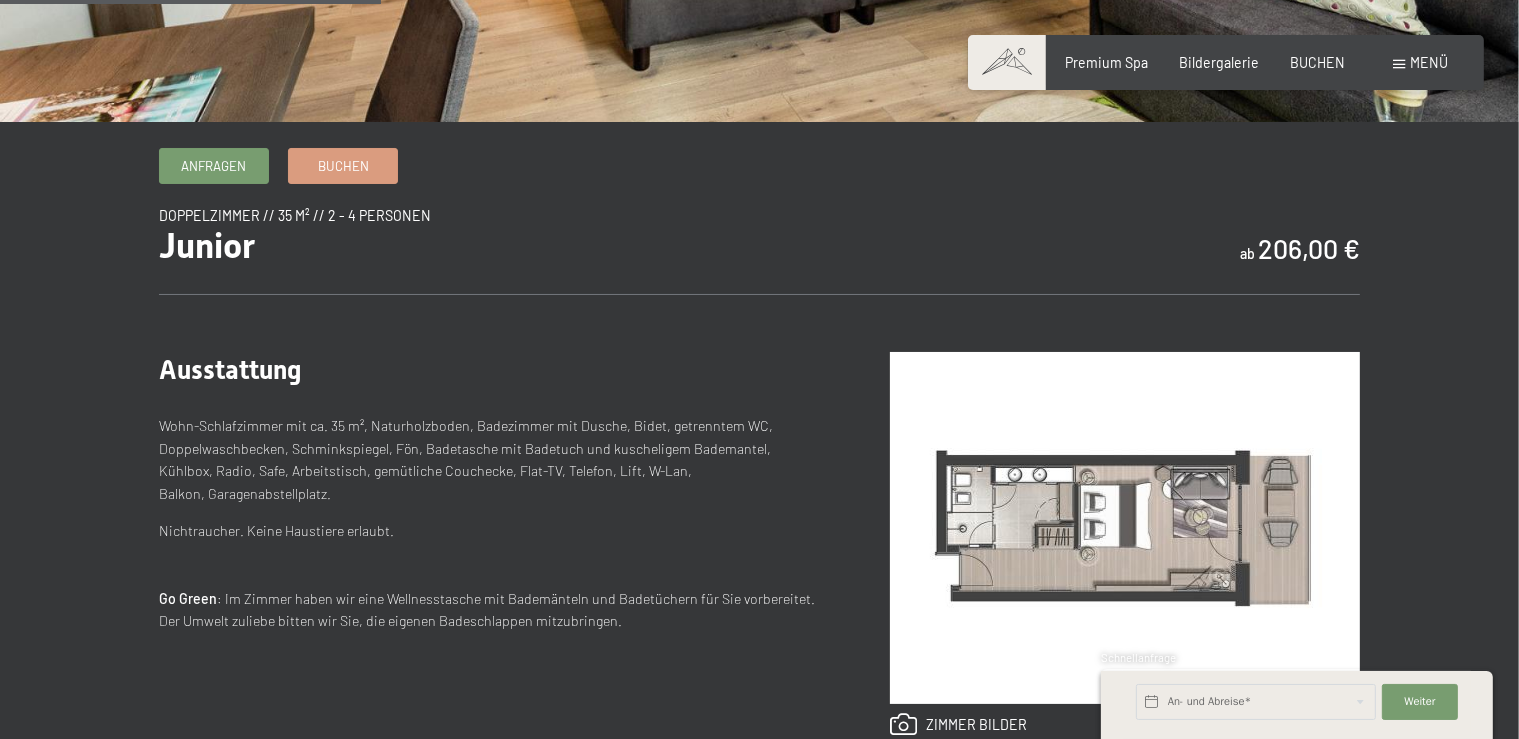 scroll, scrollTop: 844, scrollLeft: 0, axis: vertical 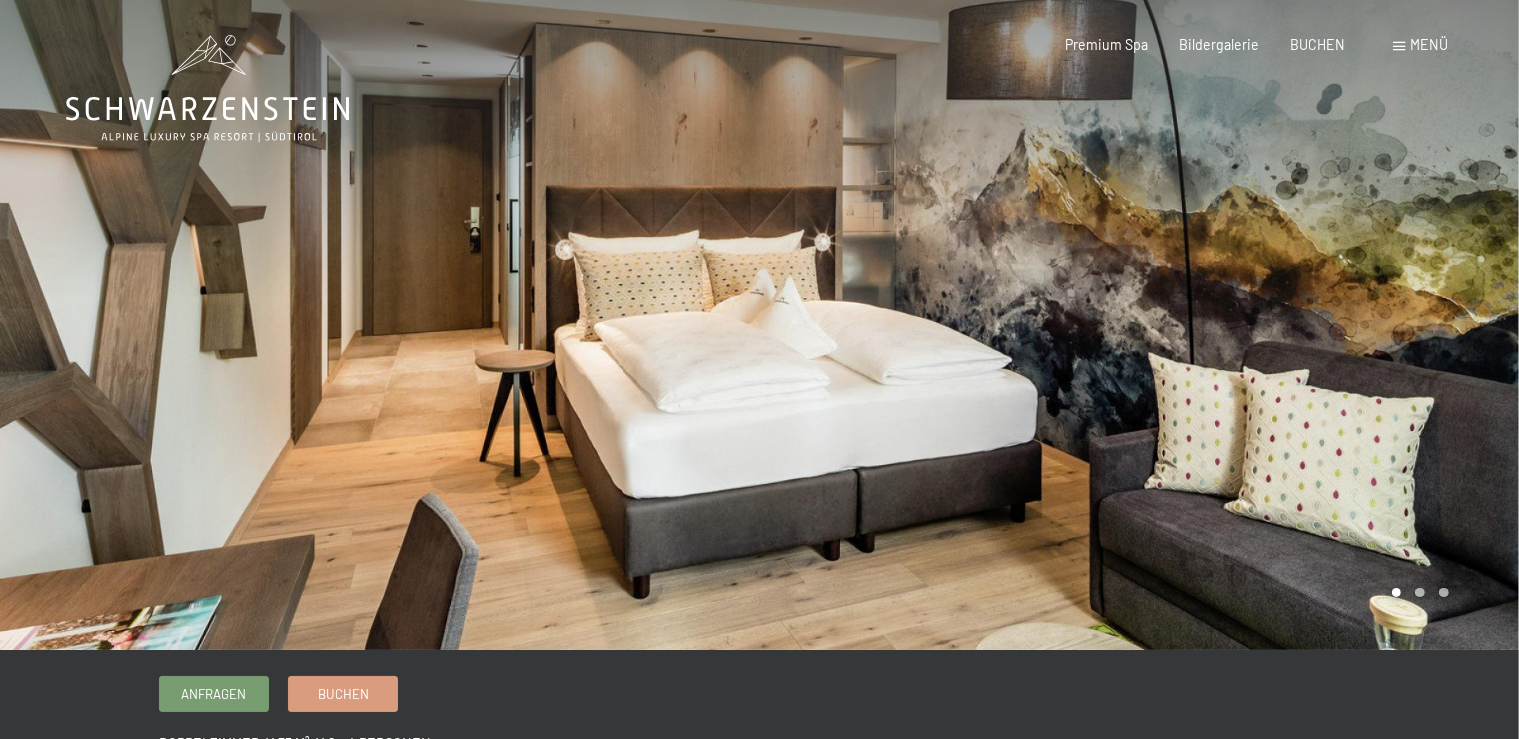 drag, startPoint x: 391, startPoint y: 236, endPoint x: 351, endPoint y: 222, distance: 42.379242 